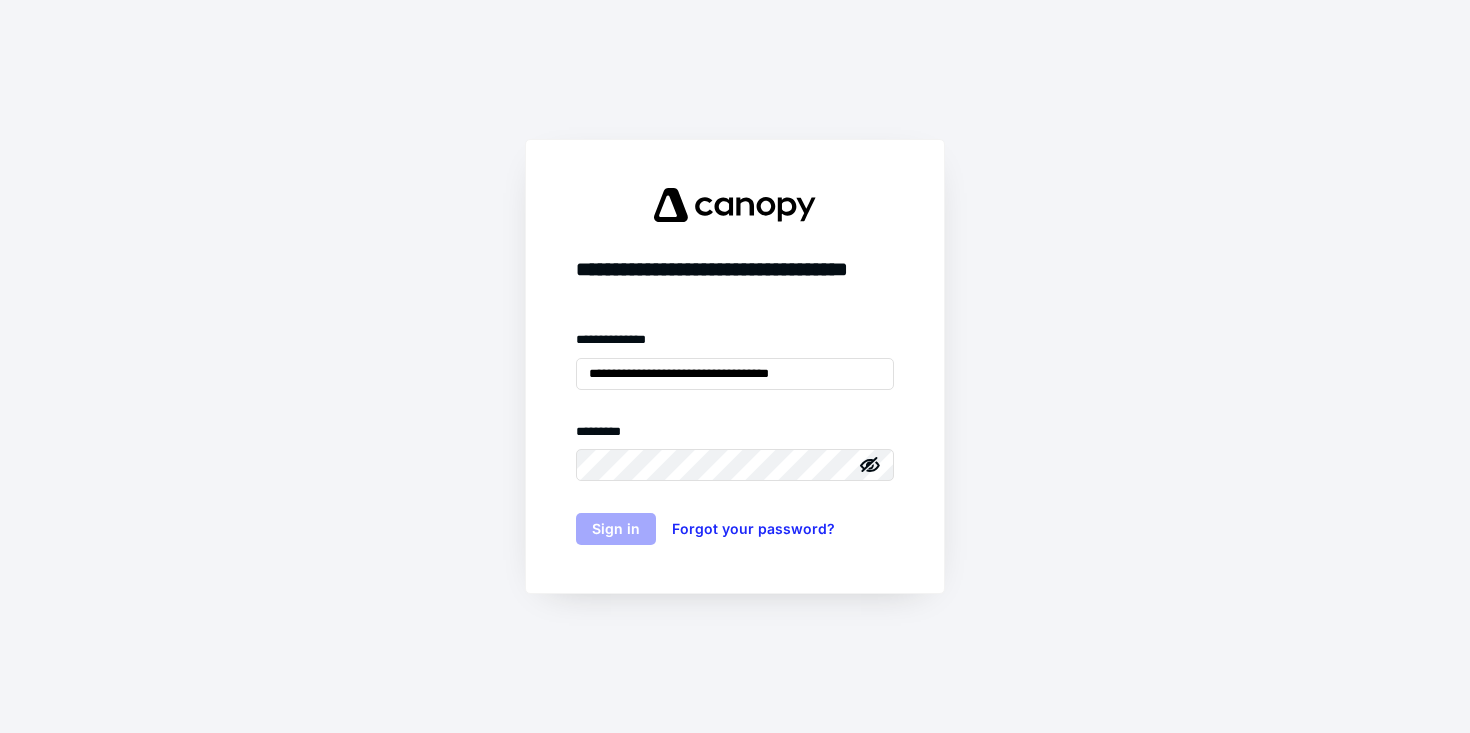 scroll, scrollTop: 0, scrollLeft: 0, axis: both 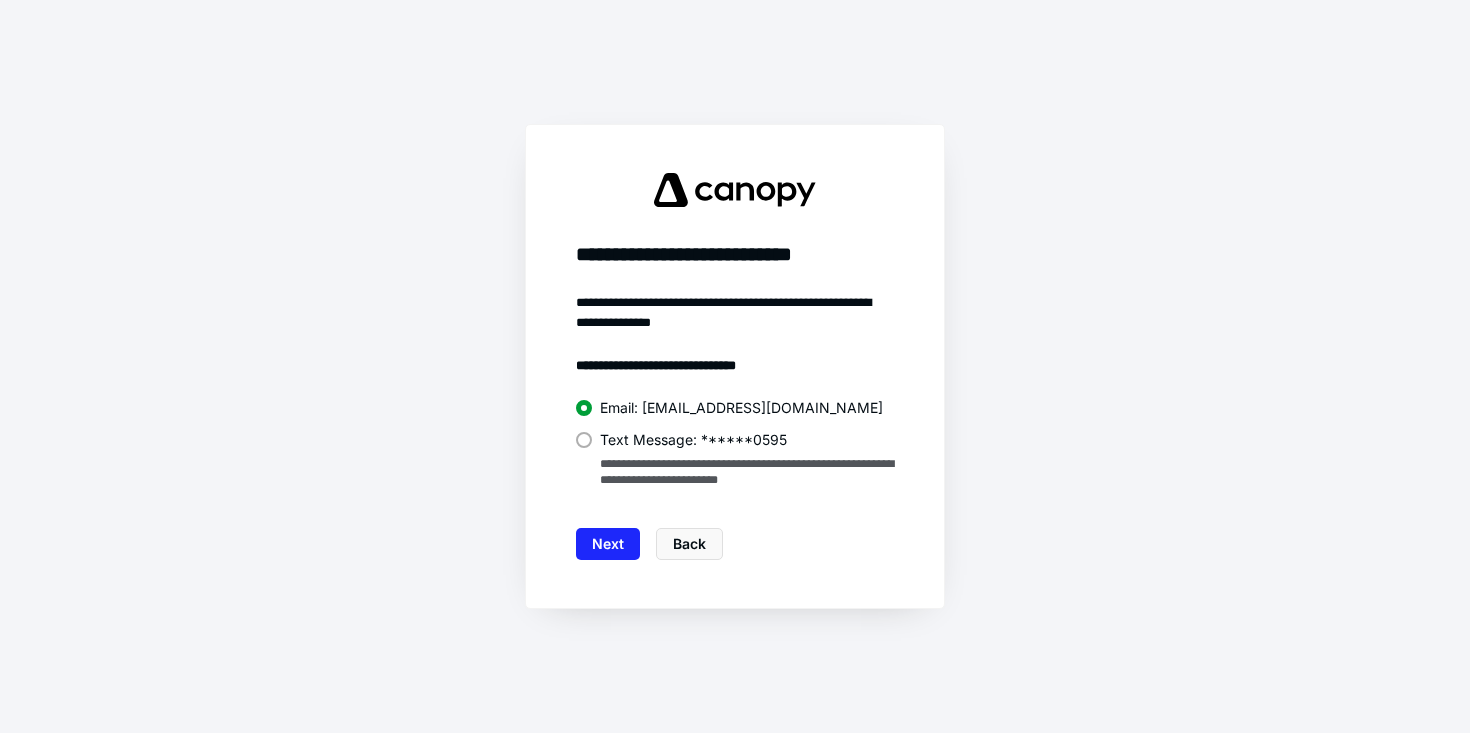 click at bounding box center (584, 440) 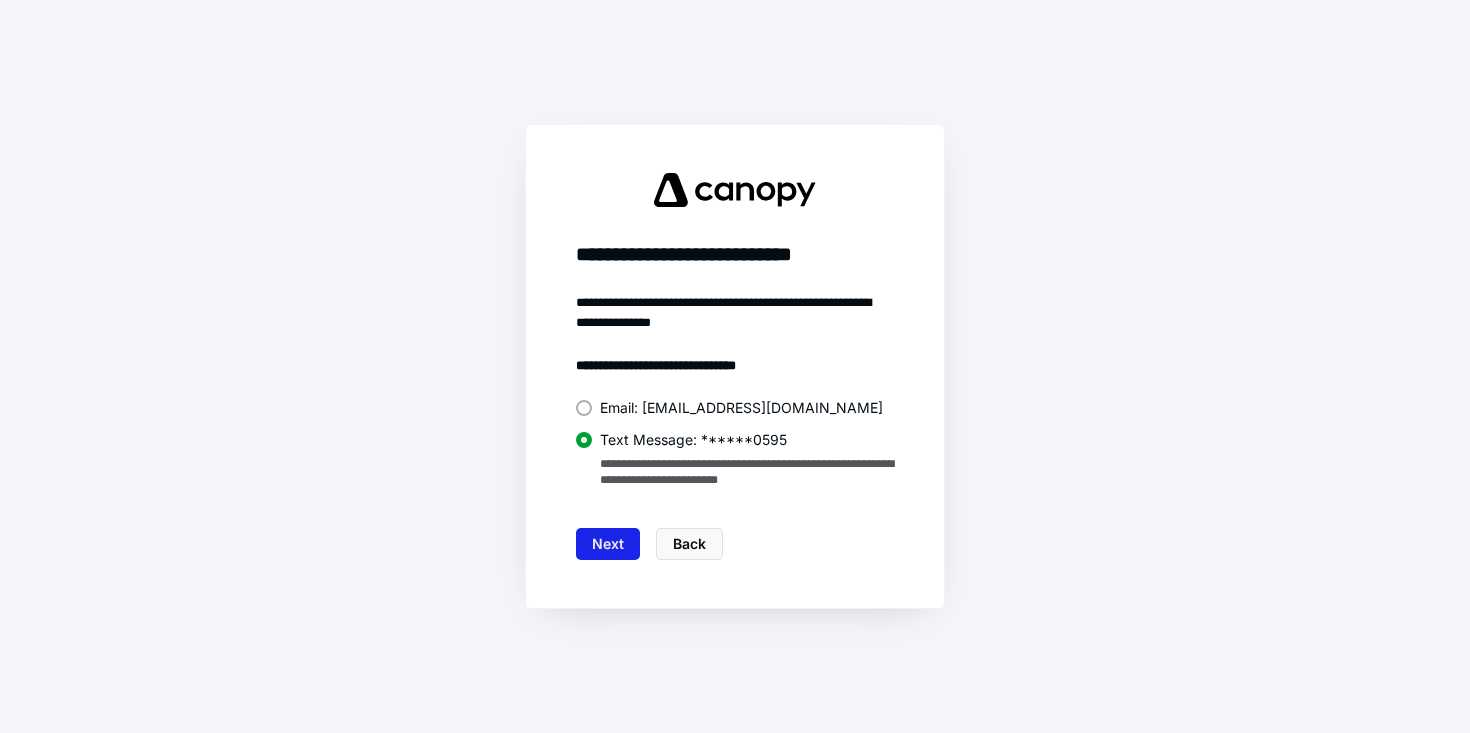 click on "Next" at bounding box center (608, 544) 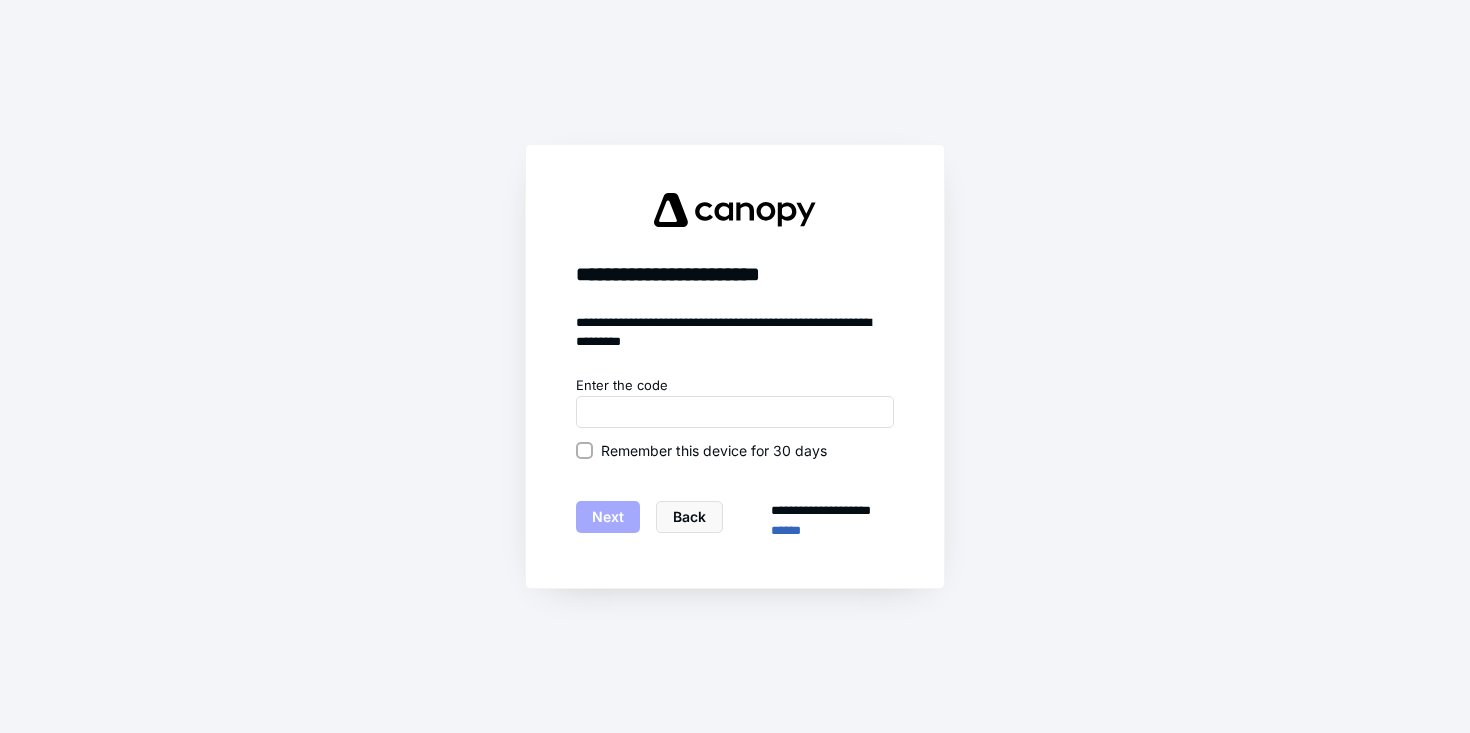 click on "Remember this device for 30 days" at bounding box center (584, 450) 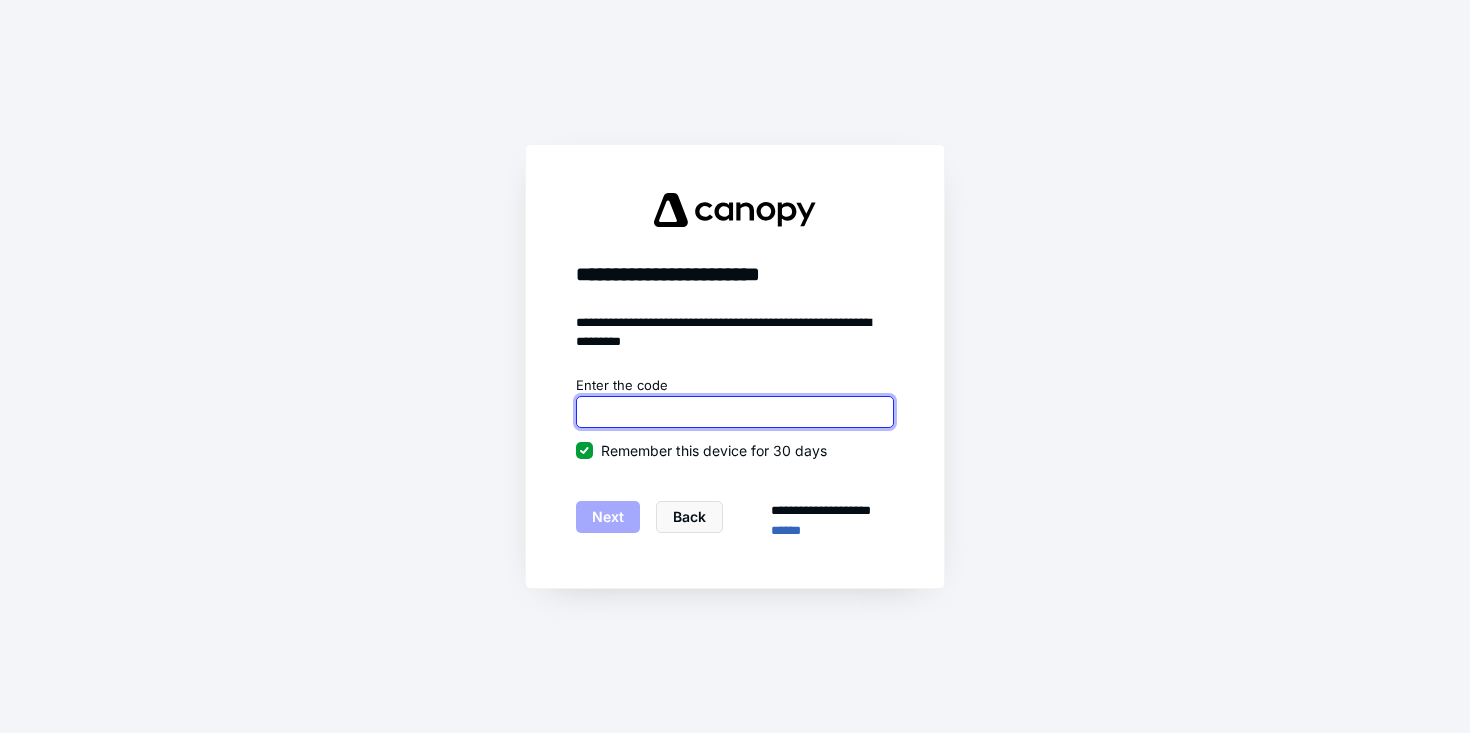 click at bounding box center [735, 412] 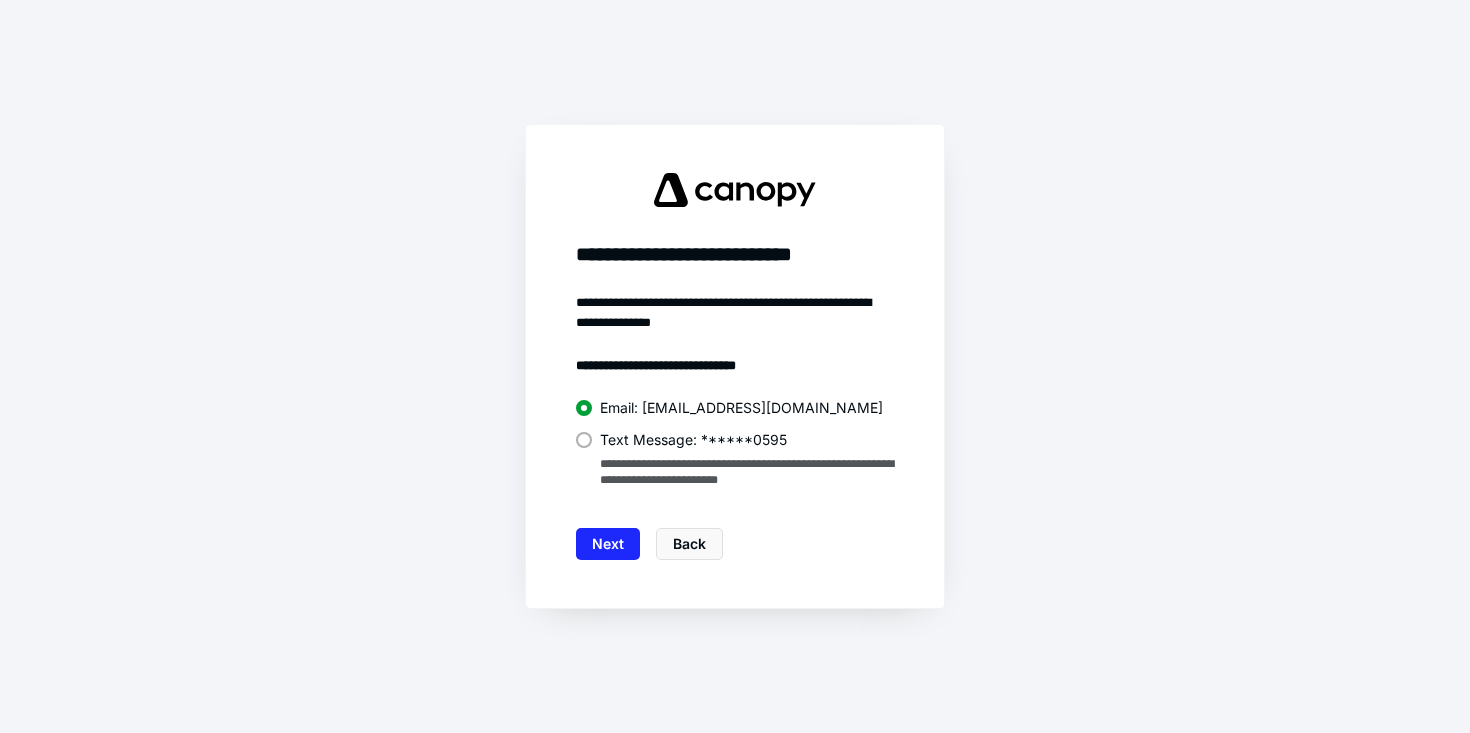 scroll, scrollTop: 0, scrollLeft: 0, axis: both 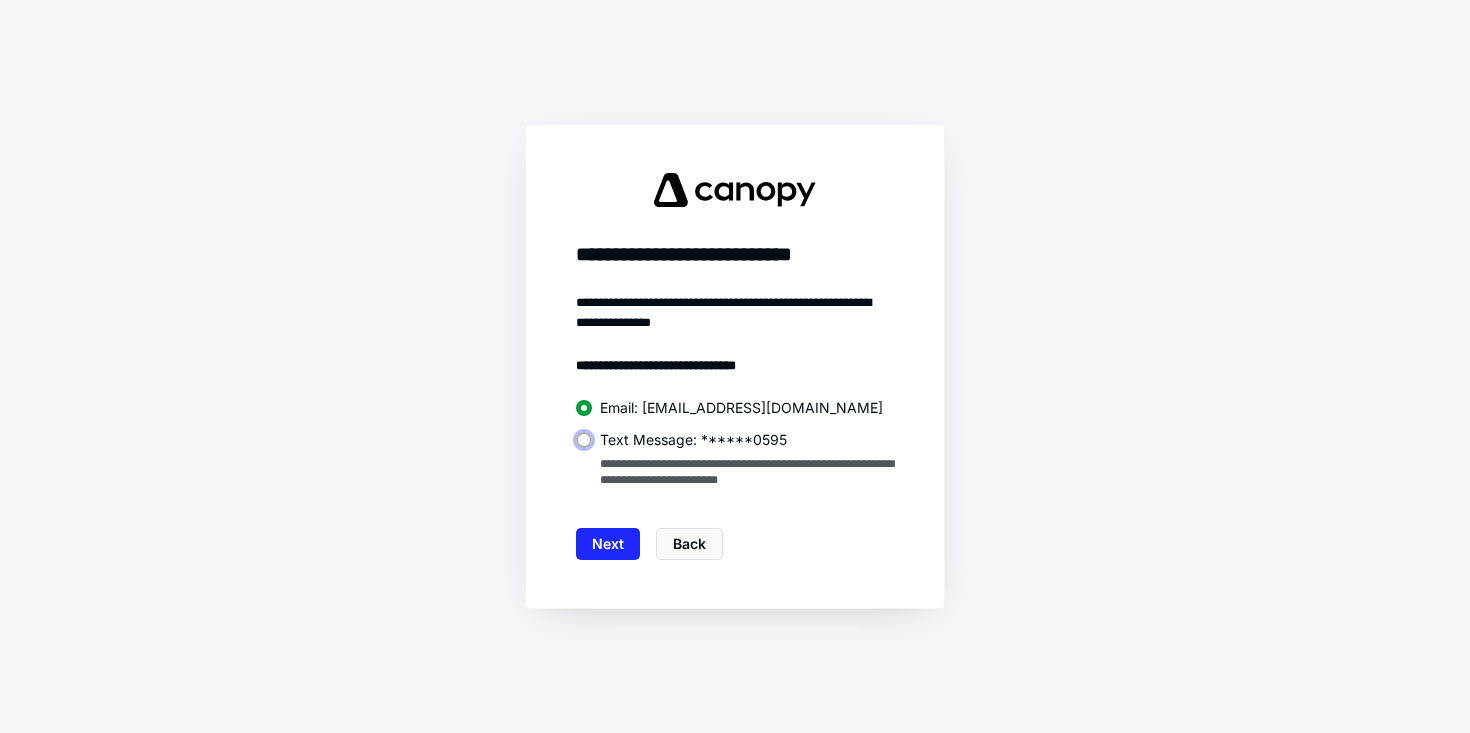radio on "true" 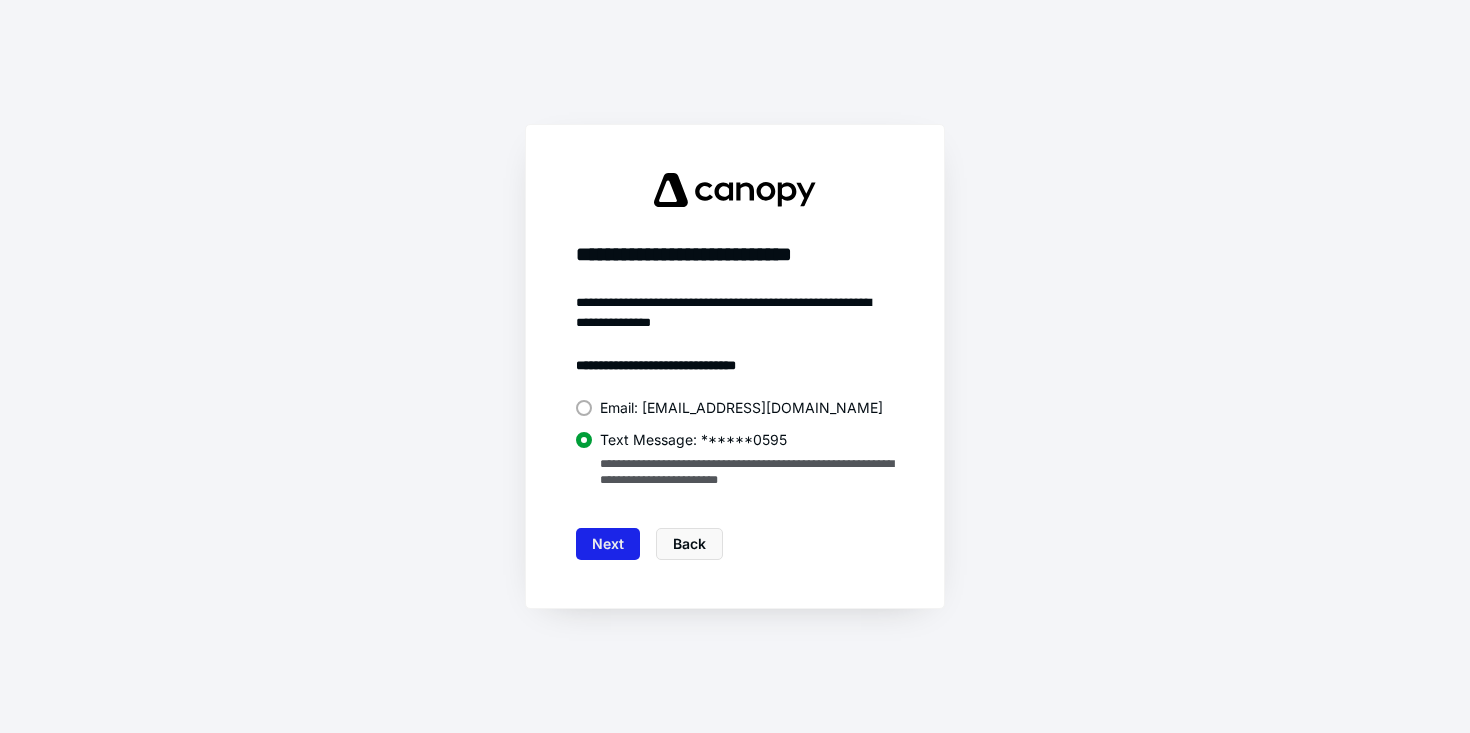 click on "Next" at bounding box center [608, 544] 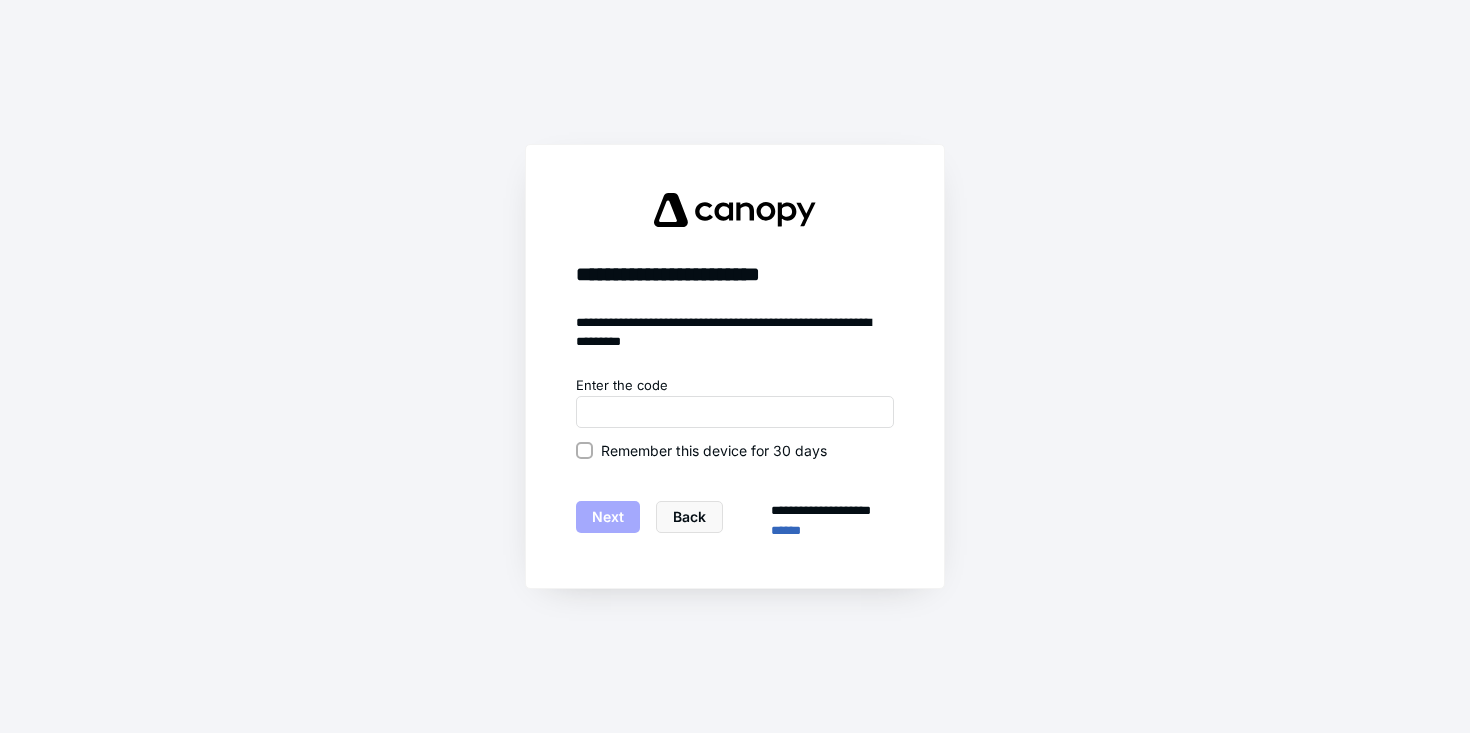 click 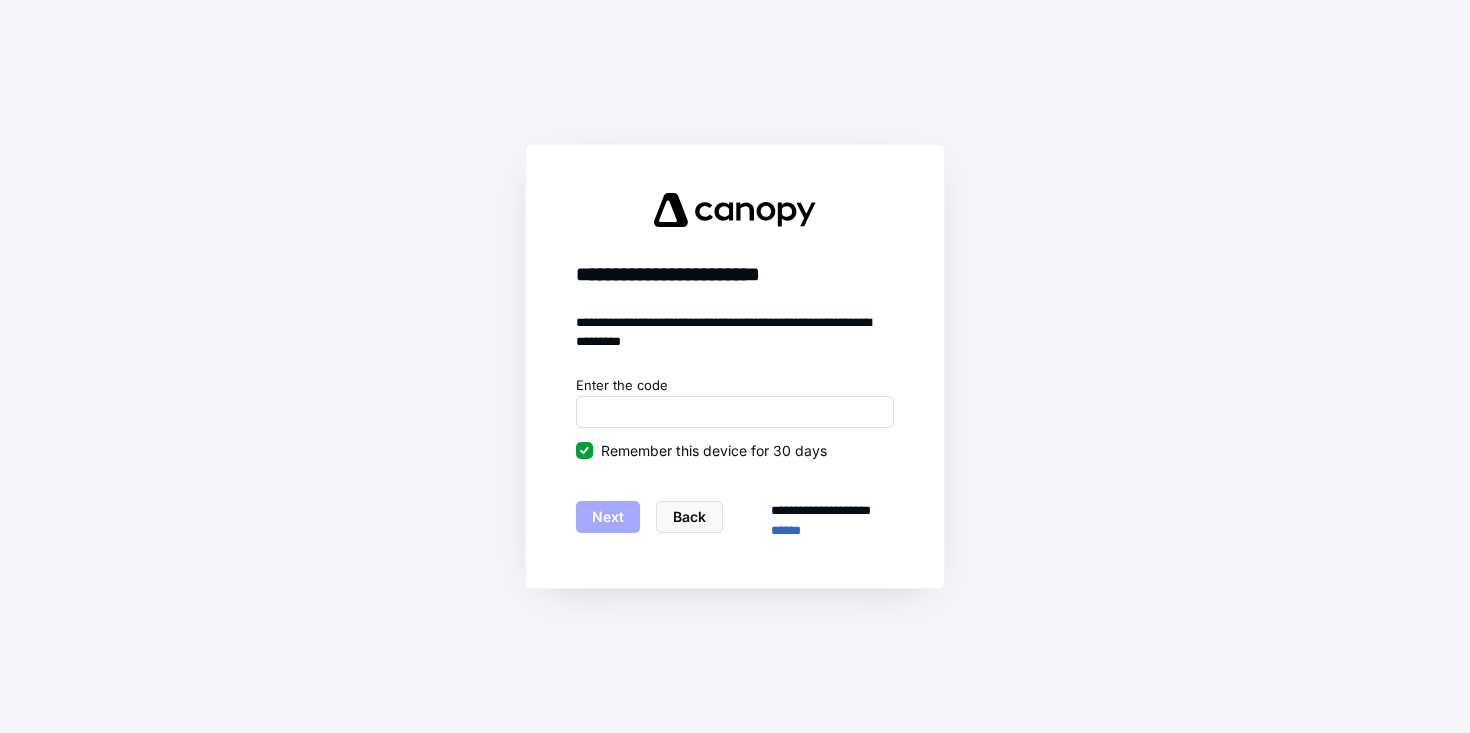 click on "Next" at bounding box center [608, 517] 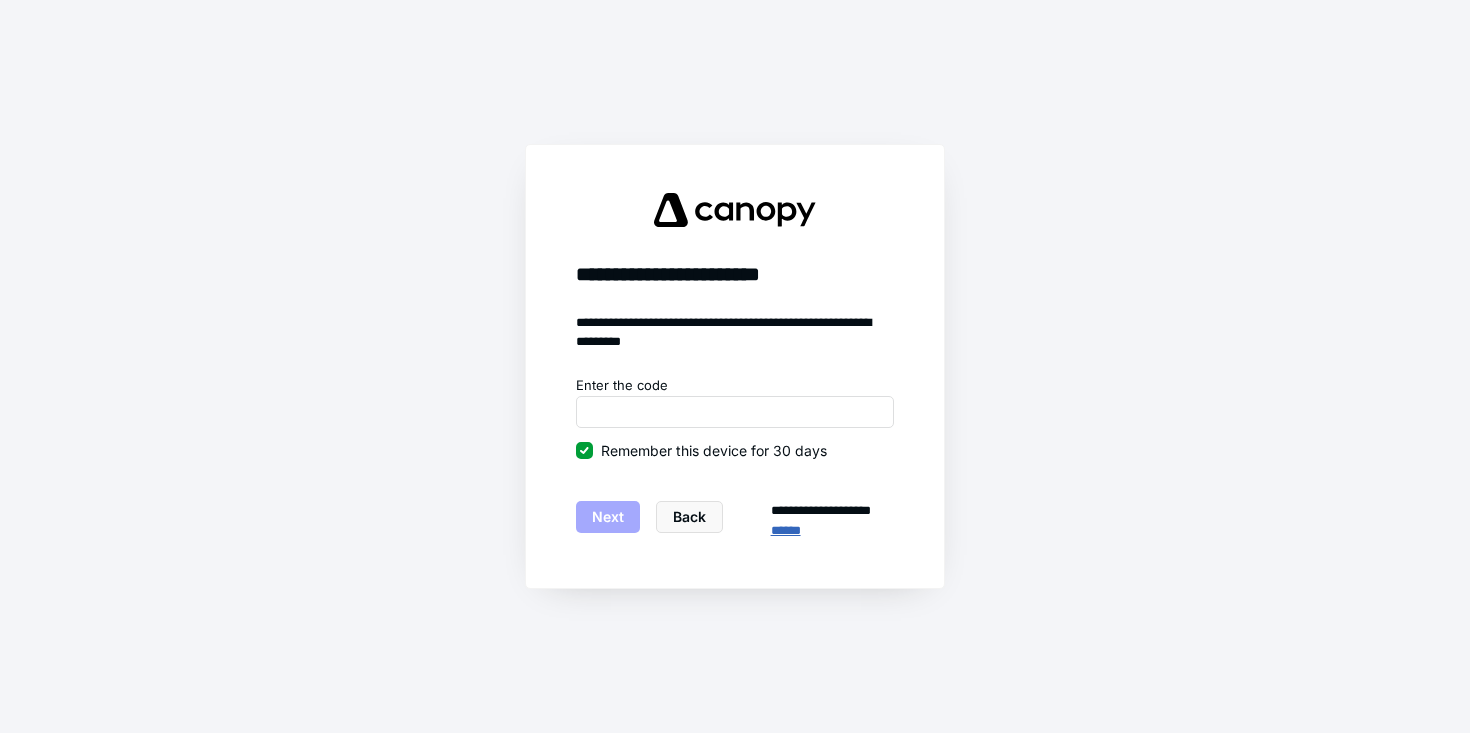 click on "******" at bounding box center [832, 531] 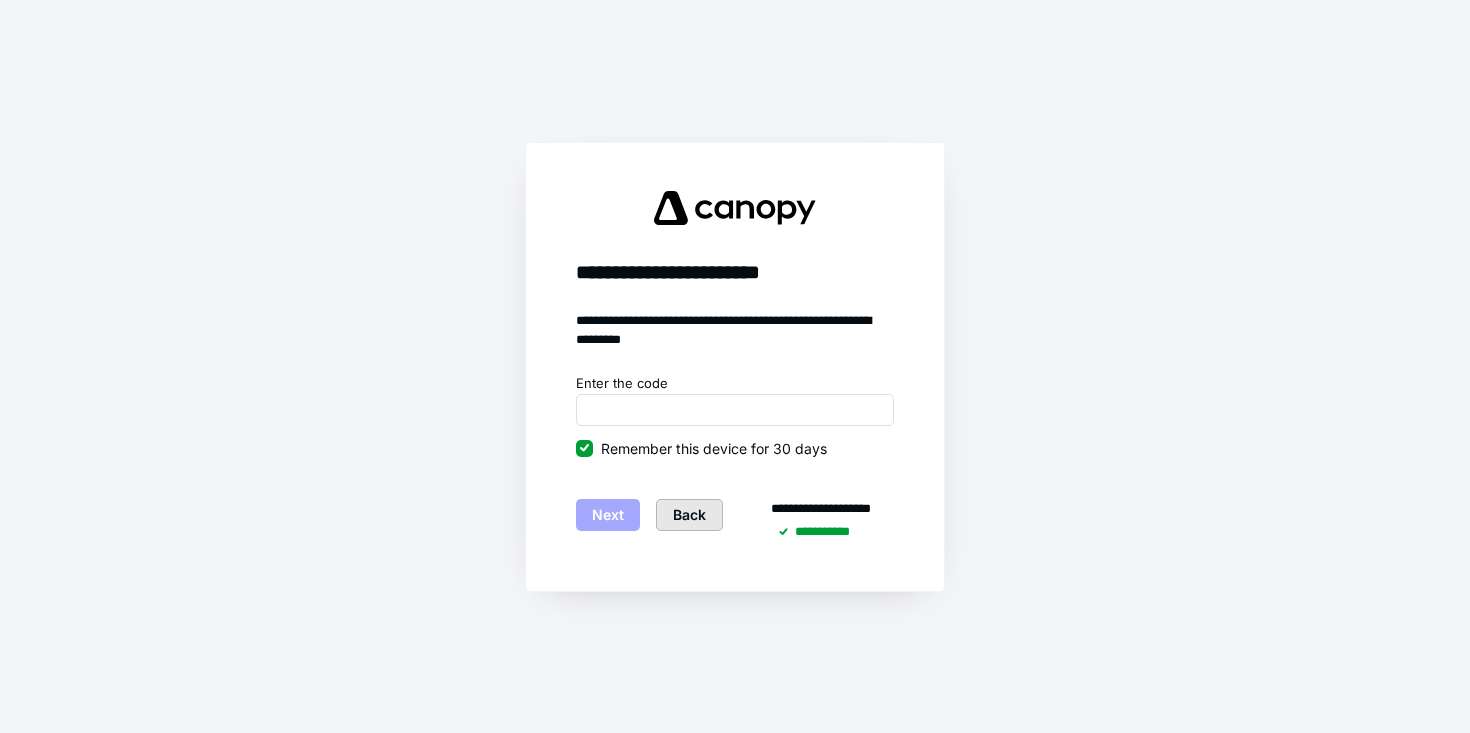click on "Back" at bounding box center [689, 515] 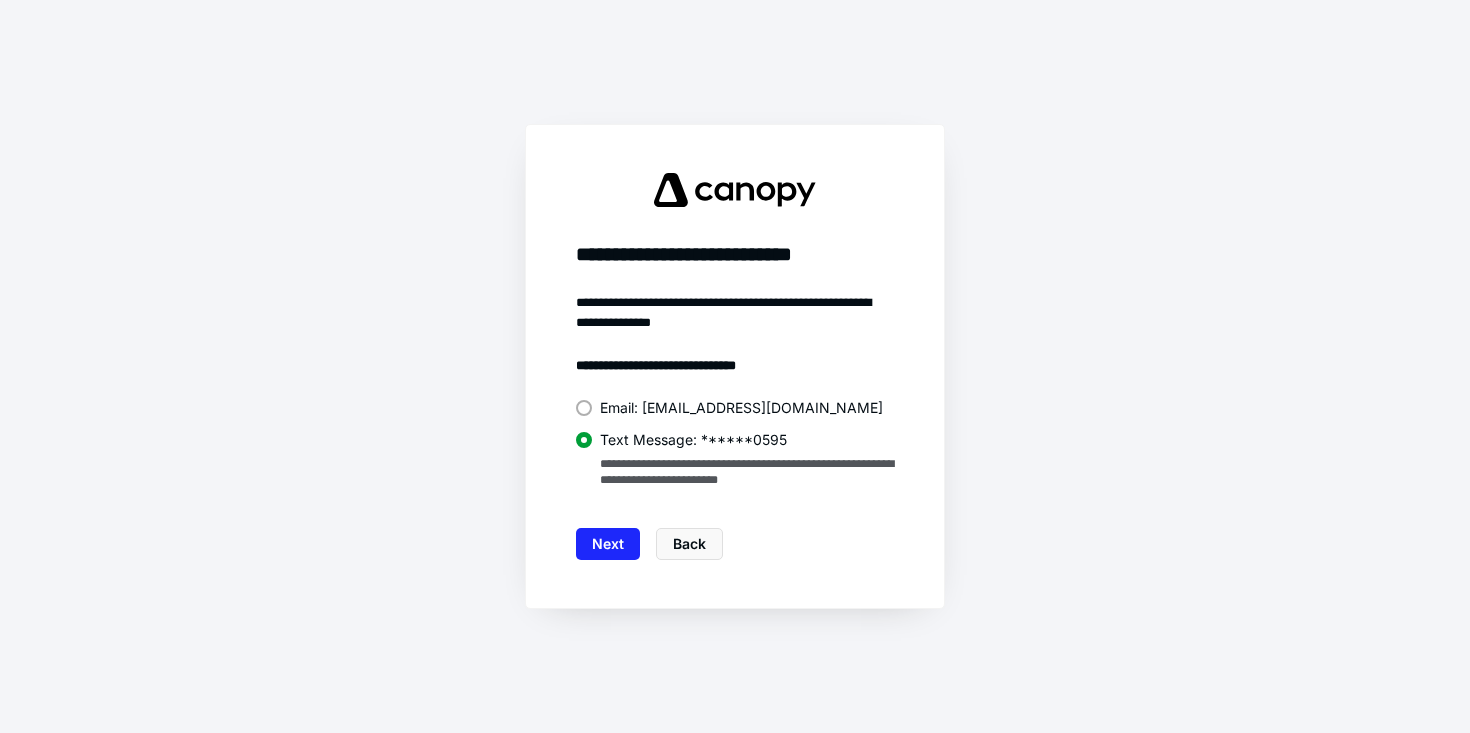 click at bounding box center [584, 408] 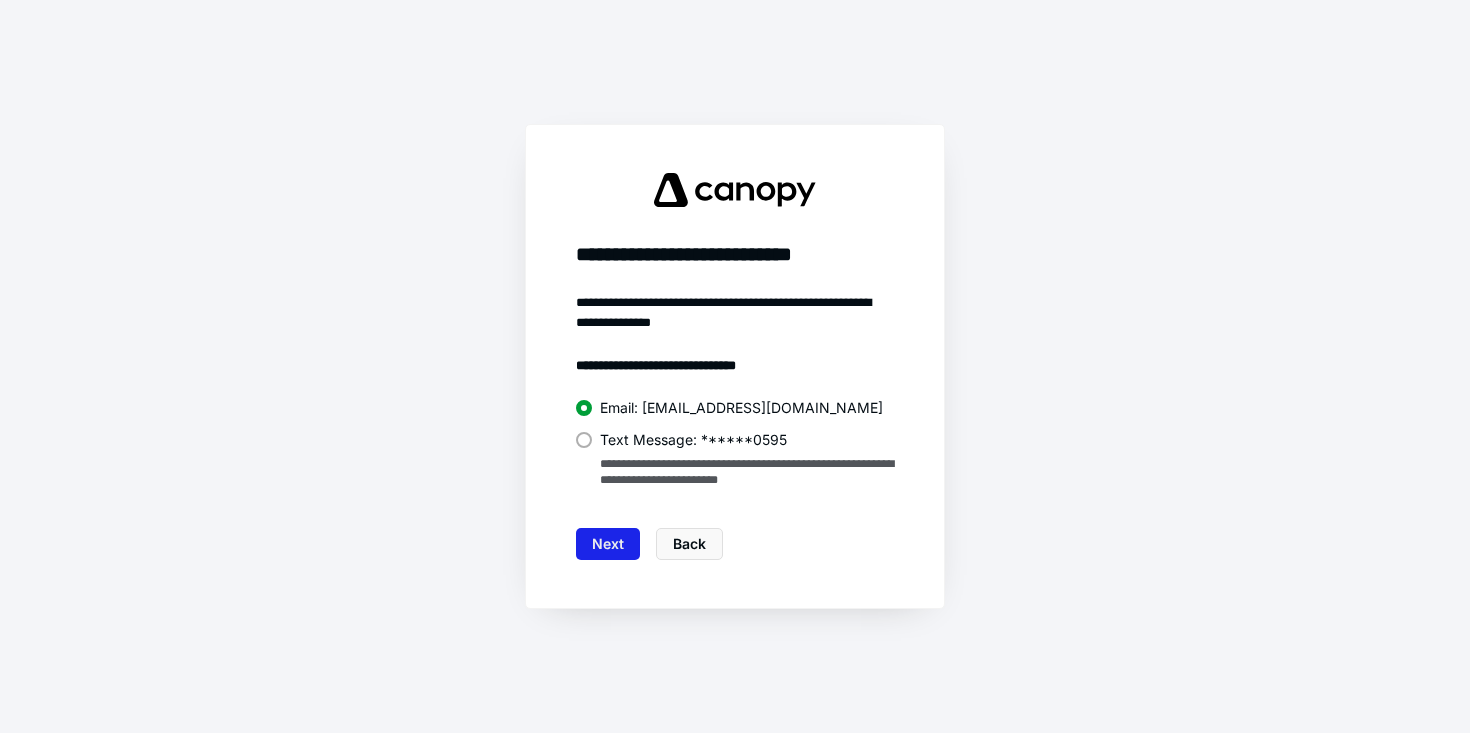 click on "Next" at bounding box center (608, 544) 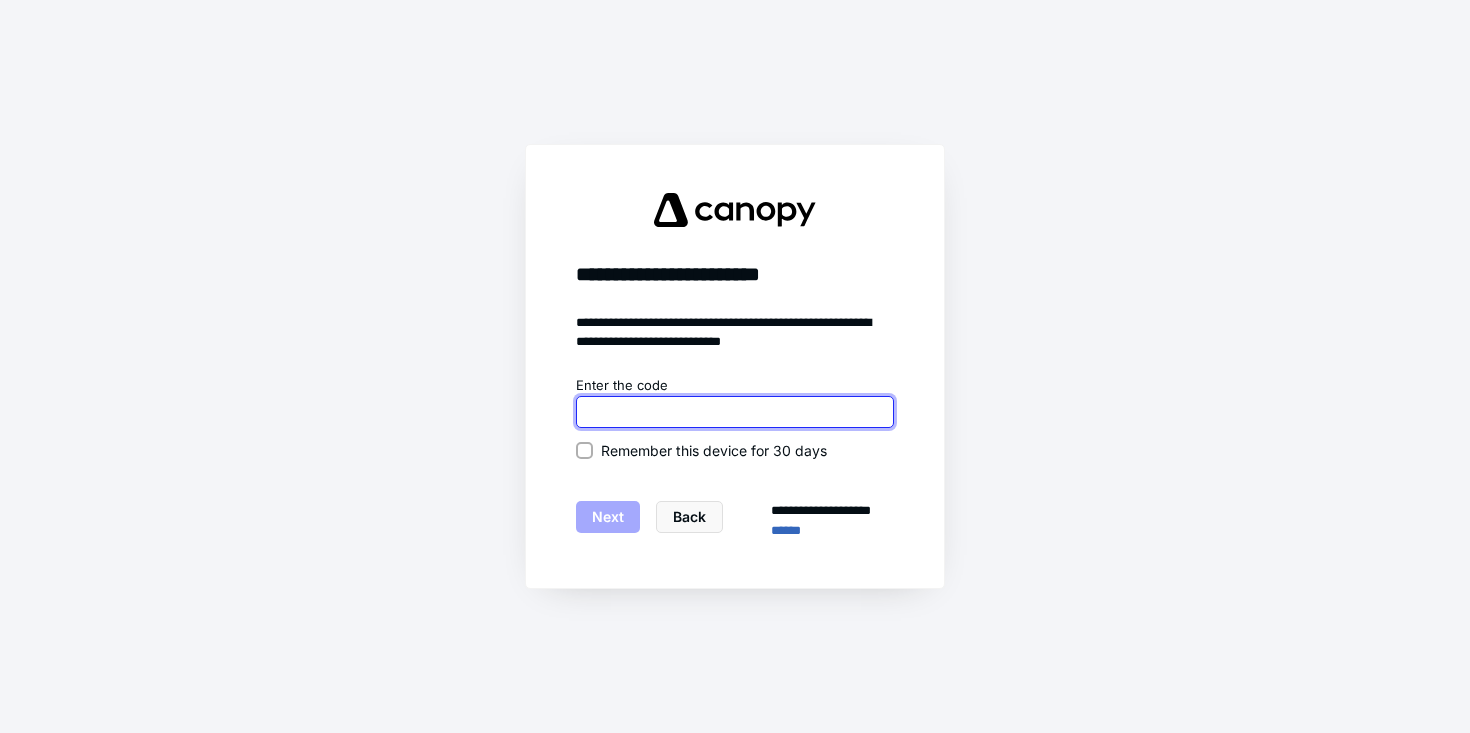 click at bounding box center (735, 412) 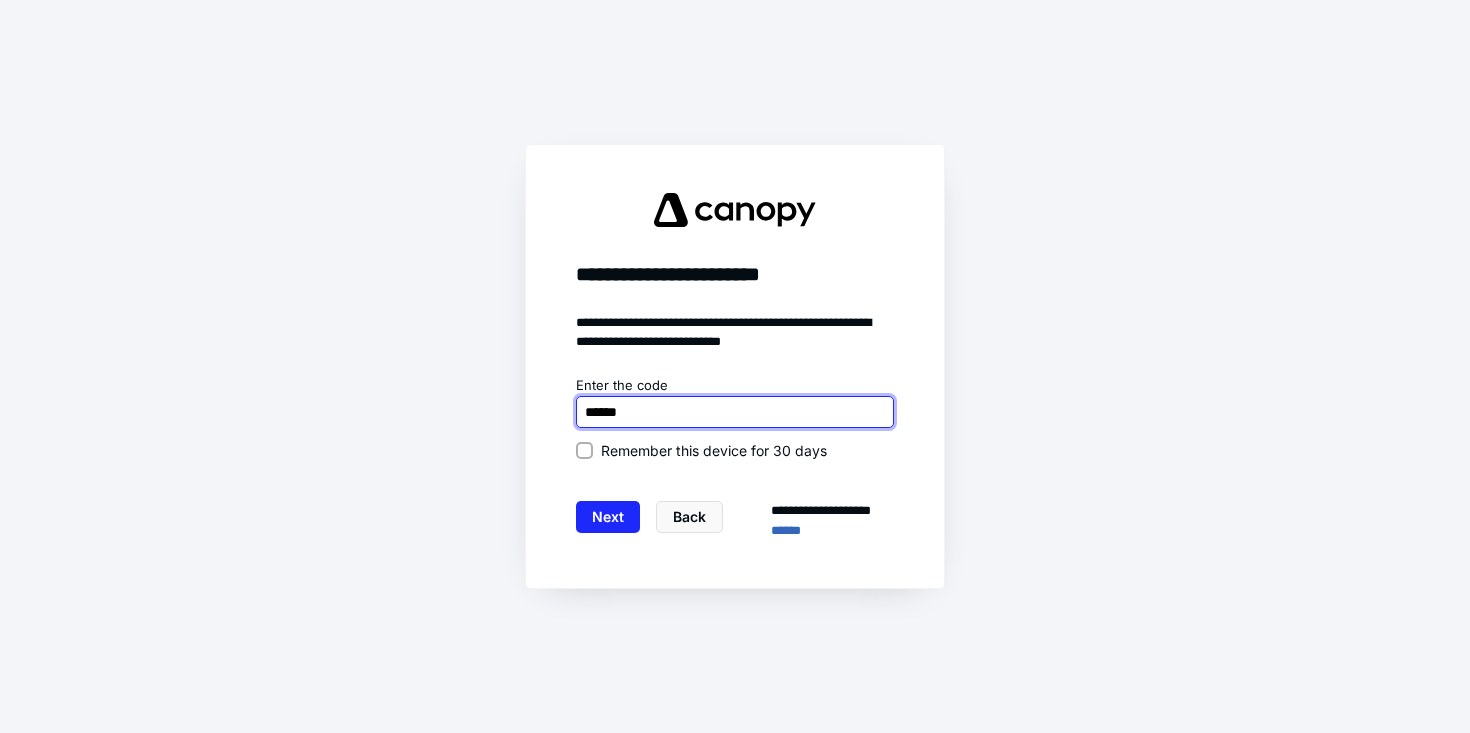 type on "******" 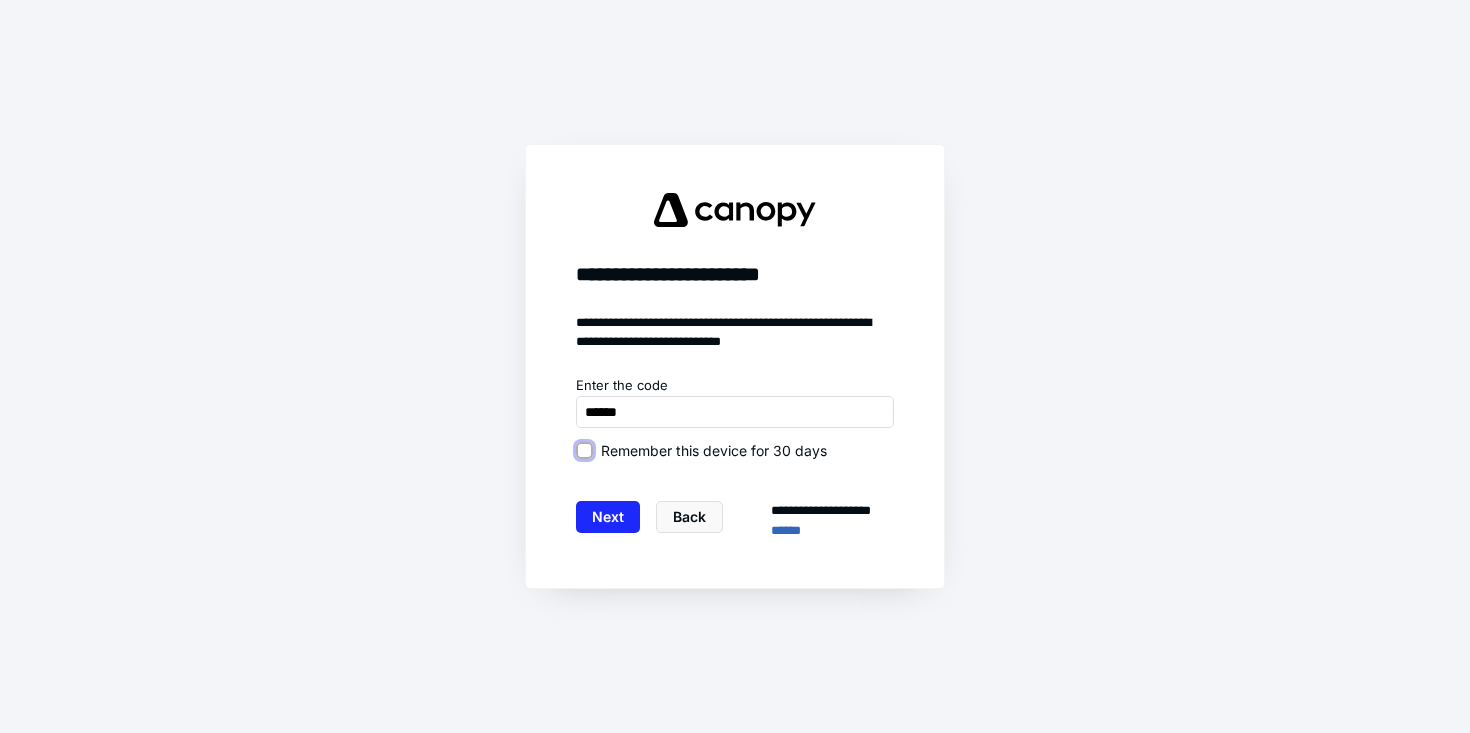 click on "Remember this device for 30 days" at bounding box center [584, 450] 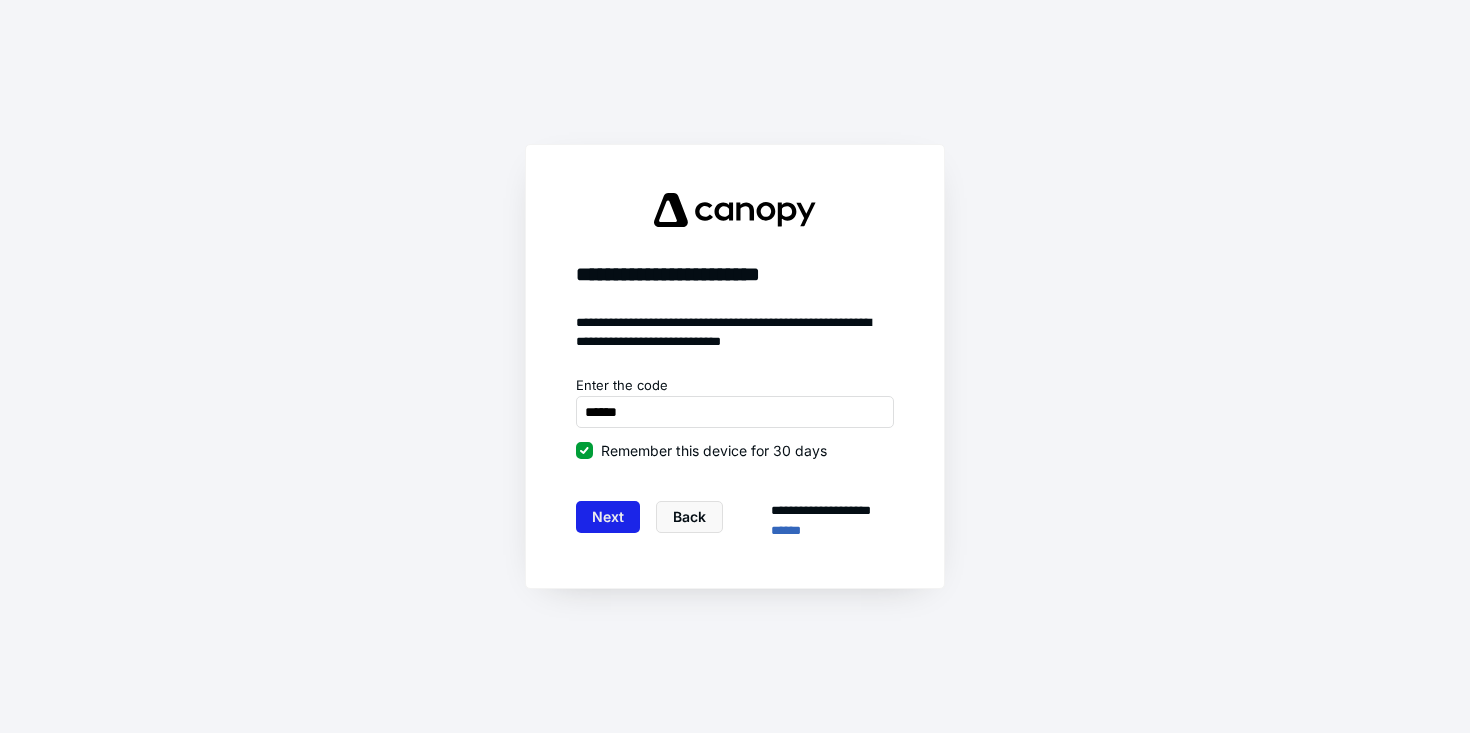 click on "Next" at bounding box center [608, 517] 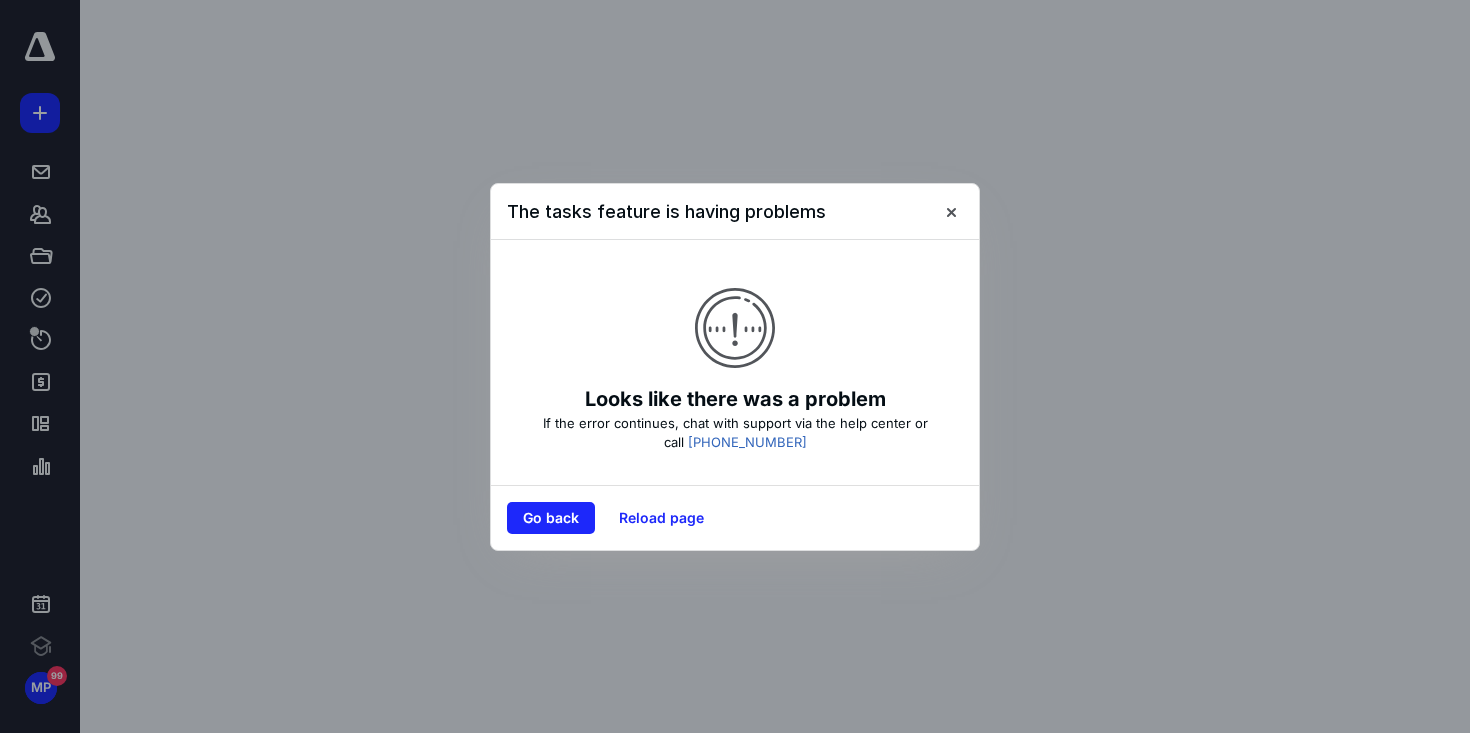 scroll, scrollTop: 0, scrollLeft: 0, axis: both 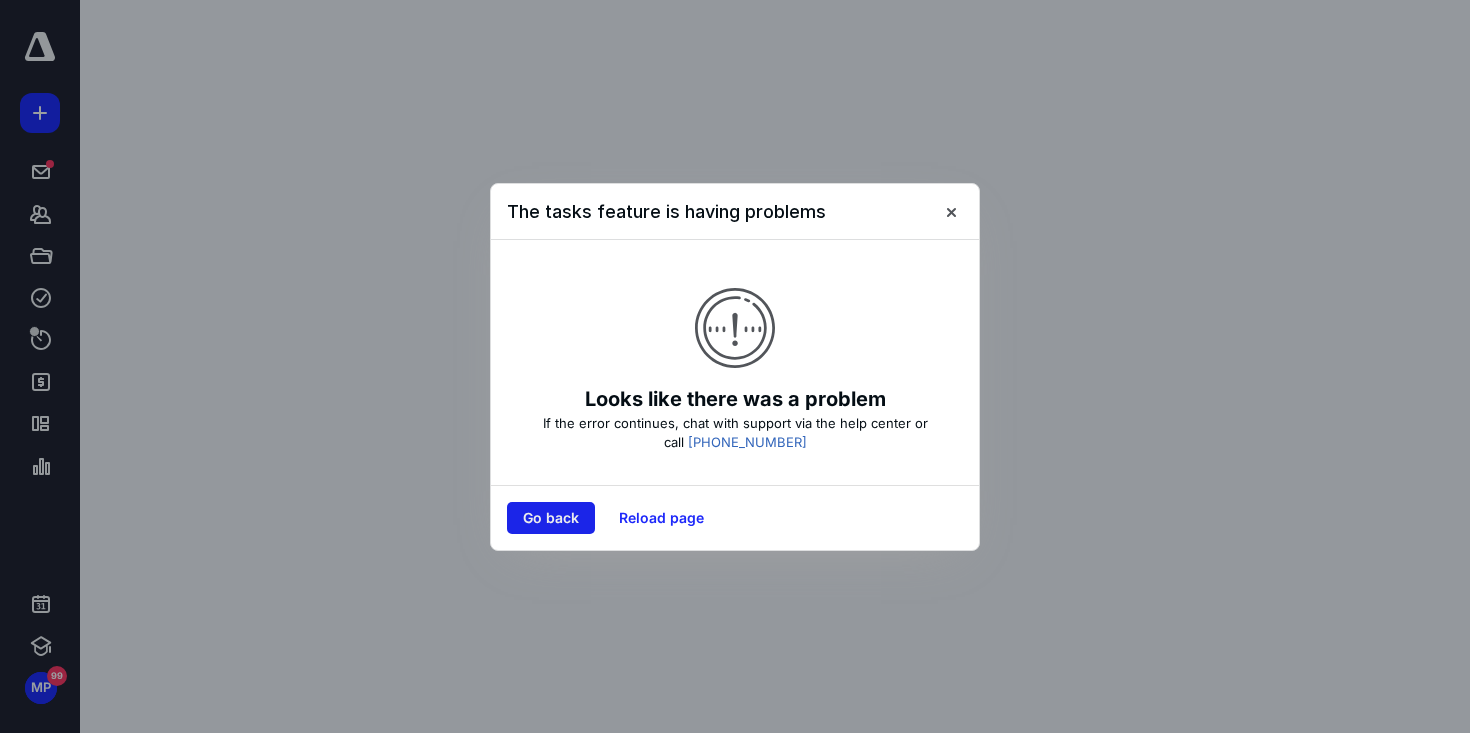 click on "Go back" at bounding box center [551, 518] 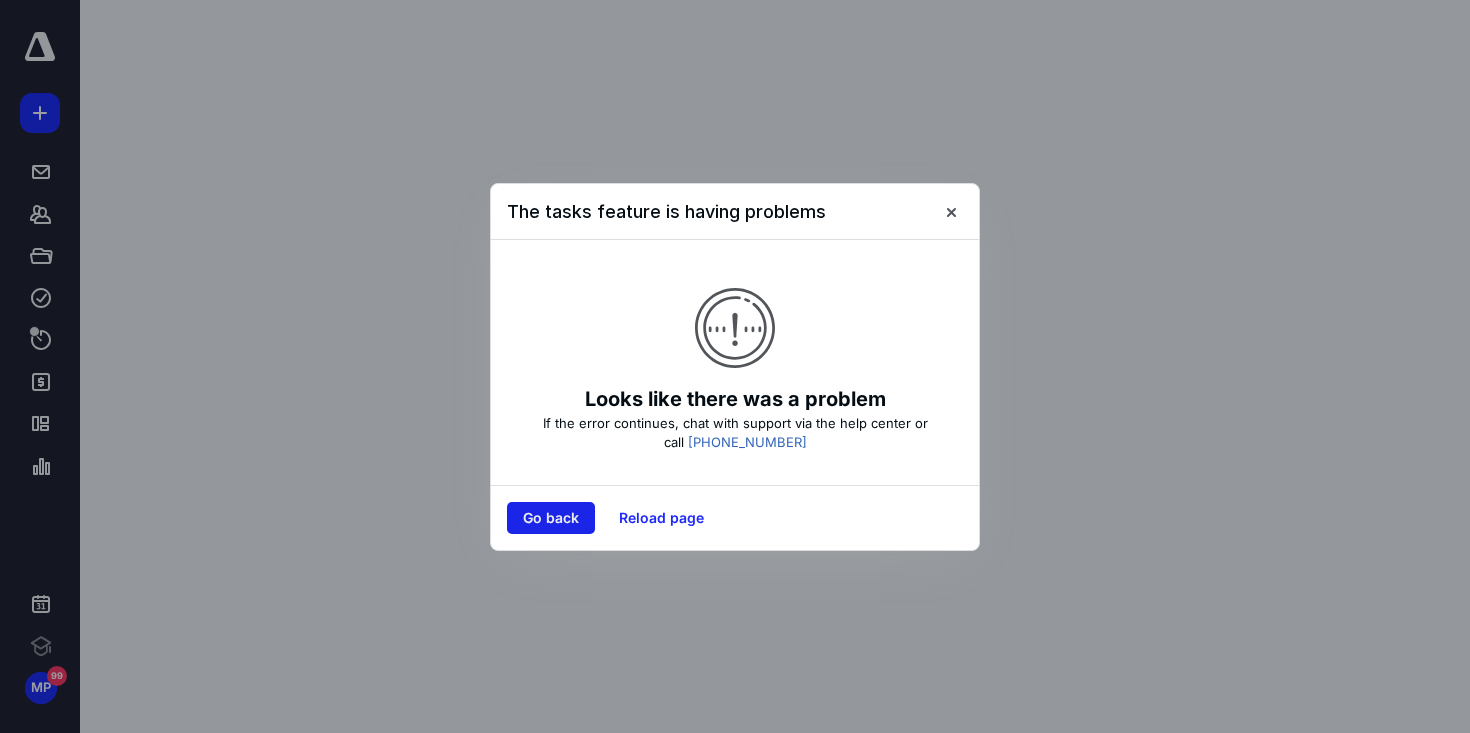 click on "Go back" at bounding box center [551, 518] 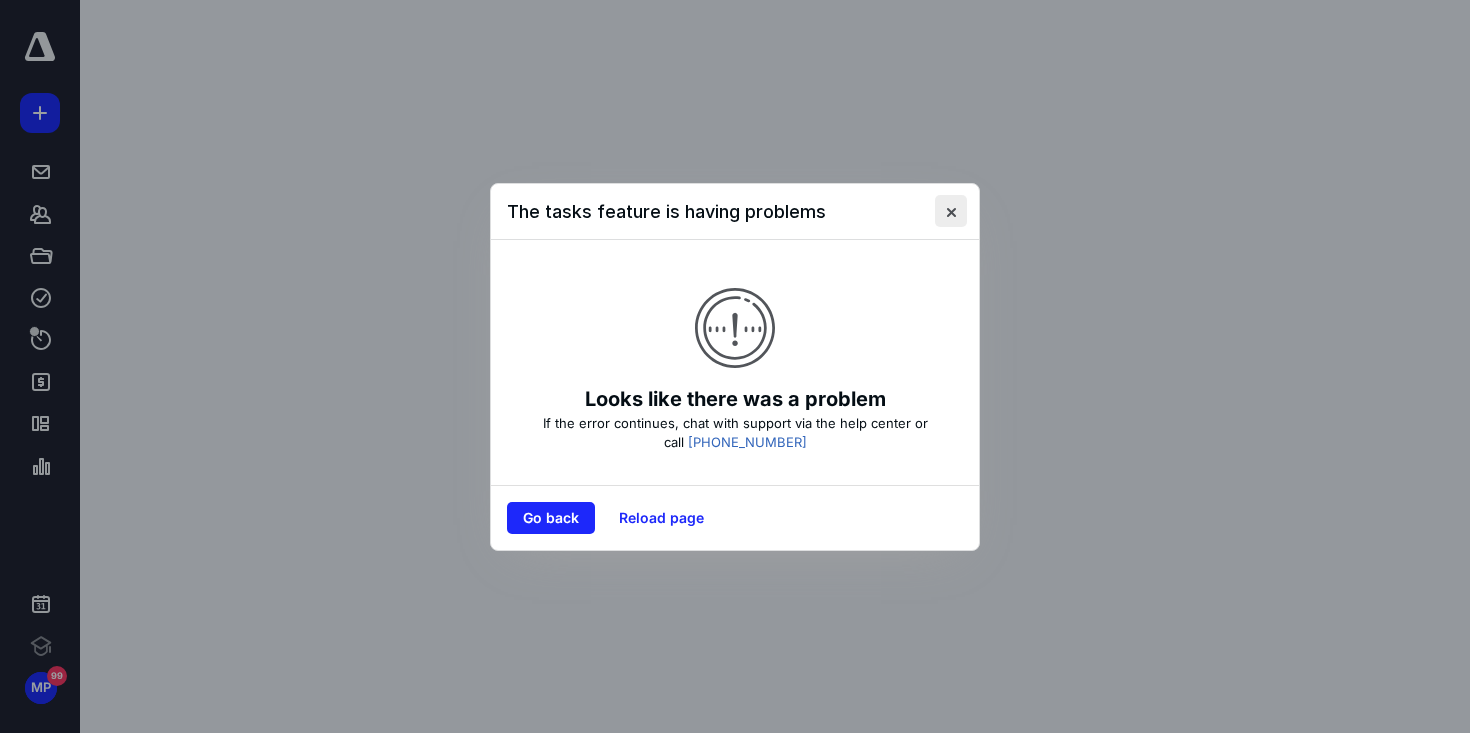 click at bounding box center (951, 211) 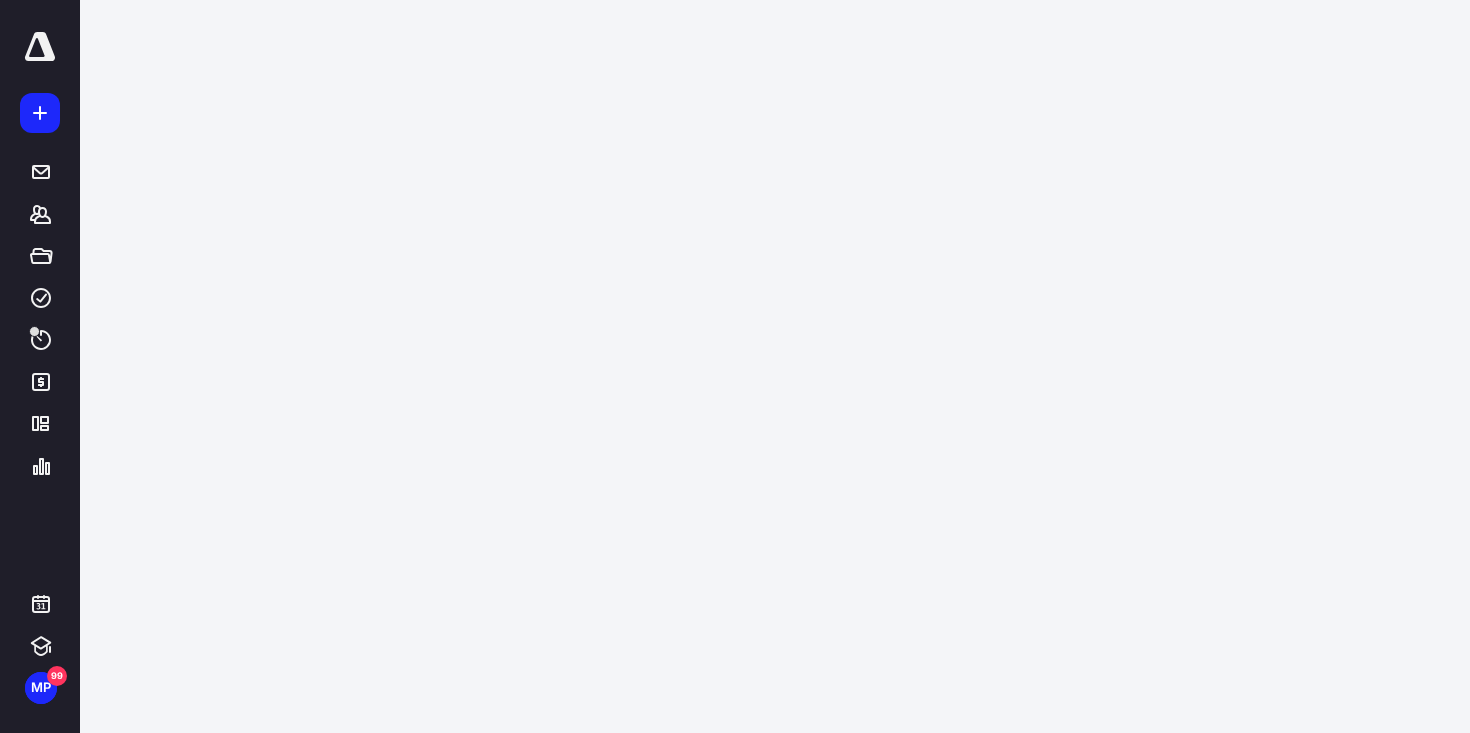 click at bounding box center (40, 47) 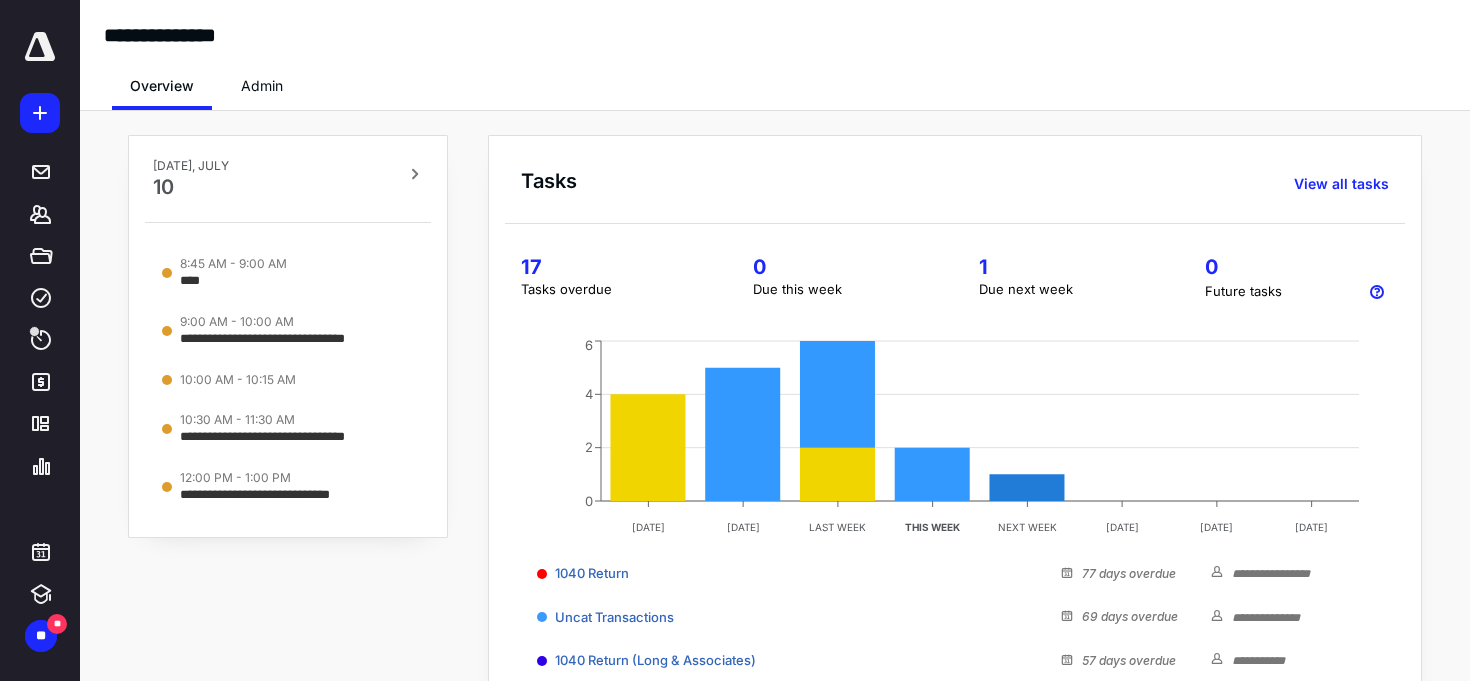 scroll, scrollTop: 0, scrollLeft: 0, axis: both 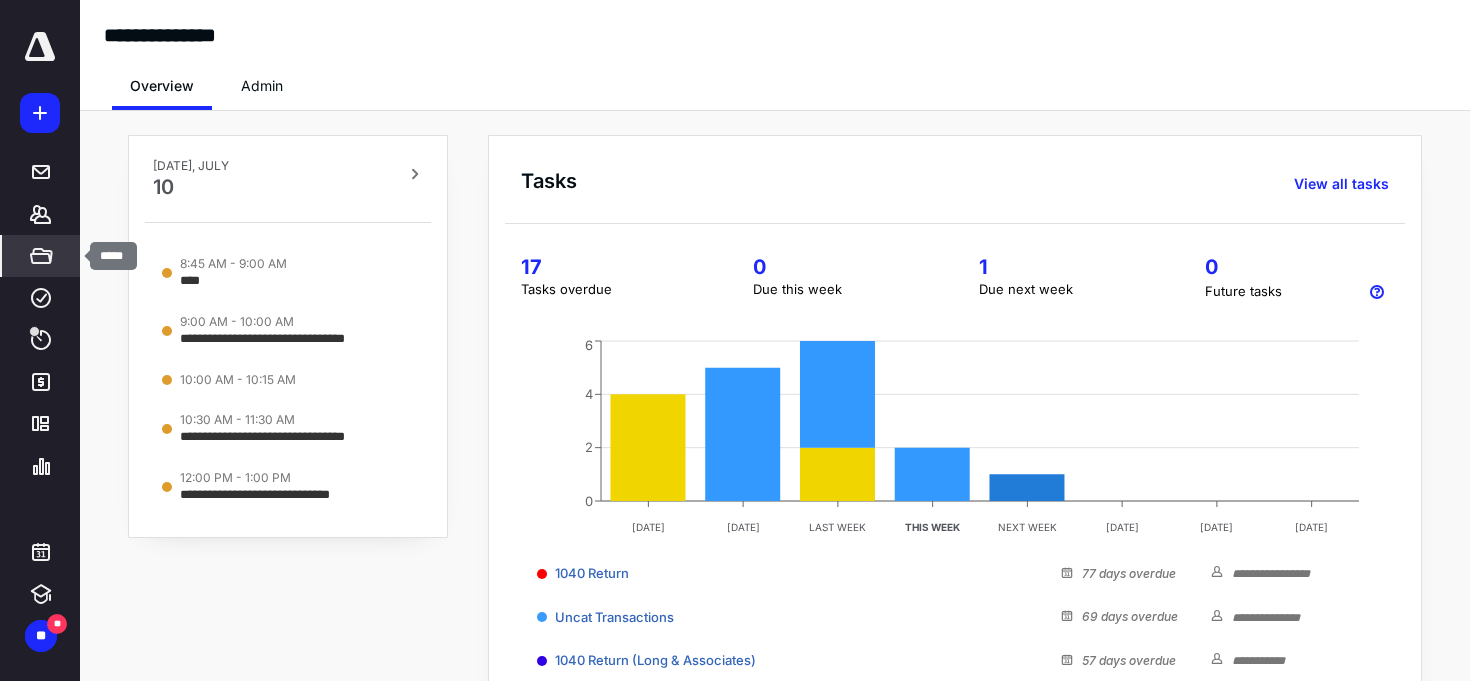 click 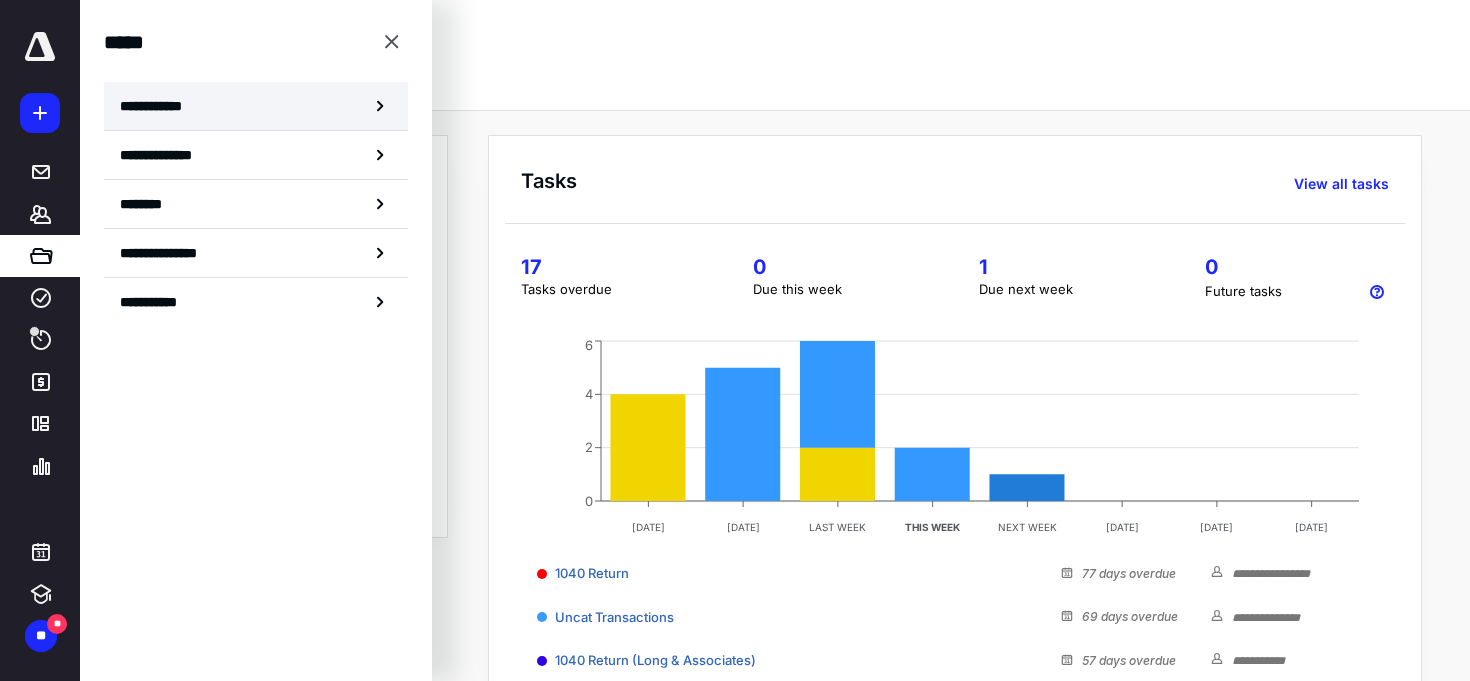 click on "**********" at bounding box center [157, 106] 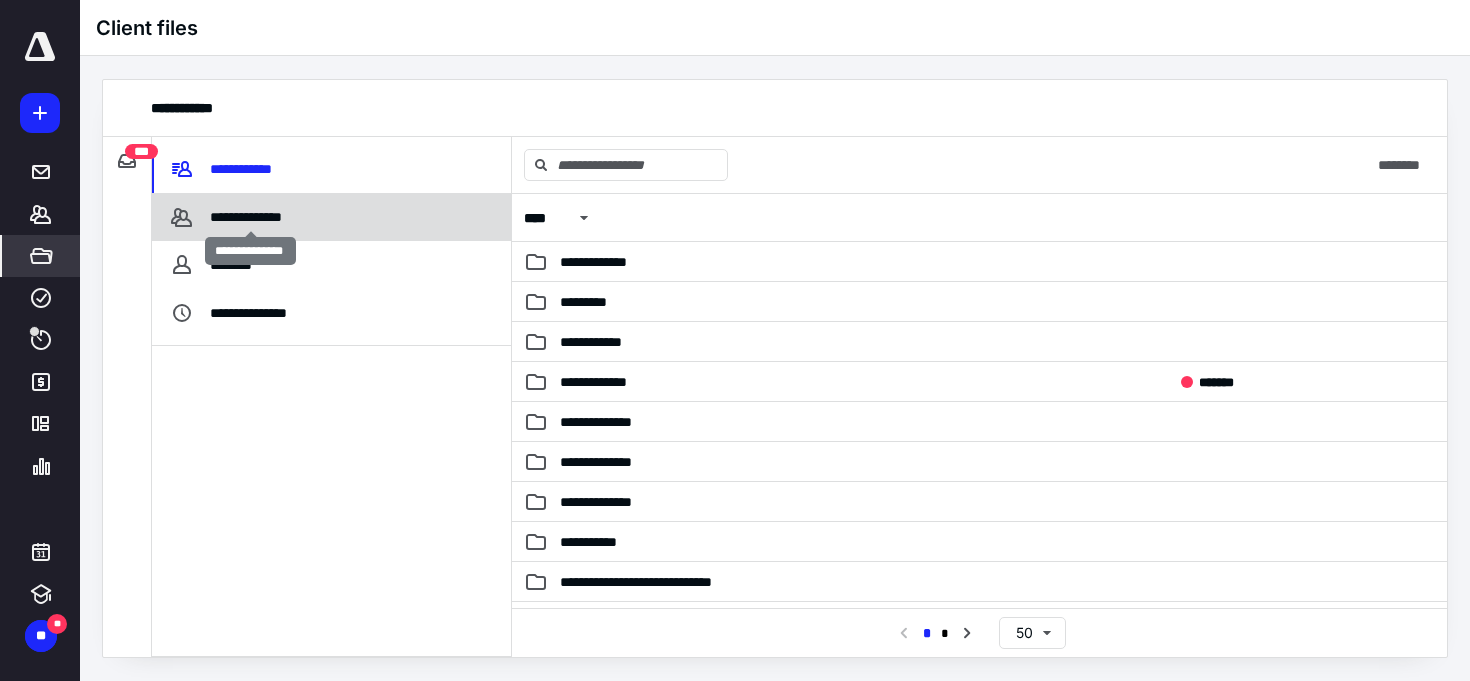 click on "**********" at bounding box center [250, 217] 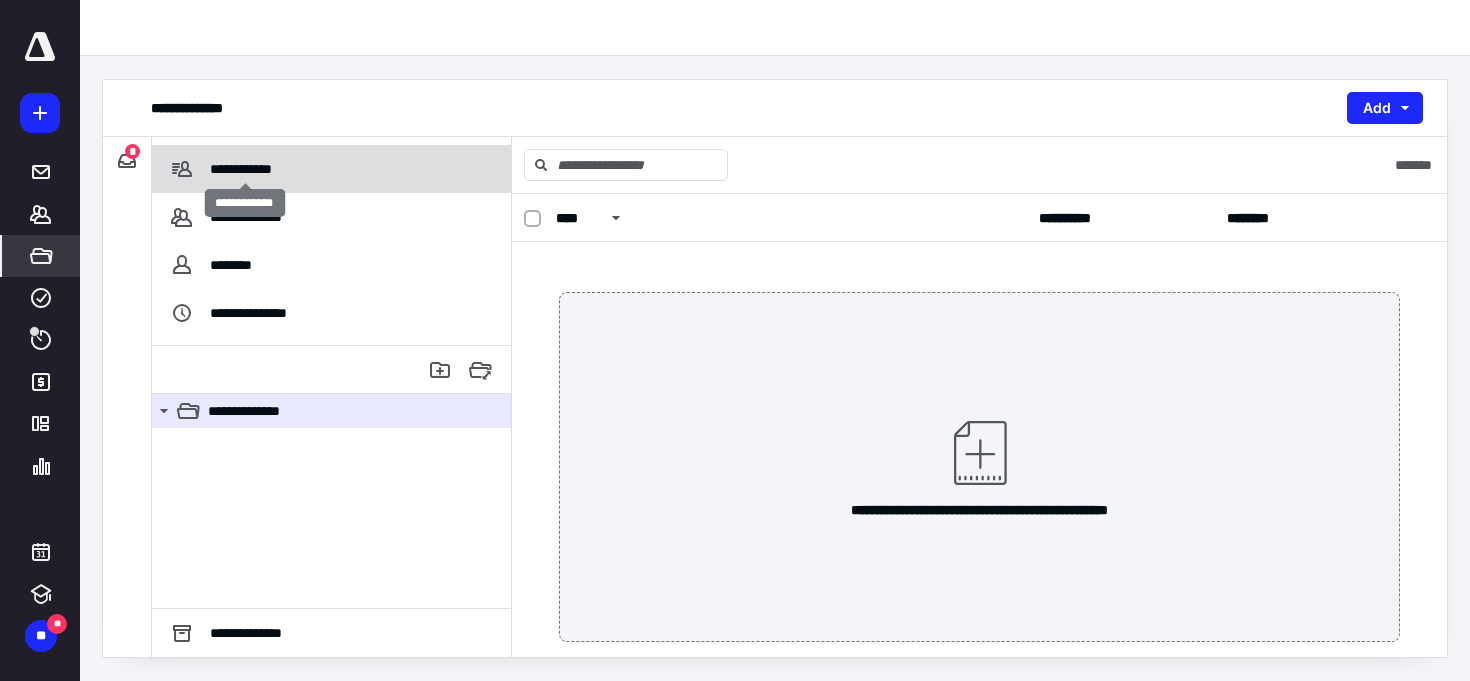 click on "**********" at bounding box center [244, 169] 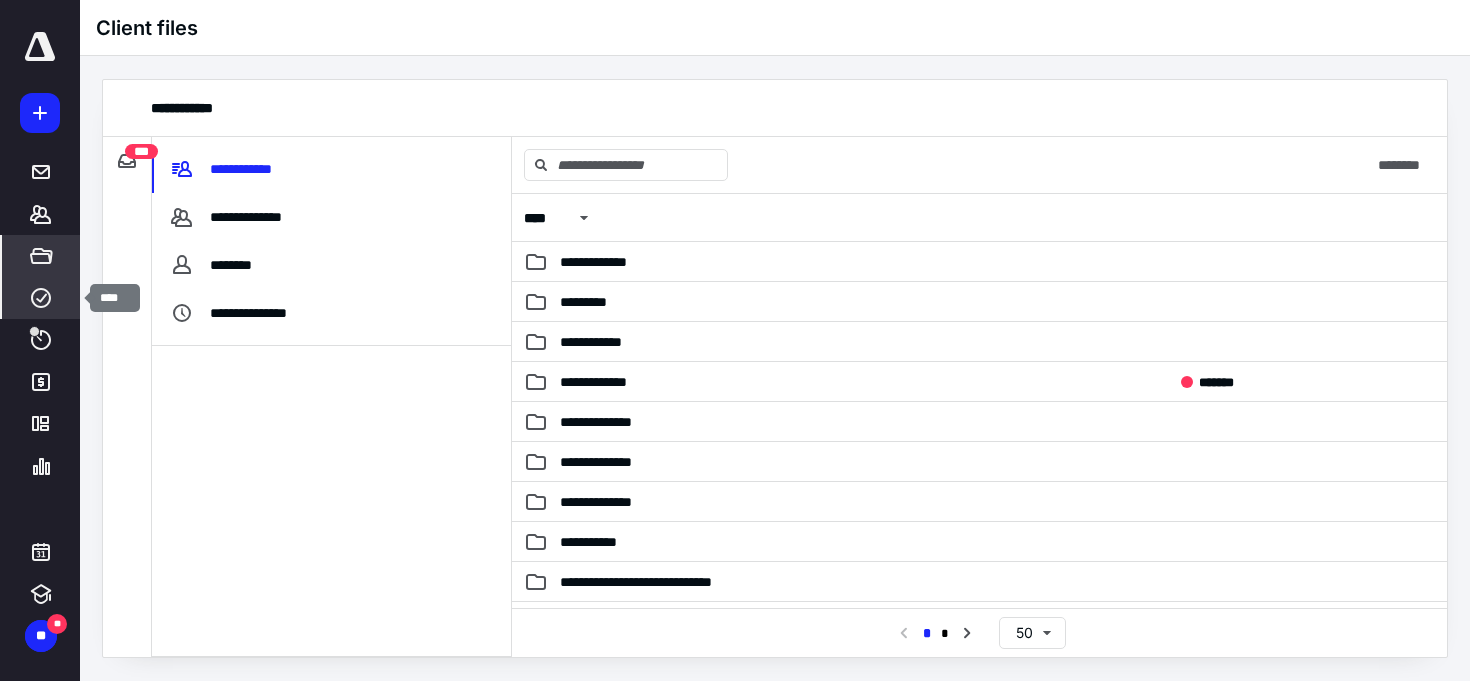 click 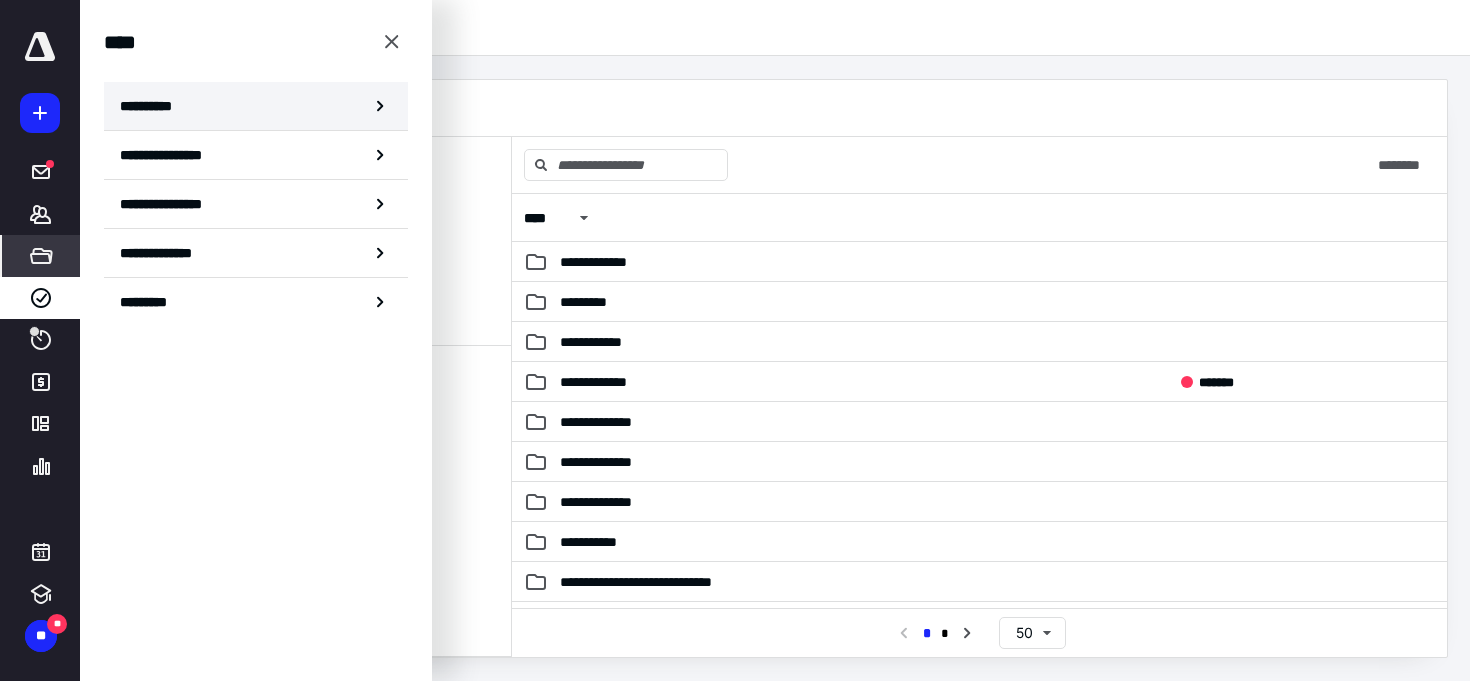 click on "**********" at bounding box center [256, 106] 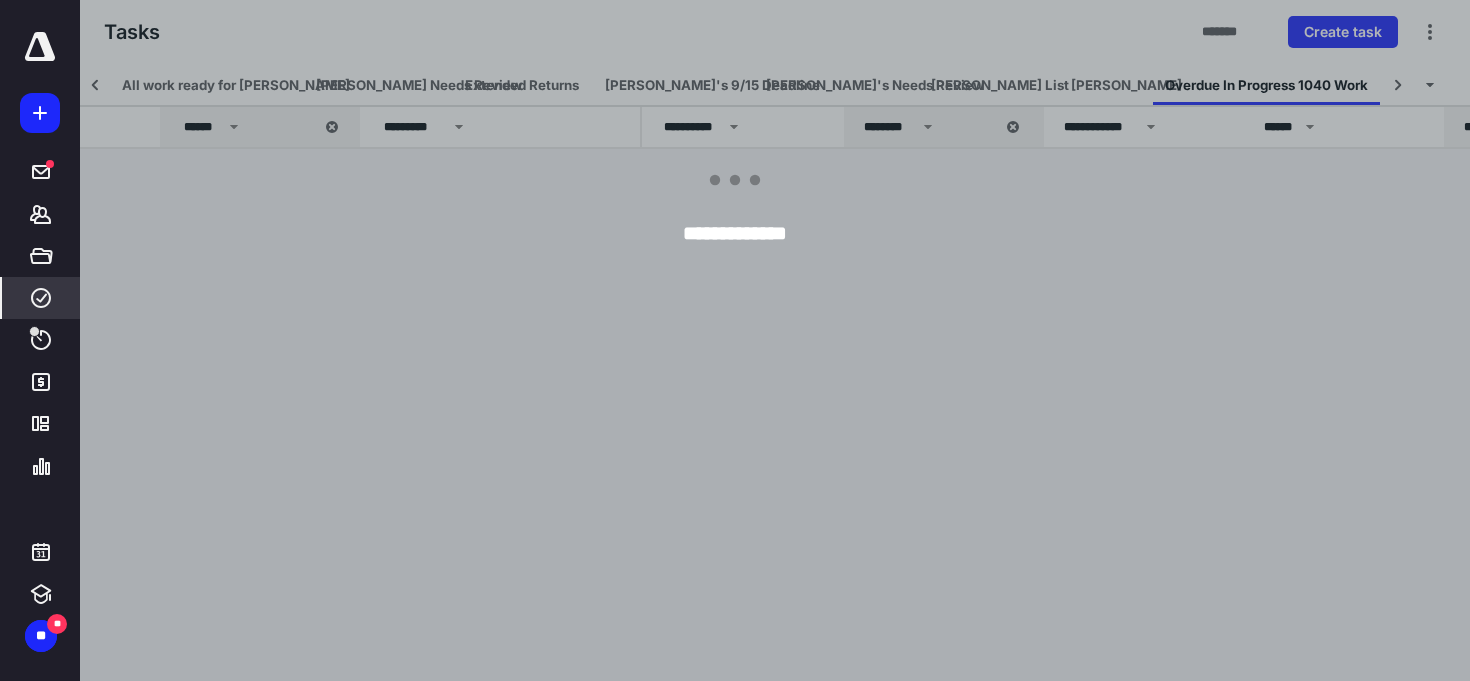 scroll, scrollTop: 0, scrollLeft: 516, axis: horizontal 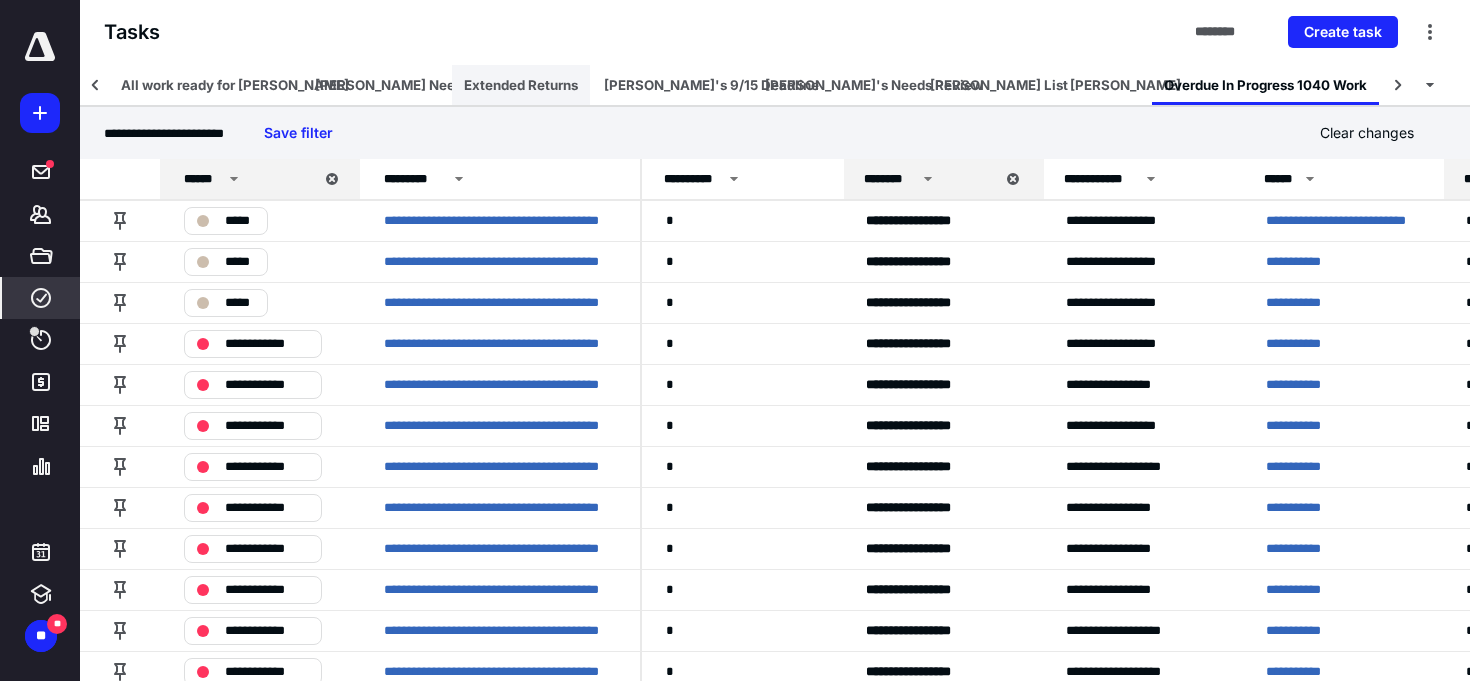 click on "Extended Returns" at bounding box center [521, 85] 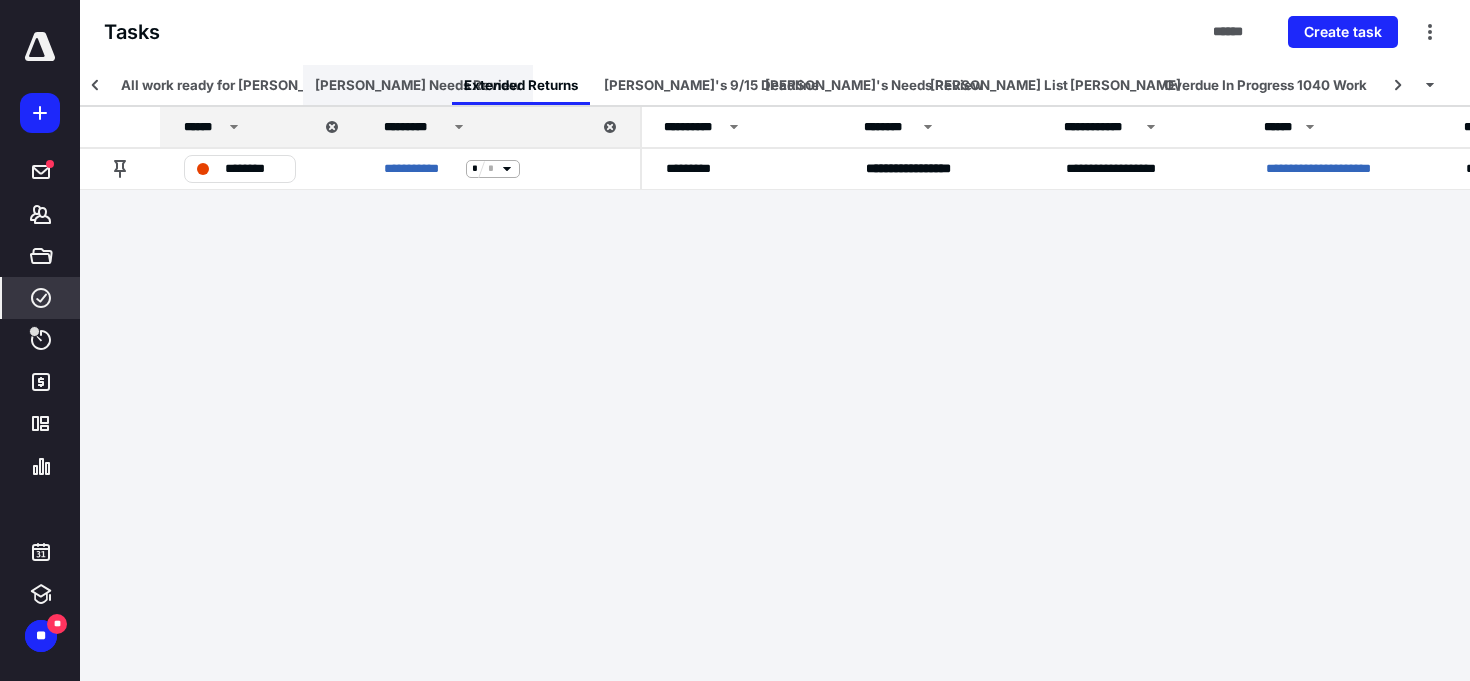 click on "[PERSON_NAME] Needs Review" at bounding box center (418, 85) 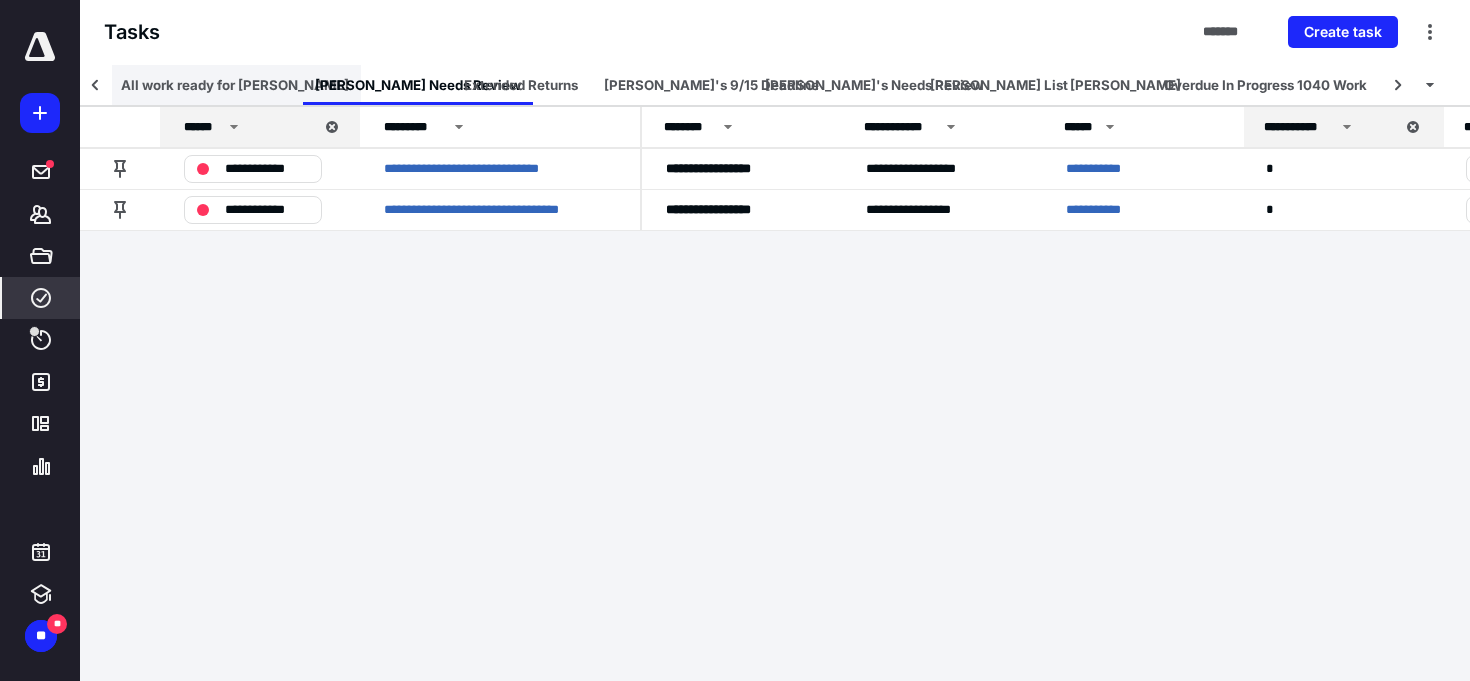 click on "All work ready for [PERSON_NAME]" at bounding box center [235, 85] 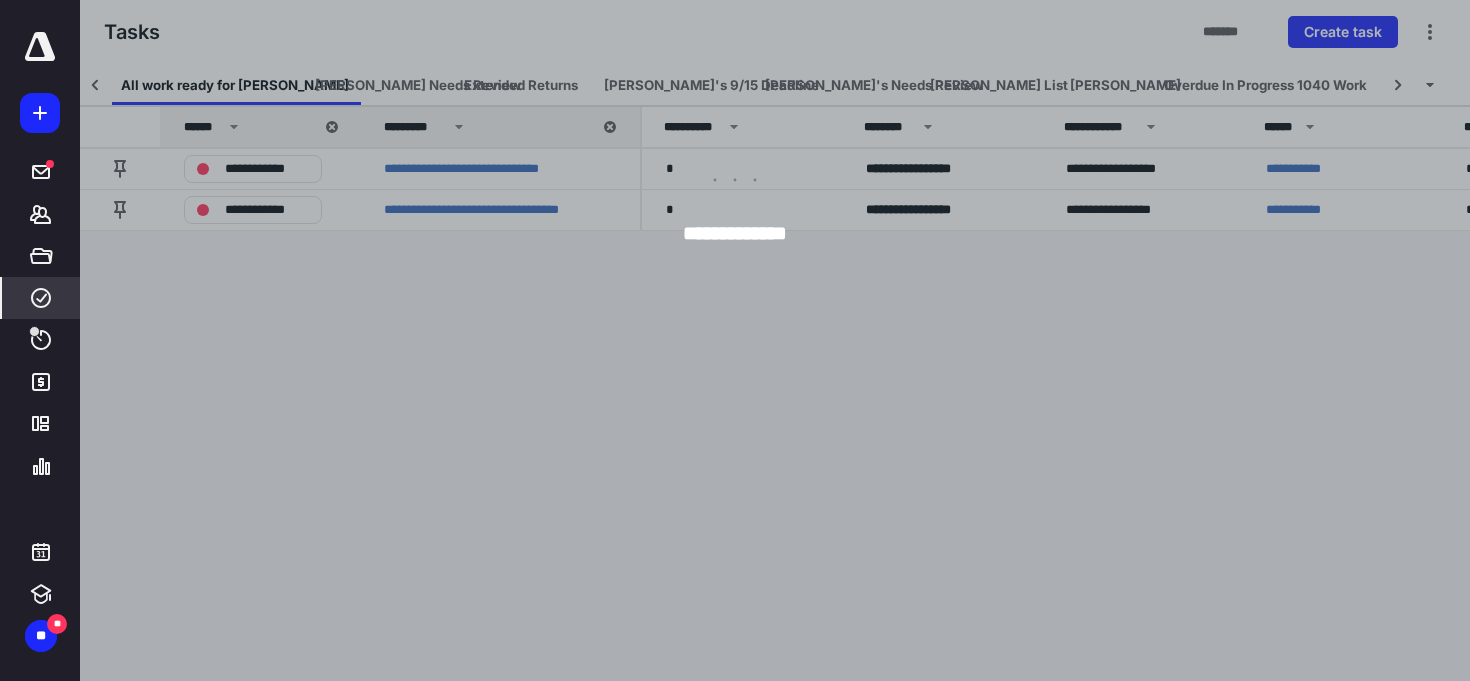 scroll, scrollTop: 0, scrollLeft: 513, axis: horizontal 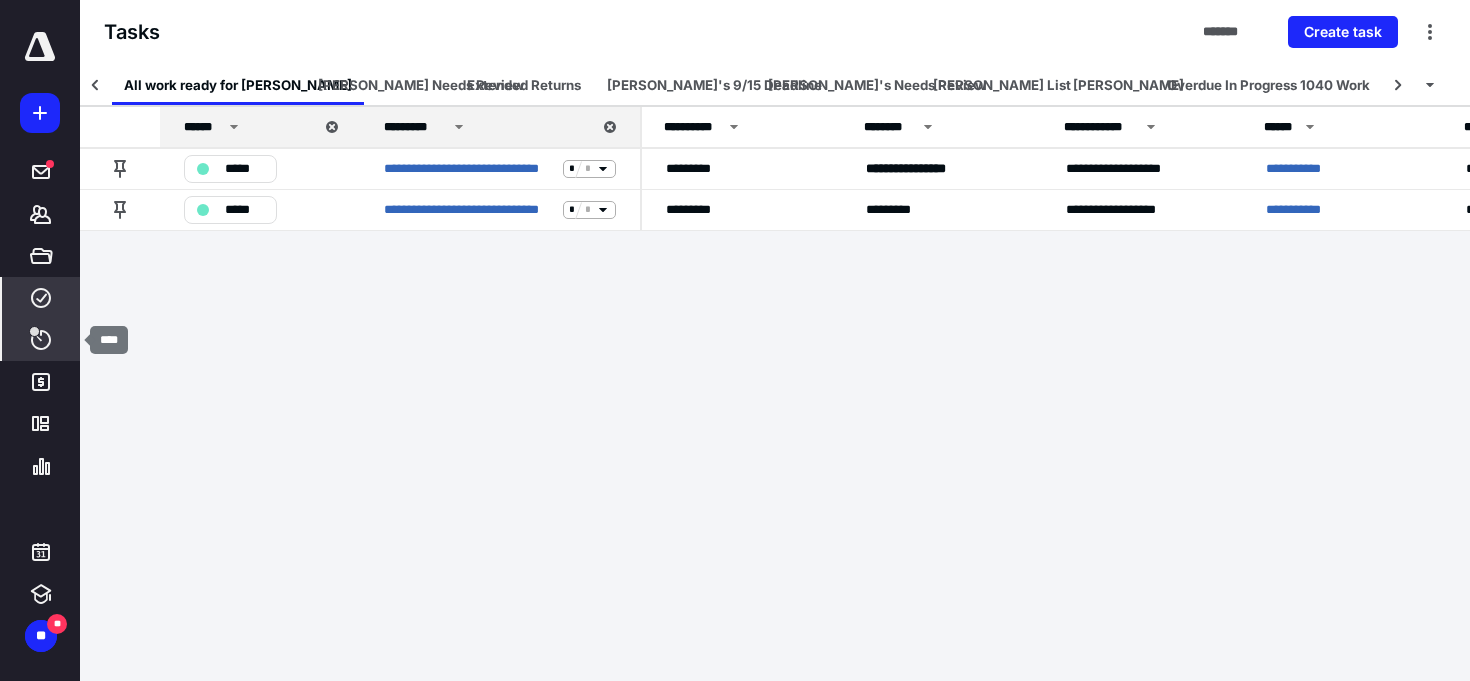 click 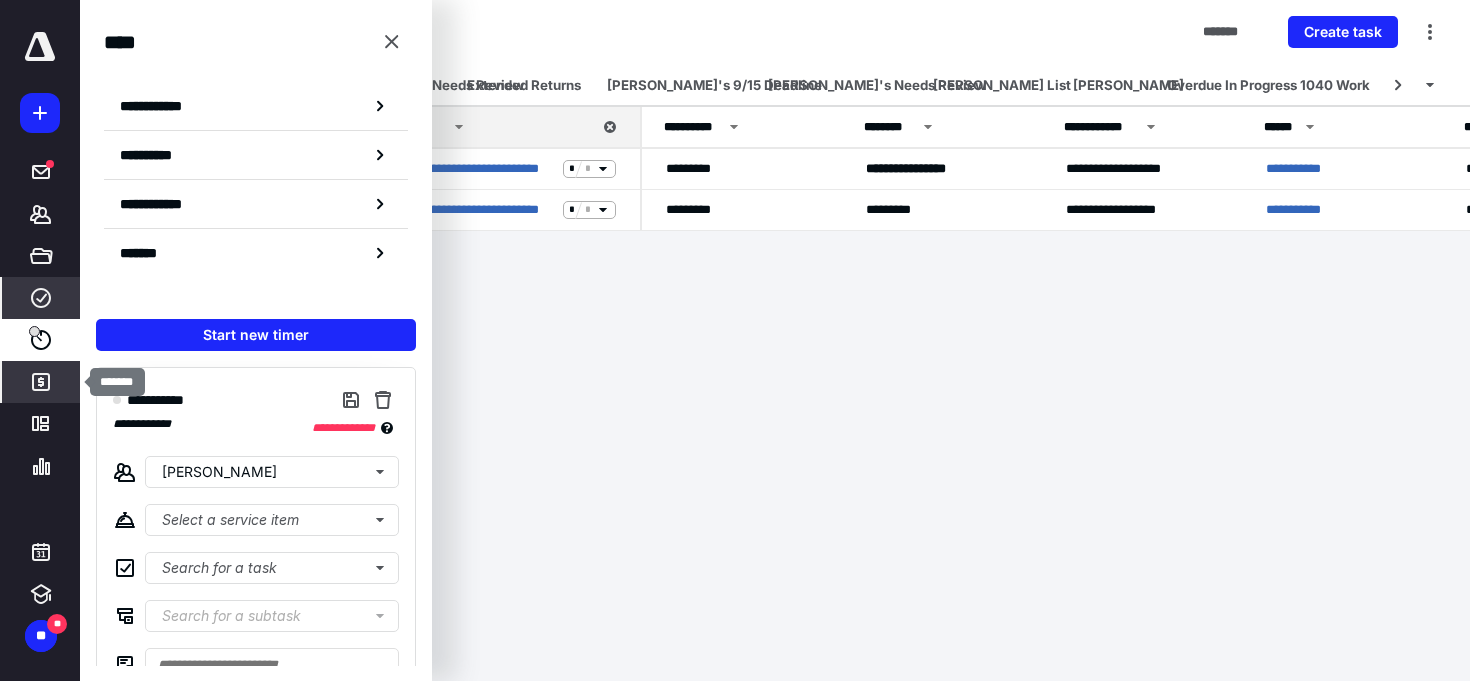 click 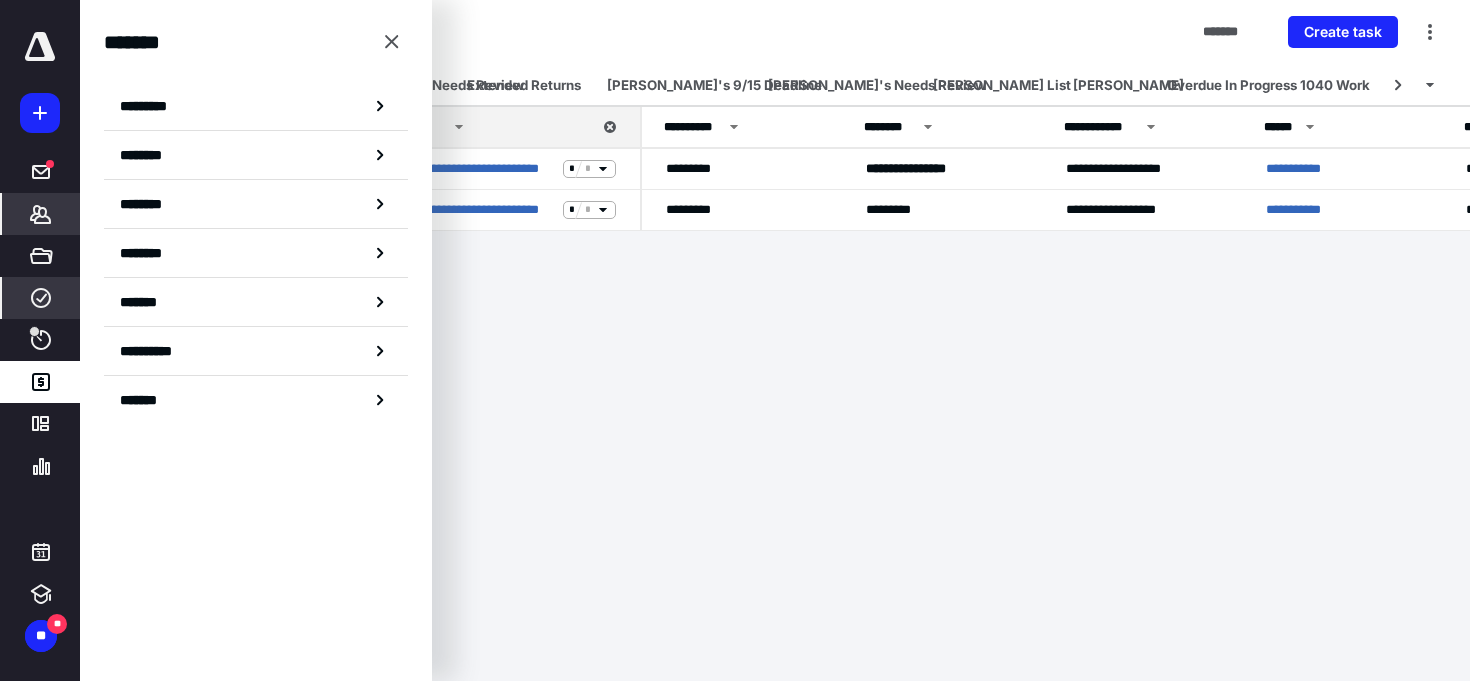 click 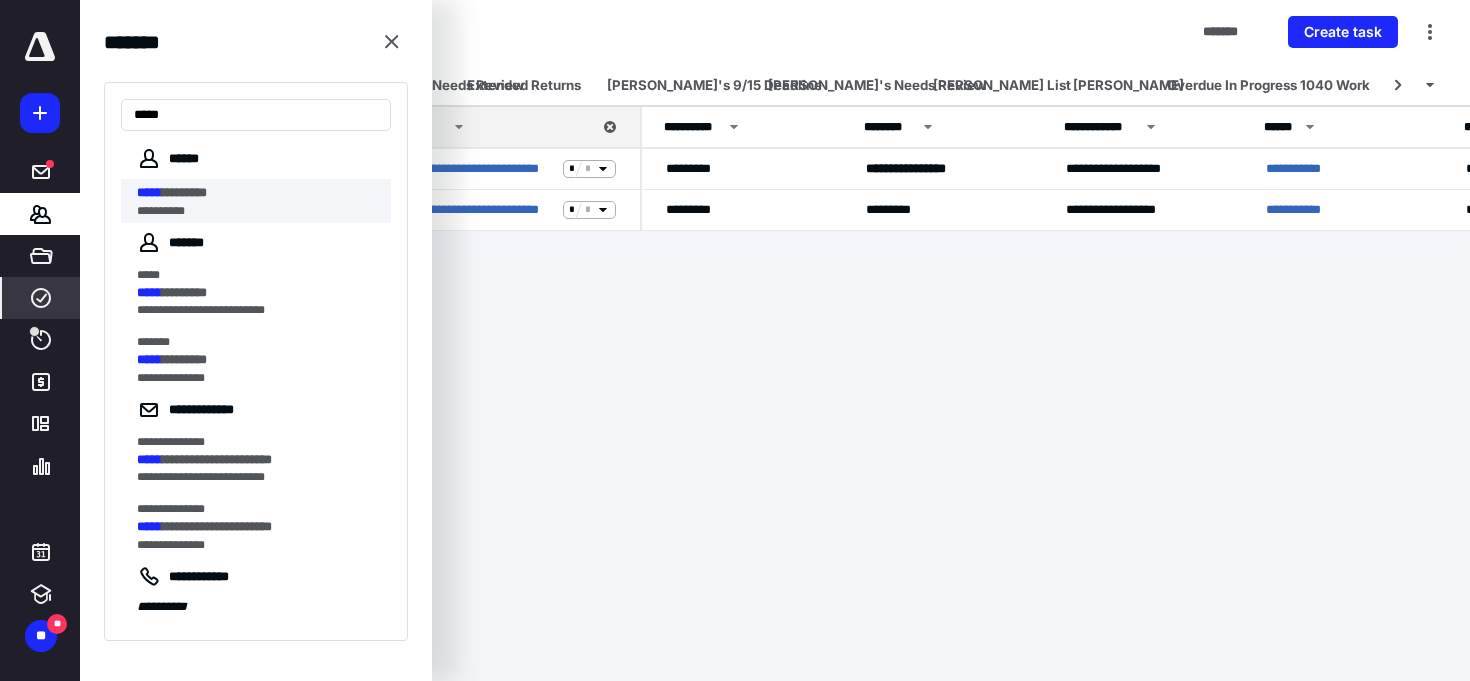 type on "*****" 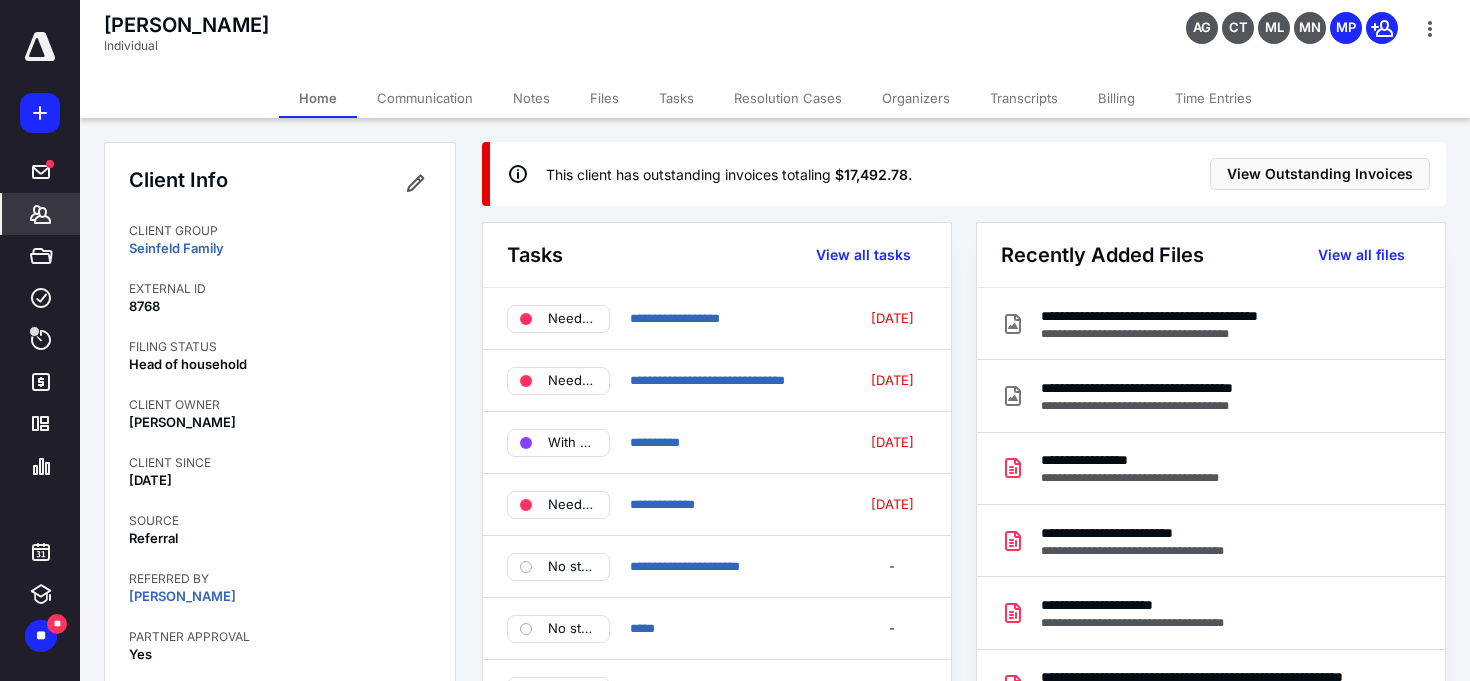 click on "Communication" at bounding box center [425, 98] 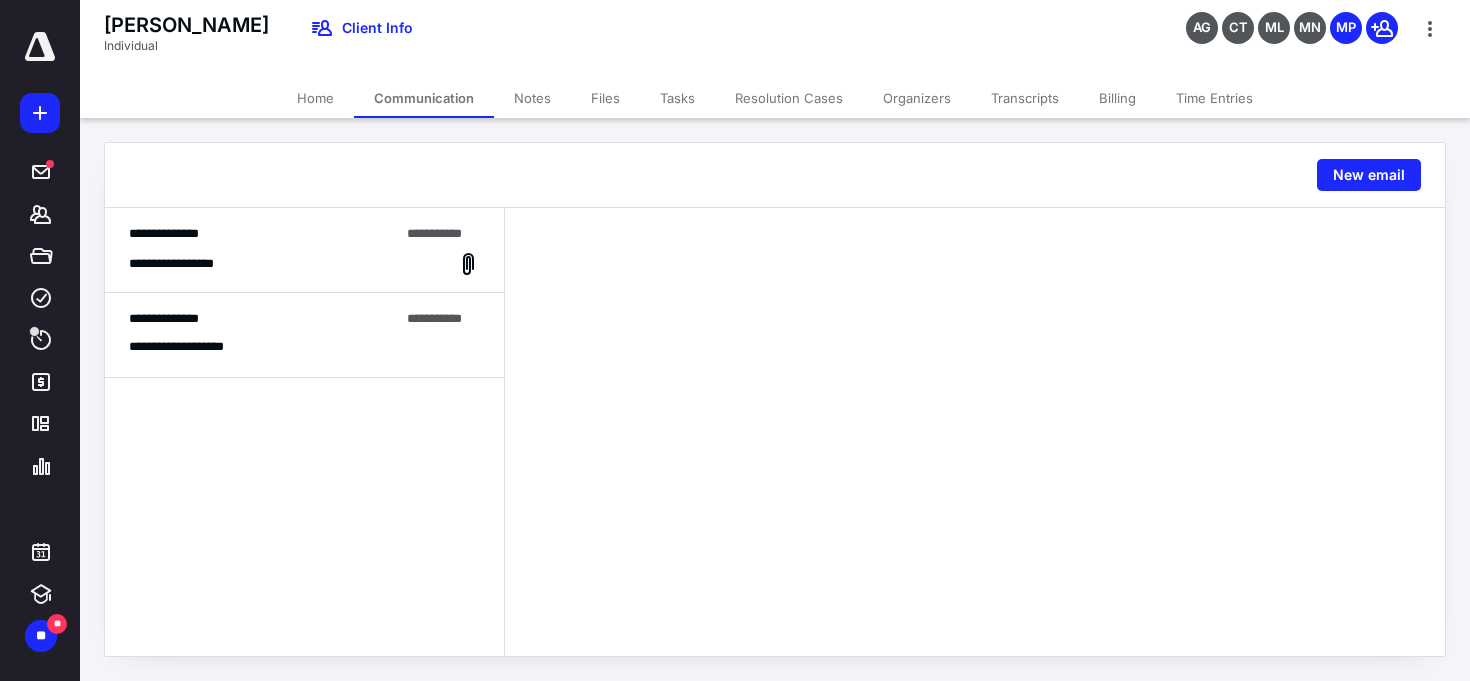click on "Notes" at bounding box center (532, 98) 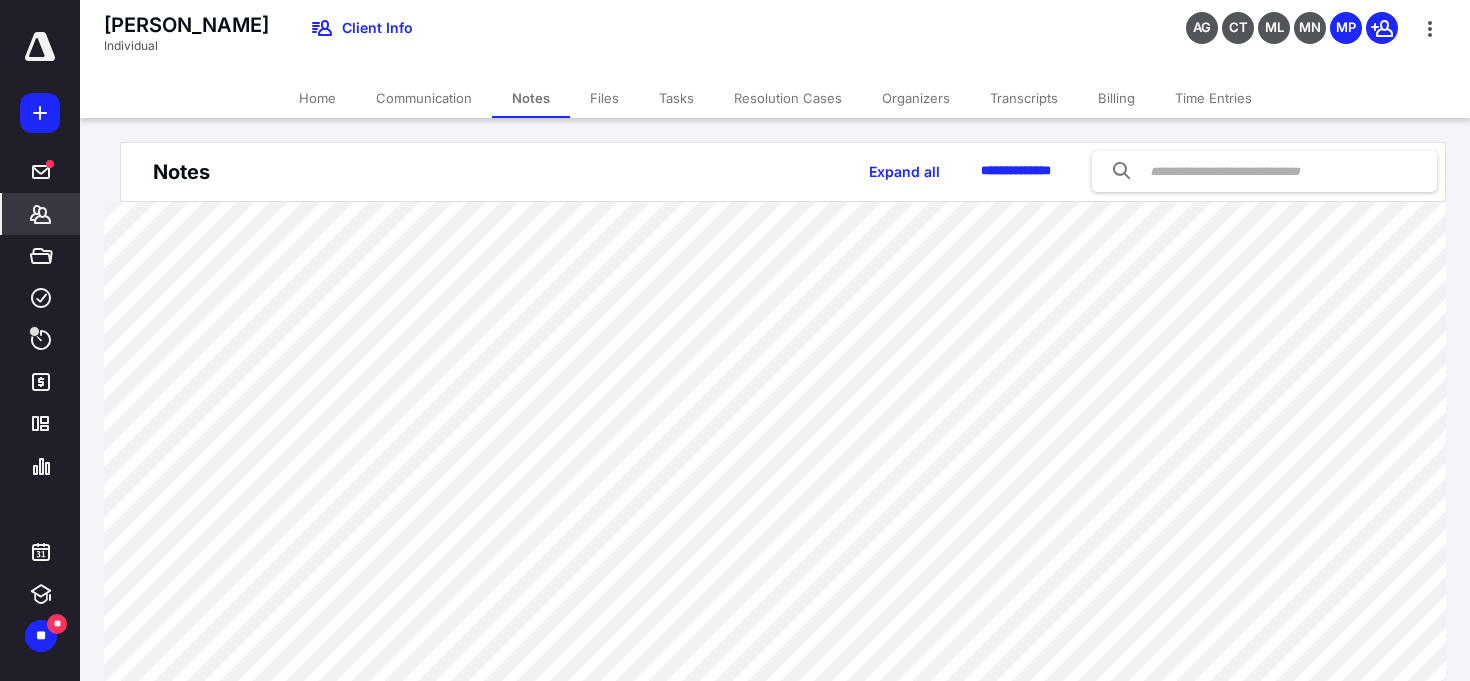 click on "Files" at bounding box center [604, 98] 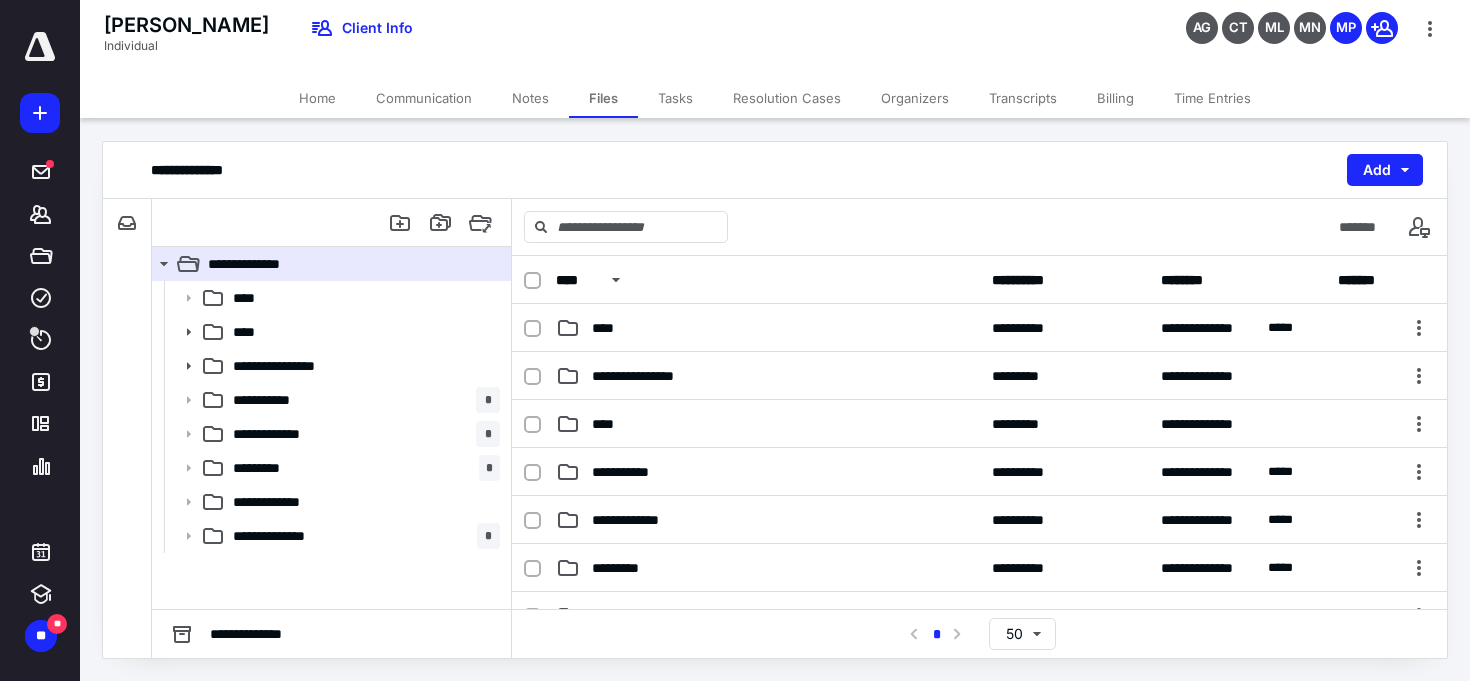 click on "Tasks" at bounding box center (675, 98) 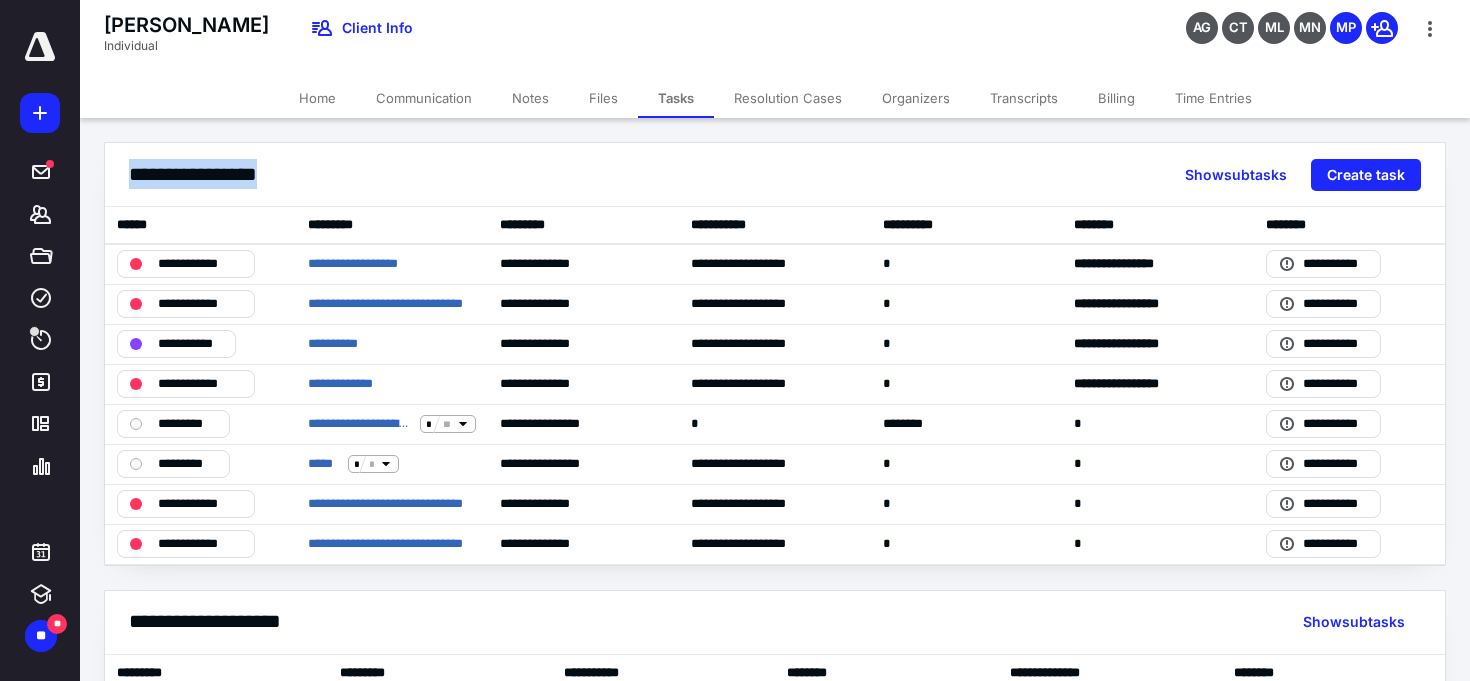 drag, startPoint x: 286, startPoint y: 174, endPoint x: 111, endPoint y: 170, distance: 175.04572 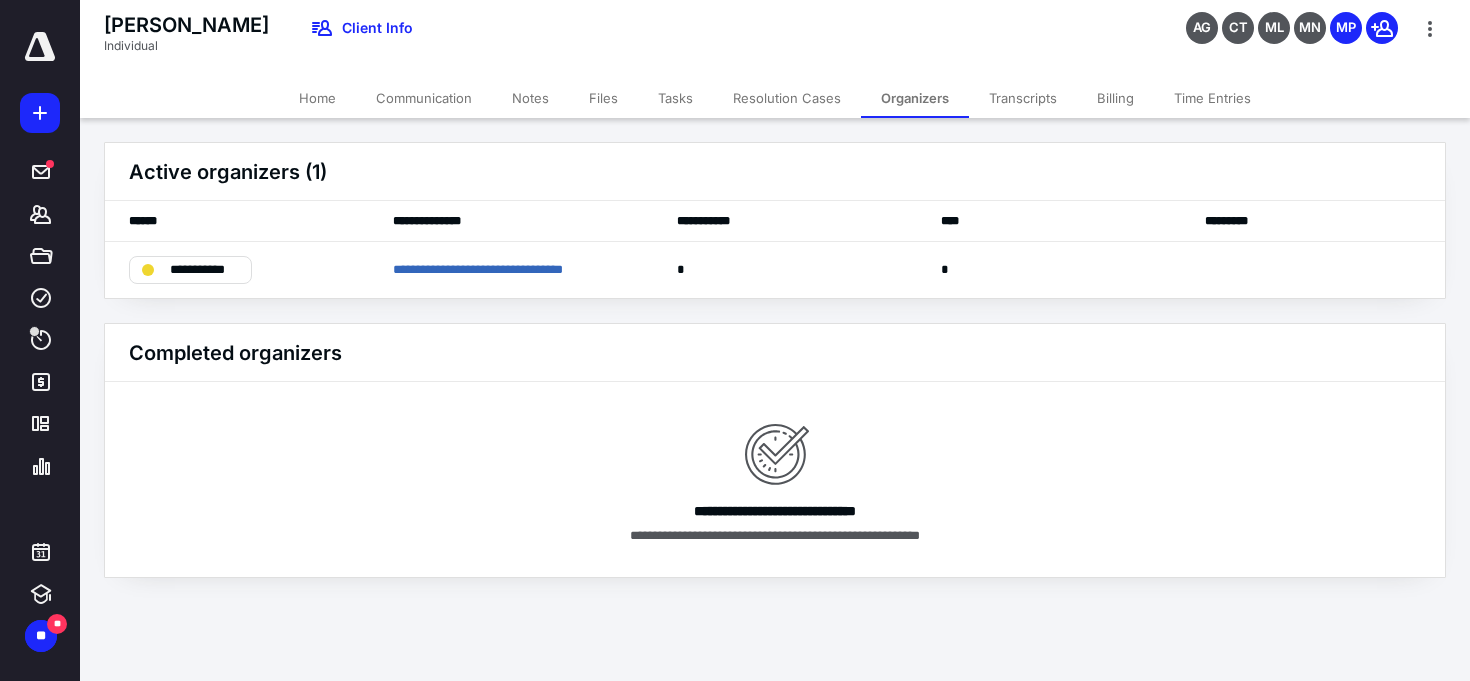 click on "Transcripts" at bounding box center (1023, 98) 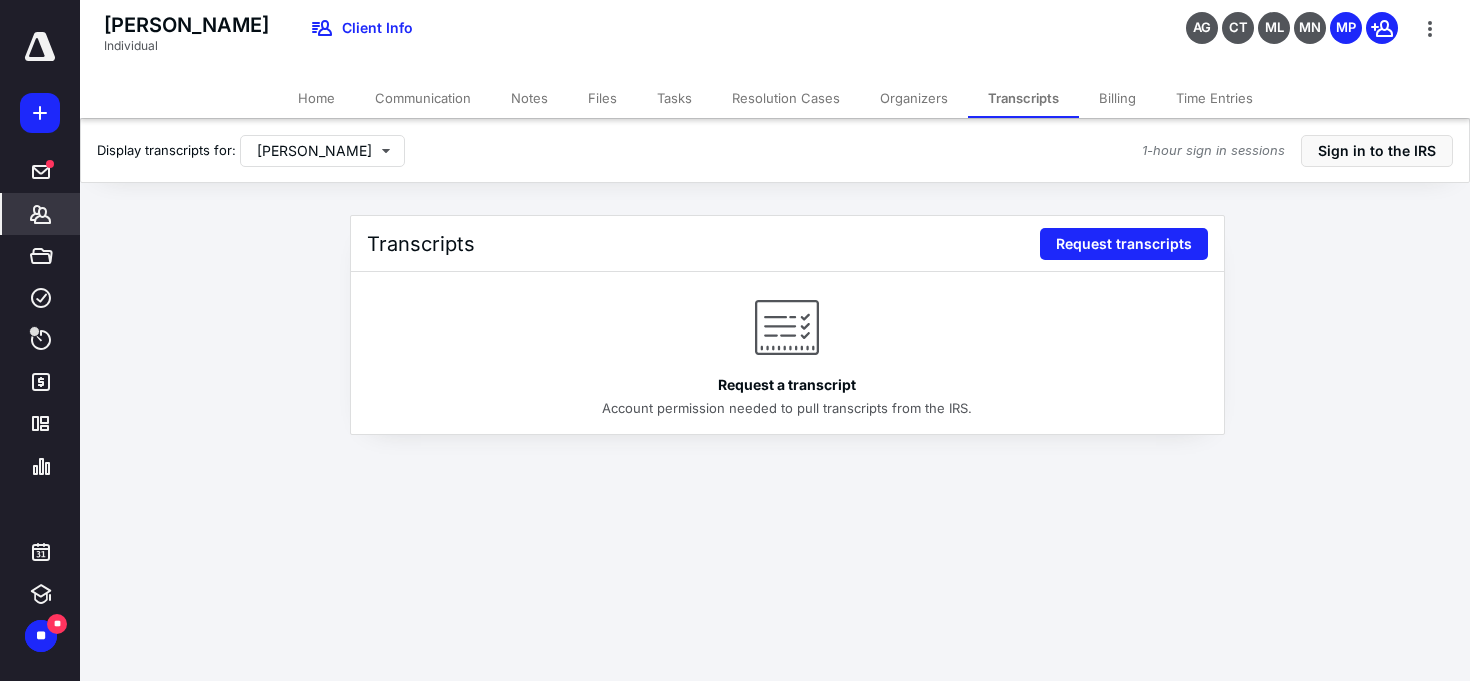 click on "Billing" at bounding box center (1117, 98) 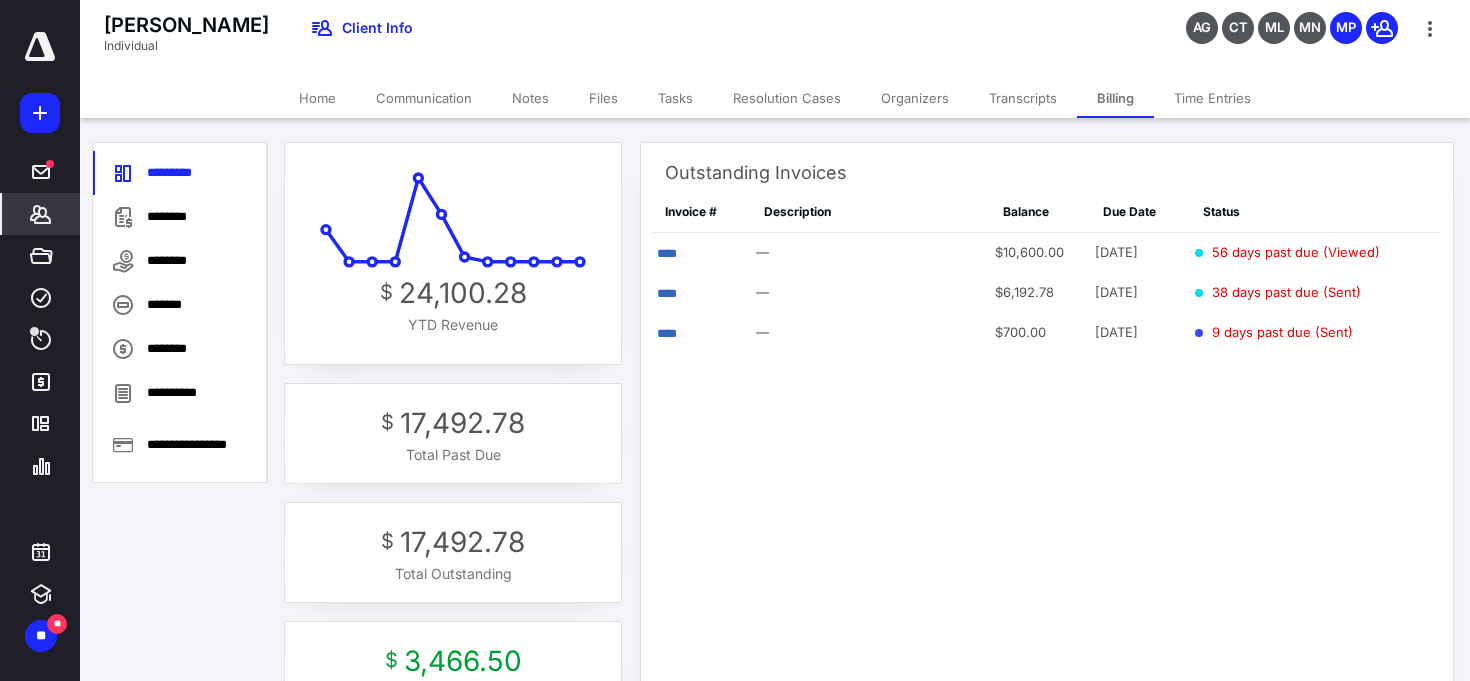 click on "Time Entries" at bounding box center (1212, 98) 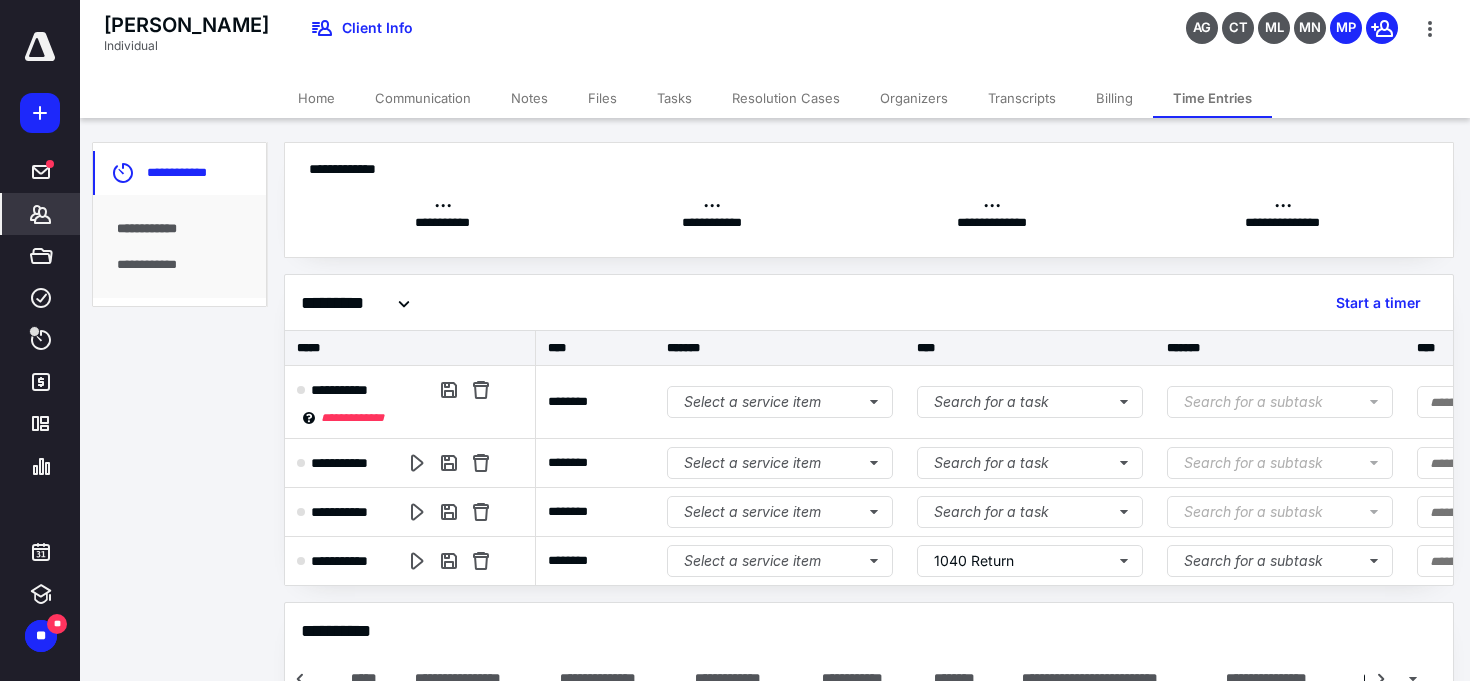 scroll, scrollTop: 0, scrollLeft: 334, axis: horizontal 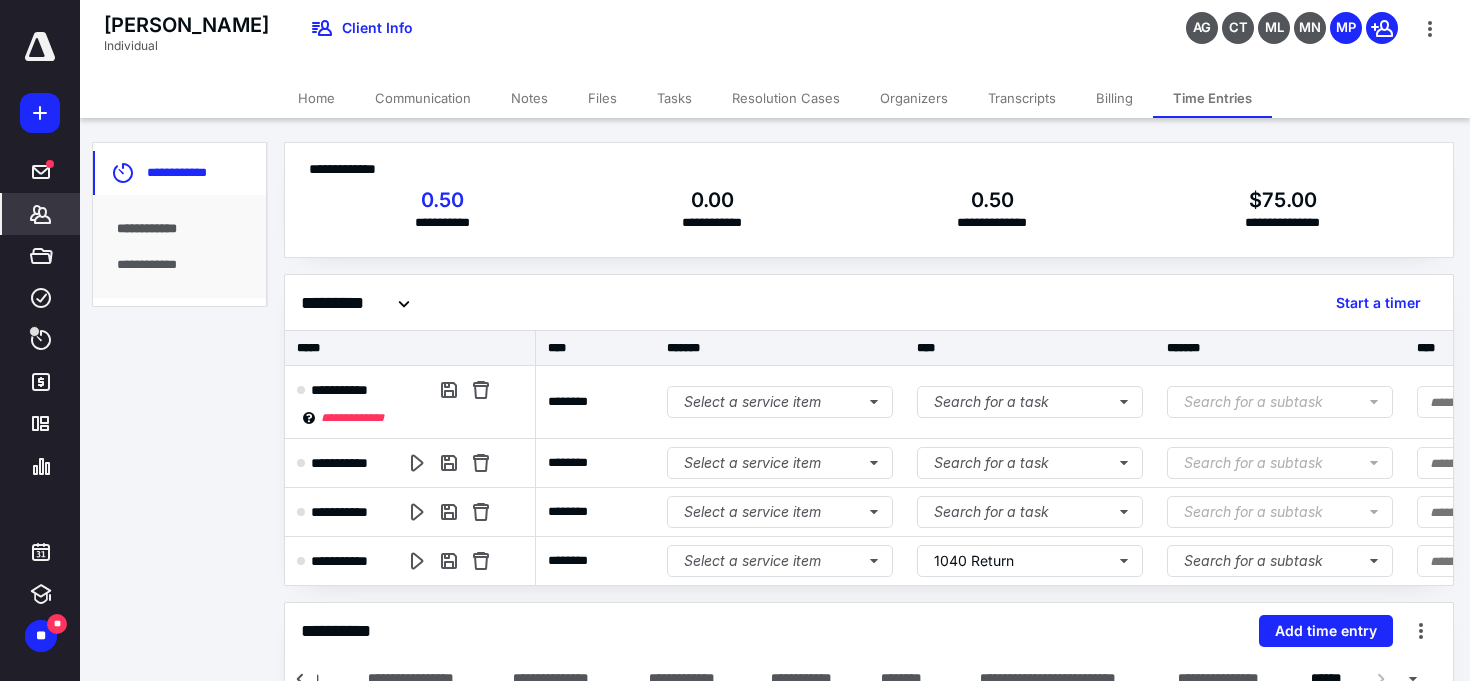 click on "Billing" at bounding box center (1114, 98) 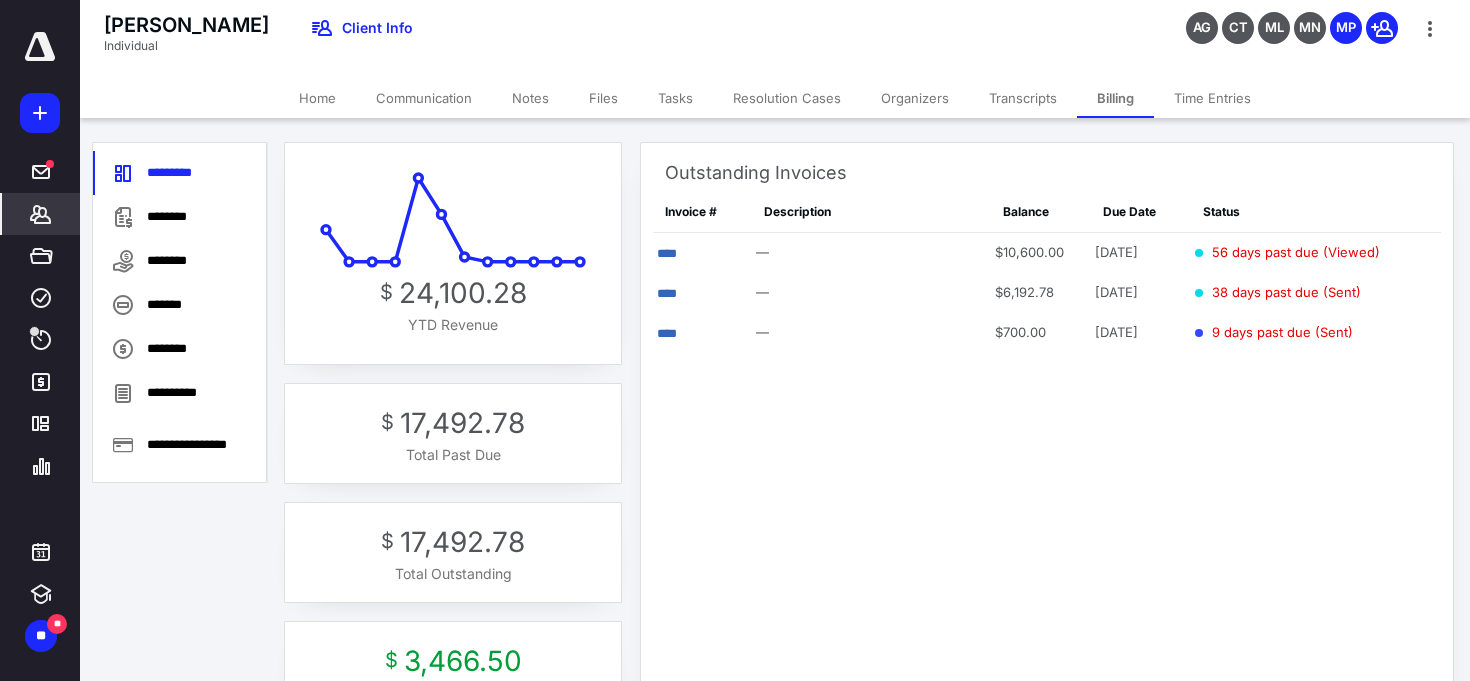 click on "Files" at bounding box center (603, 98) 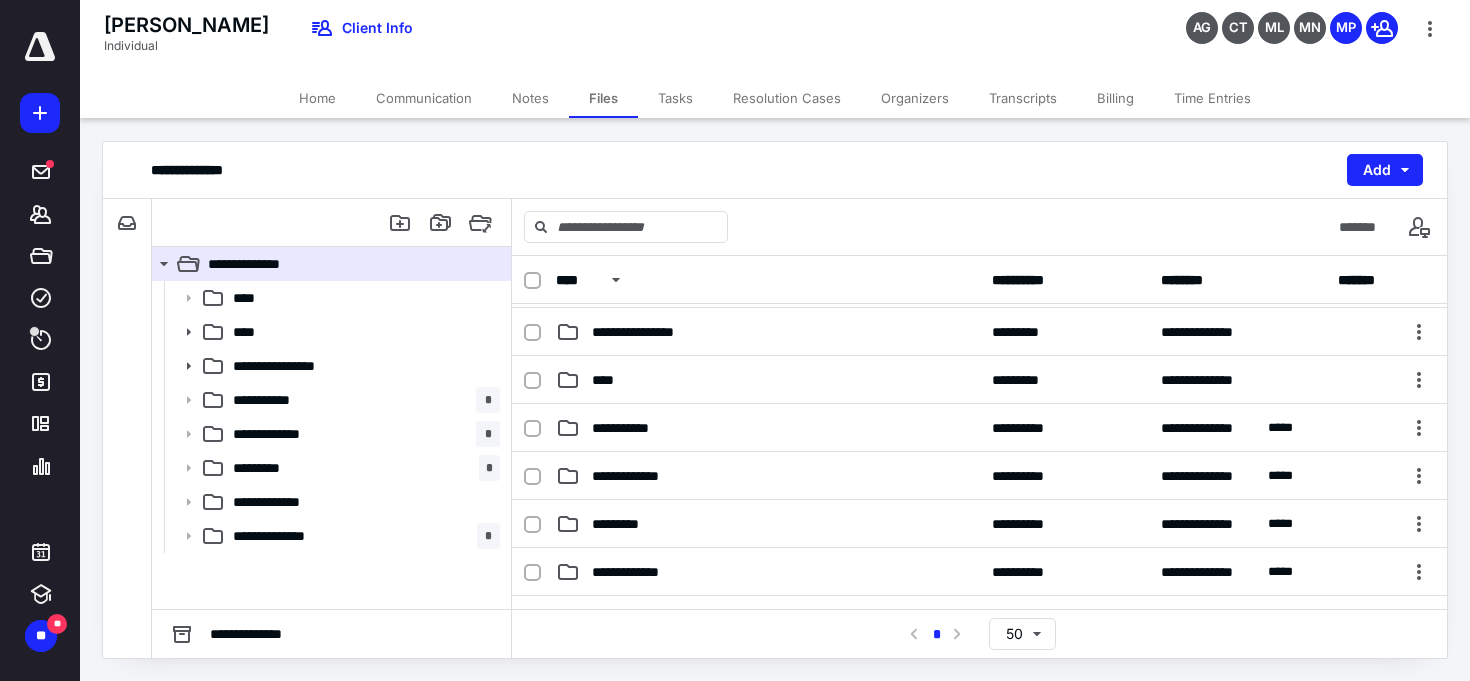 scroll, scrollTop: 65, scrollLeft: 0, axis: vertical 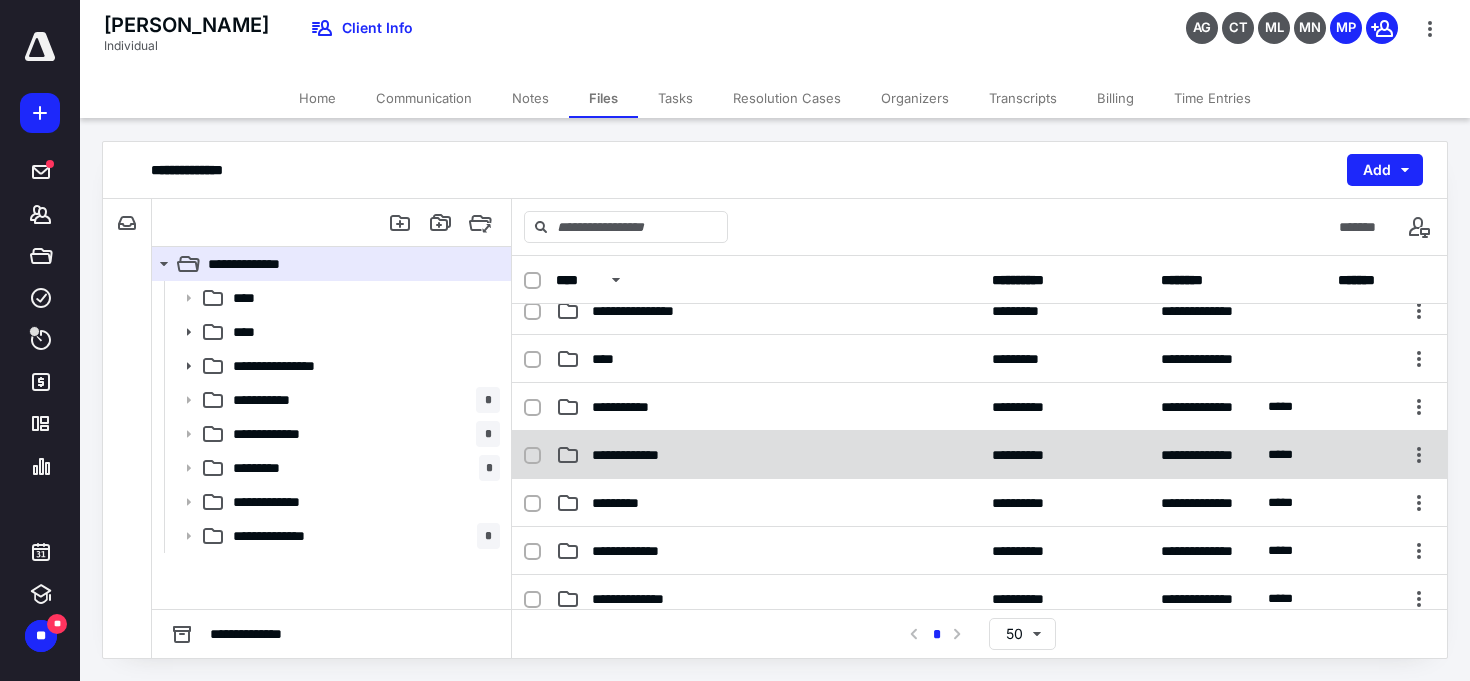 click on "**********" at bounding box center [638, 455] 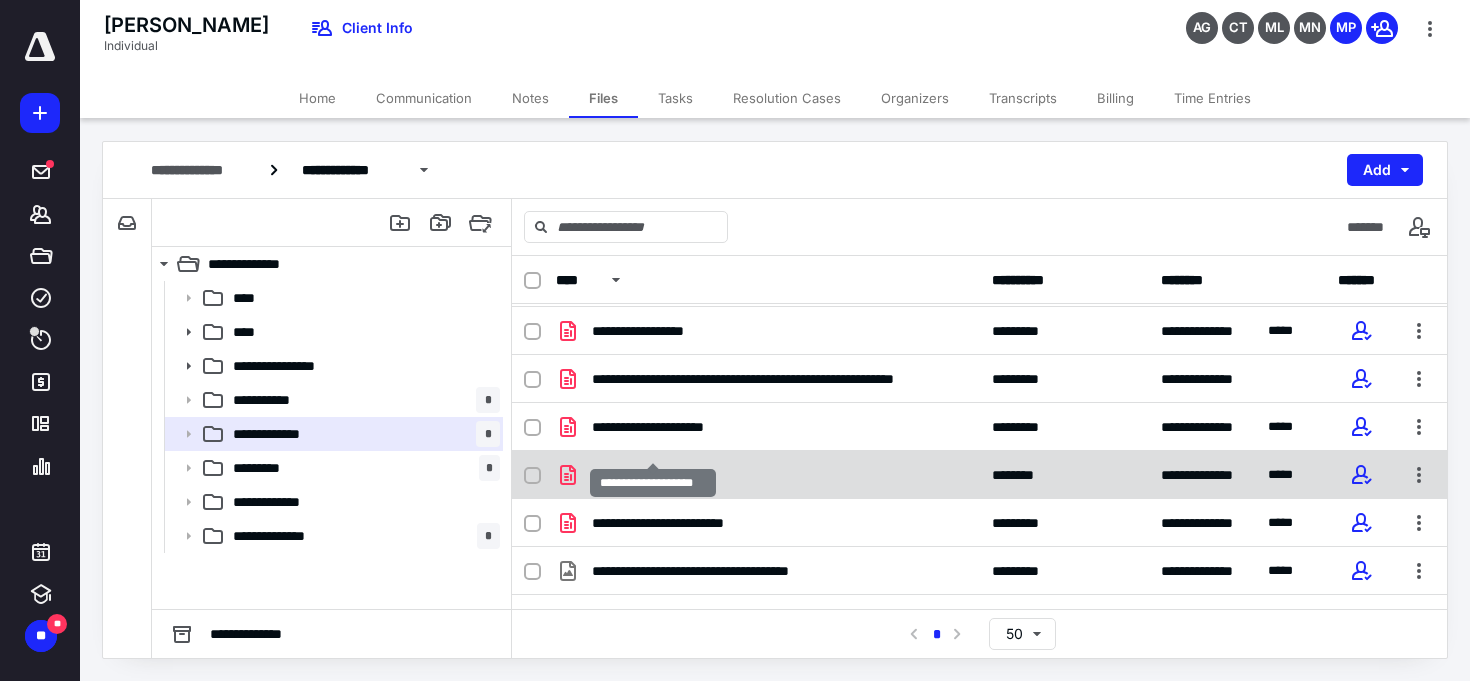 scroll, scrollTop: 79, scrollLeft: 0, axis: vertical 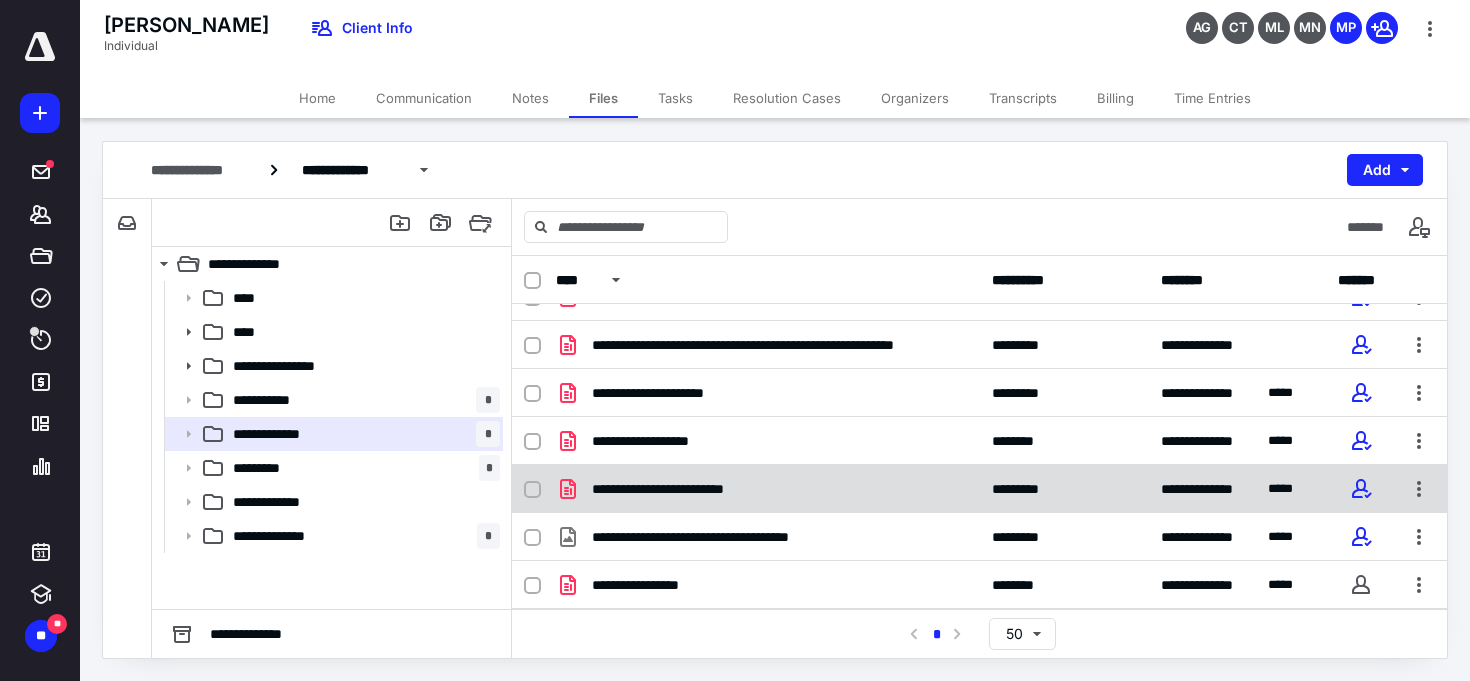 click on "**********" at bounding box center [683, 489] 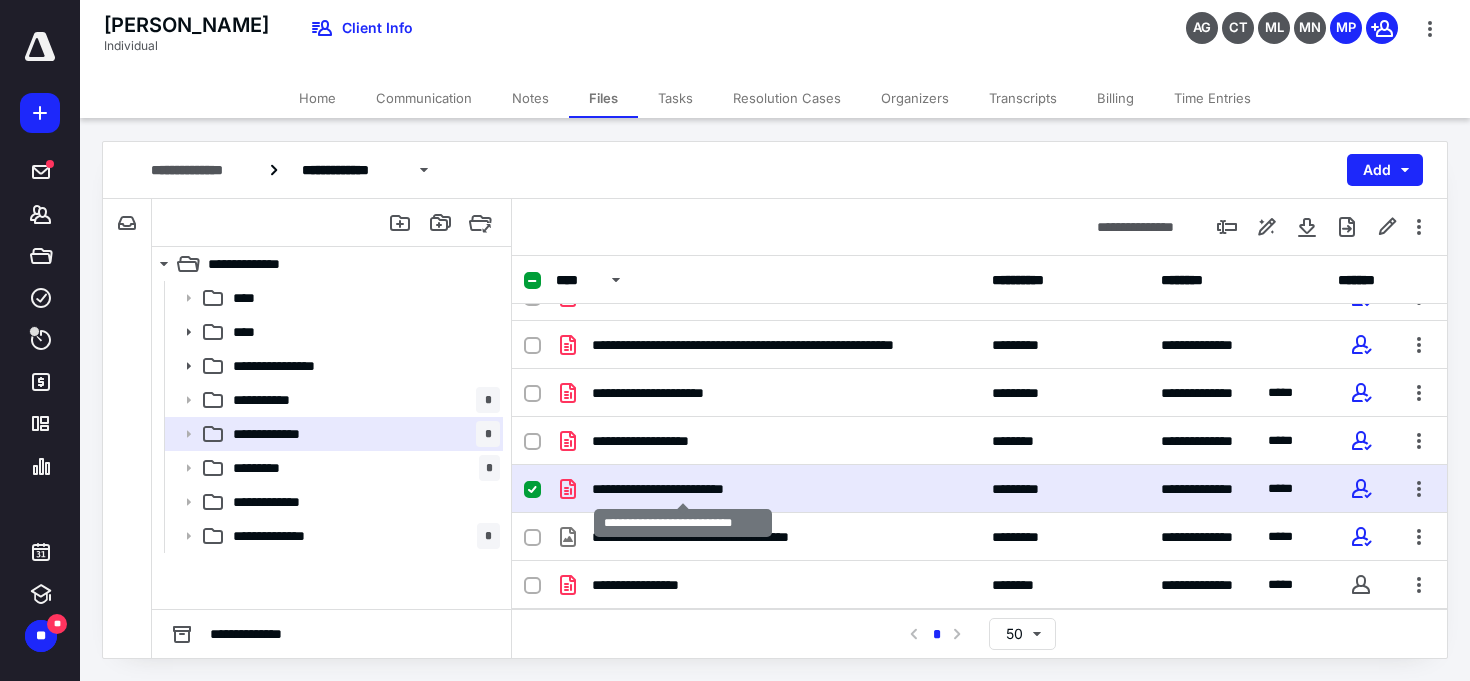 click on "**********" at bounding box center [683, 489] 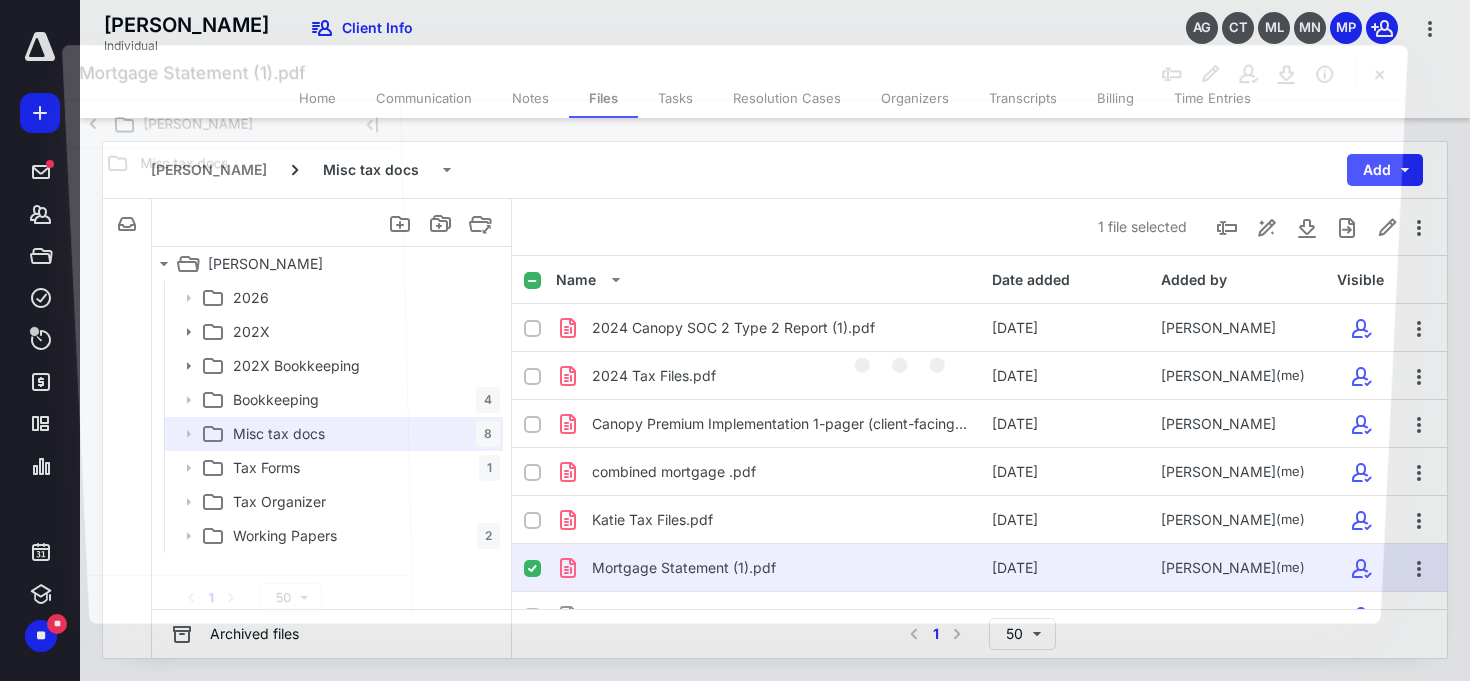 scroll, scrollTop: 79, scrollLeft: 0, axis: vertical 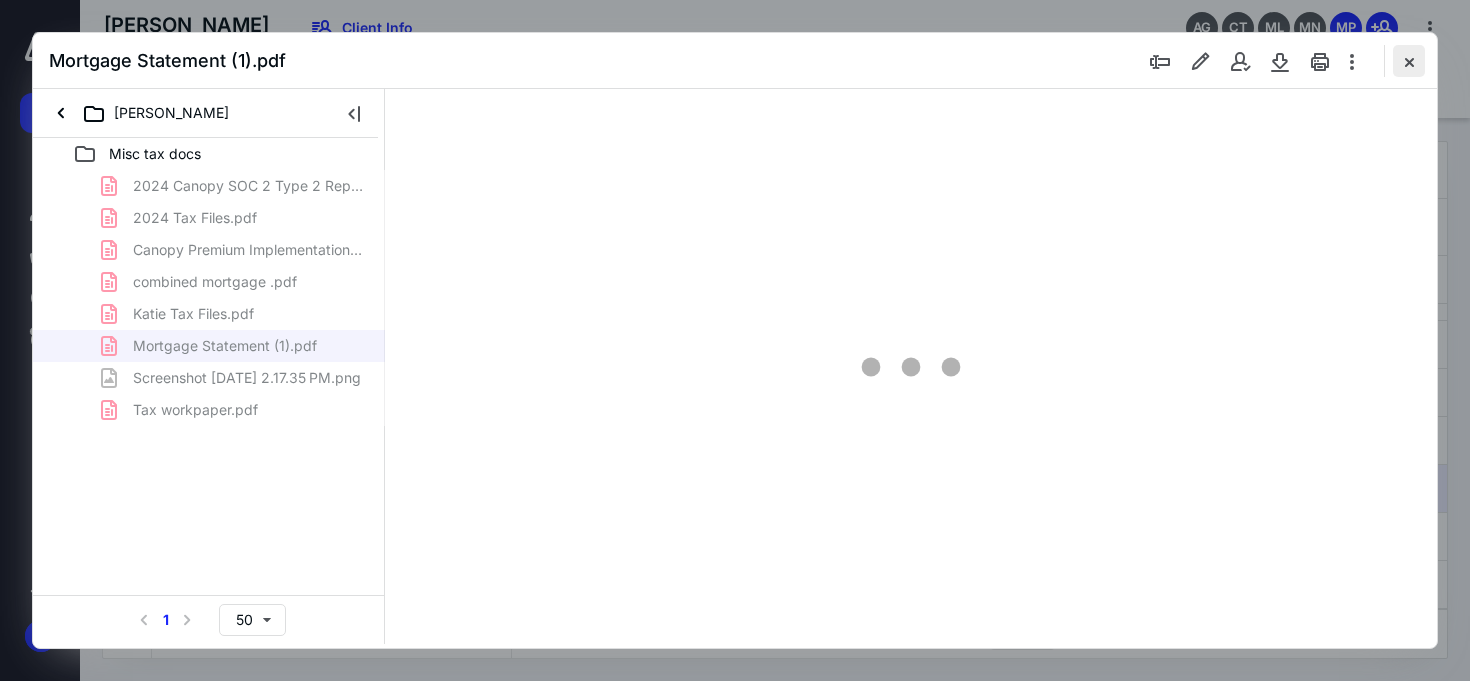 click at bounding box center [1409, 61] 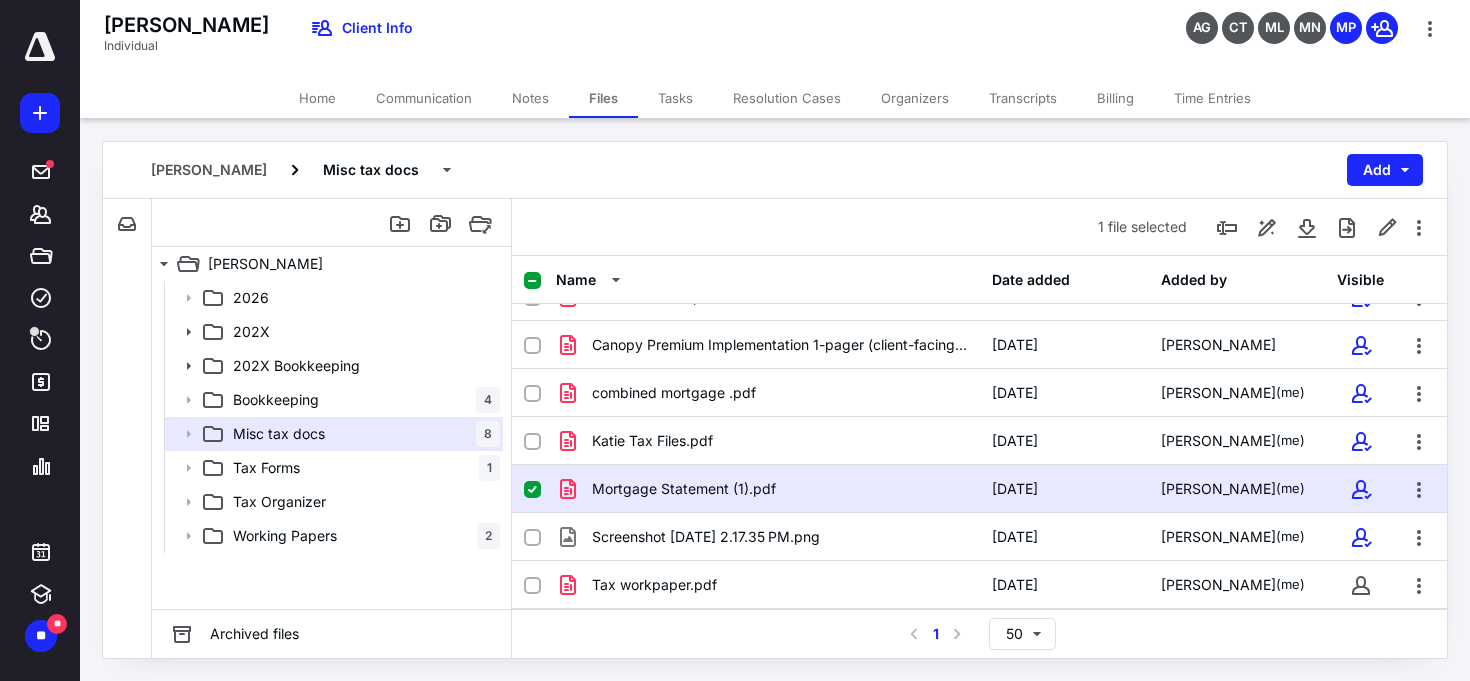 click on "Mortgage Statement (1).pdf" at bounding box center (684, 489) 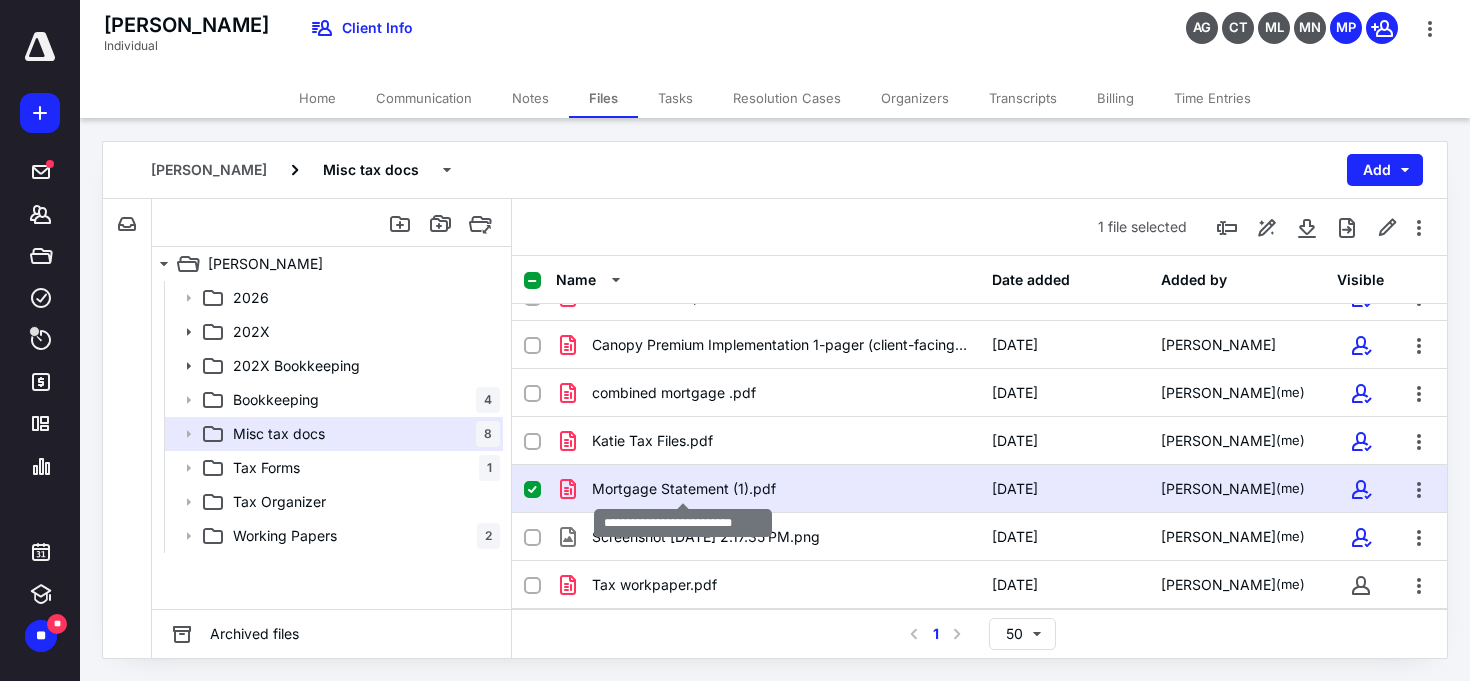 click on "Mortgage Statement (1).pdf" at bounding box center [684, 489] 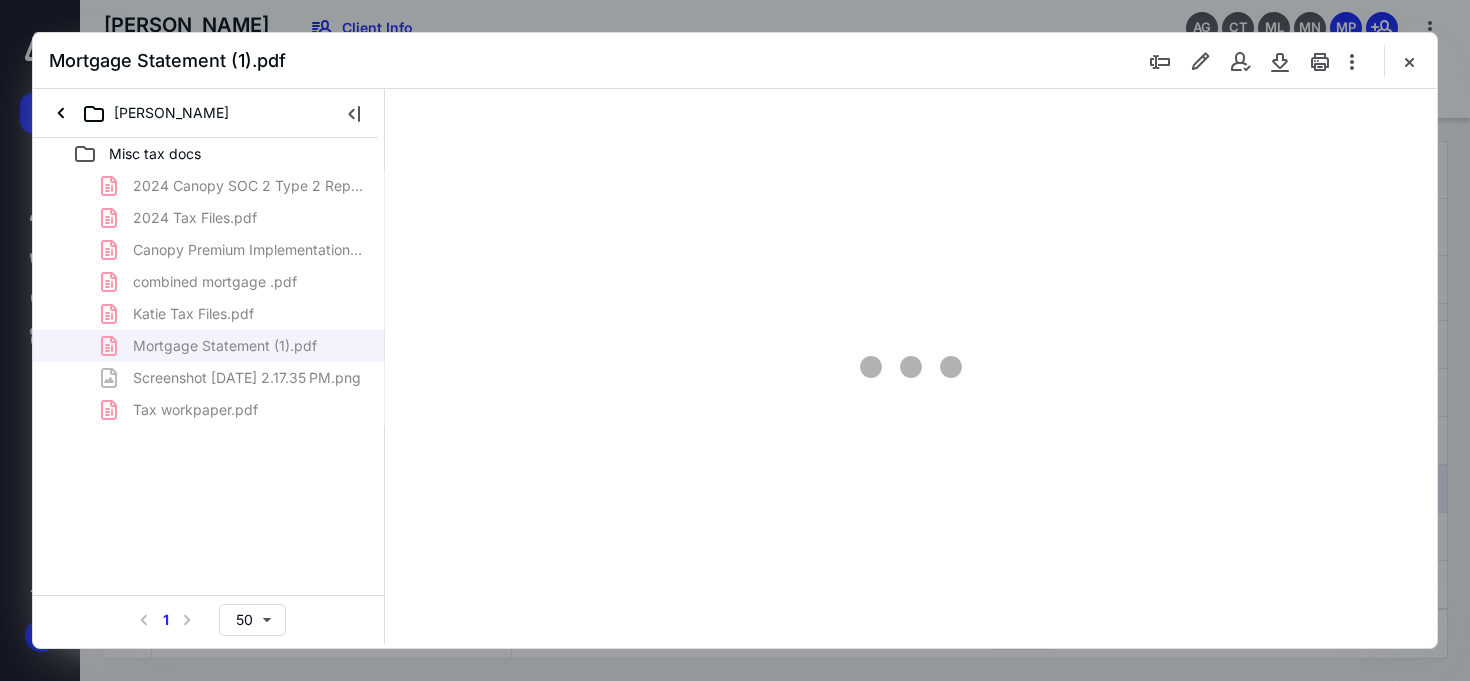 scroll, scrollTop: 0, scrollLeft: 0, axis: both 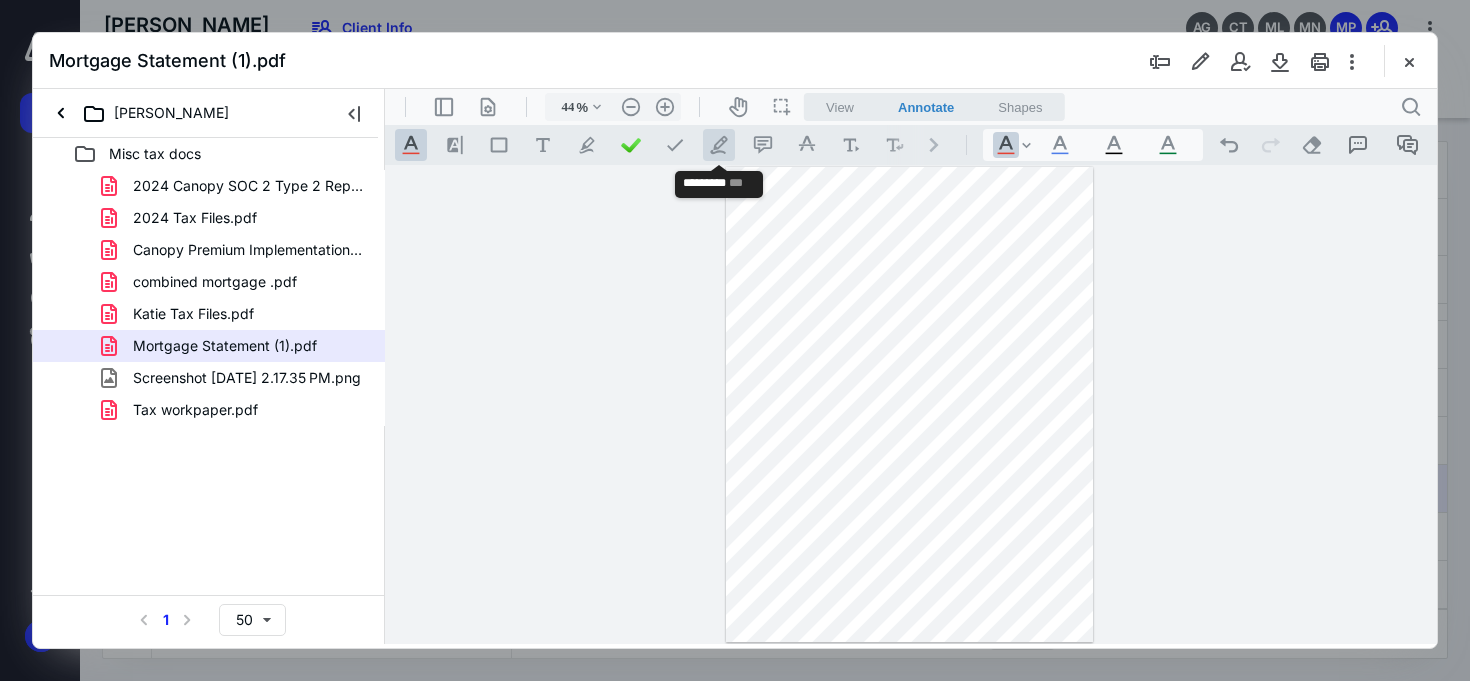 click on ".cls-1{fill:#abb0c4;} icon - tool - pen - line" at bounding box center [719, 145] 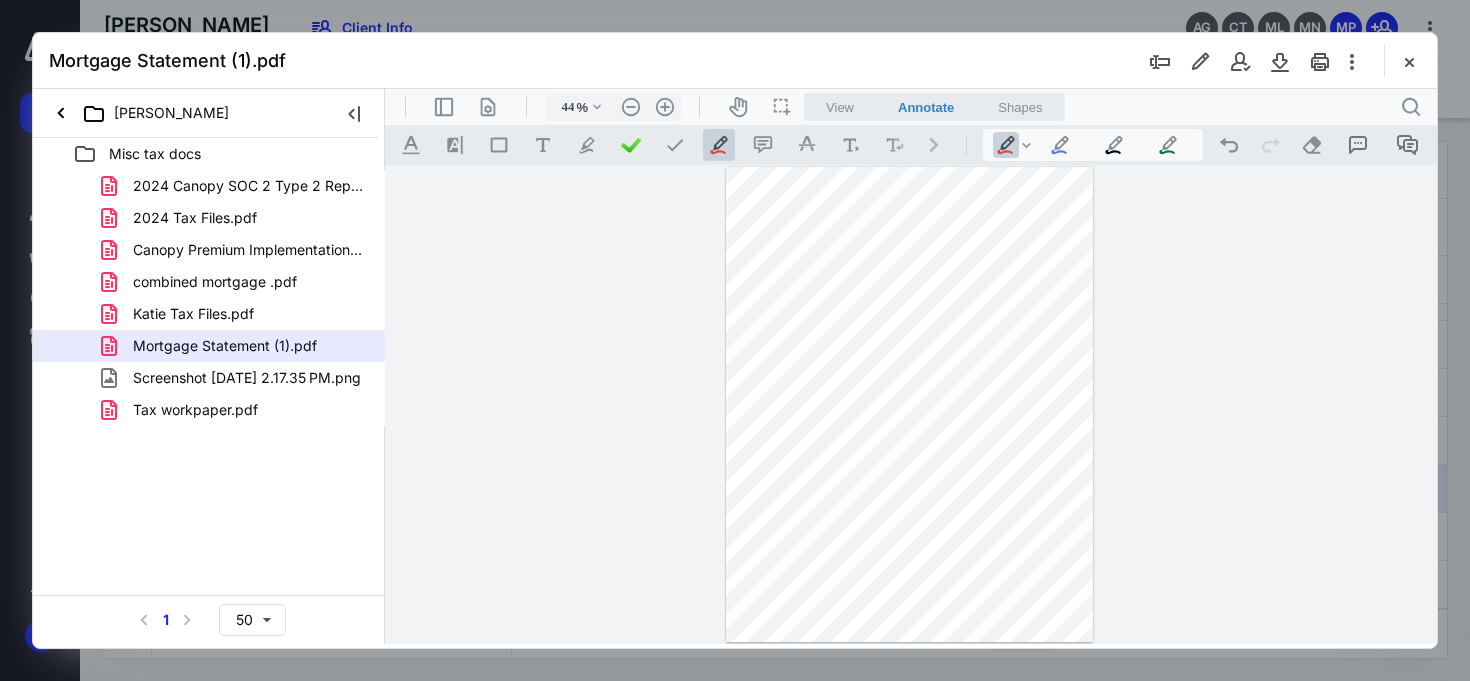 drag, startPoint x: 831, startPoint y: 204, endPoint x: 897, endPoint y: 233, distance: 72.09022 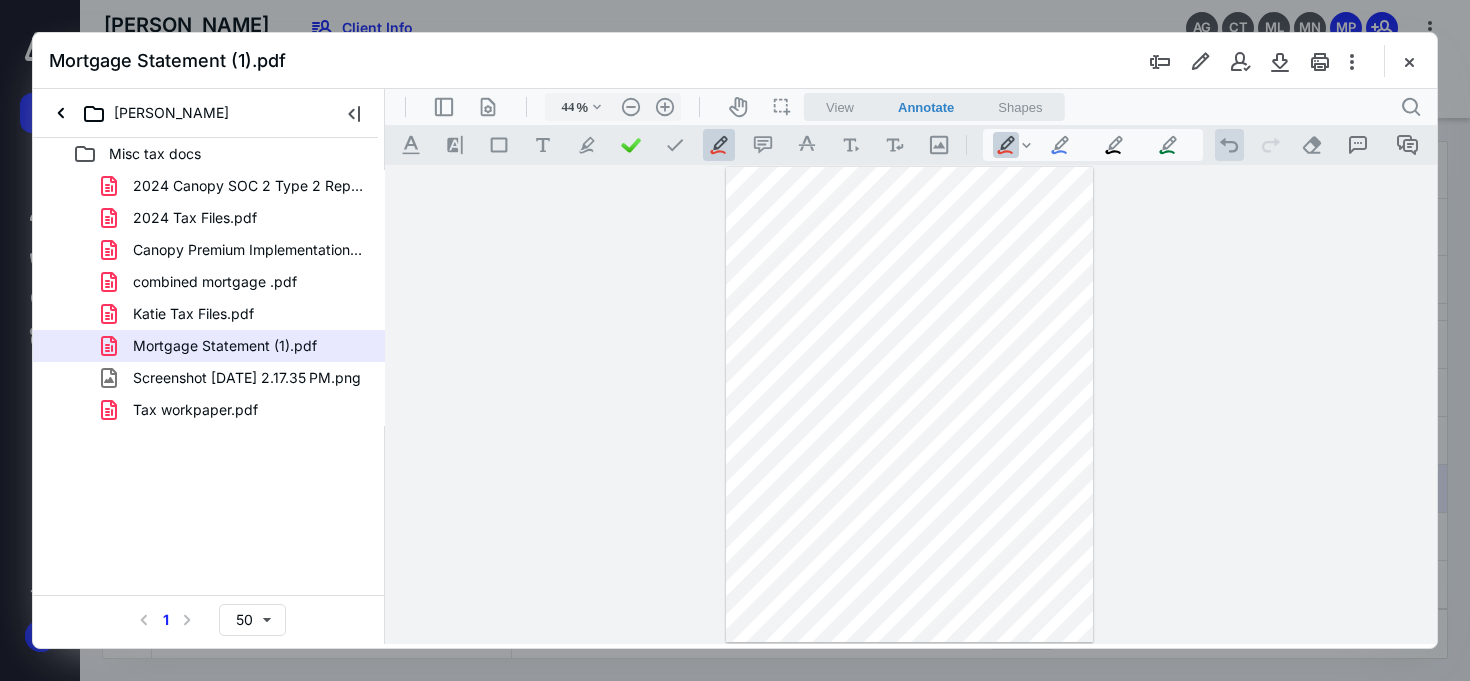 click on ".cls-1{fill:#abb0c4;} icon - operation - undo" at bounding box center [1229, 145] 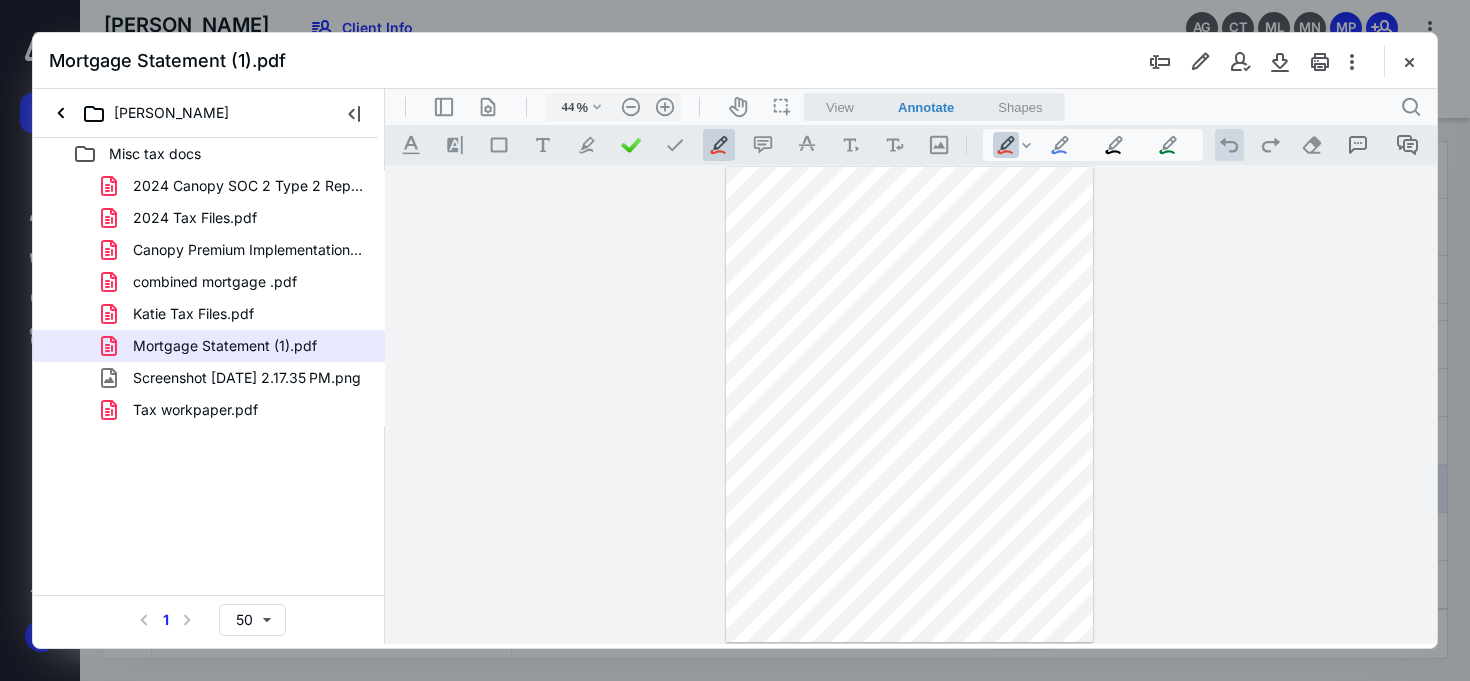 click on ".cls-1{fill:#abb0c4;} icon - operation - undo" at bounding box center (1229, 145) 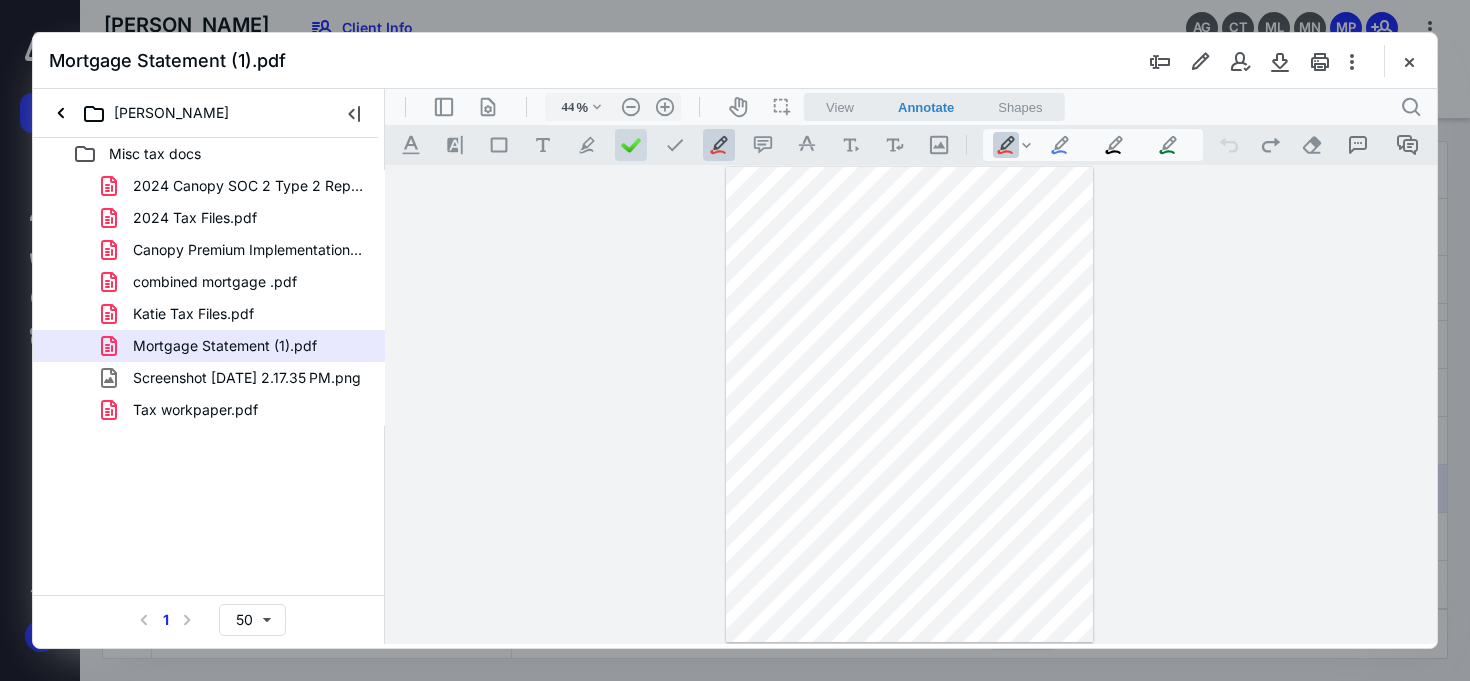 click at bounding box center [631, 145] 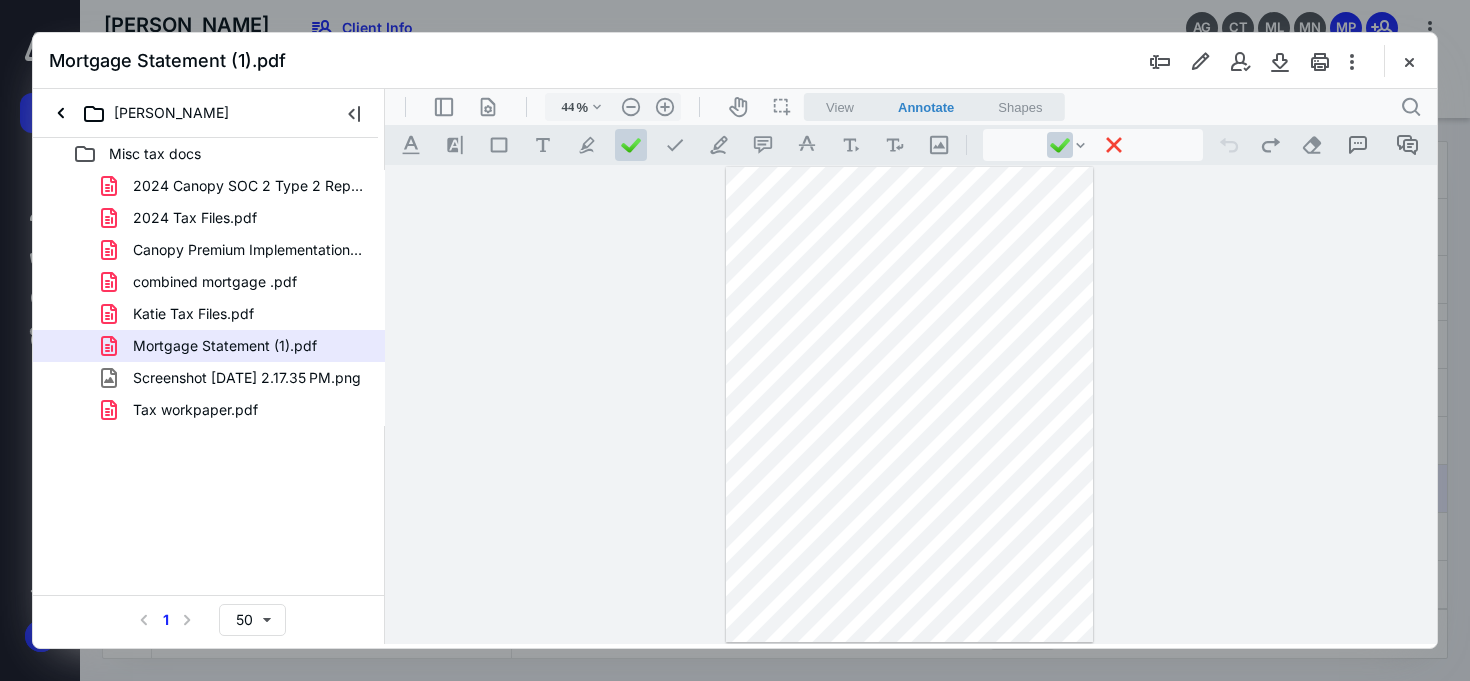 click at bounding box center [909, 405] 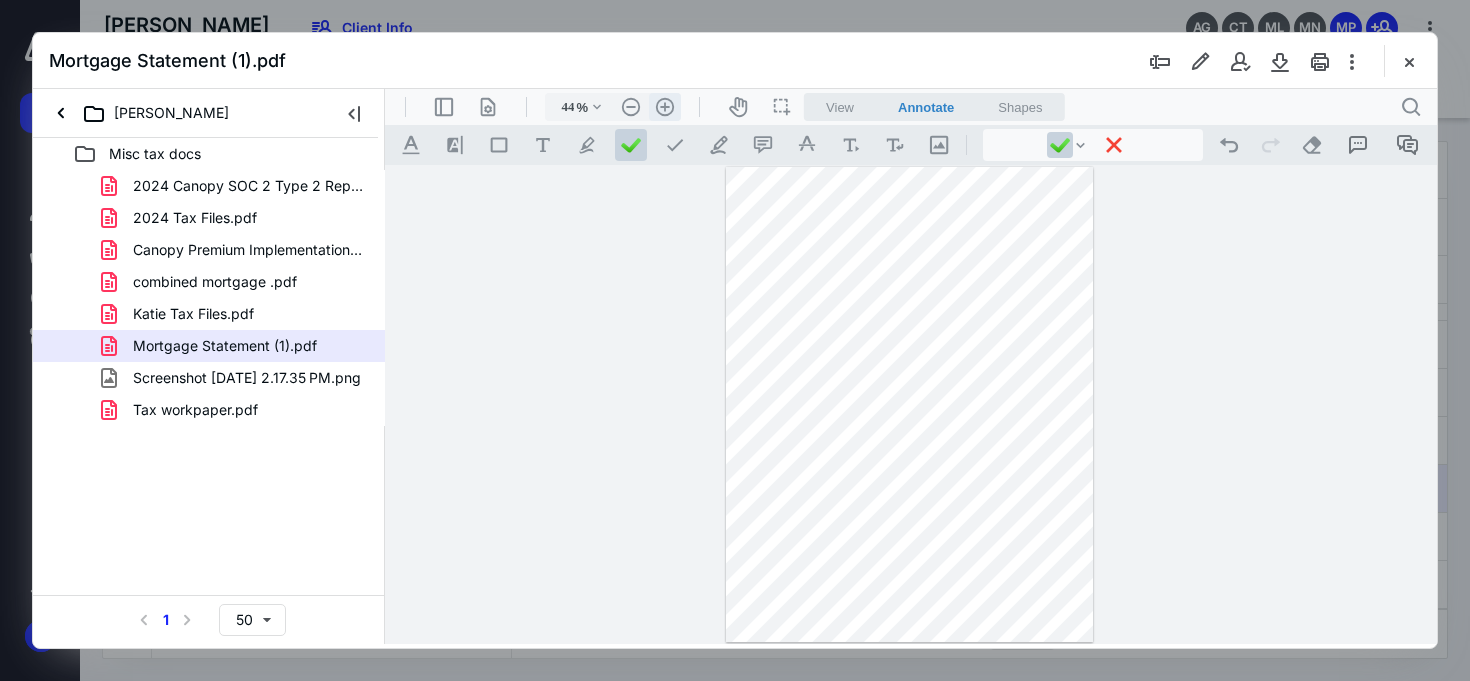 click on ".cls-1{fill:#abb0c4;} icon - header - zoom - in - line" at bounding box center (665, 107) 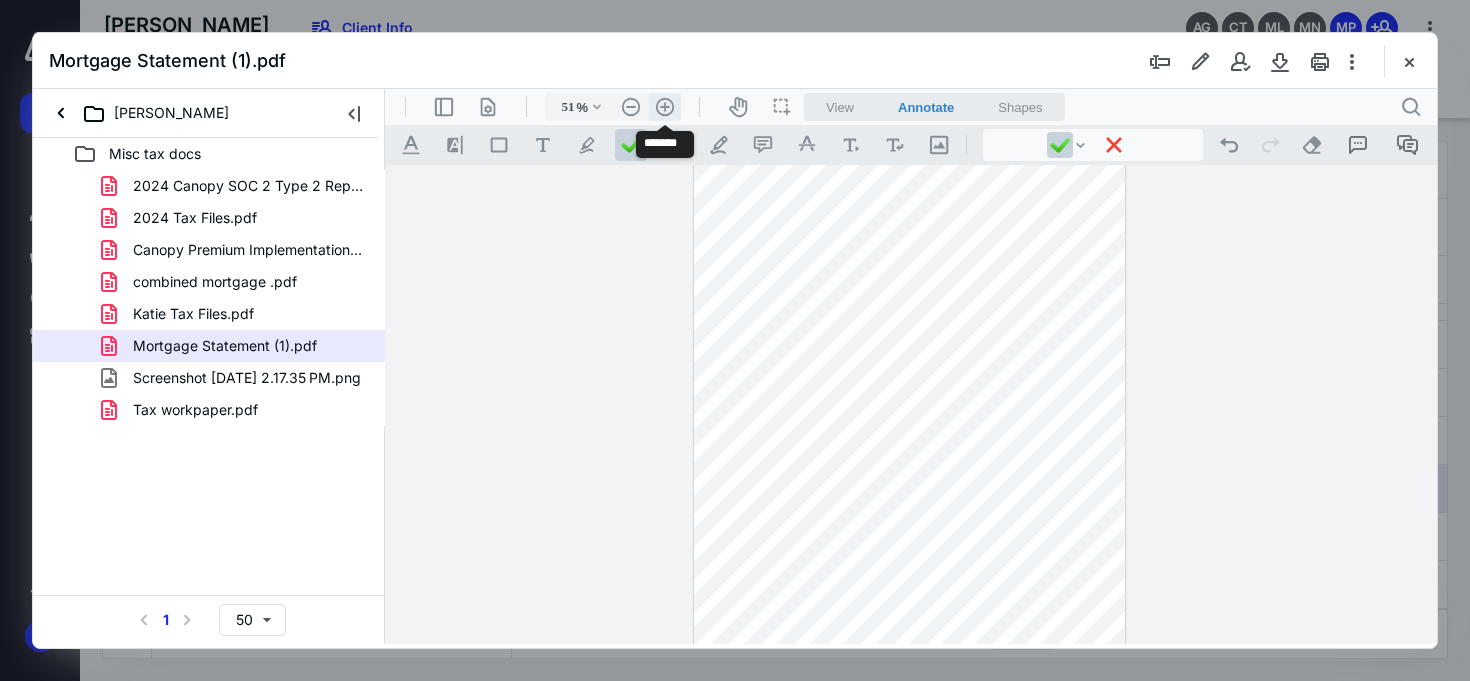 click on ".cls-1{fill:#abb0c4;} icon - header - zoom - in - line" at bounding box center [665, 107] 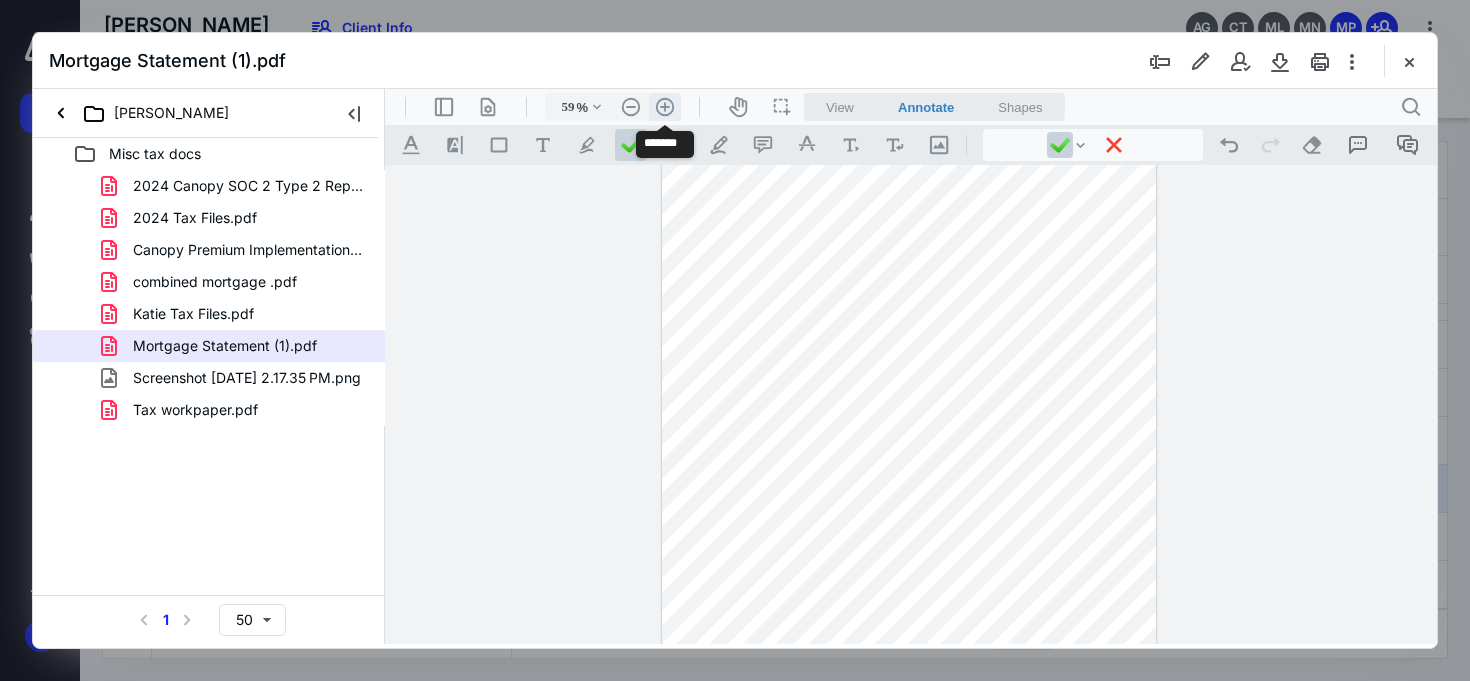 click on ".cls-1{fill:#abb0c4;} icon - header - zoom - in - line" at bounding box center [665, 107] 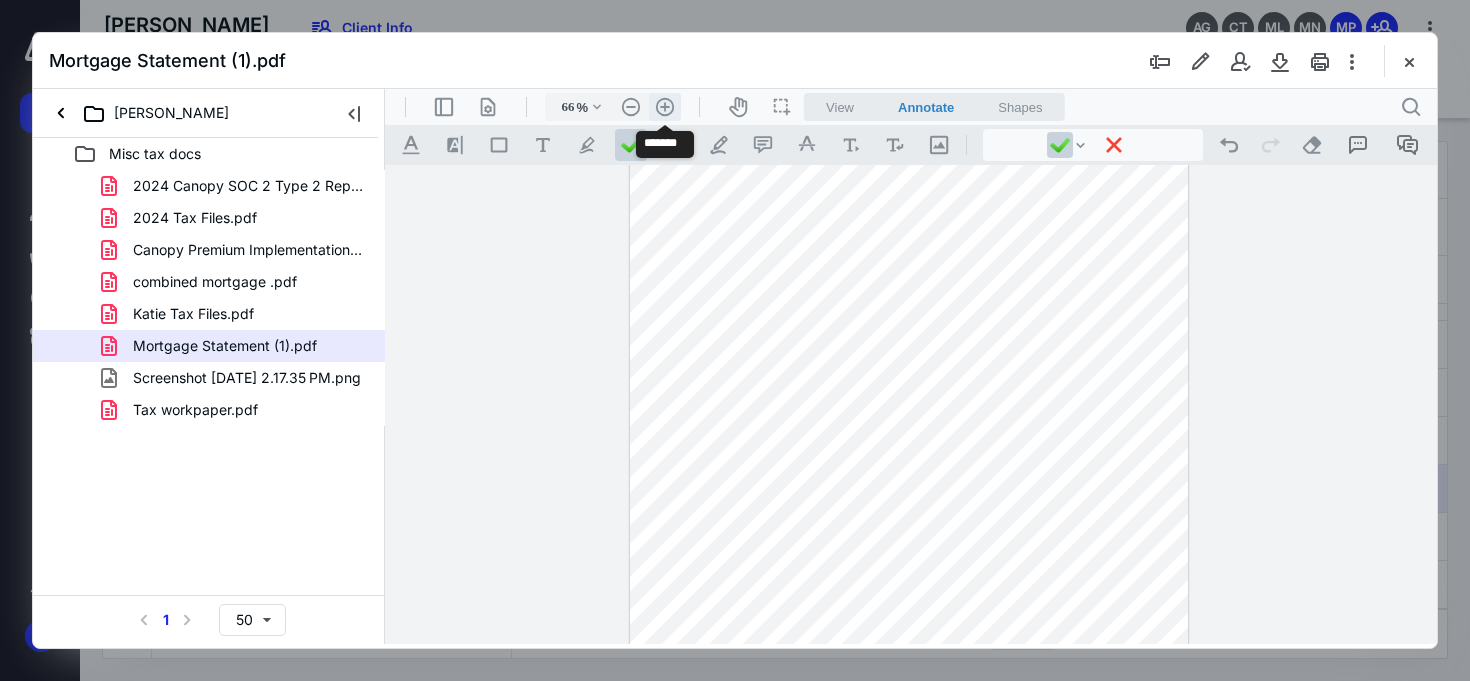 click on ".cls-1{fill:#abb0c4;} icon - header - zoom - in - line" at bounding box center (665, 107) 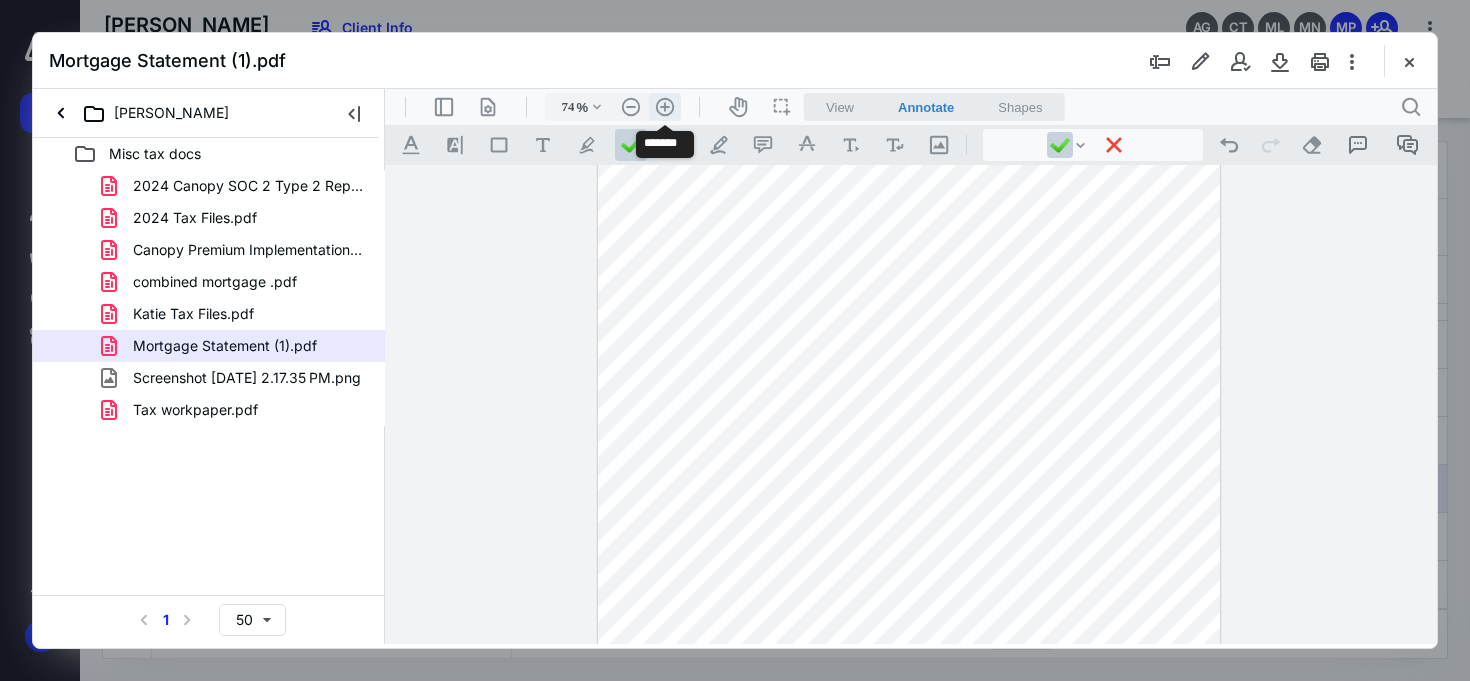 click on ".cls-1{fill:#abb0c4;} icon - header - zoom - in - line" at bounding box center (665, 107) 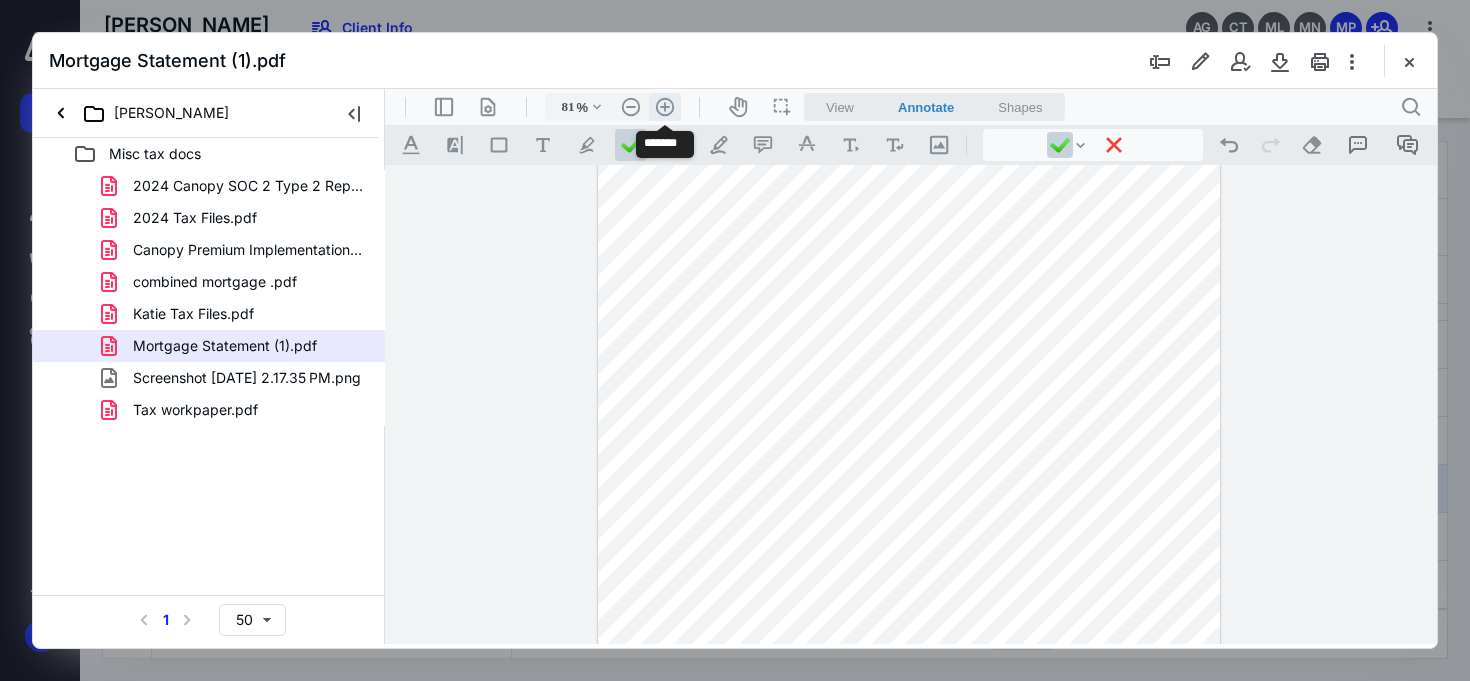 click on ".cls-1{fill:#abb0c4;} icon - header - zoom - in - line" at bounding box center (665, 107) 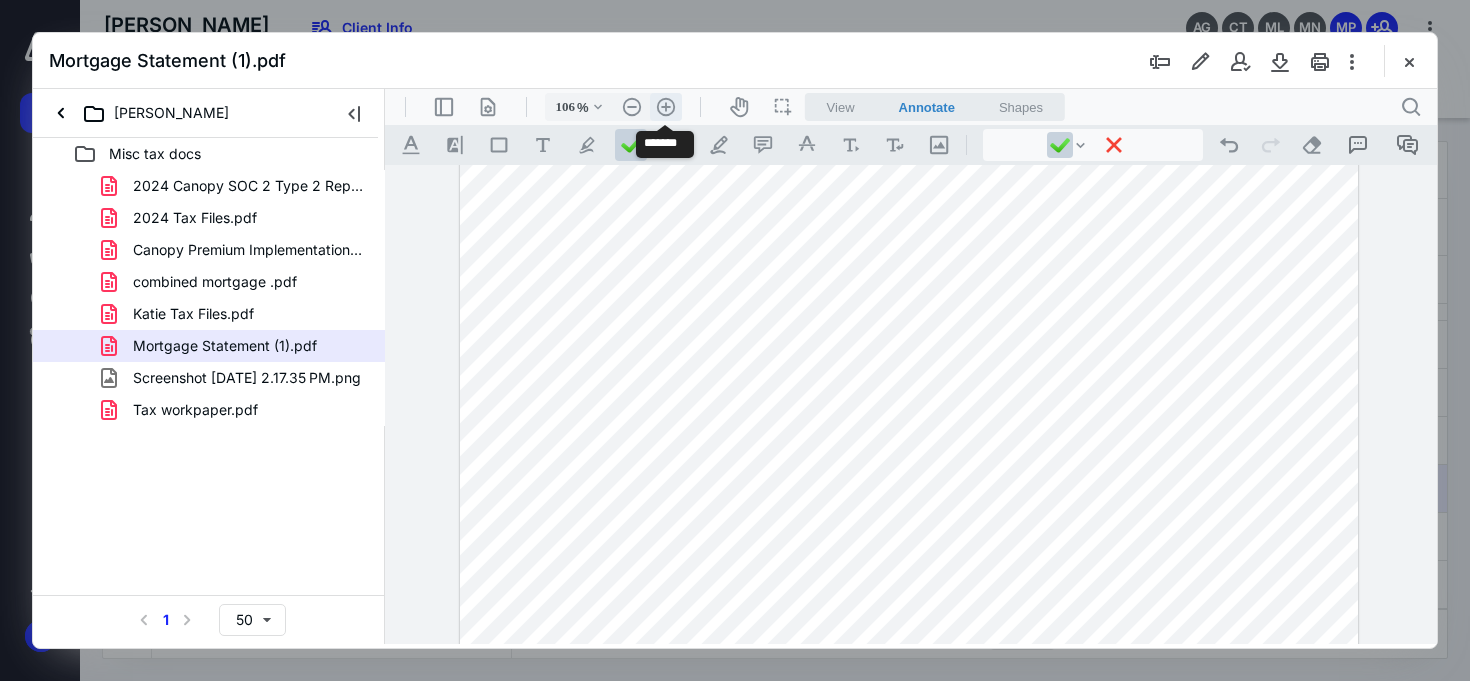 scroll, scrollTop: 291, scrollLeft: 0, axis: vertical 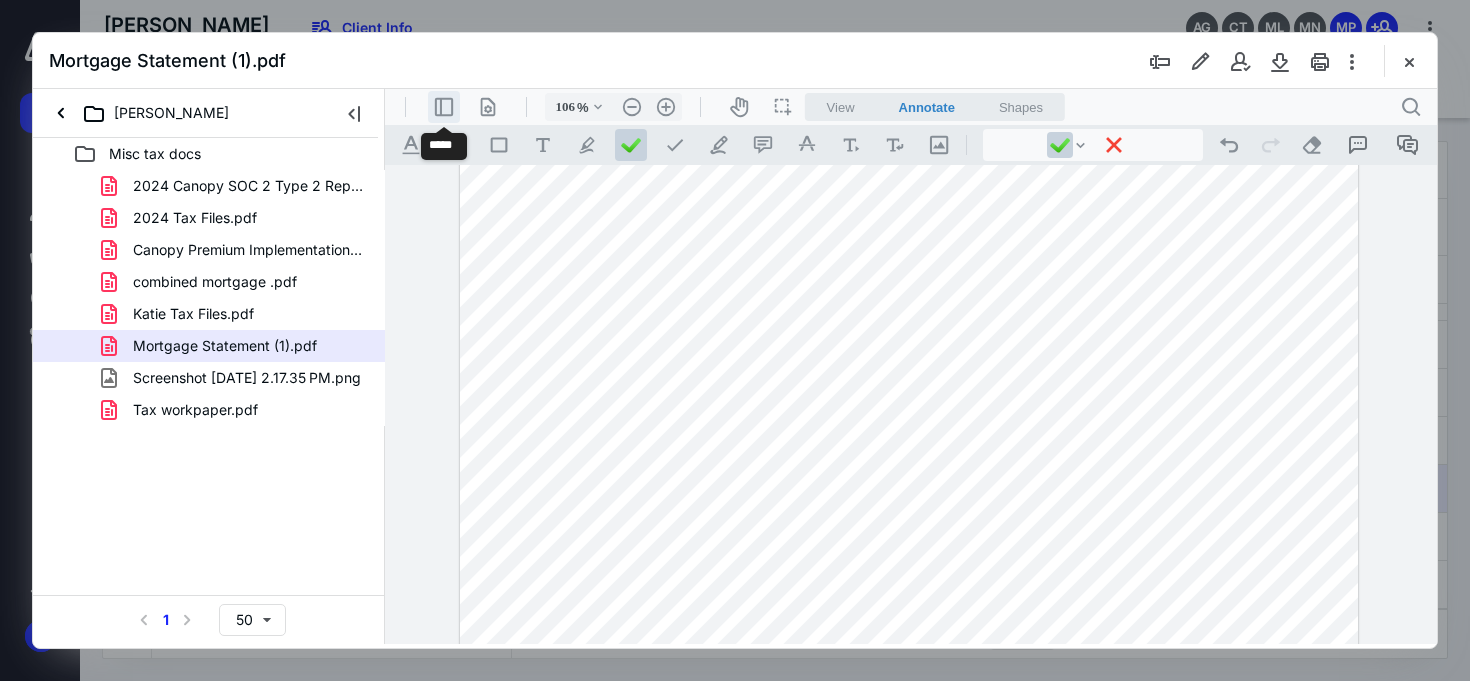 click on ".cls-1{fill:#abb0c4;} icon - header - sidebar - line" at bounding box center (444, 107) 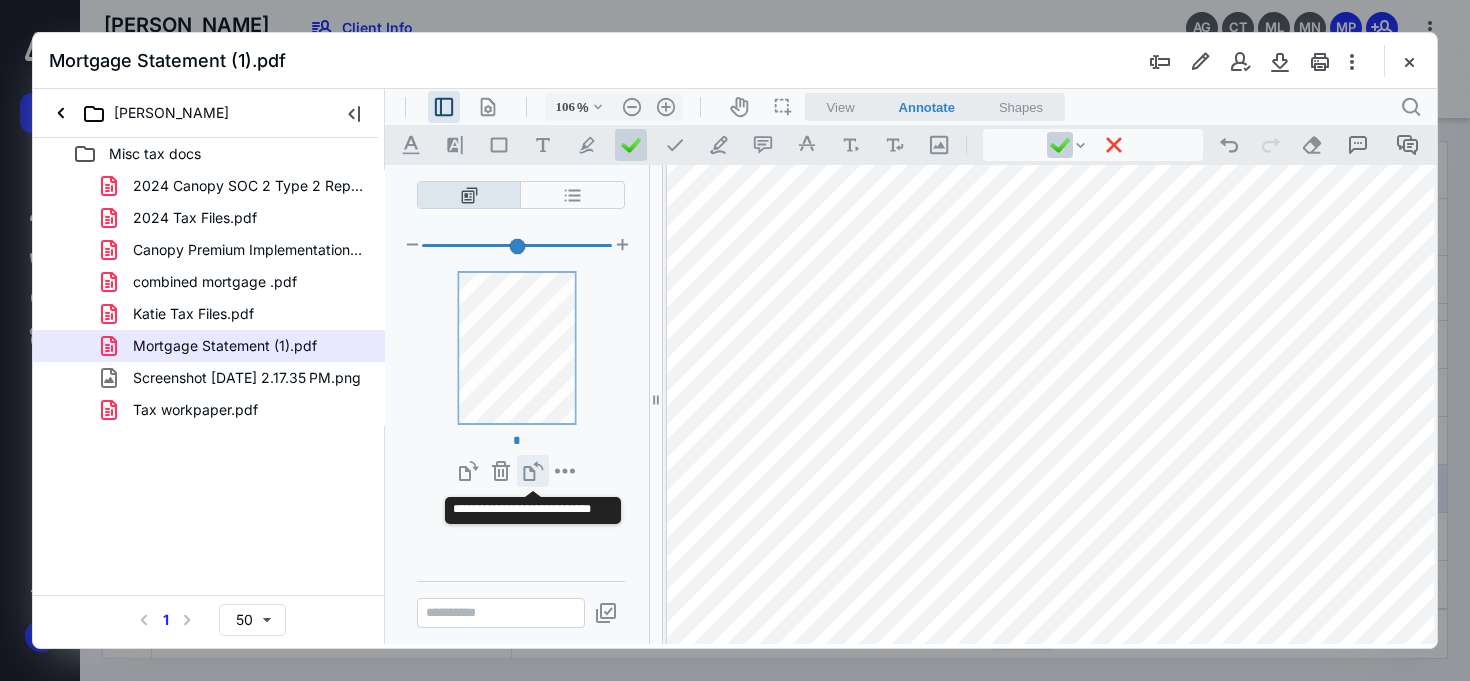 click on "**********" at bounding box center (533, 471) 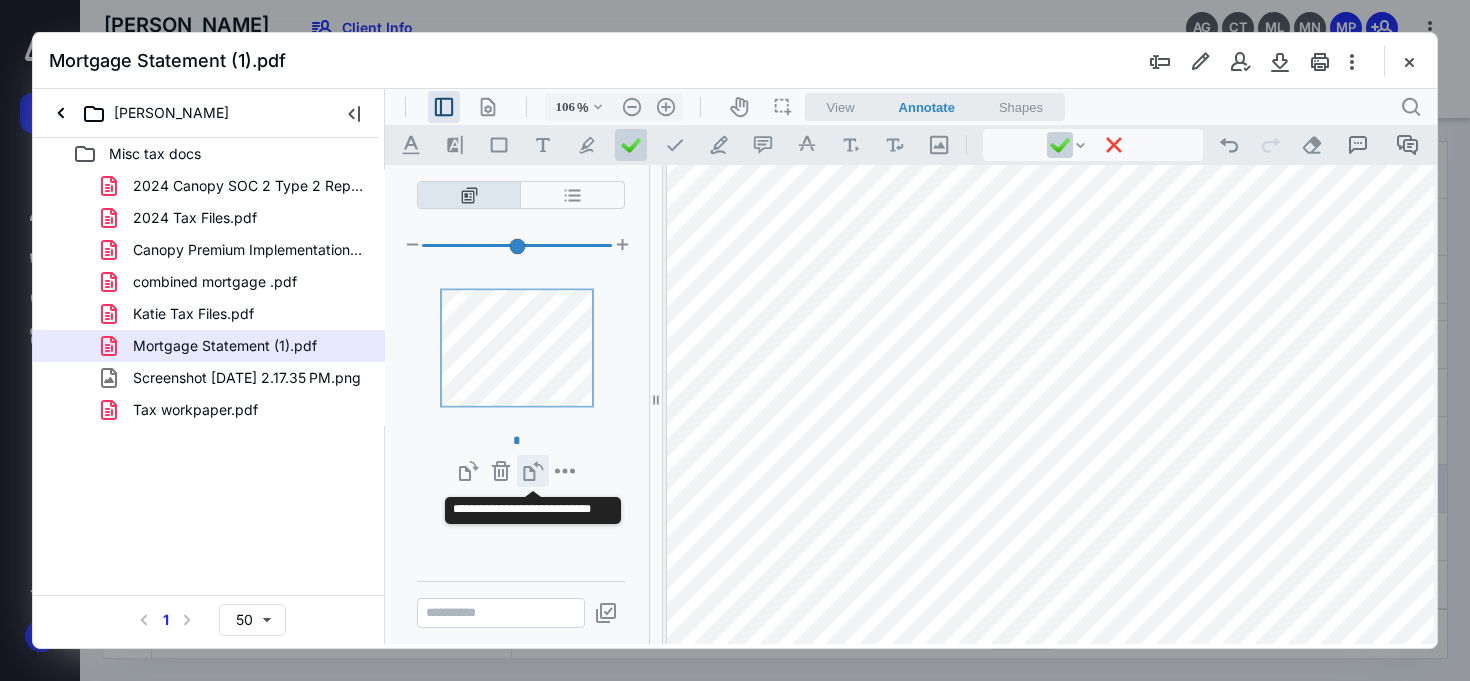 click on "**********" at bounding box center [533, 471] 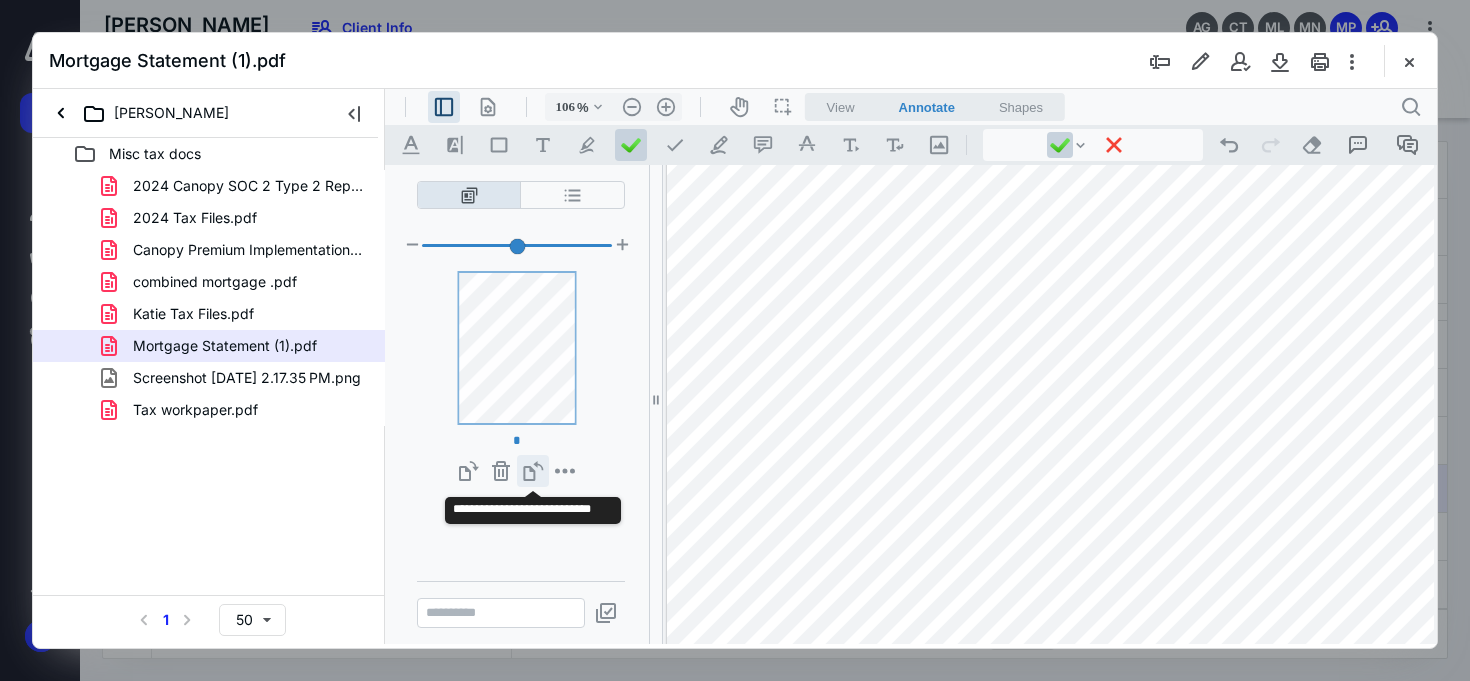 click on "**********" at bounding box center [533, 471] 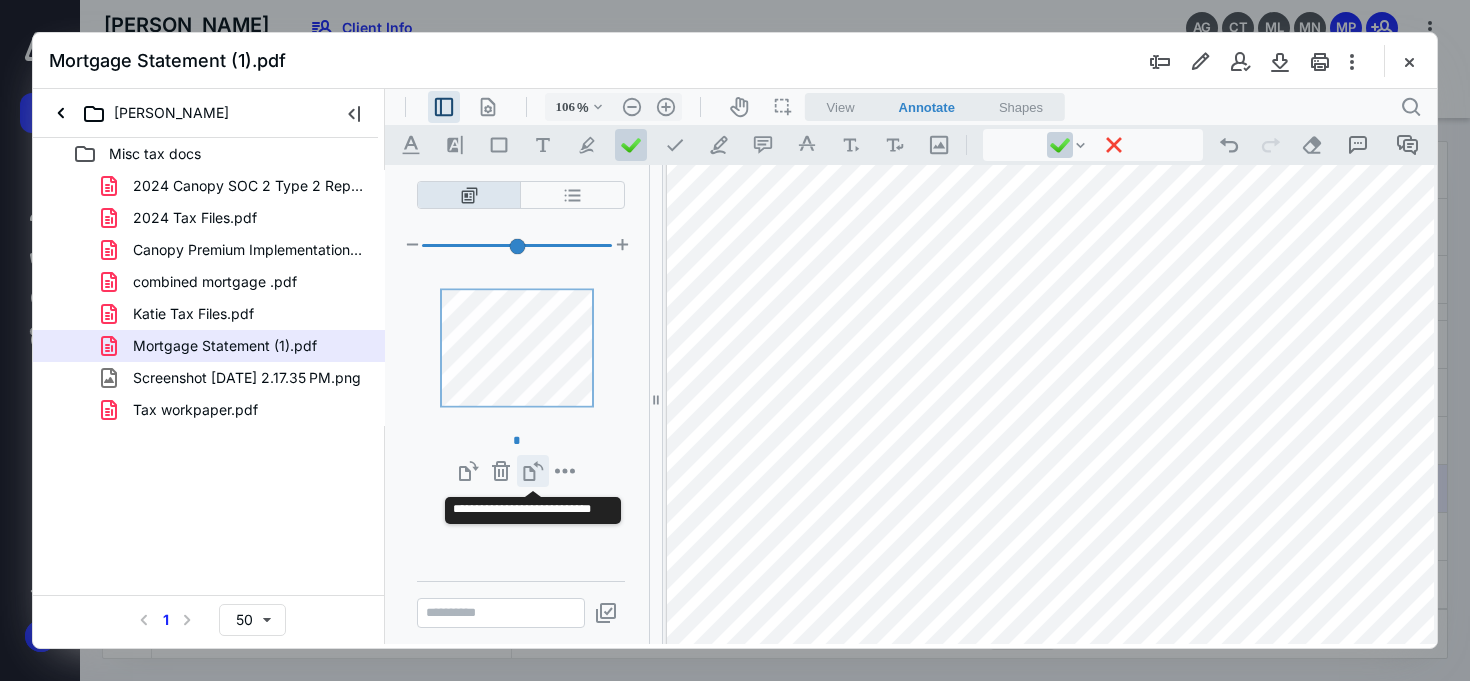 click on "**********" at bounding box center (533, 471) 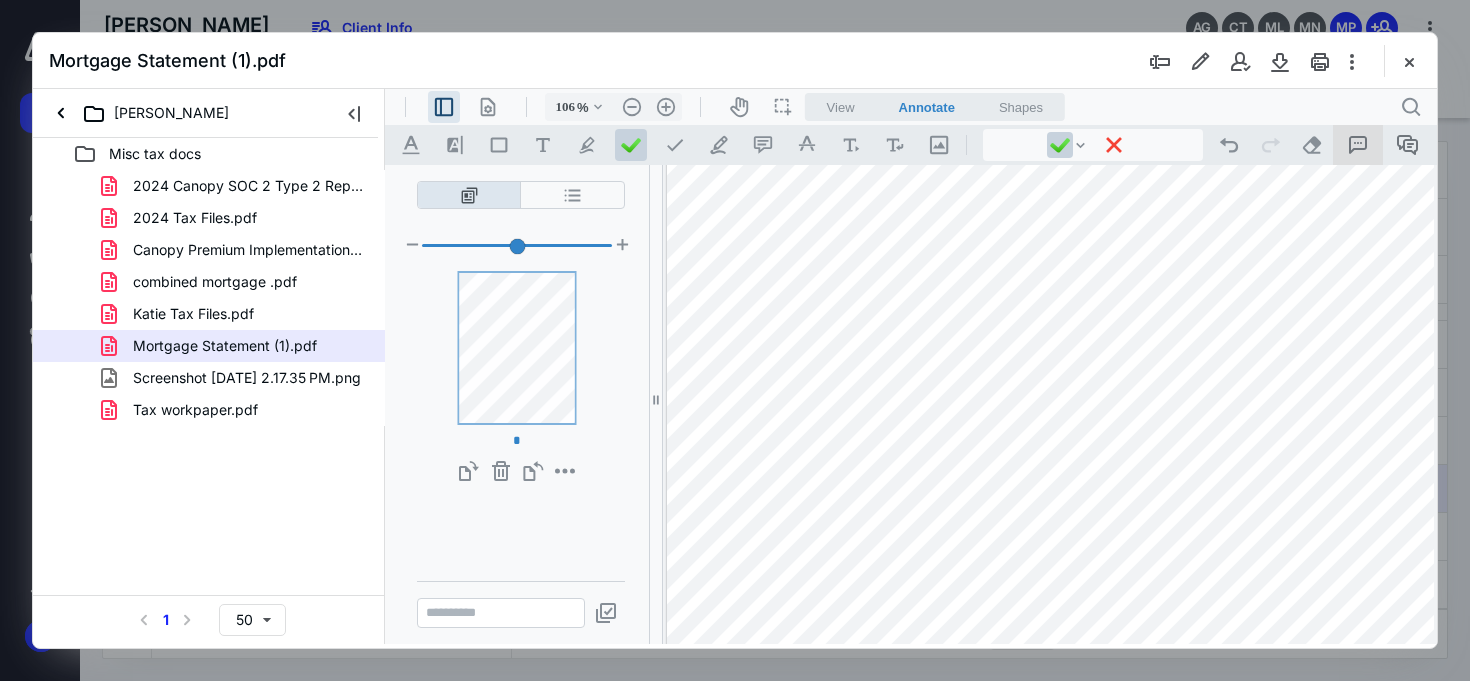 click 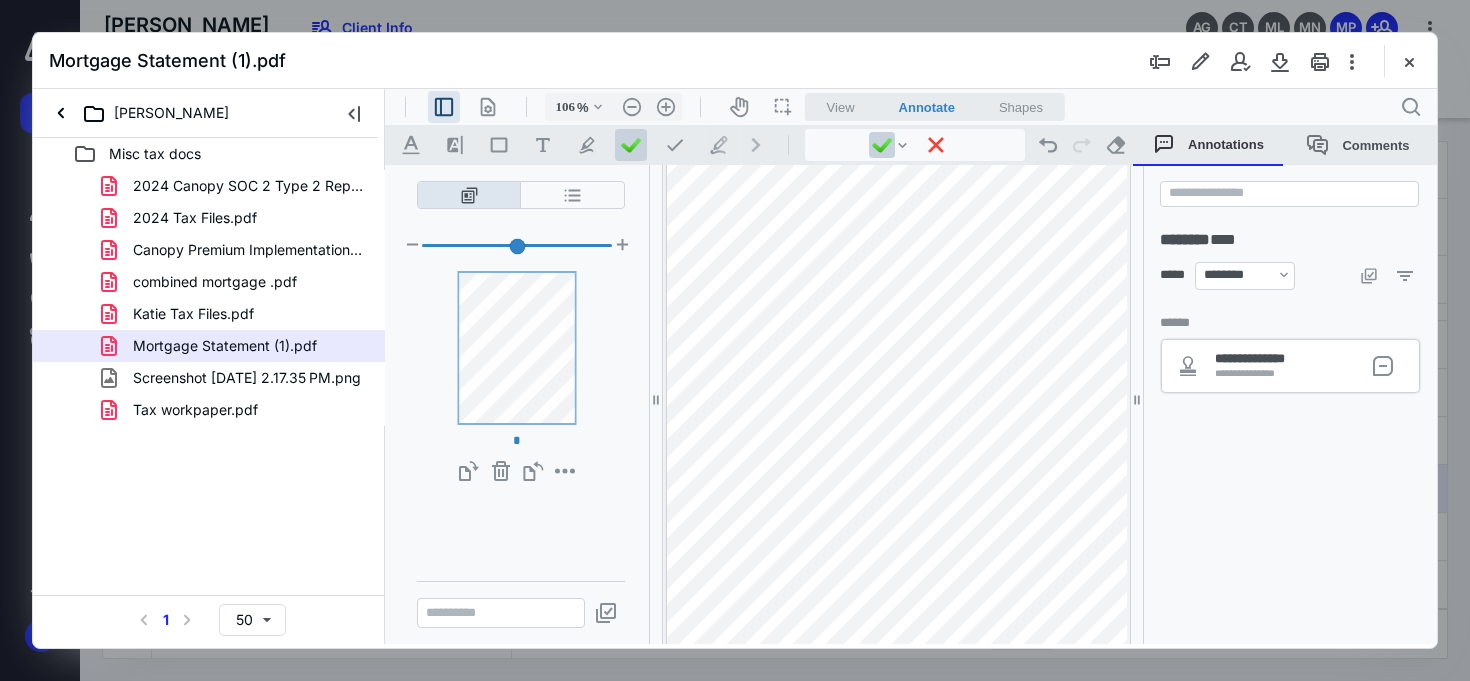 click on "**********" at bounding box center (1358, 366) 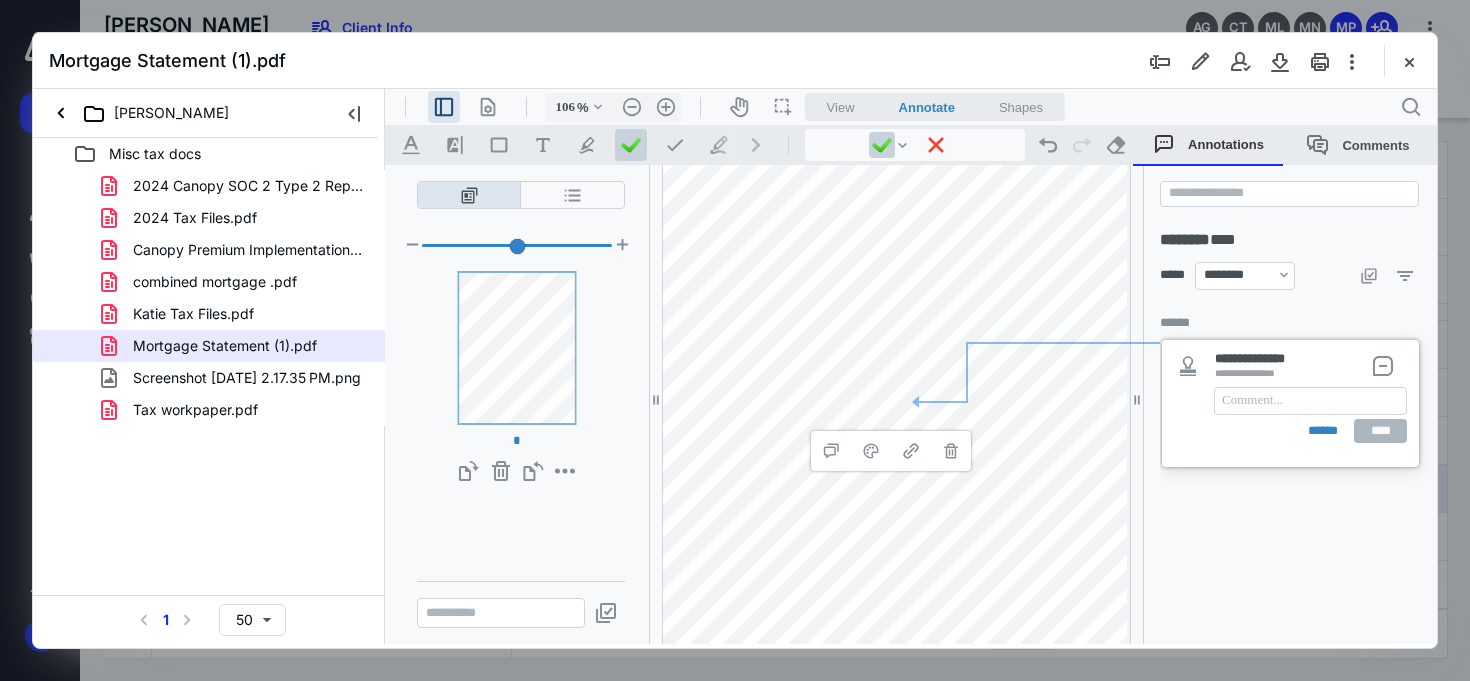 type 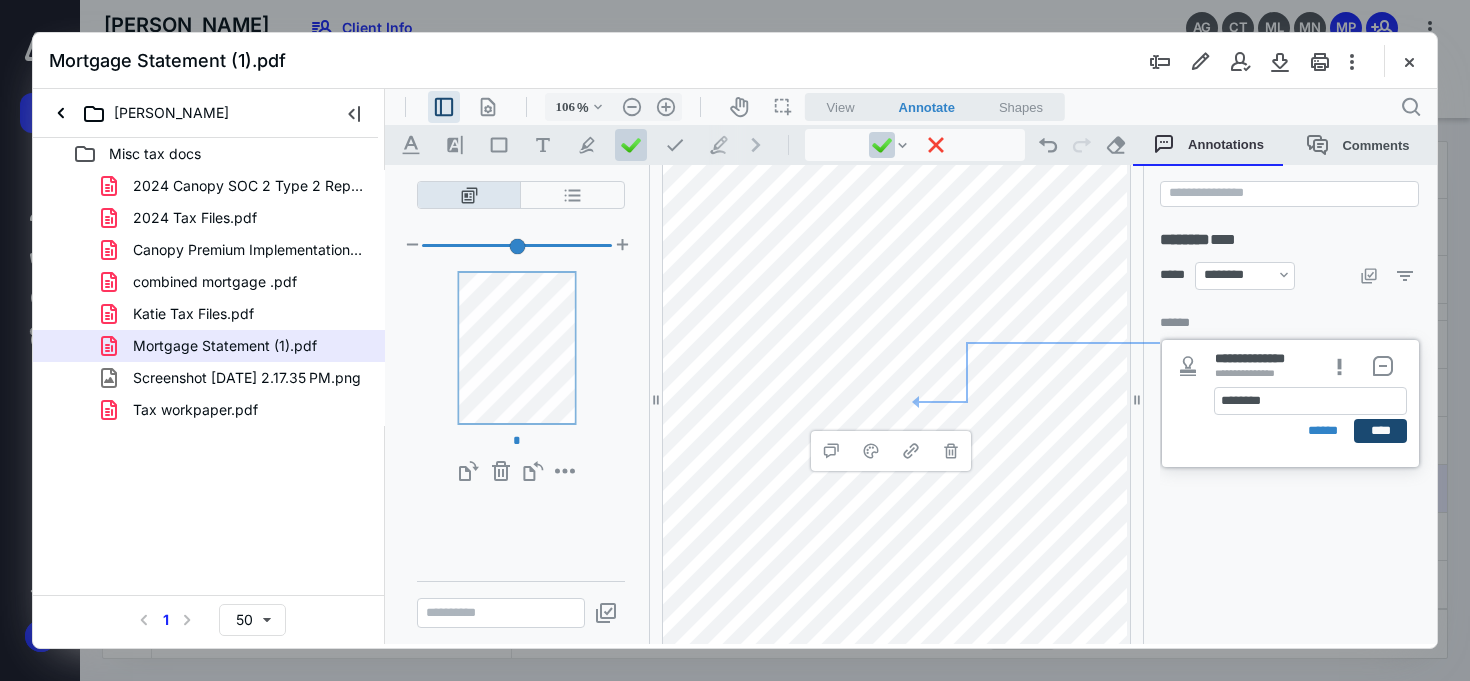 click on "****" at bounding box center [1380, 431] 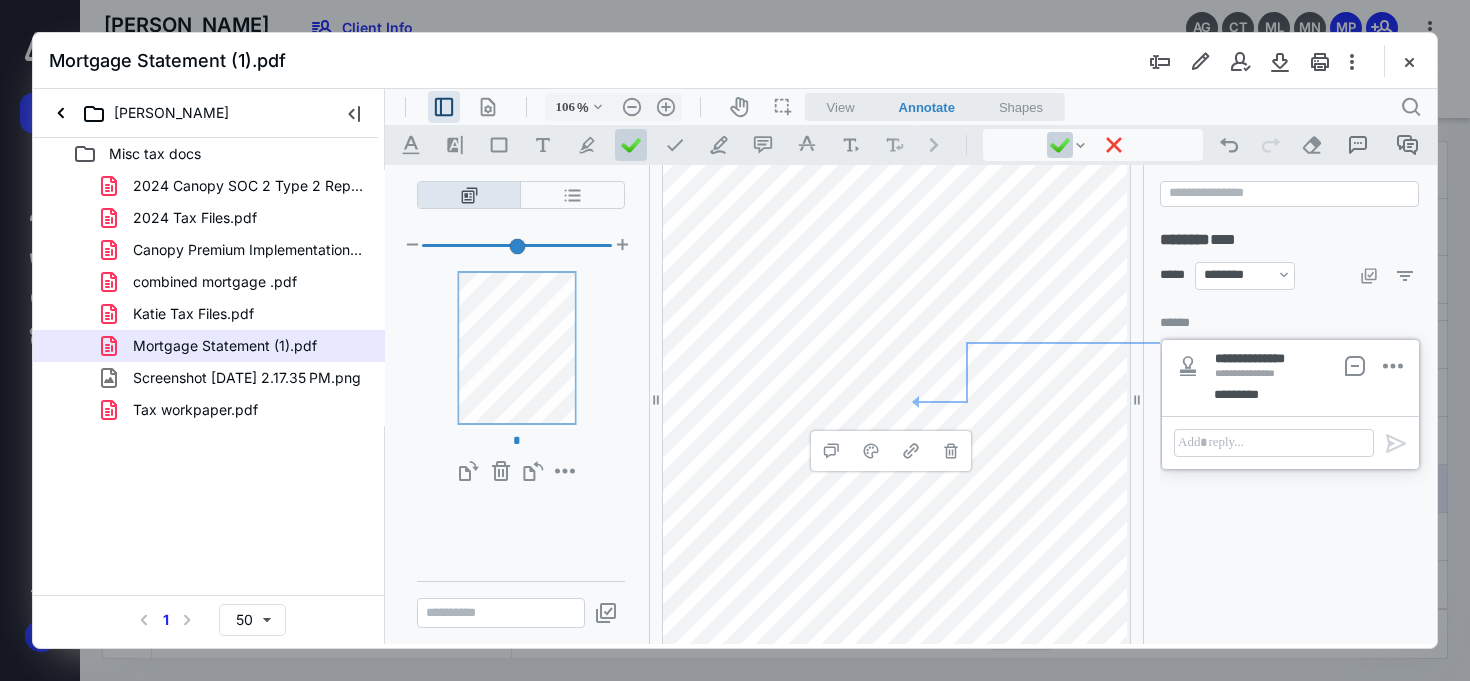 click on "View" at bounding box center (841, 107) 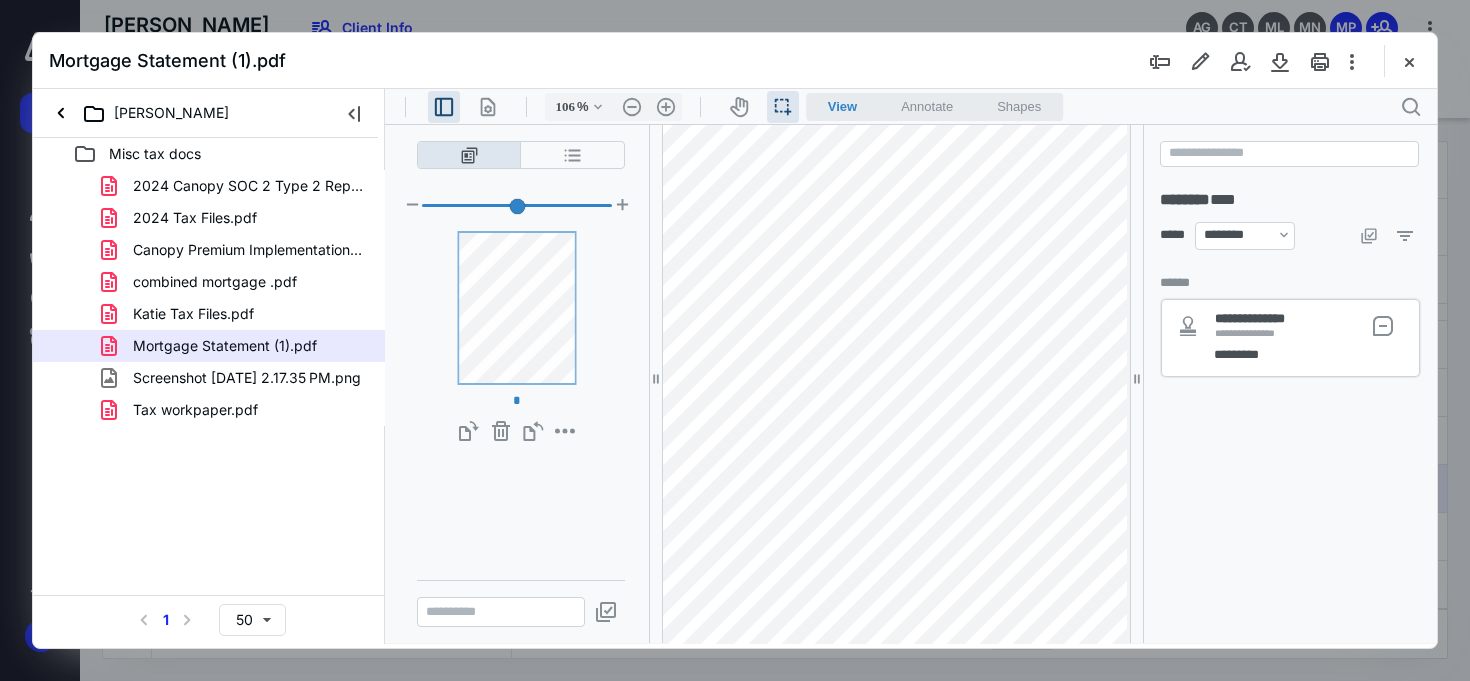 drag, startPoint x: 1141, startPoint y: 374, endPoint x: 1286, endPoint y: 363, distance: 145.41664 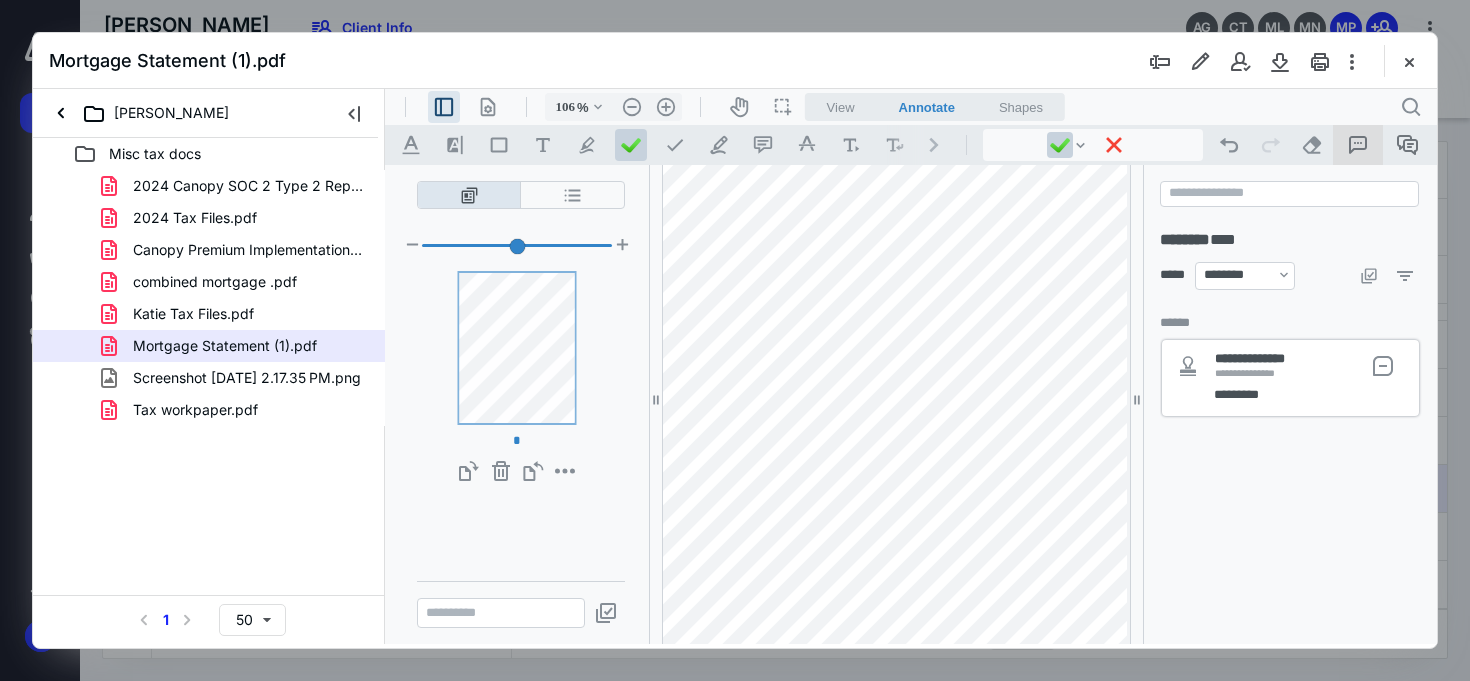 click 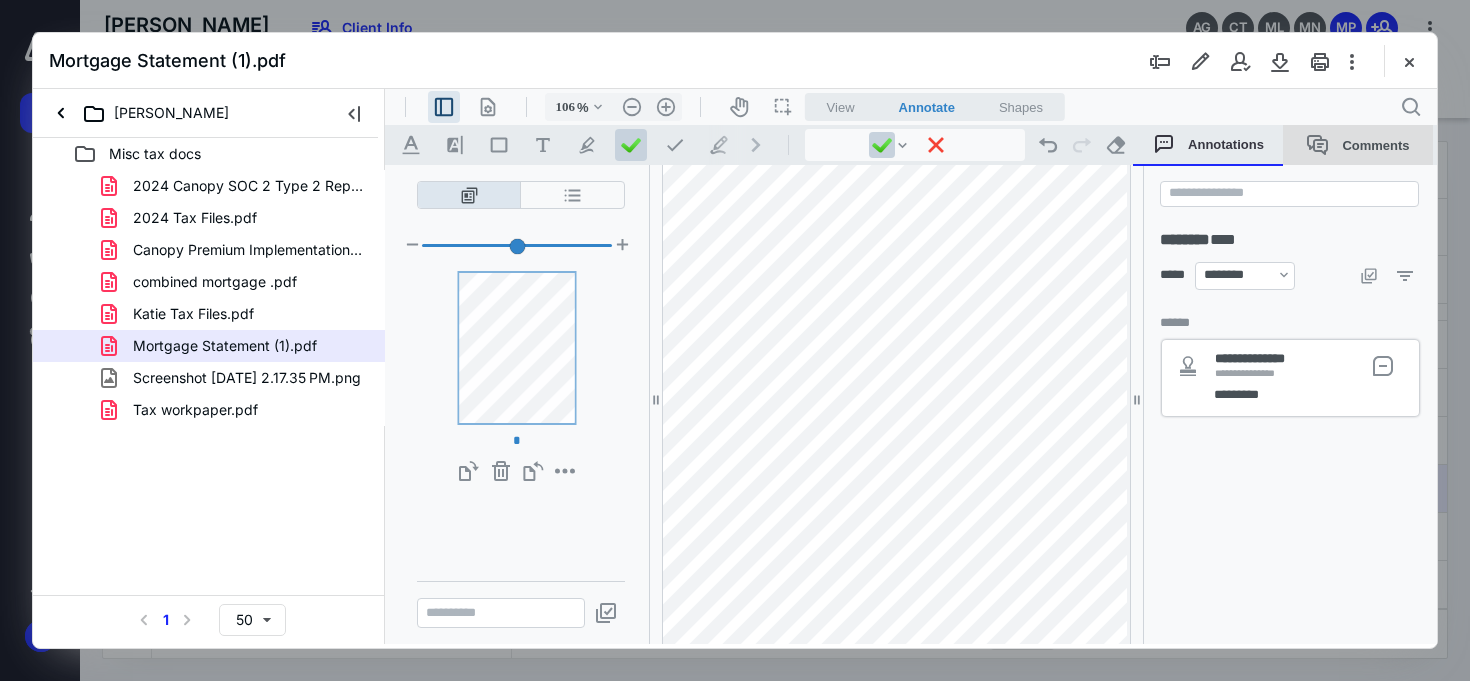 click on "Comments" at bounding box center [1358, 145] 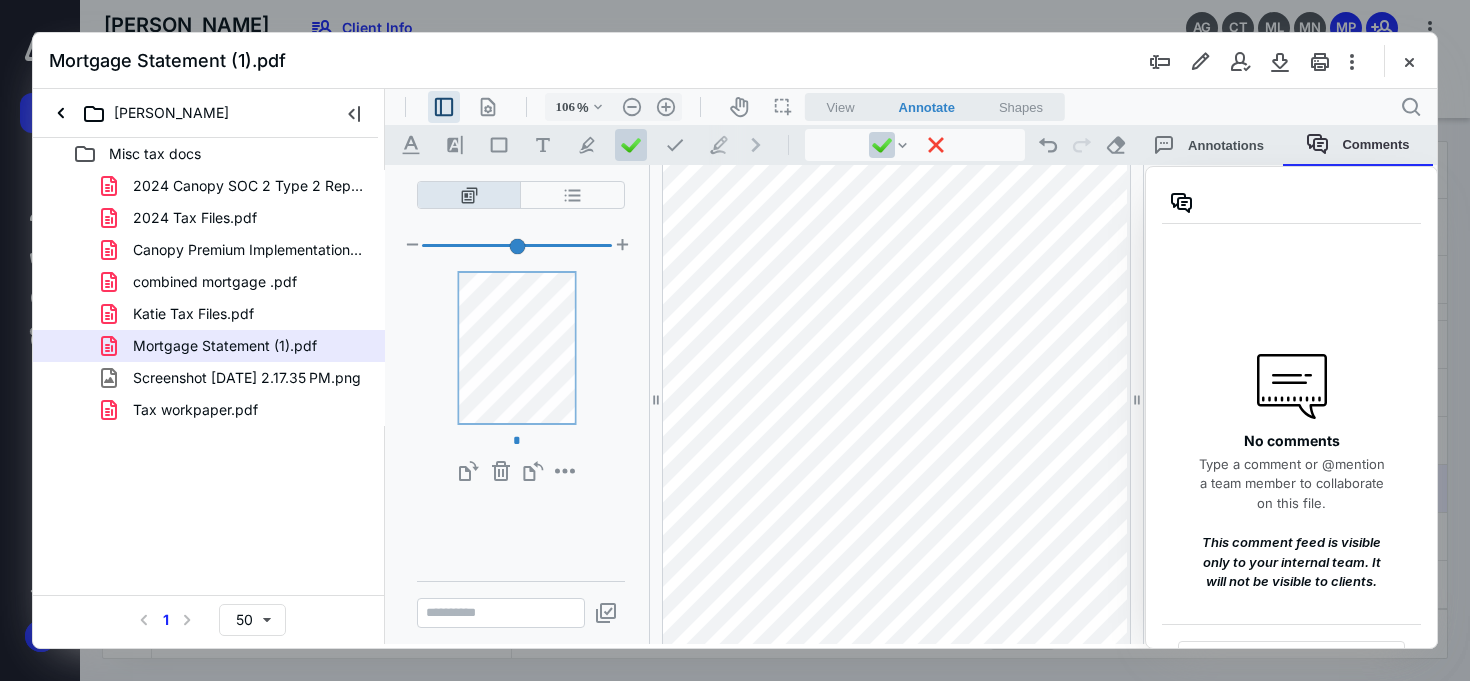 scroll, scrollTop: 363, scrollLeft: 10, axis: both 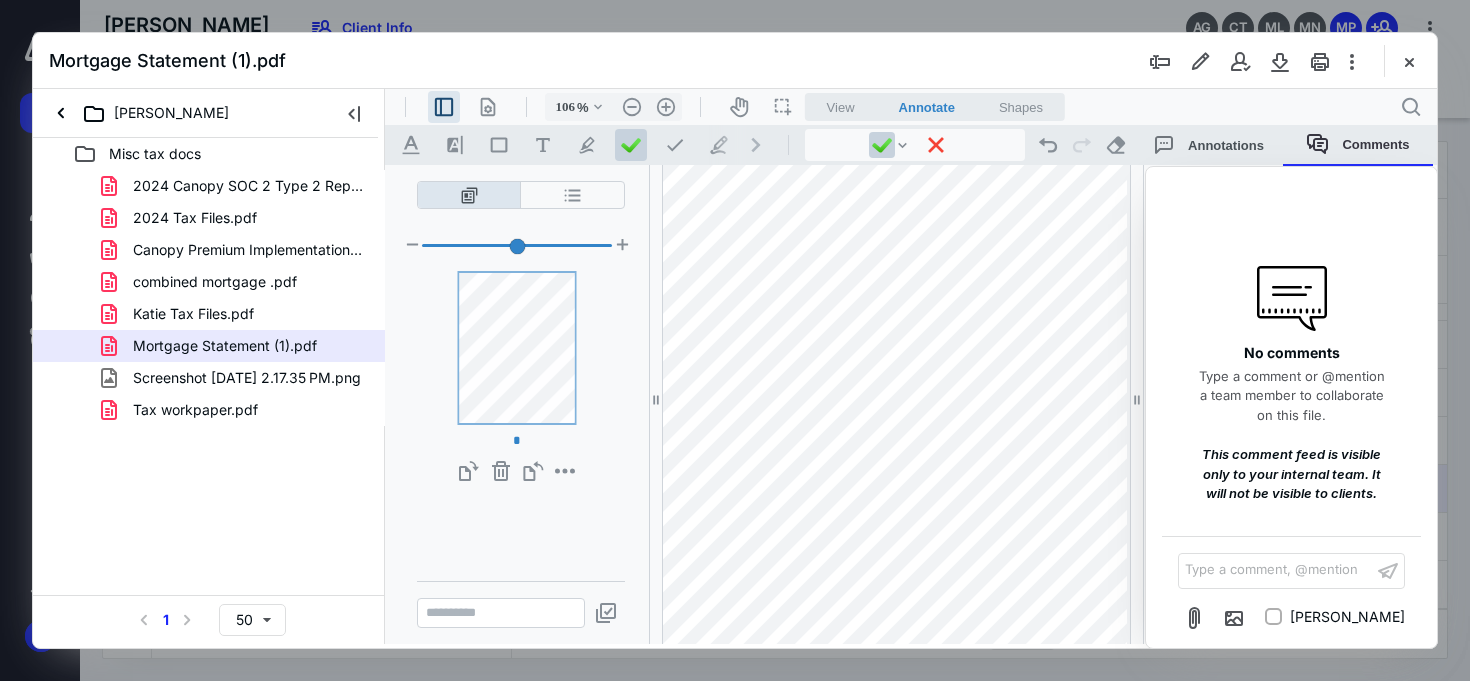 click on "Type a comment, @mention ﻿" at bounding box center (1275, 570) 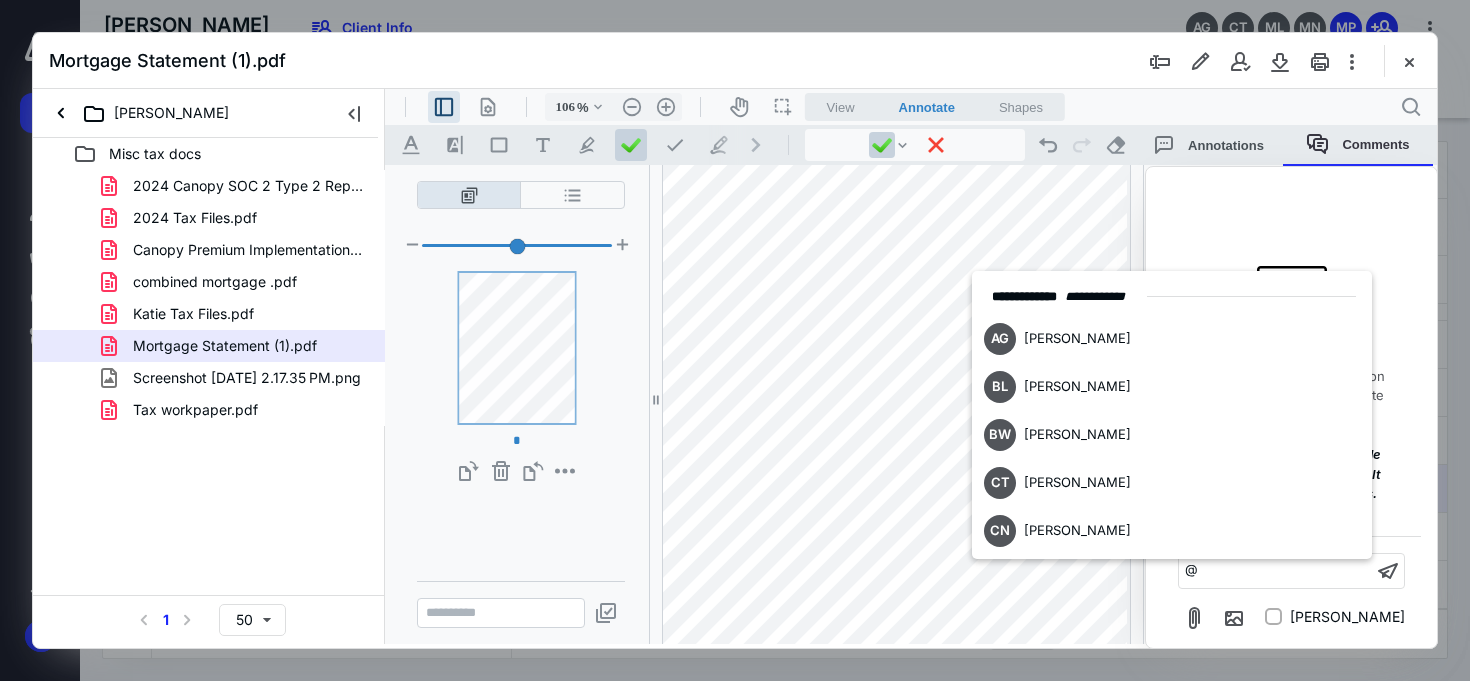 type 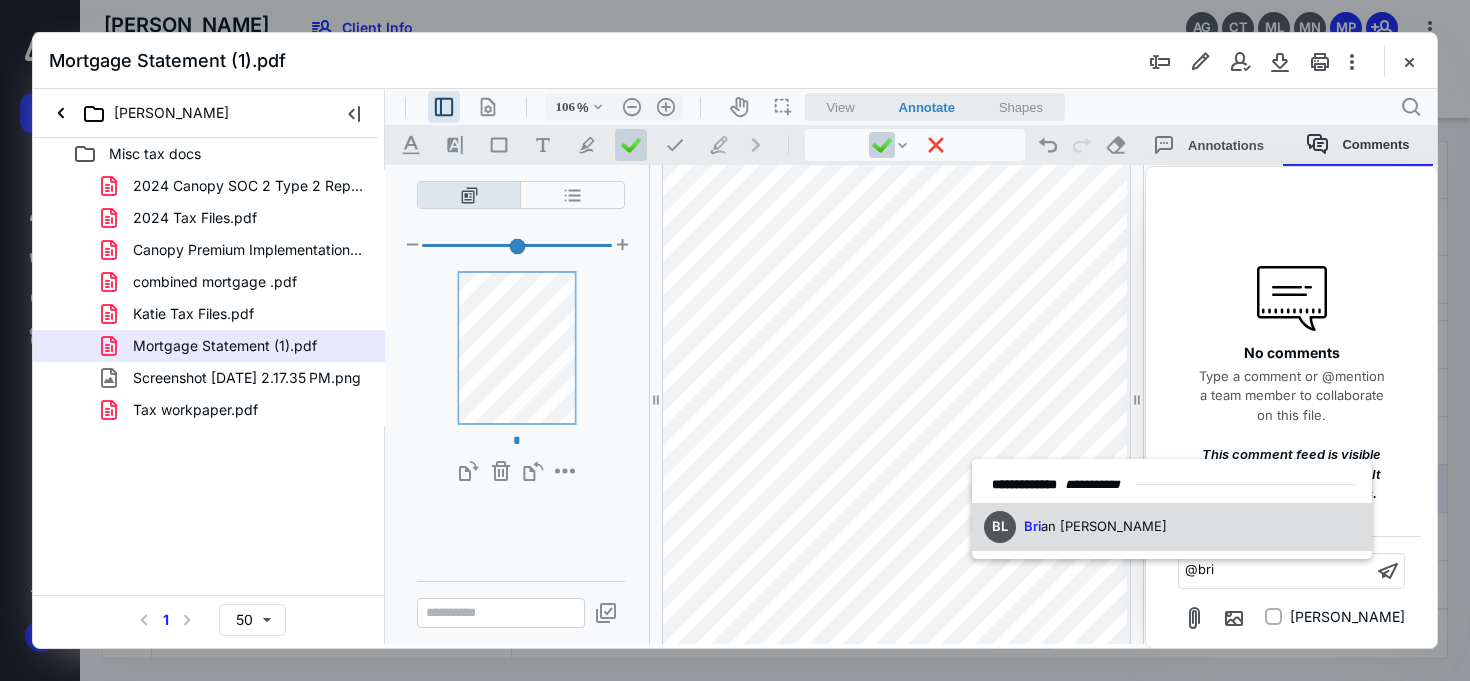 click on "BL Bri an [PERSON_NAME]" at bounding box center [1172, 527] 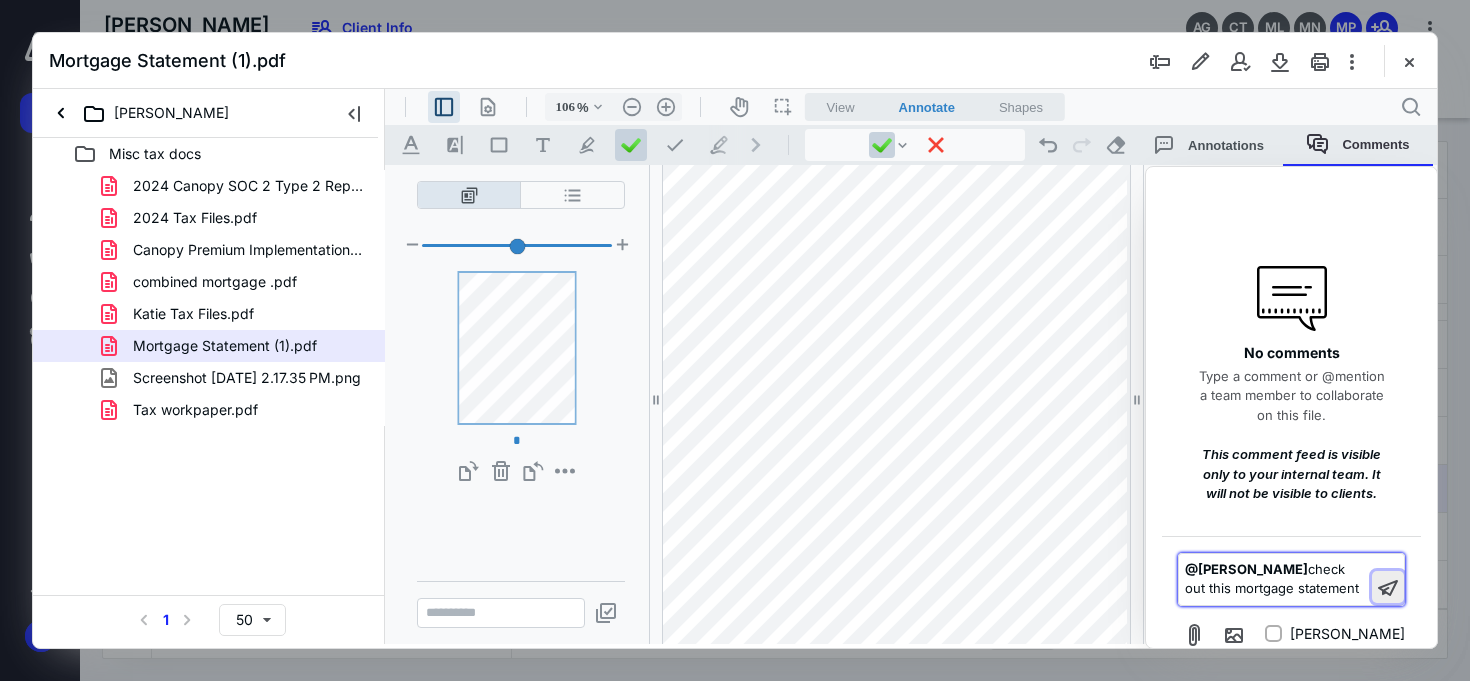 click at bounding box center [1388, 587] 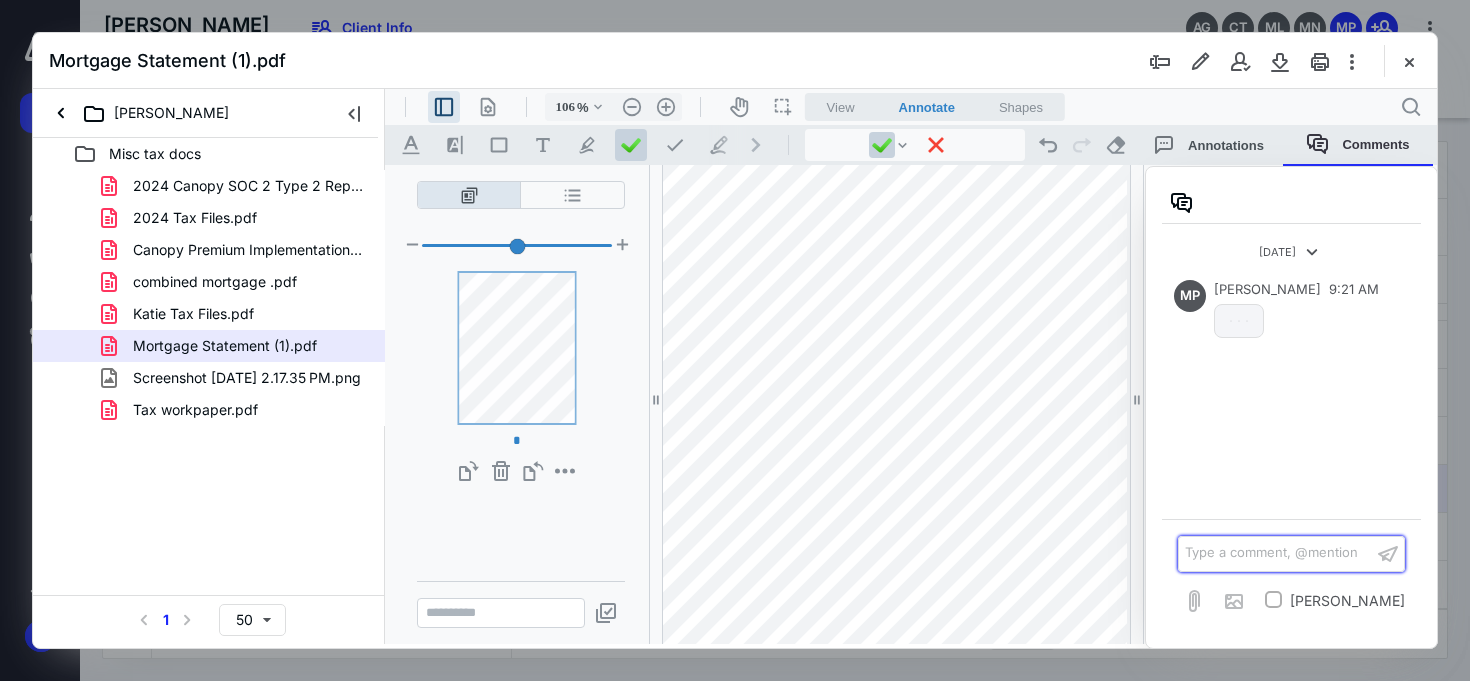 scroll, scrollTop: 0, scrollLeft: 0, axis: both 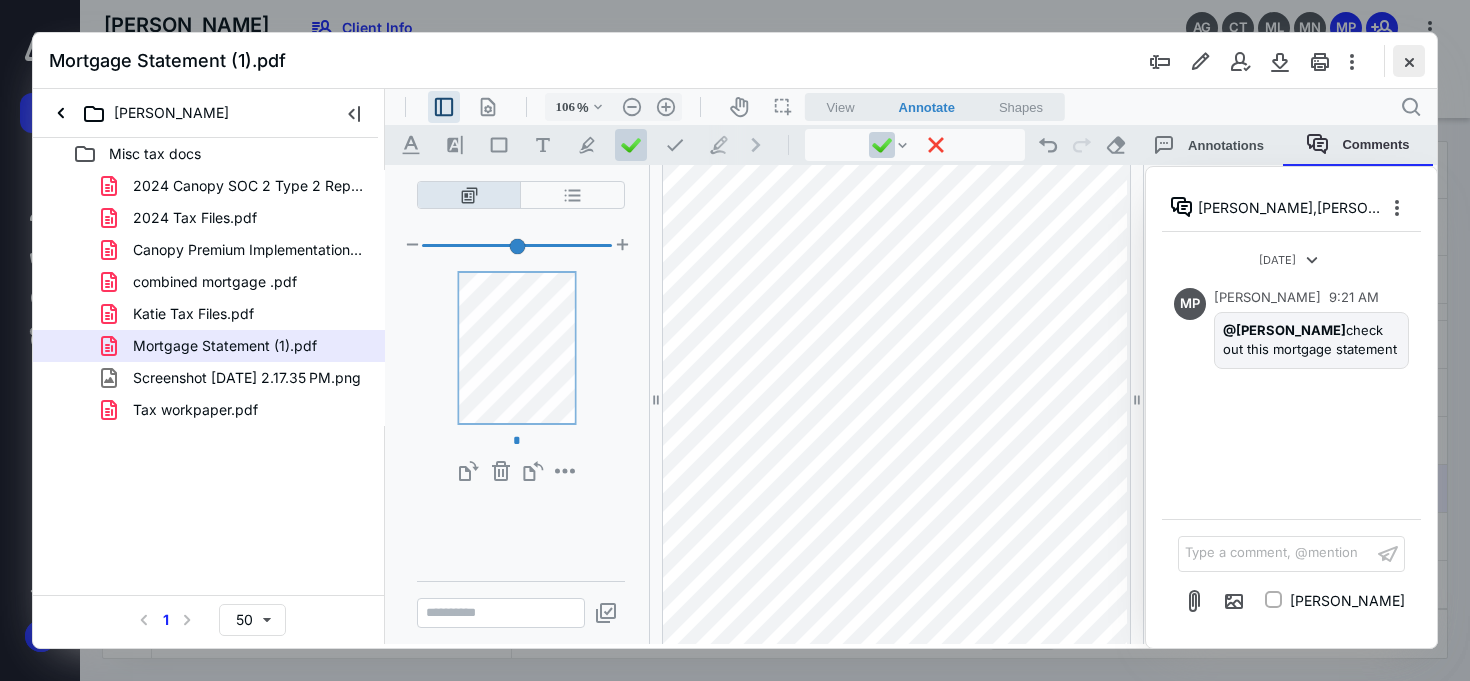 click at bounding box center (1409, 61) 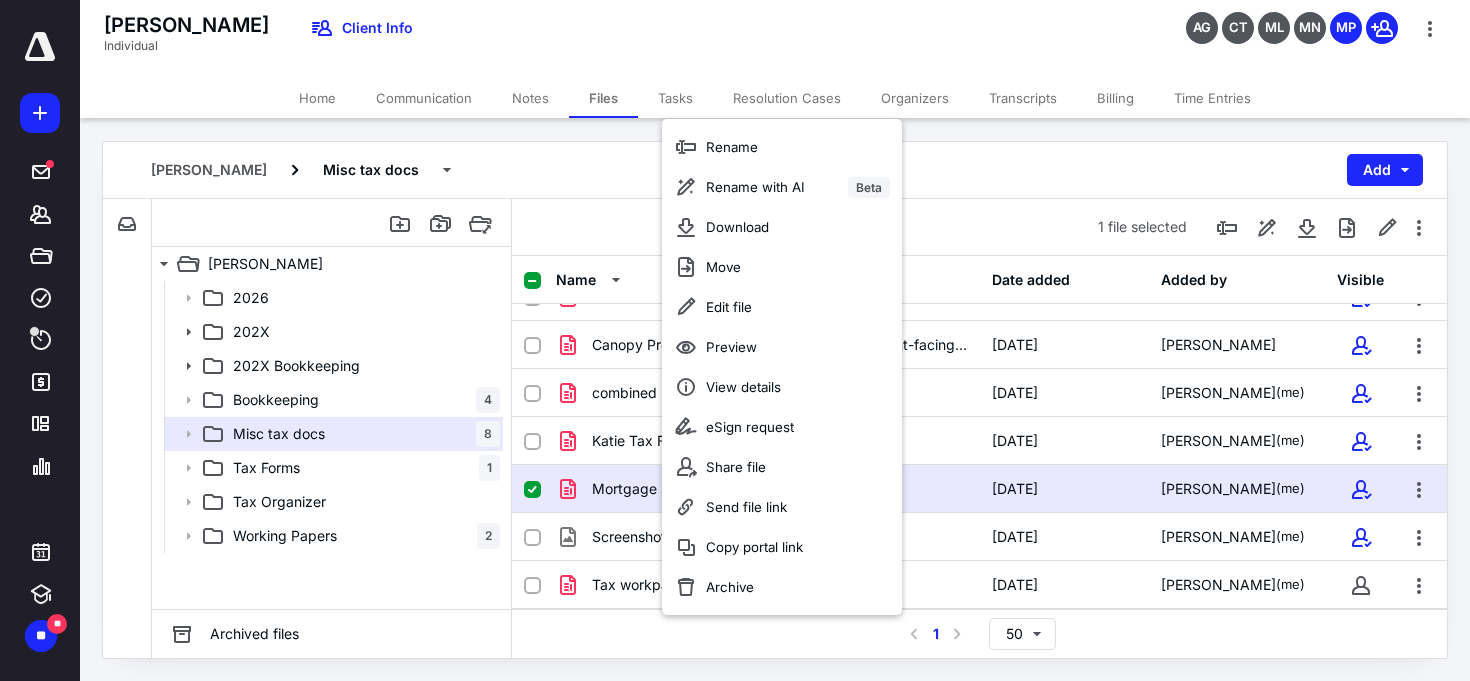 click on "[PERSON_NAME] Individual" at bounding box center [186, 45] 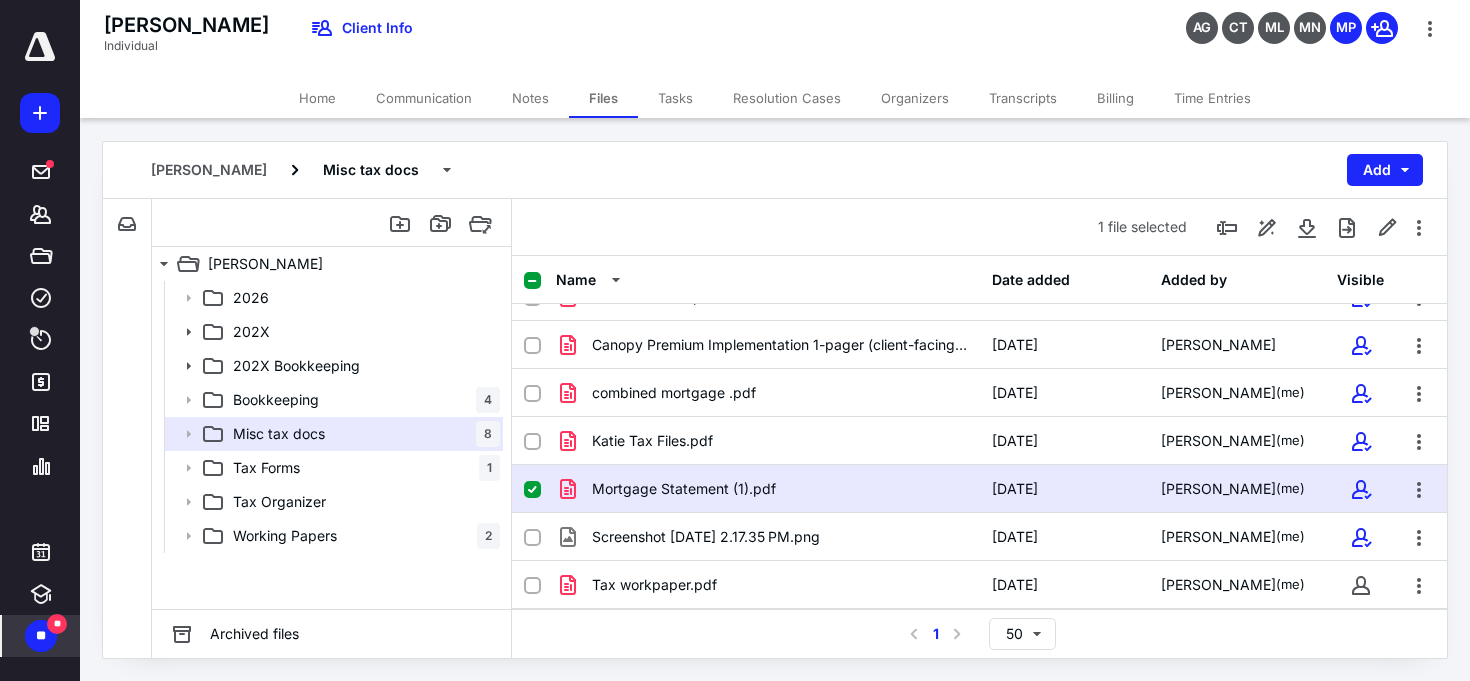 click on "**" at bounding box center [41, 636] 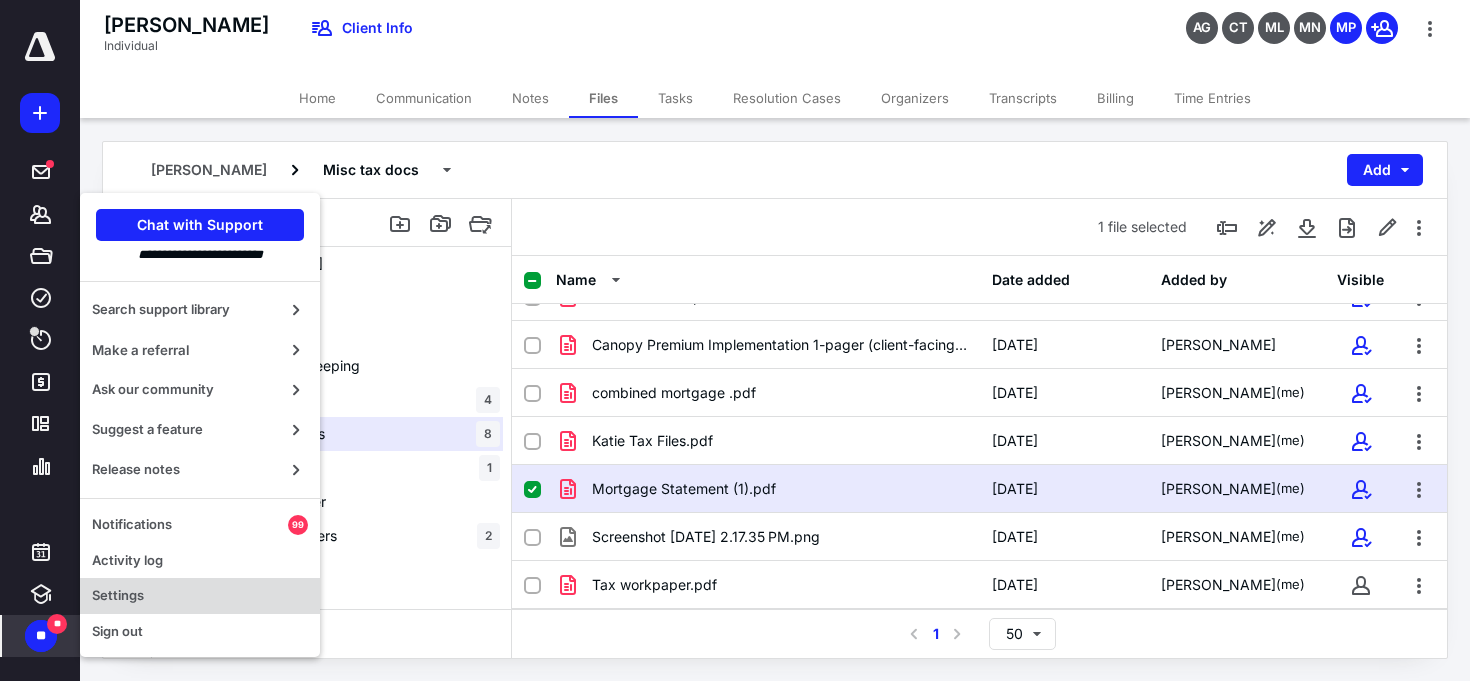 click on "Settings" at bounding box center [200, 596] 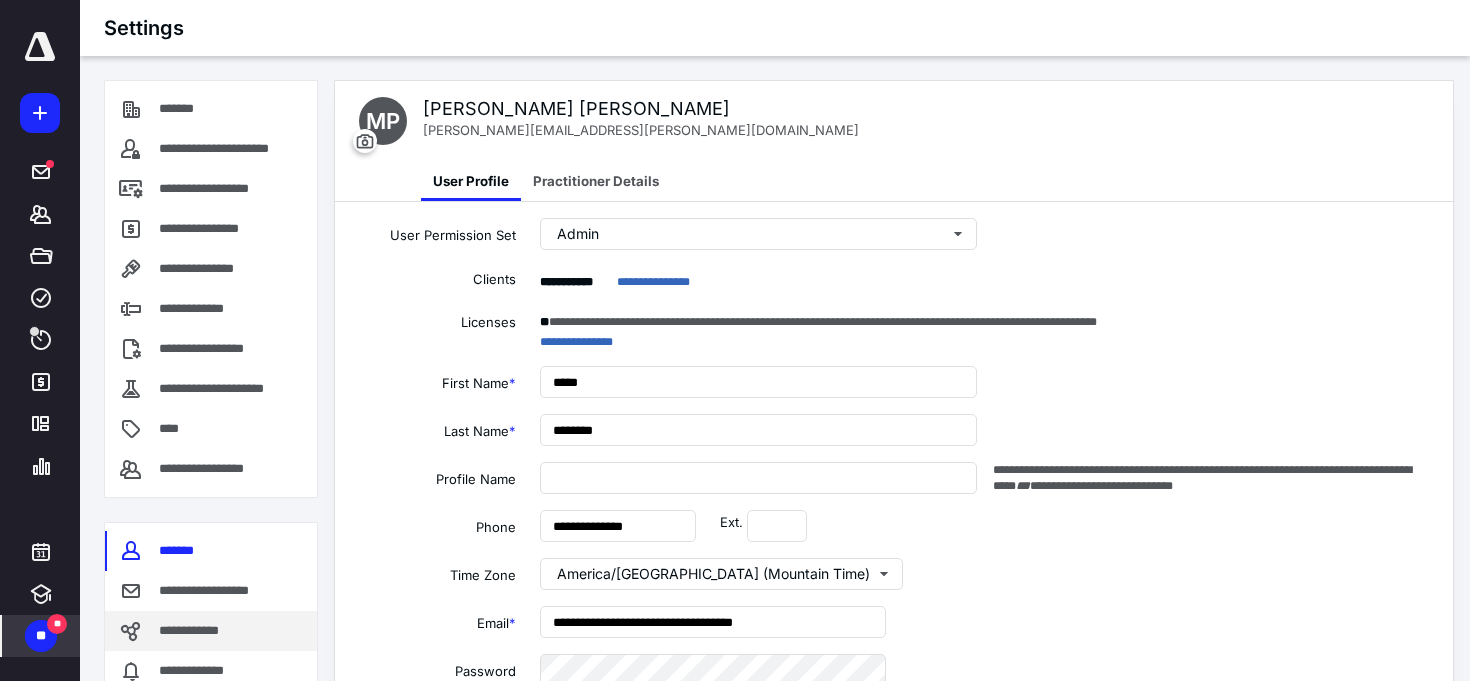 click on "**********" at bounding box center (195, 631) 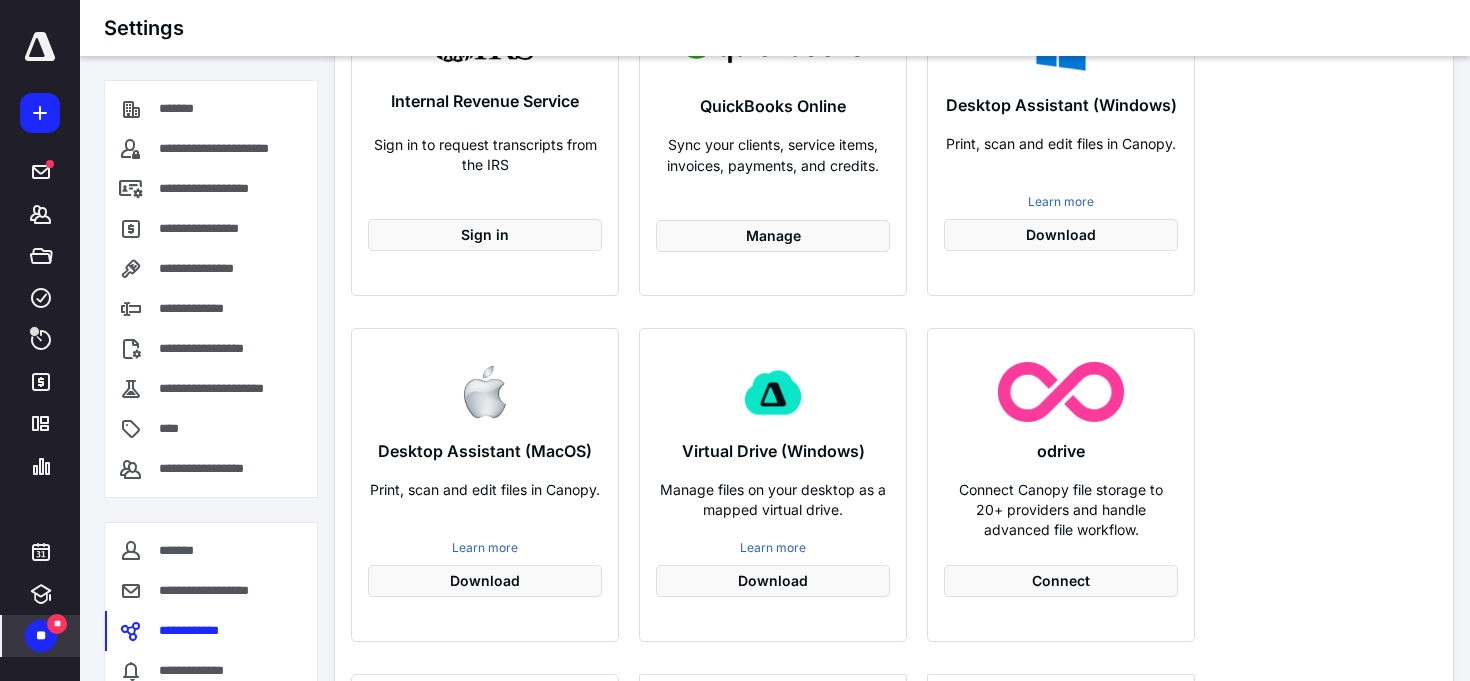 scroll, scrollTop: 174, scrollLeft: 0, axis: vertical 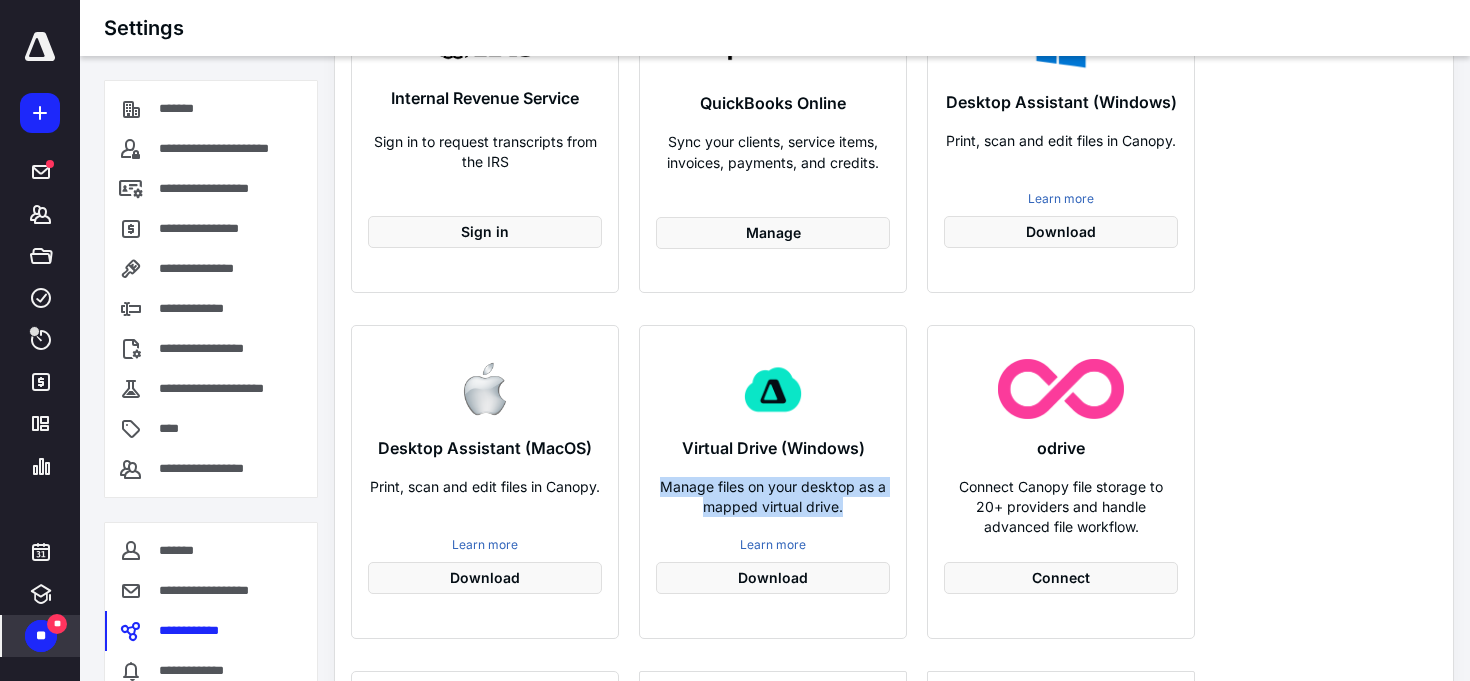 drag, startPoint x: 664, startPoint y: 483, endPoint x: 878, endPoint y: 504, distance: 215.02791 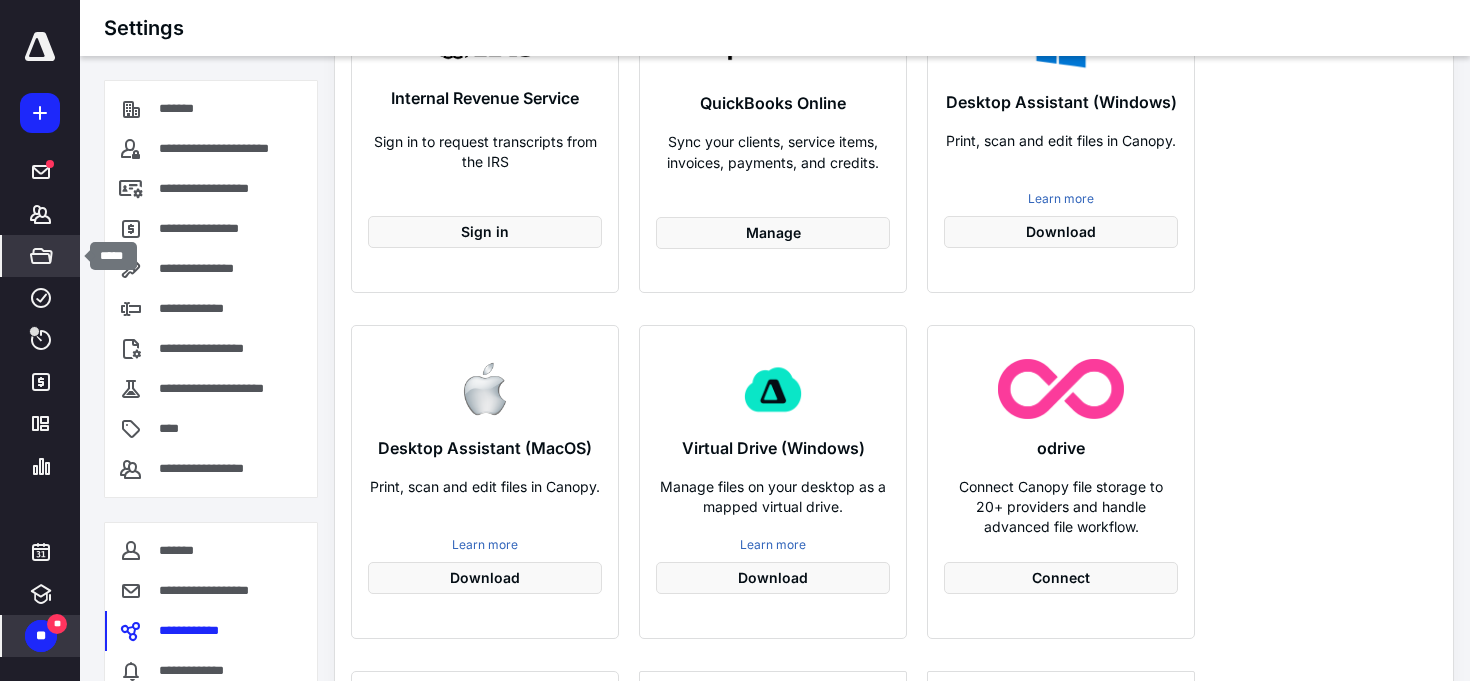 click 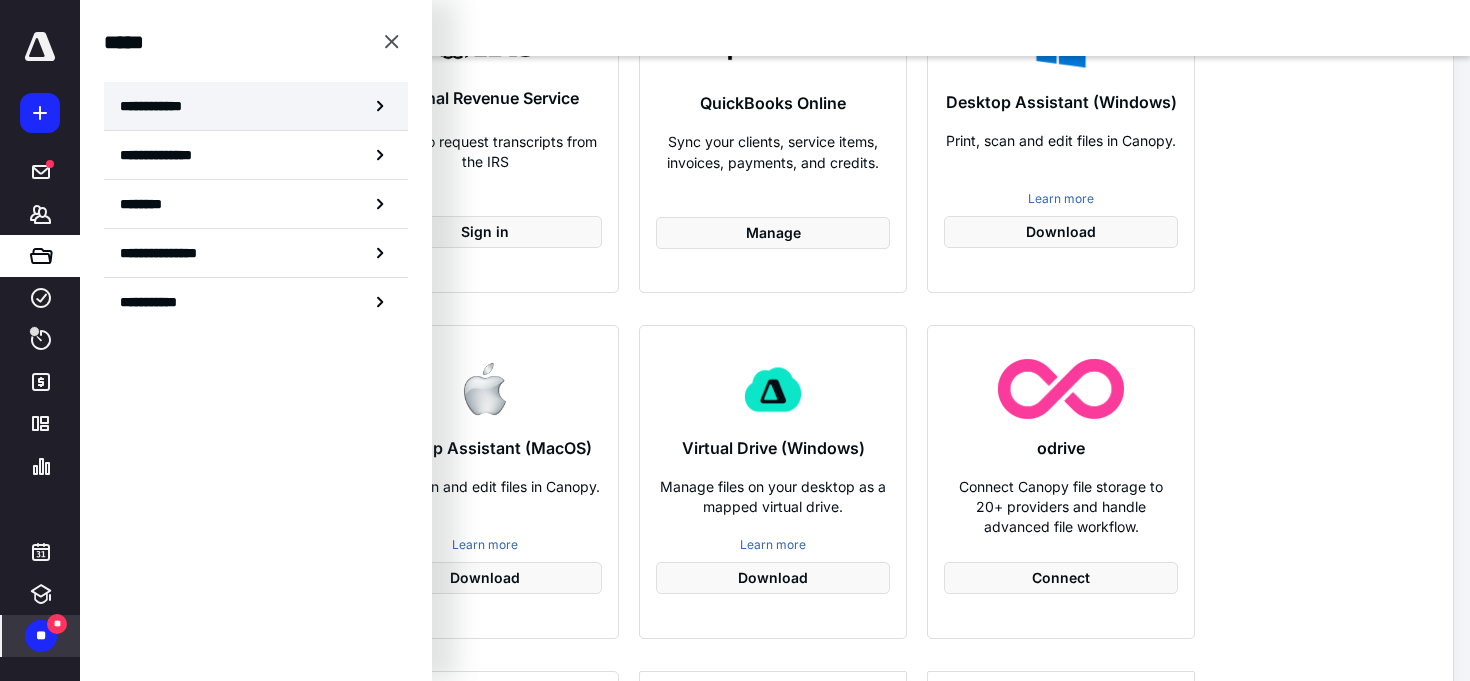 click on "**********" at bounding box center (157, 106) 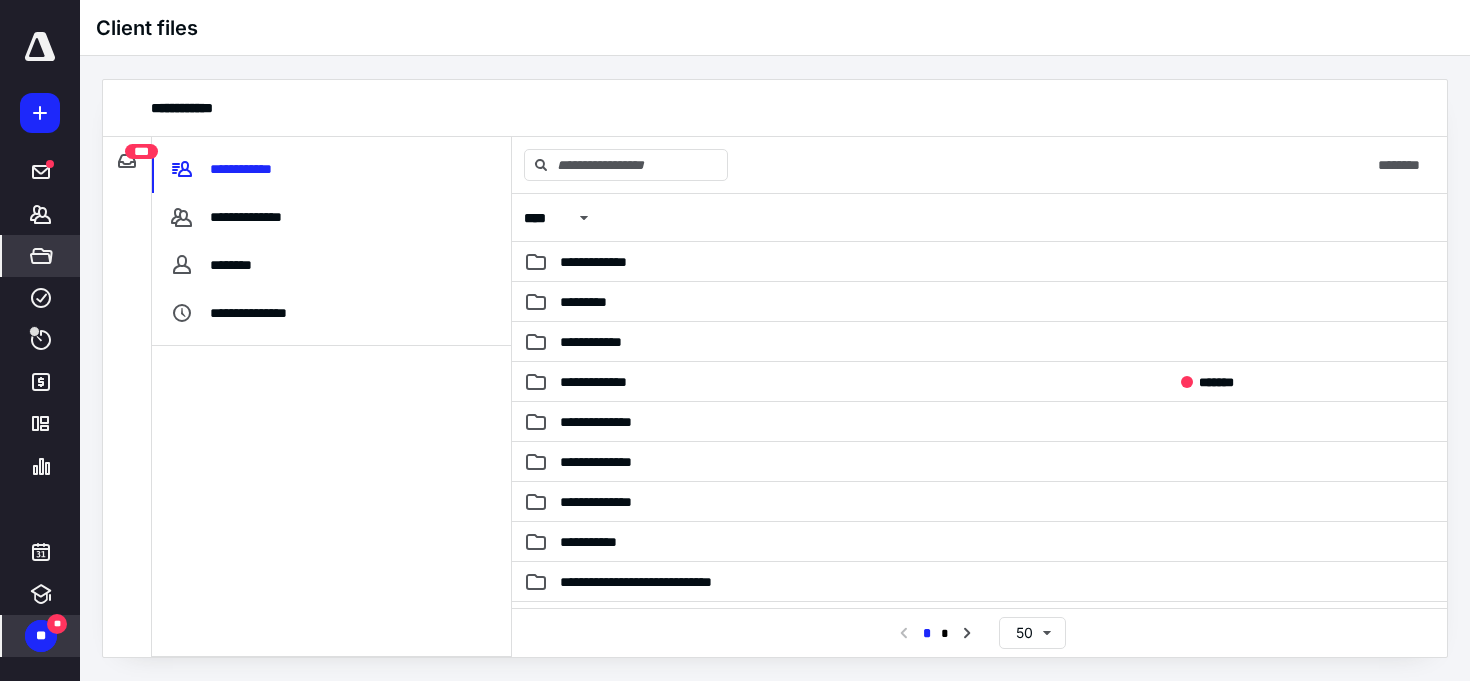 click on "**********" at bounding box center (775, 108) 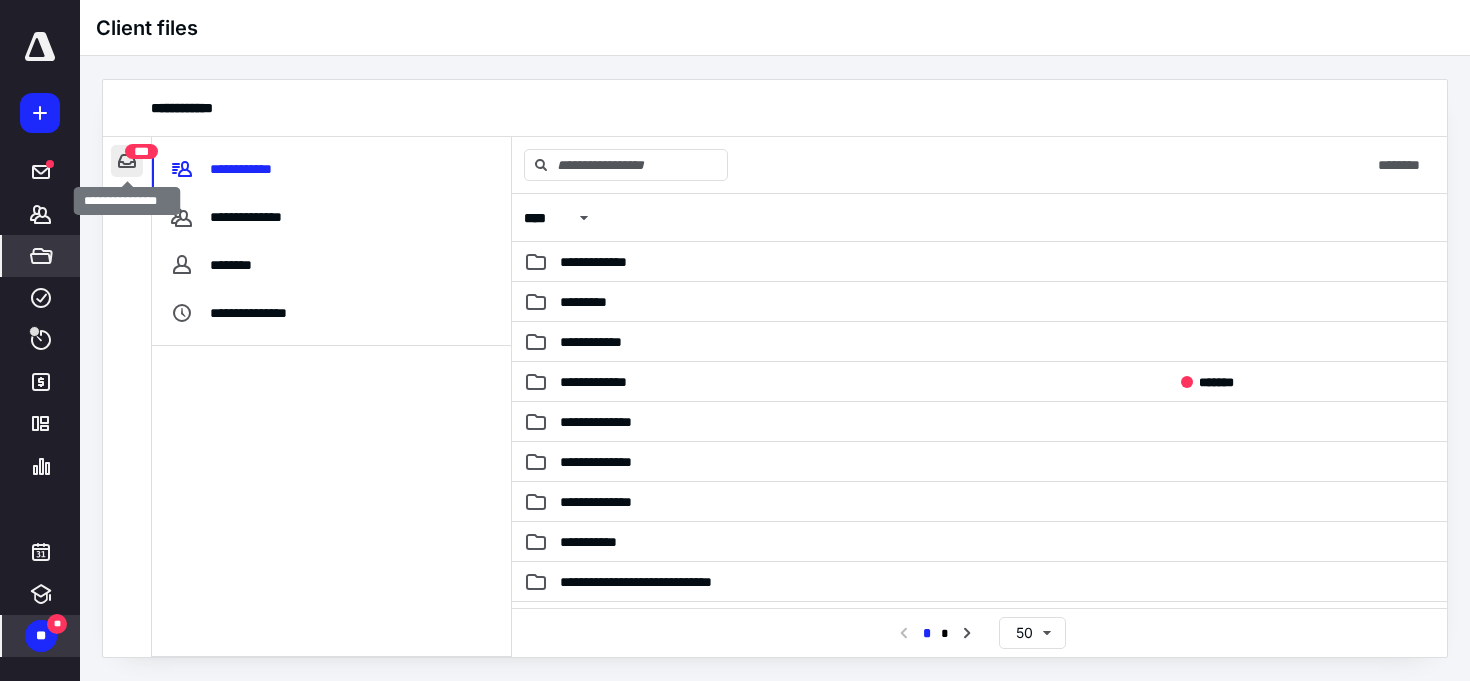 click at bounding box center [127, 161] 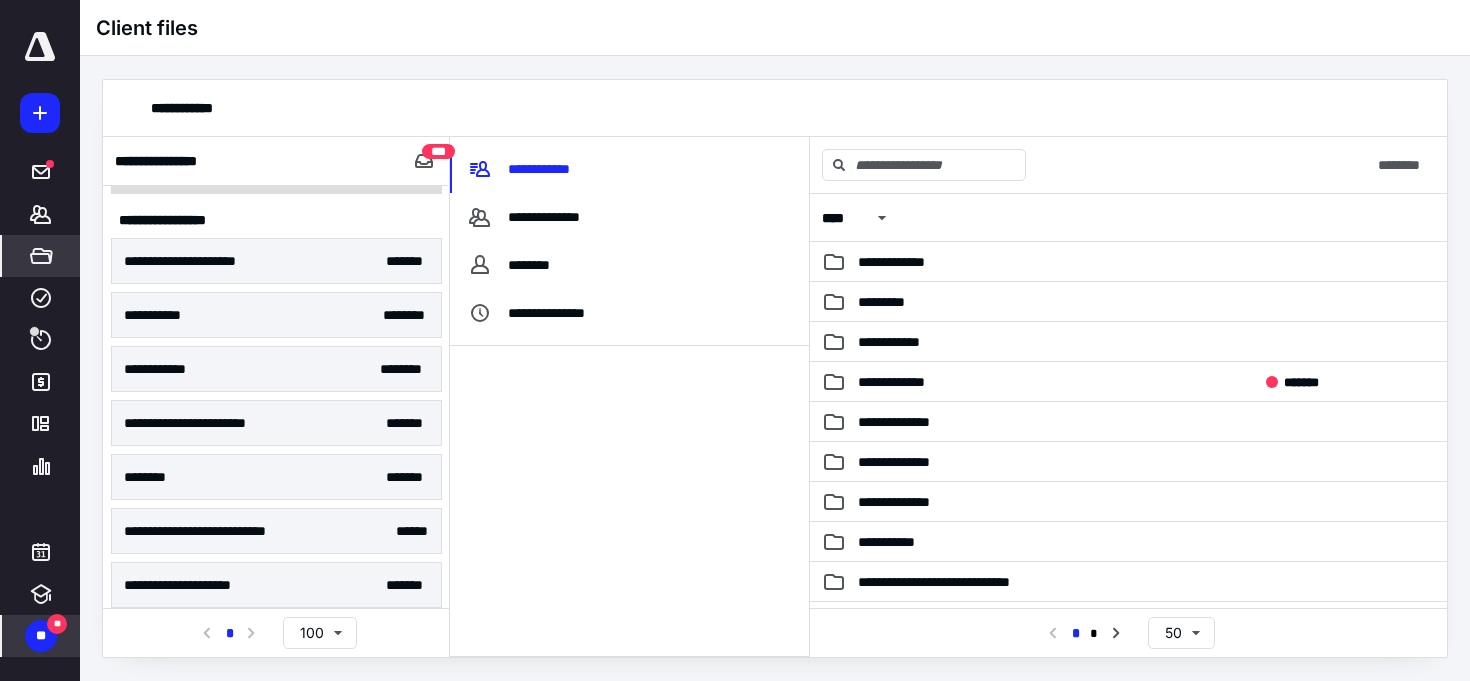 scroll, scrollTop: 0, scrollLeft: 0, axis: both 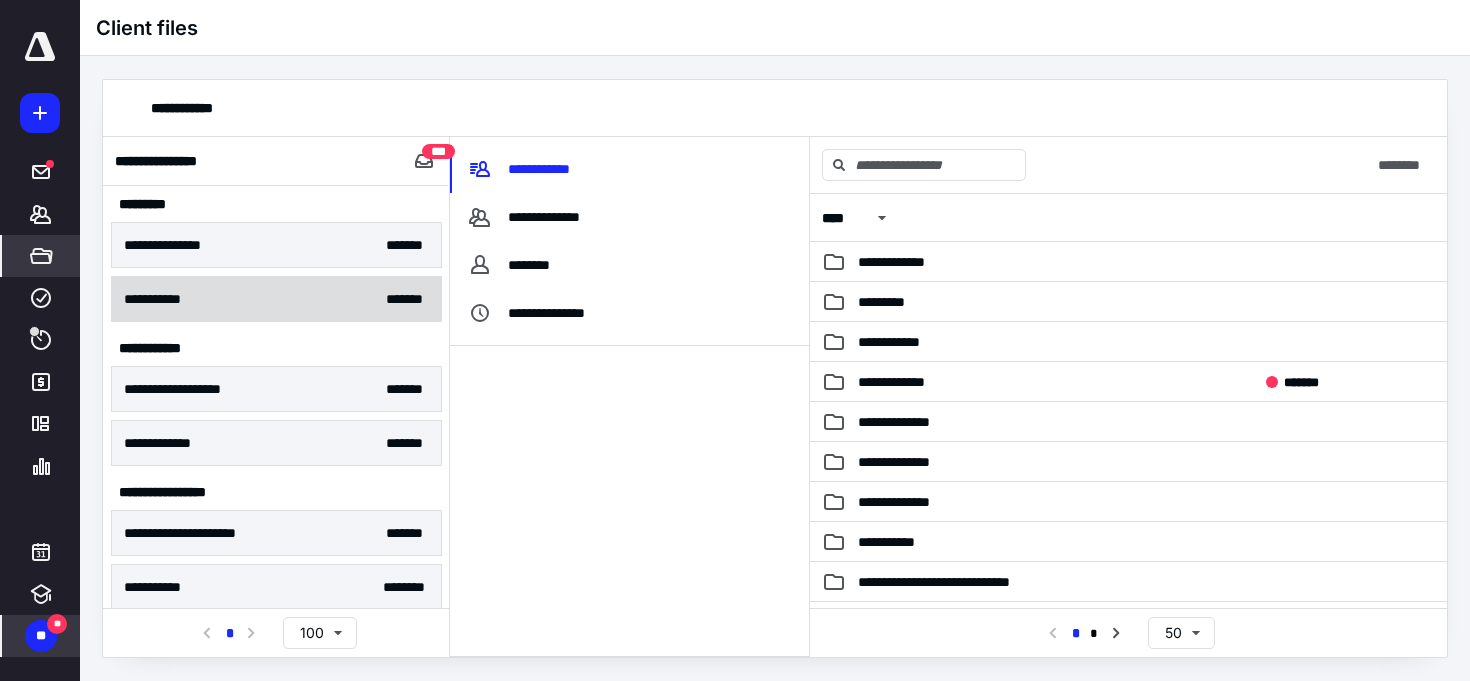 click on "**********" at bounding box center (276, 299) 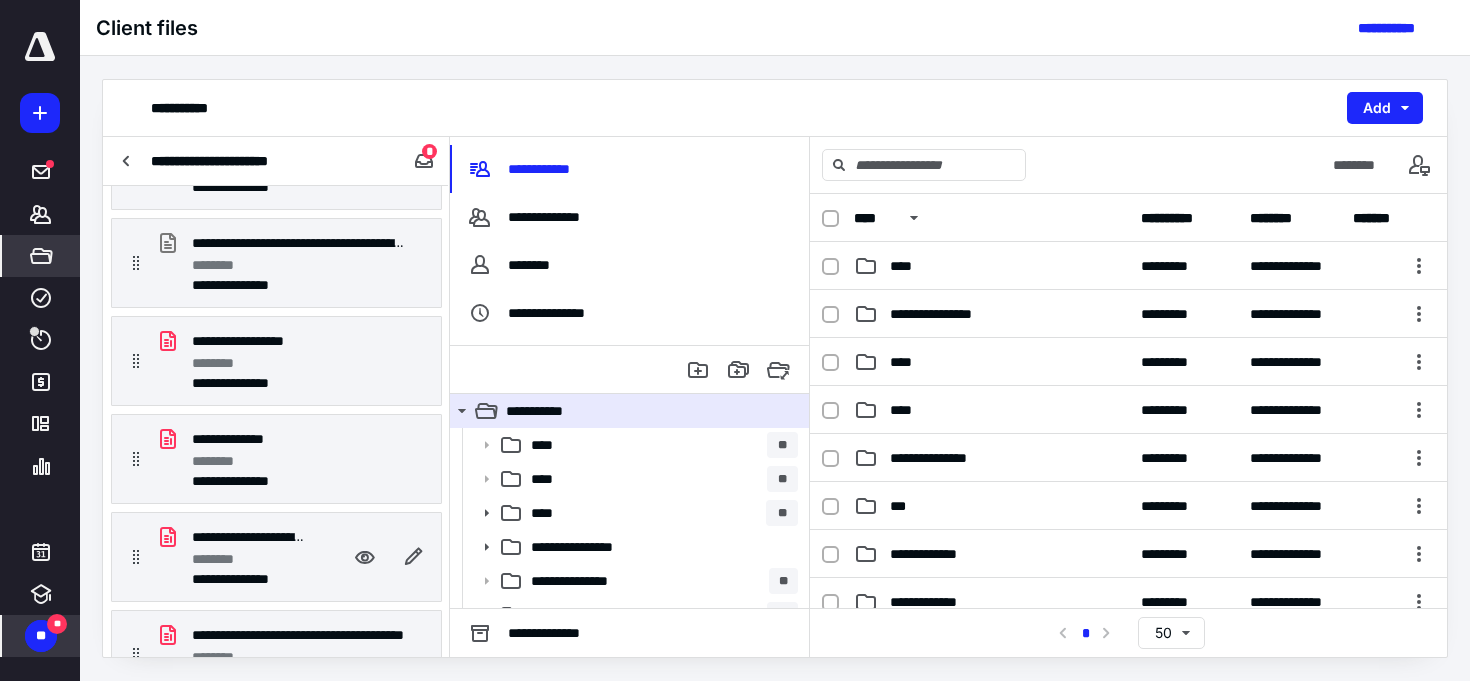 scroll, scrollTop: 0, scrollLeft: 0, axis: both 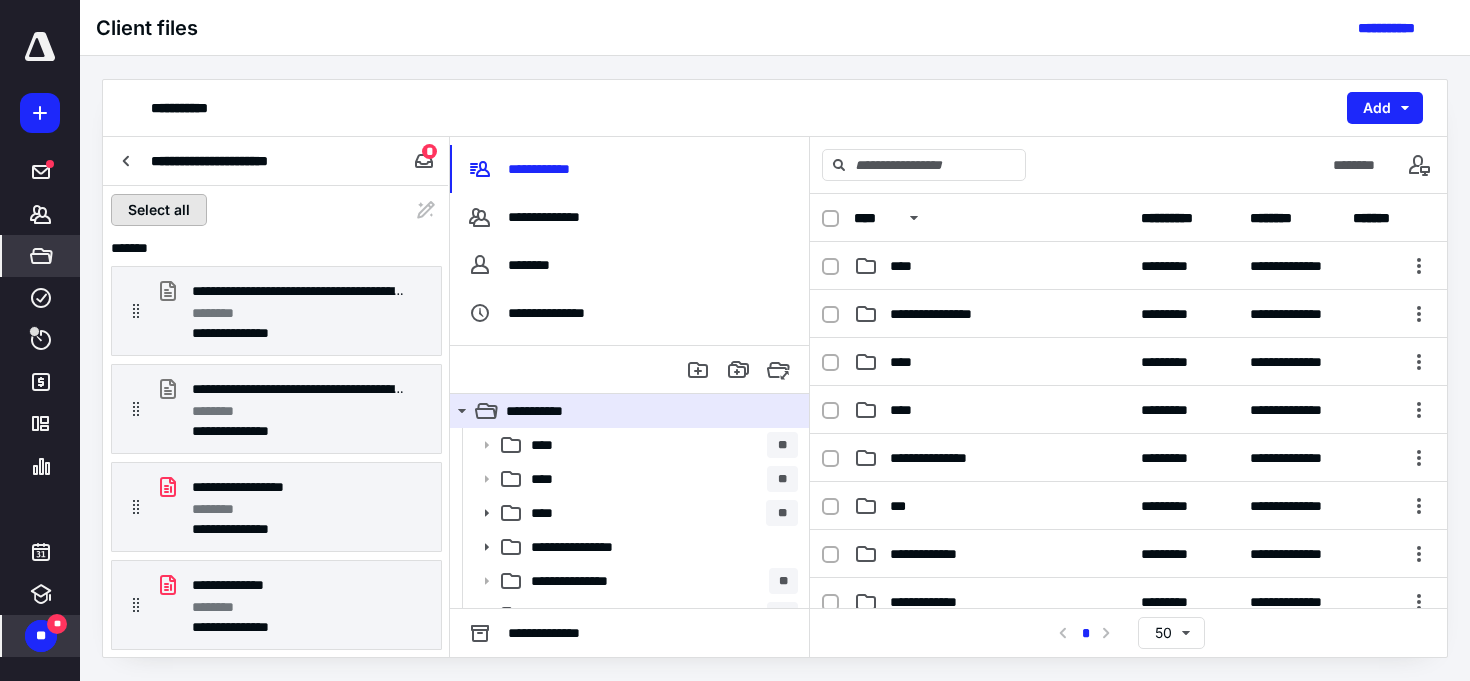 click on "Select all" at bounding box center (159, 210) 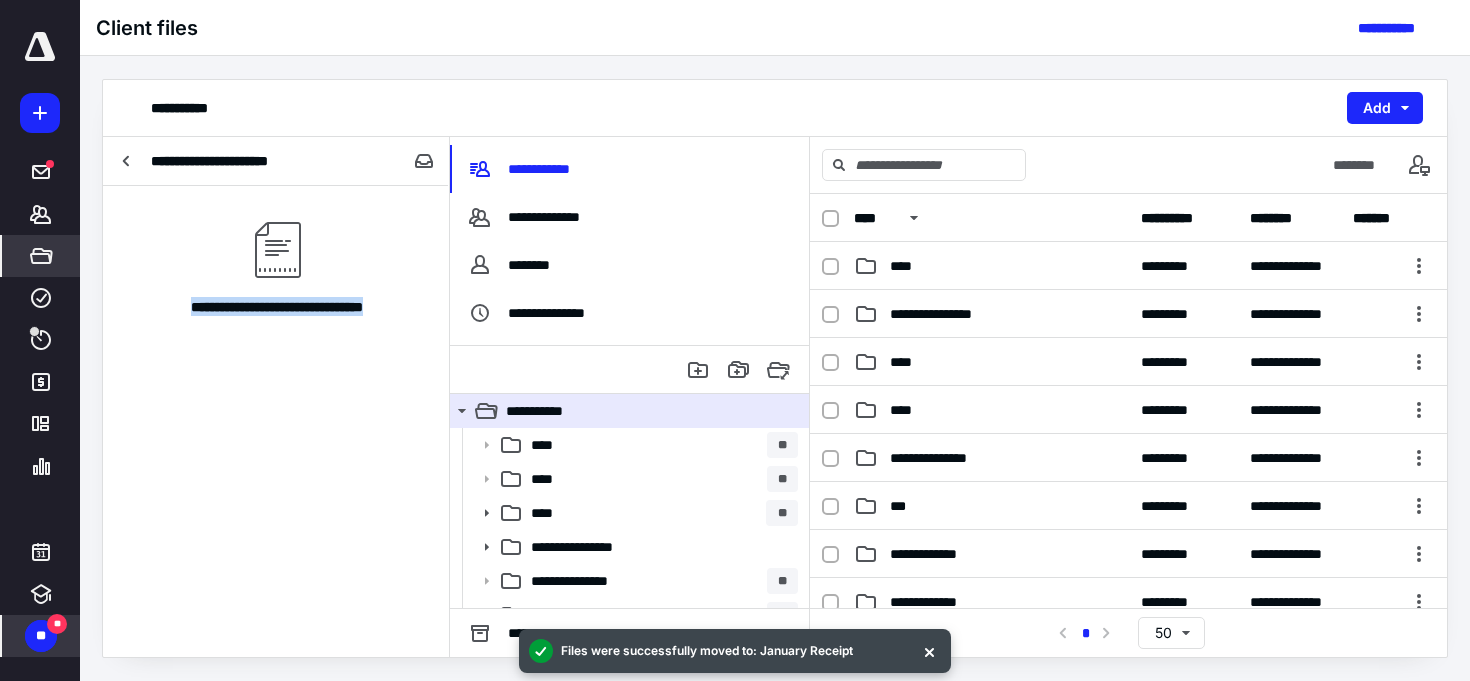 drag, startPoint x: 163, startPoint y: 304, endPoint x: 397, endPoint y: 304, distance: 234 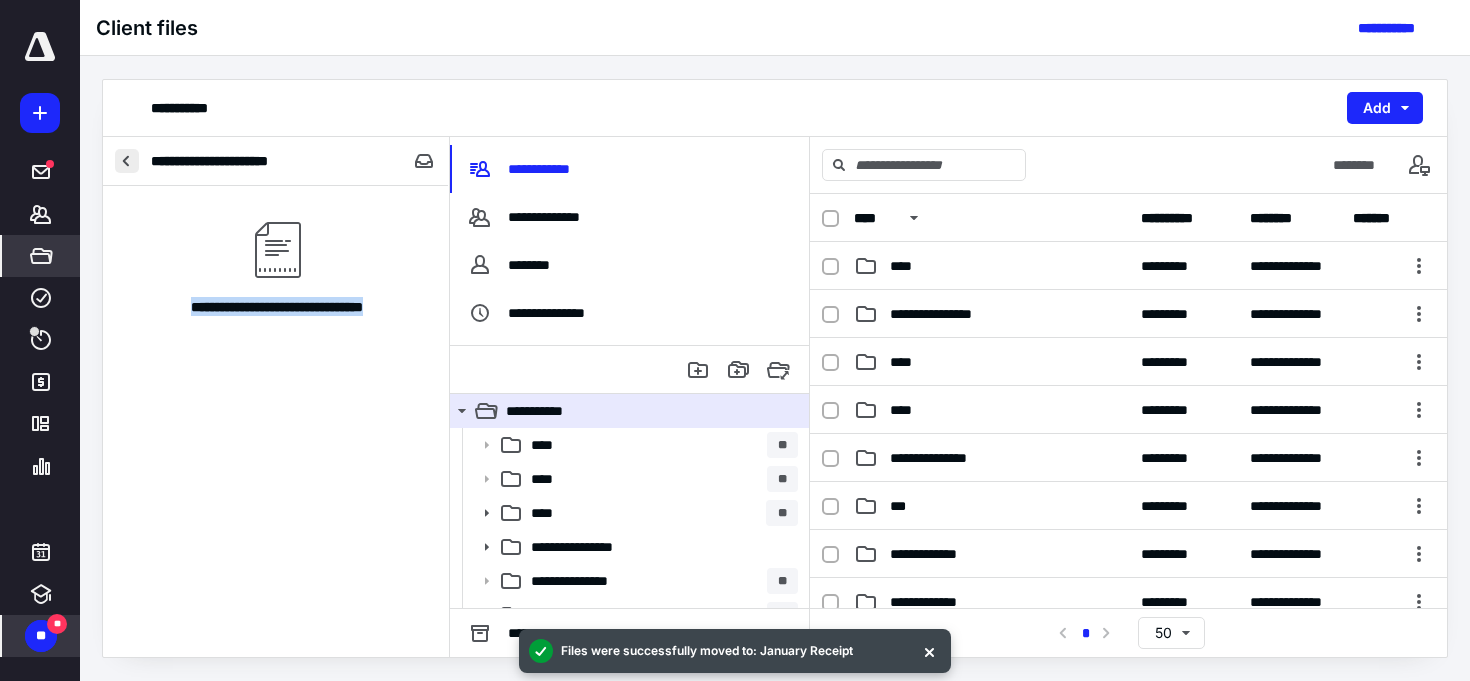 click at bounding box center [127, 161] 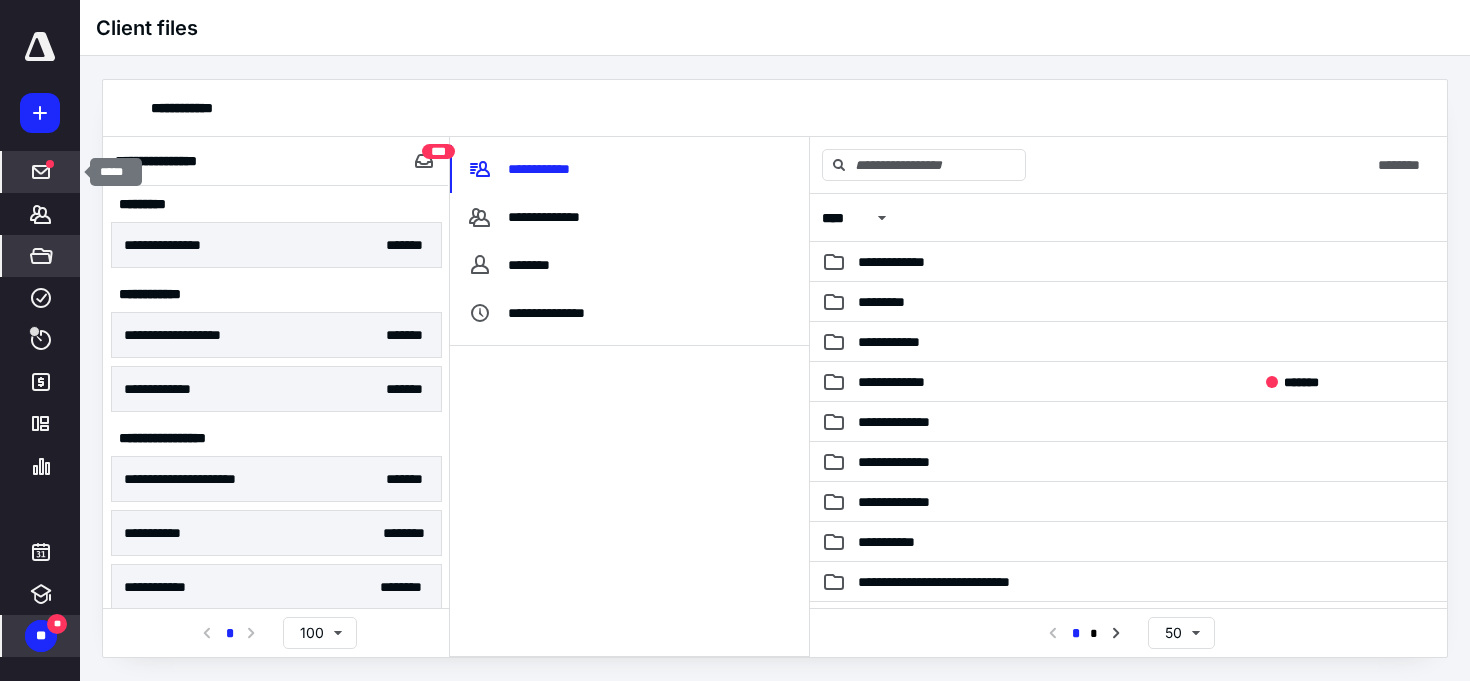 click 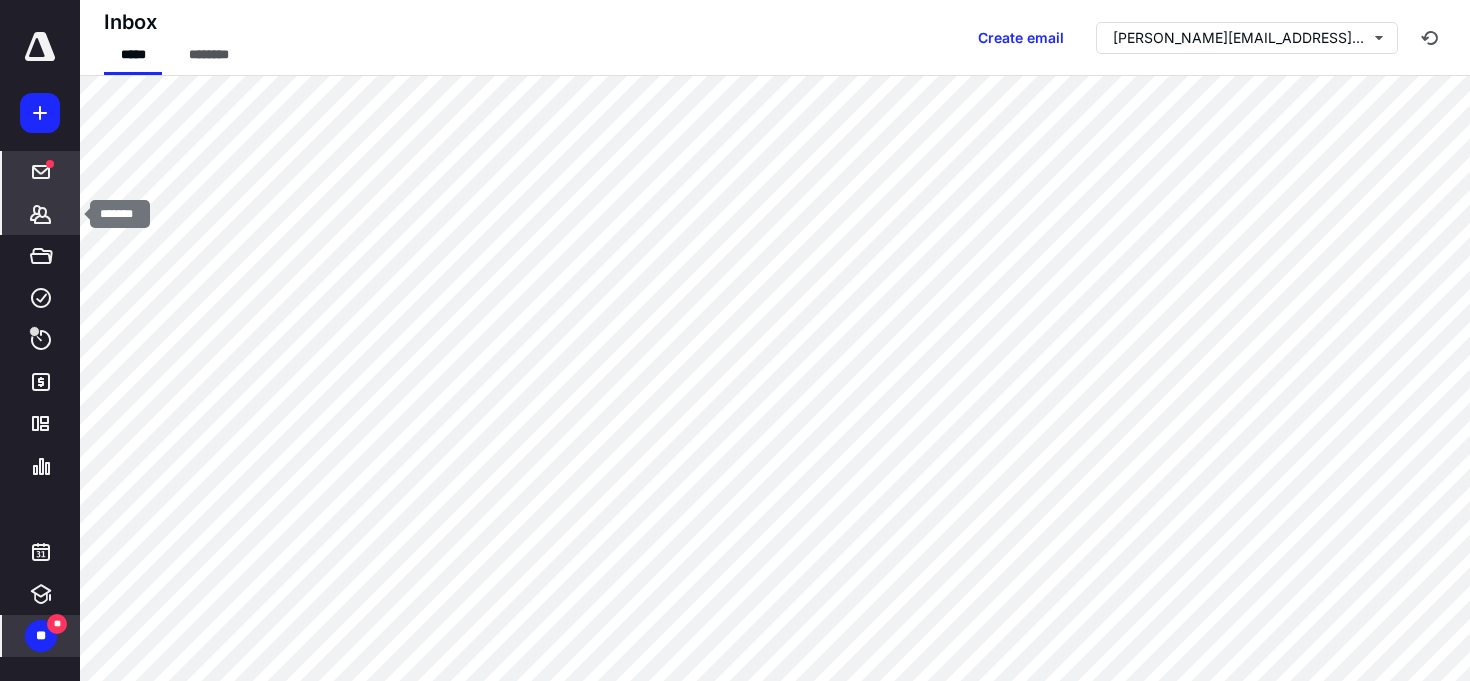 click 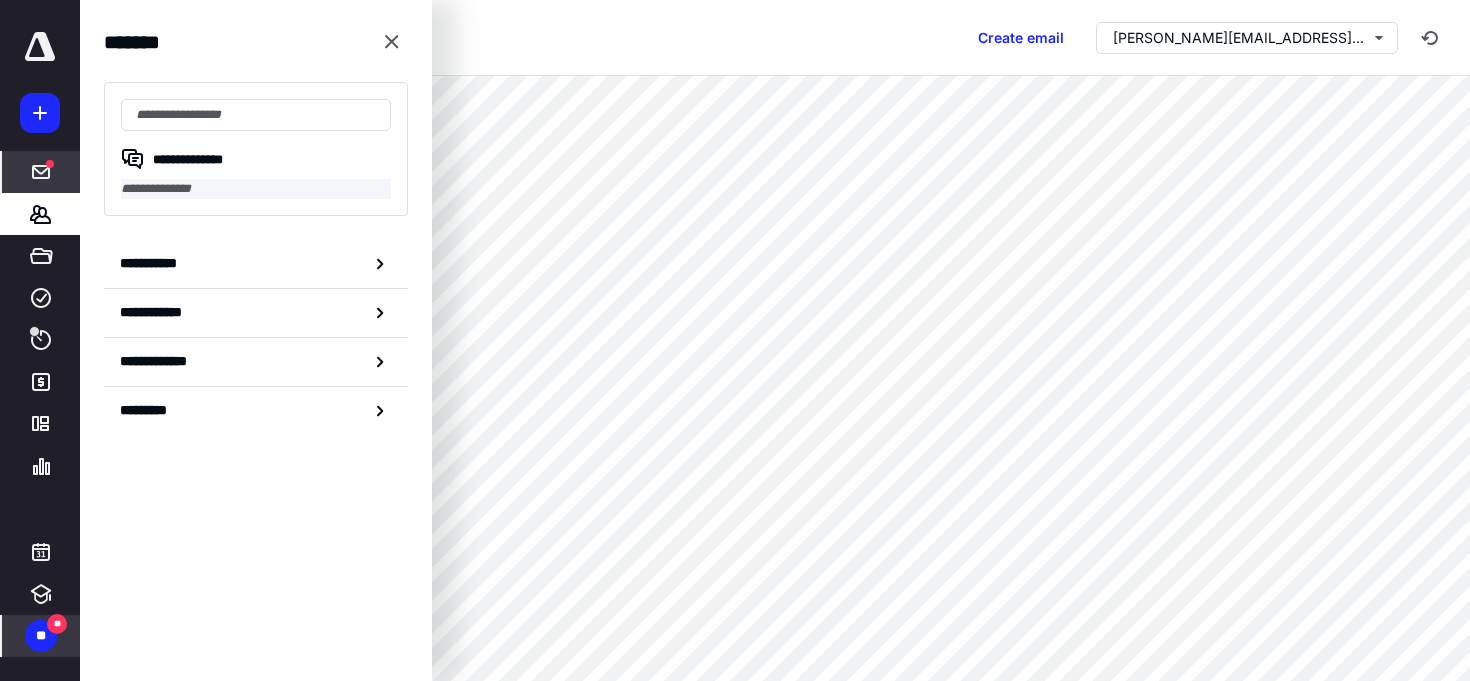 click on "**********" at bounding box center [256, 189] 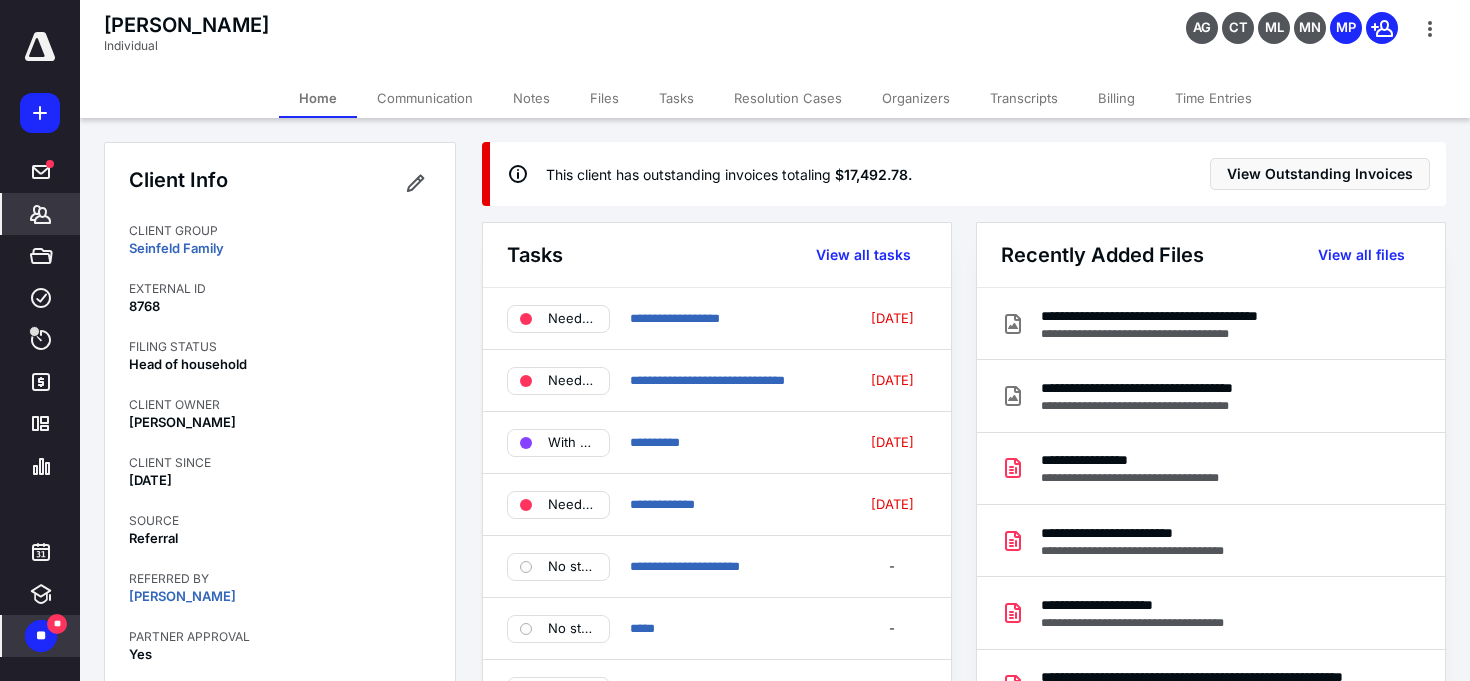 click on "Communication" at bounding box center (425, 98) 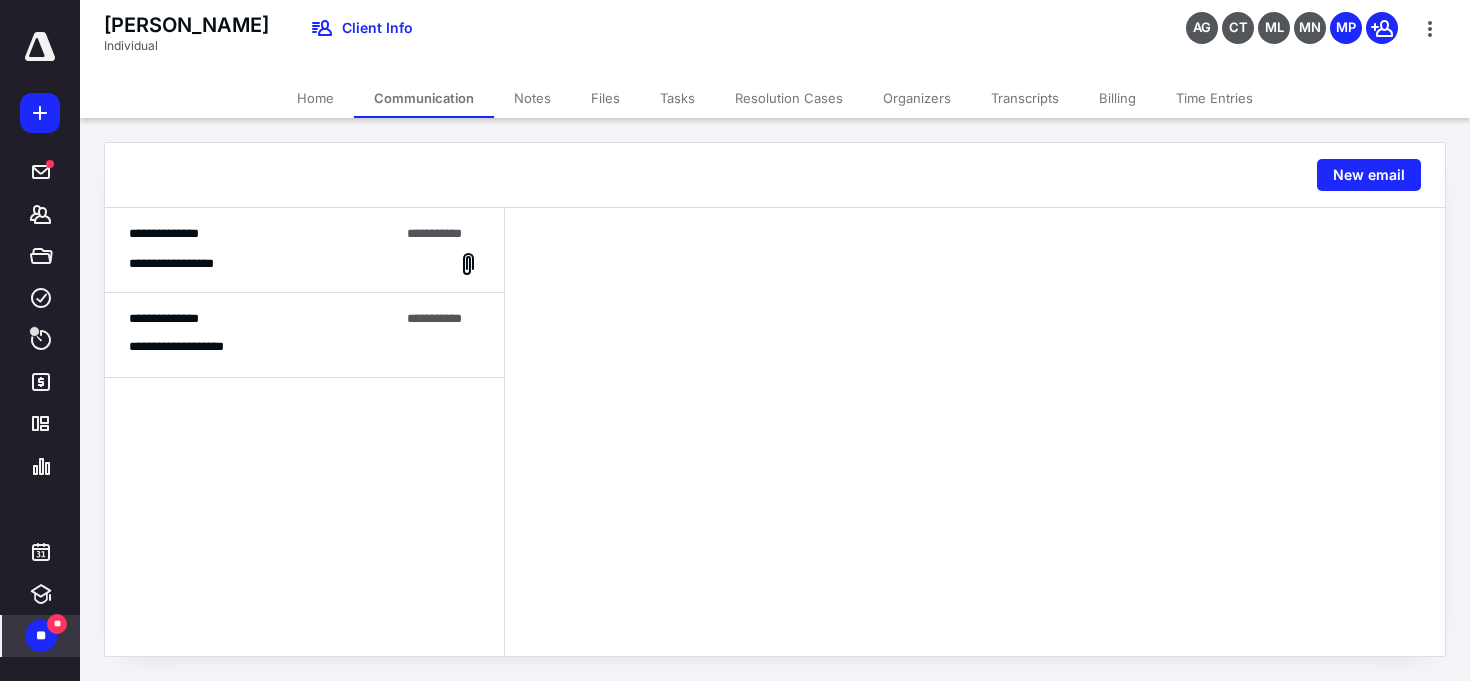click on "**********" at bounding box center [304, 250] 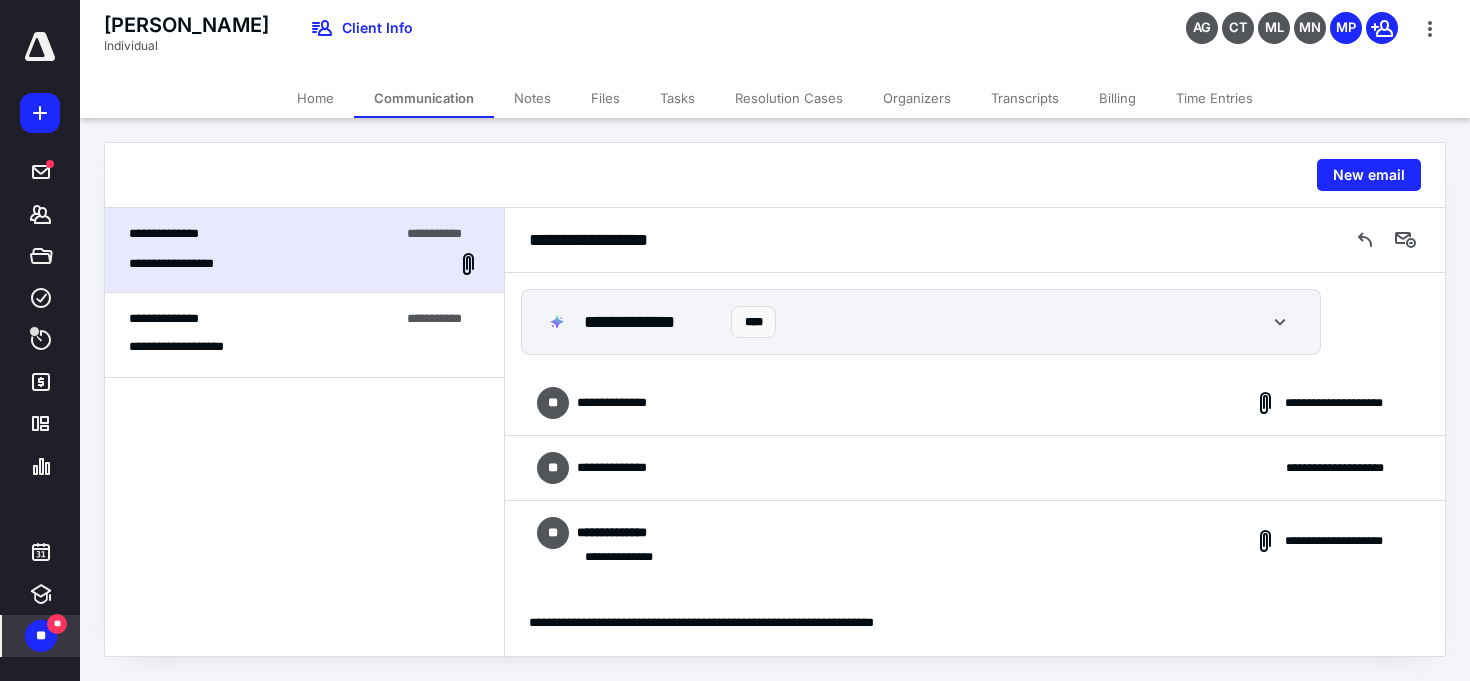 scroll, scrollTop: 66, scrollLeft: 0, axis: vertical 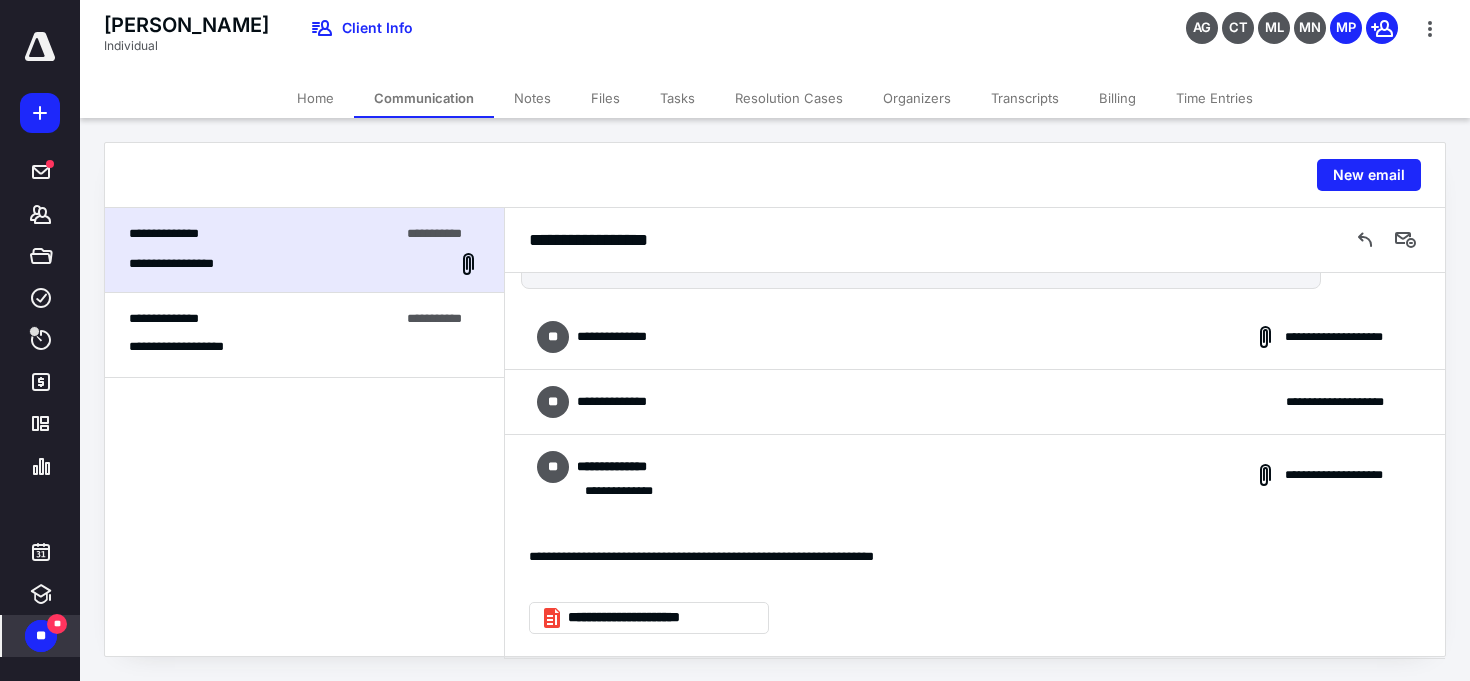 click on "**********" at bounding box center [975, 337] 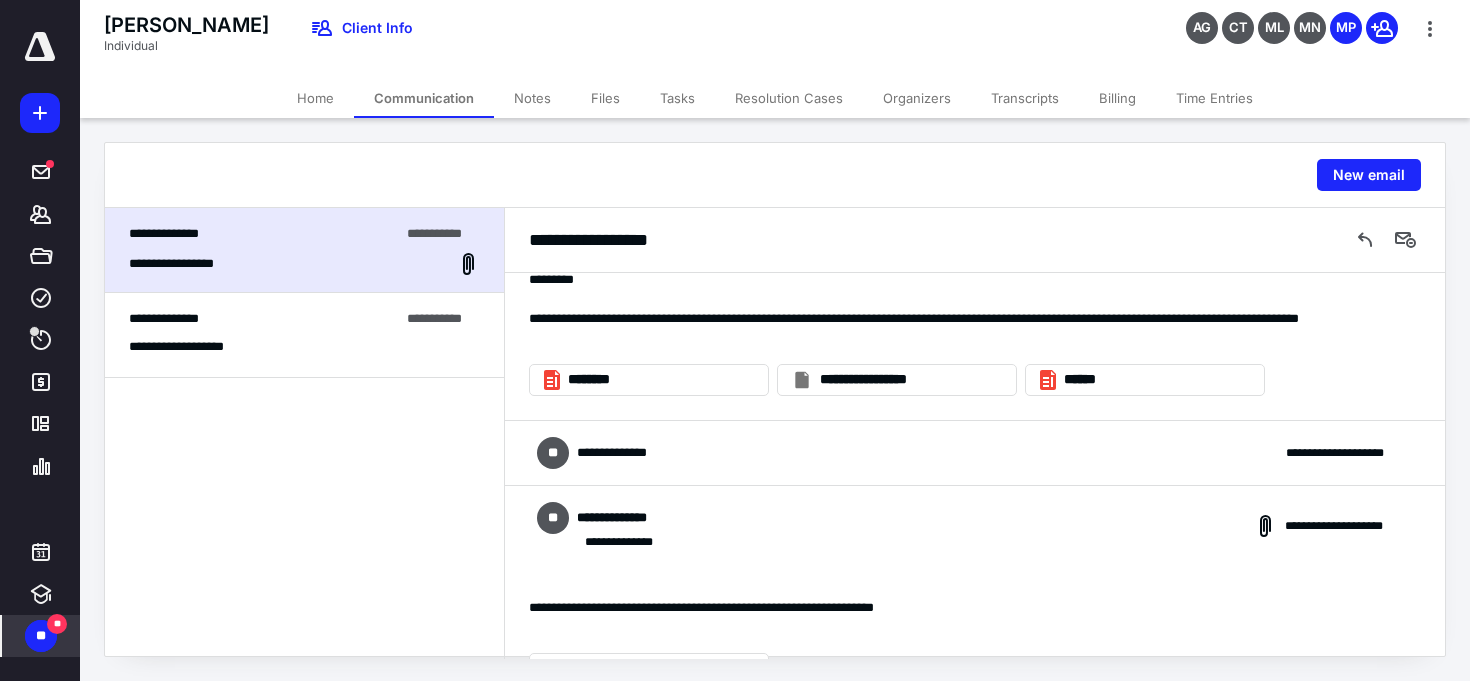 scroll, scrollTop: 253, scrollLeft: 0, axis: vertical 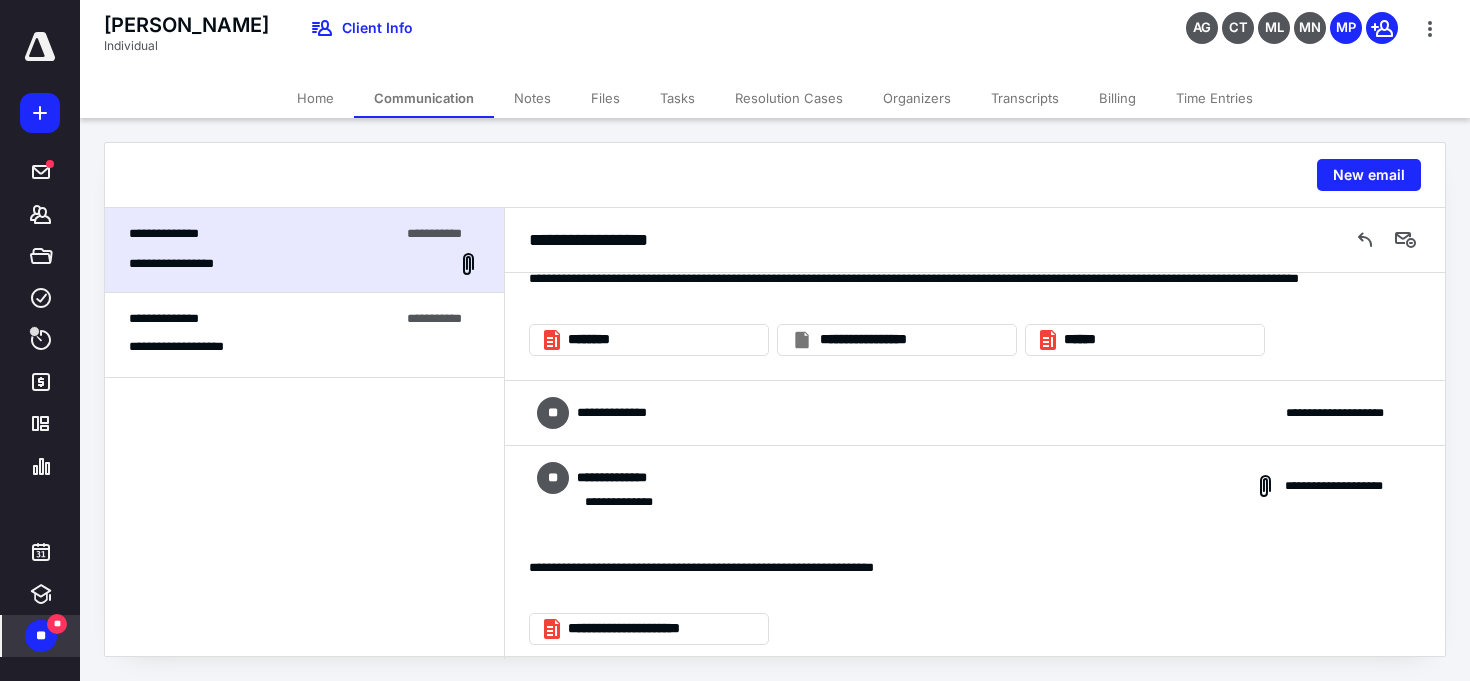 click on "**********" at bounding box center [975, 413] 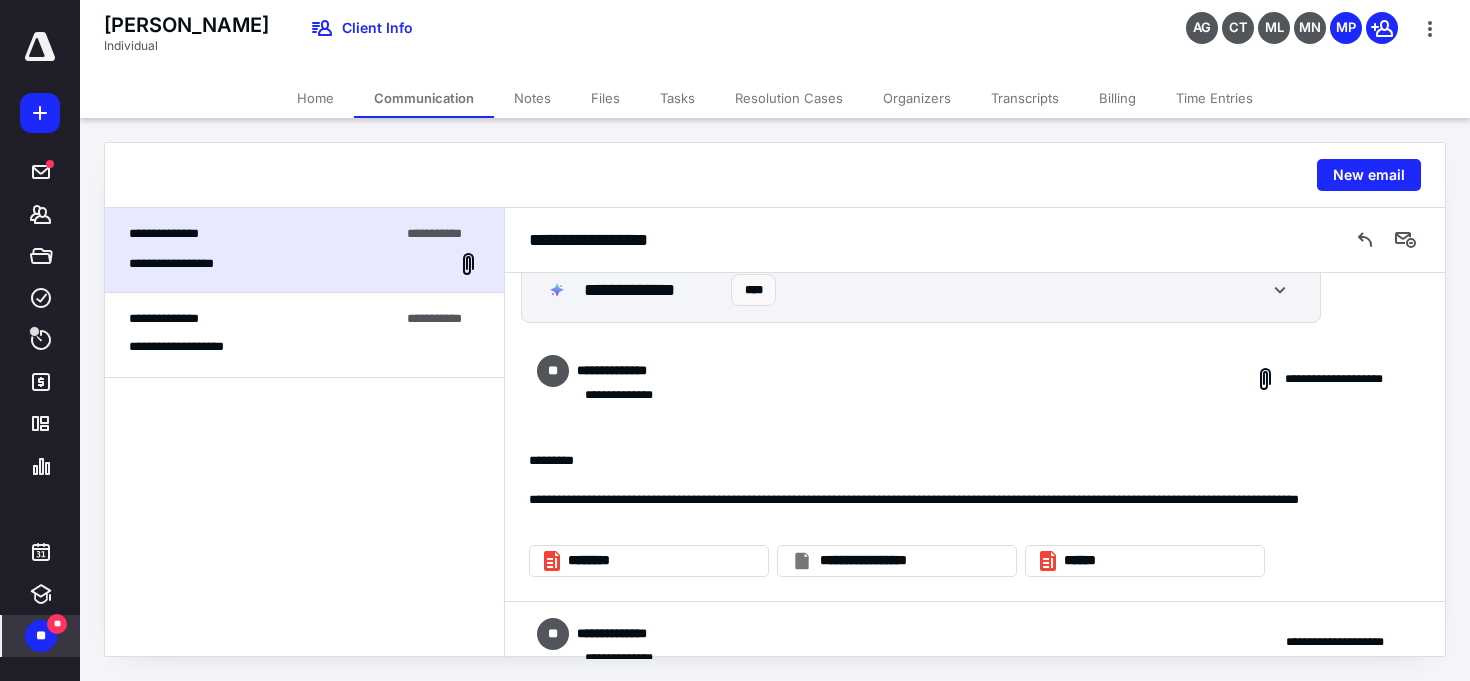 scroll, scrollTop: 0, scrollLeft: 0, axis: both 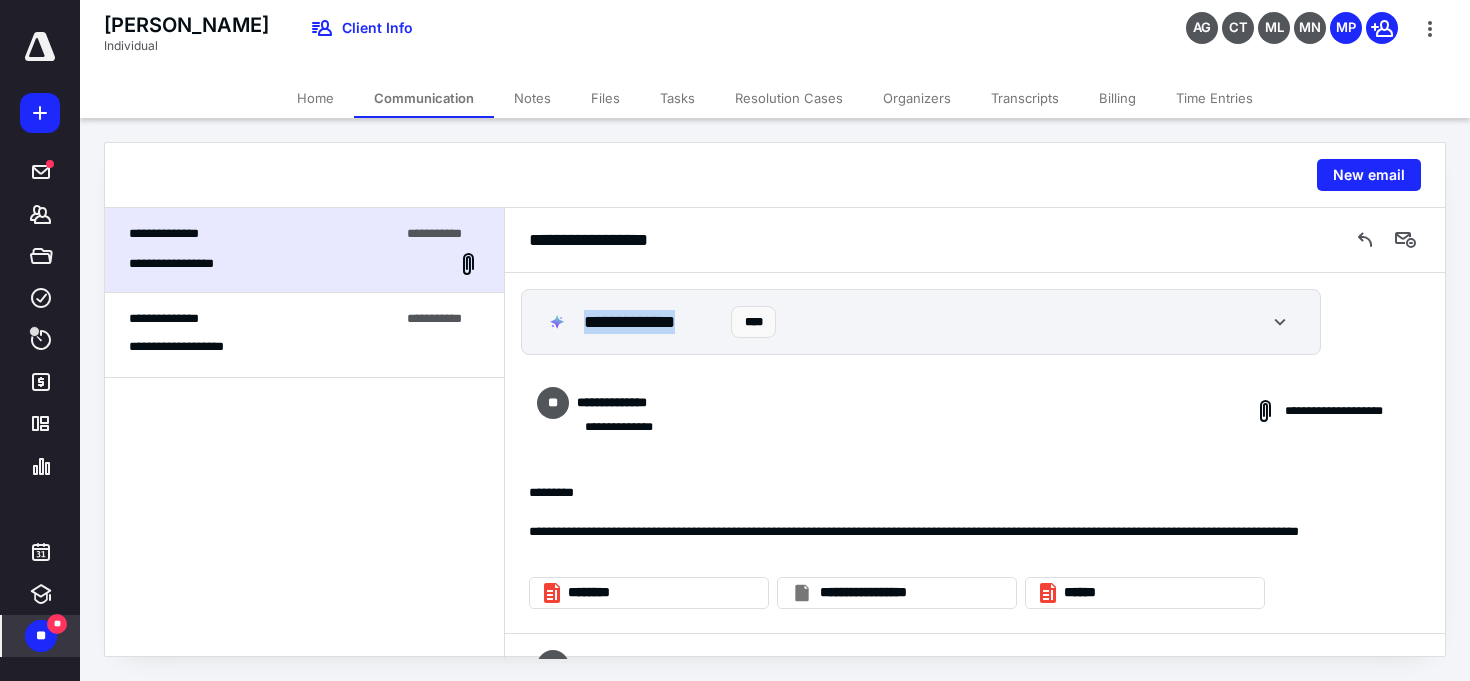 drag, startPoint x: 579, startPoint y: 322, endPoint x: 715, endPoint y: 328, distance: 136.1323 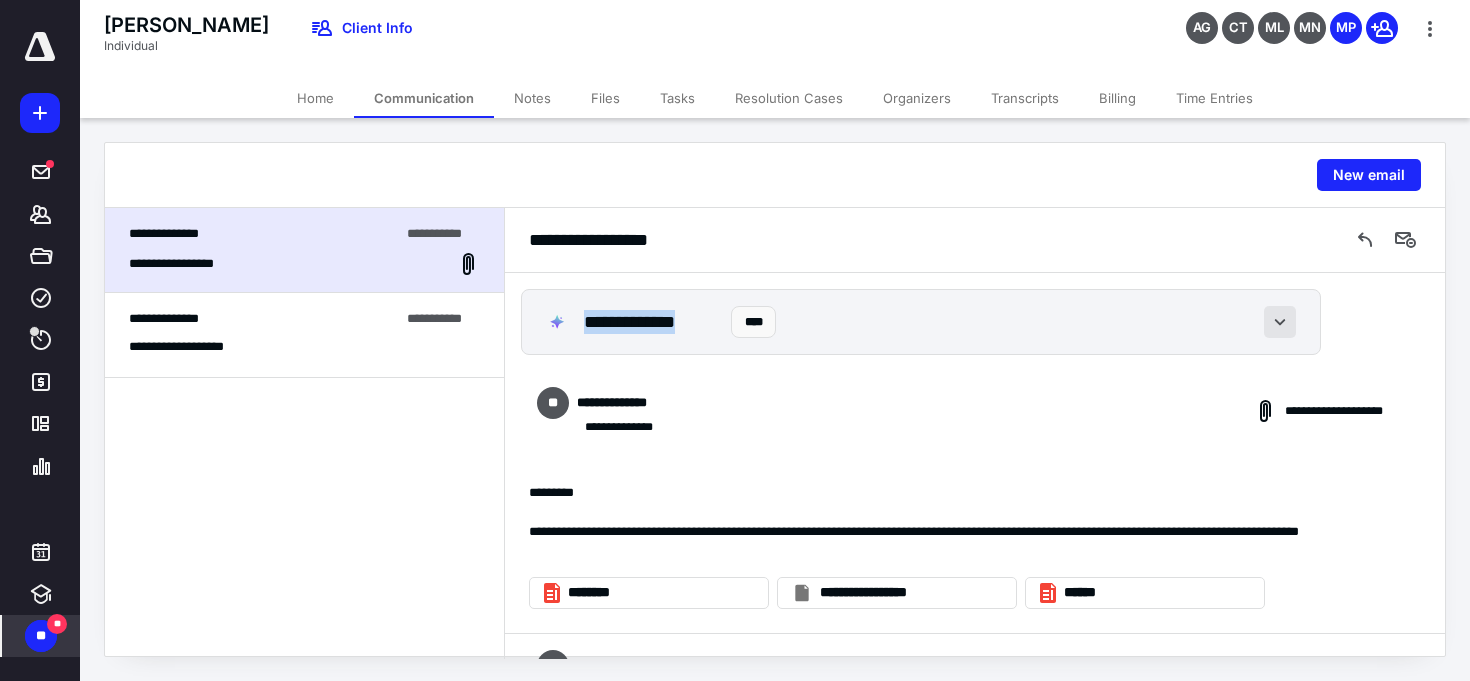 click at bounding box center [1280, 322] 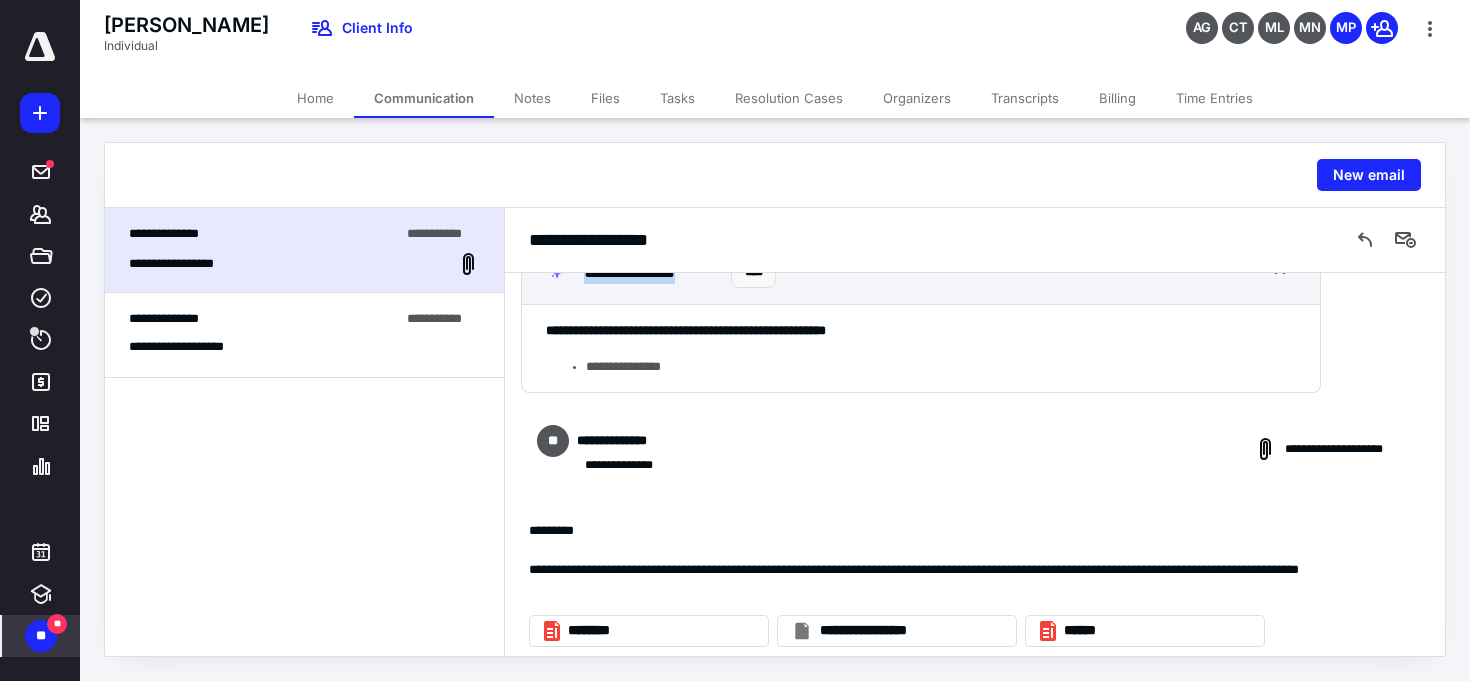 scroll, scrollTop: 53, scrollLeft: 0, axis: vertical 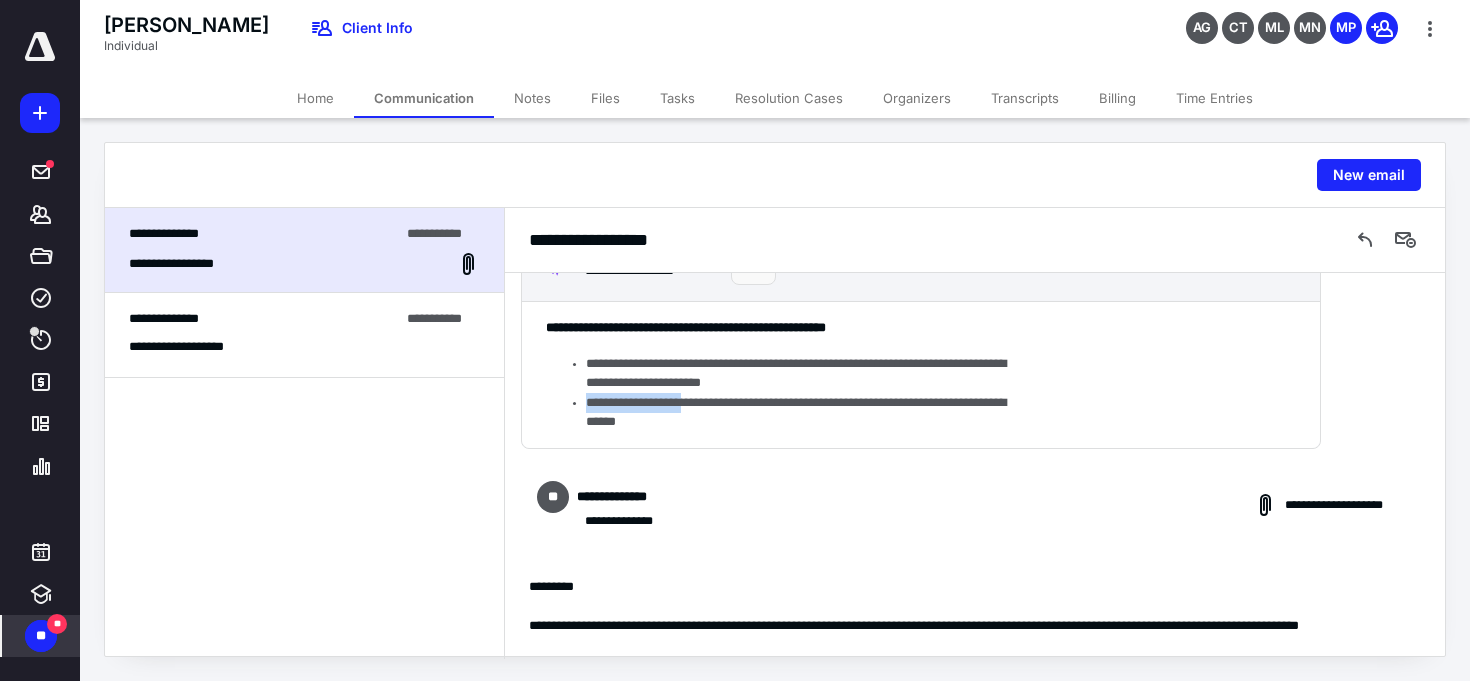 drag, startPoint x: 587, startPoint y: 399, endPoint x: 714, endPoint y: 399, distance: 127 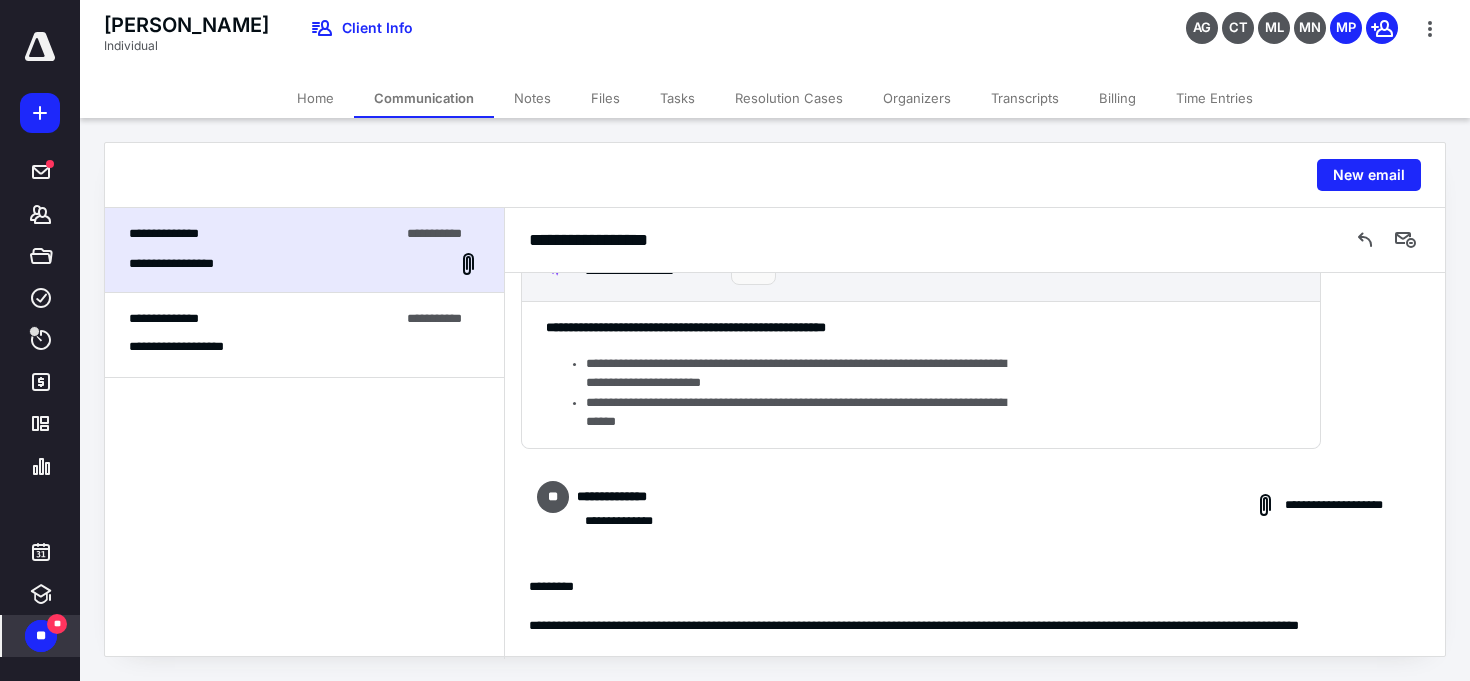 click on "**********" at bounding box center [806, 412] 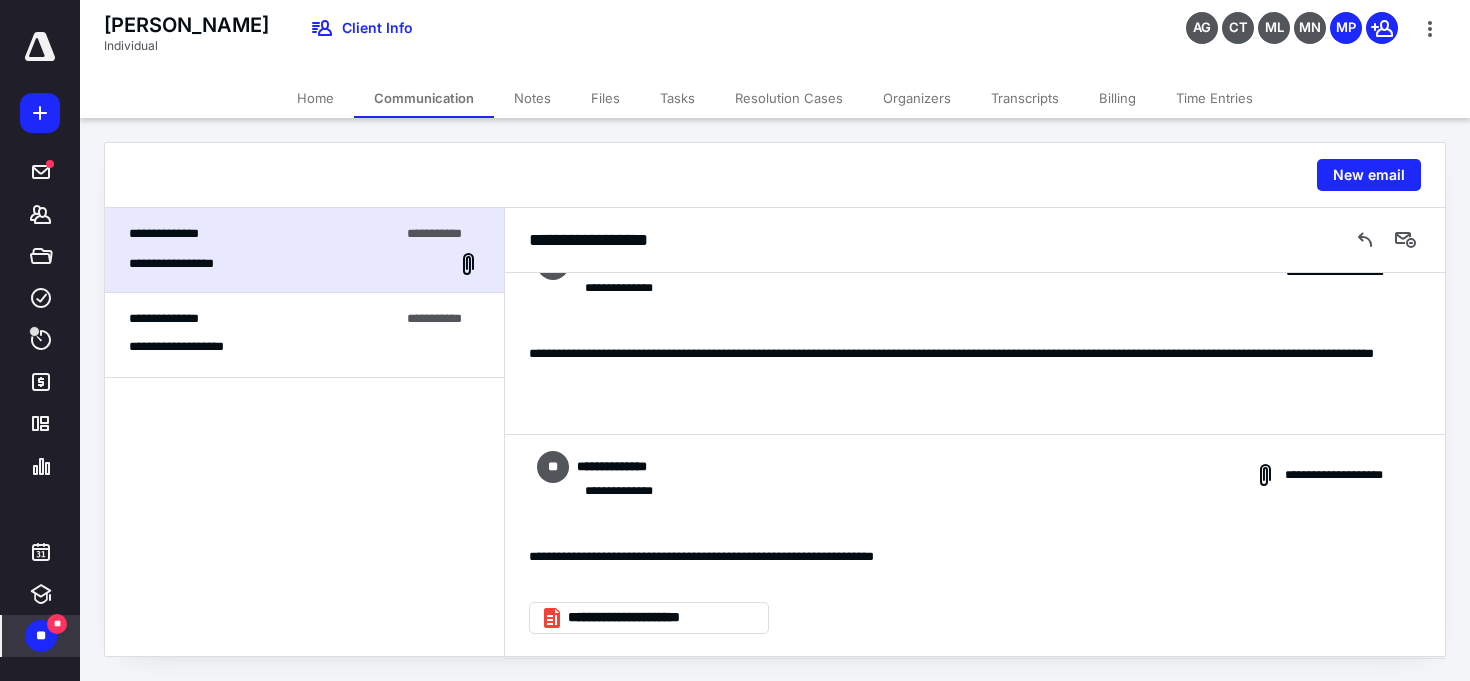 scroll, scrollTop: 519, scrollLeft: 0, axis: vertical 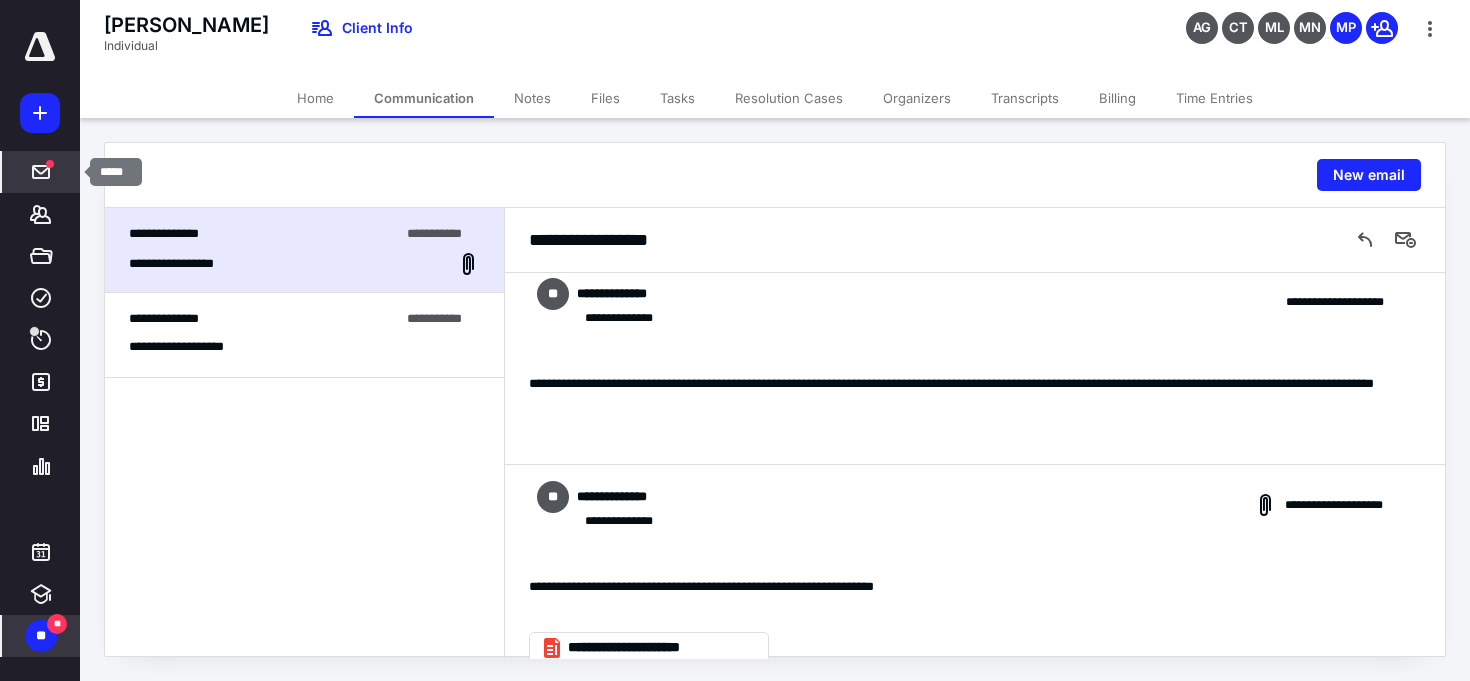 click 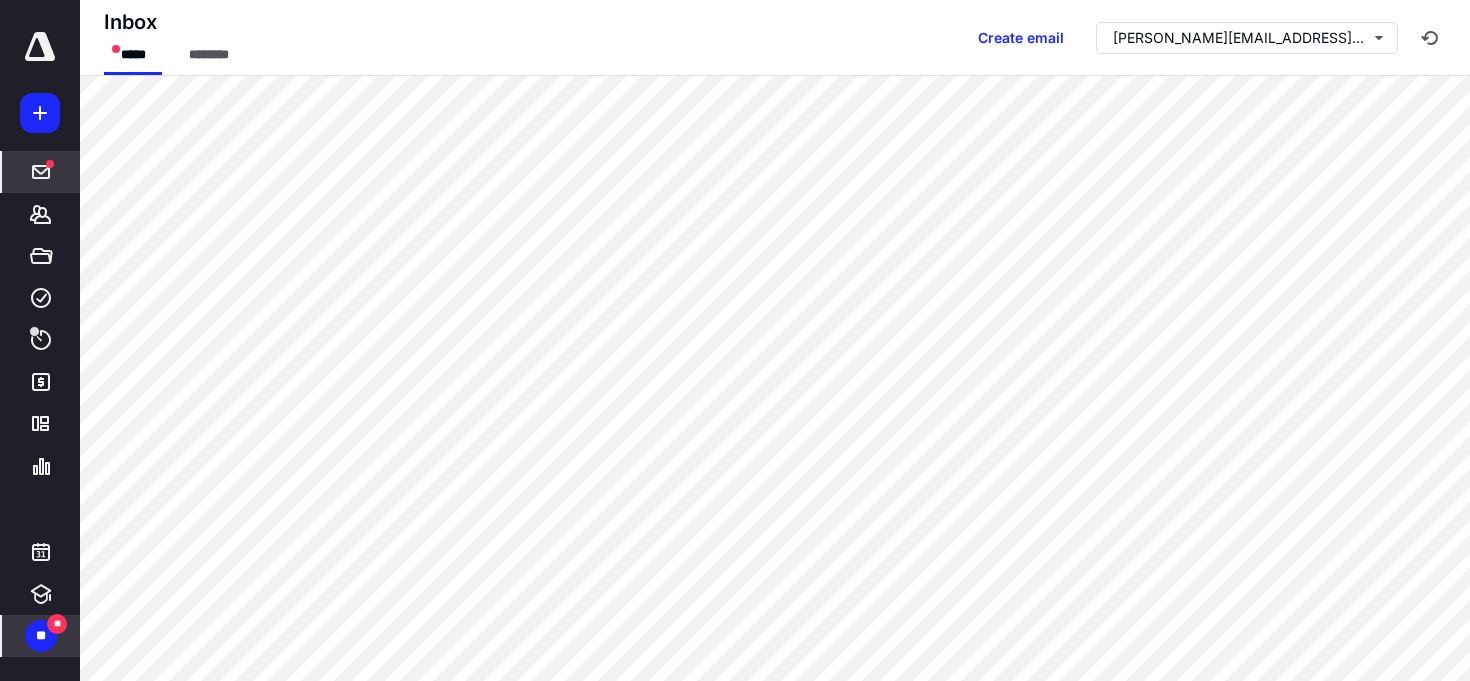click on "**" at bounding box center (57, 624) 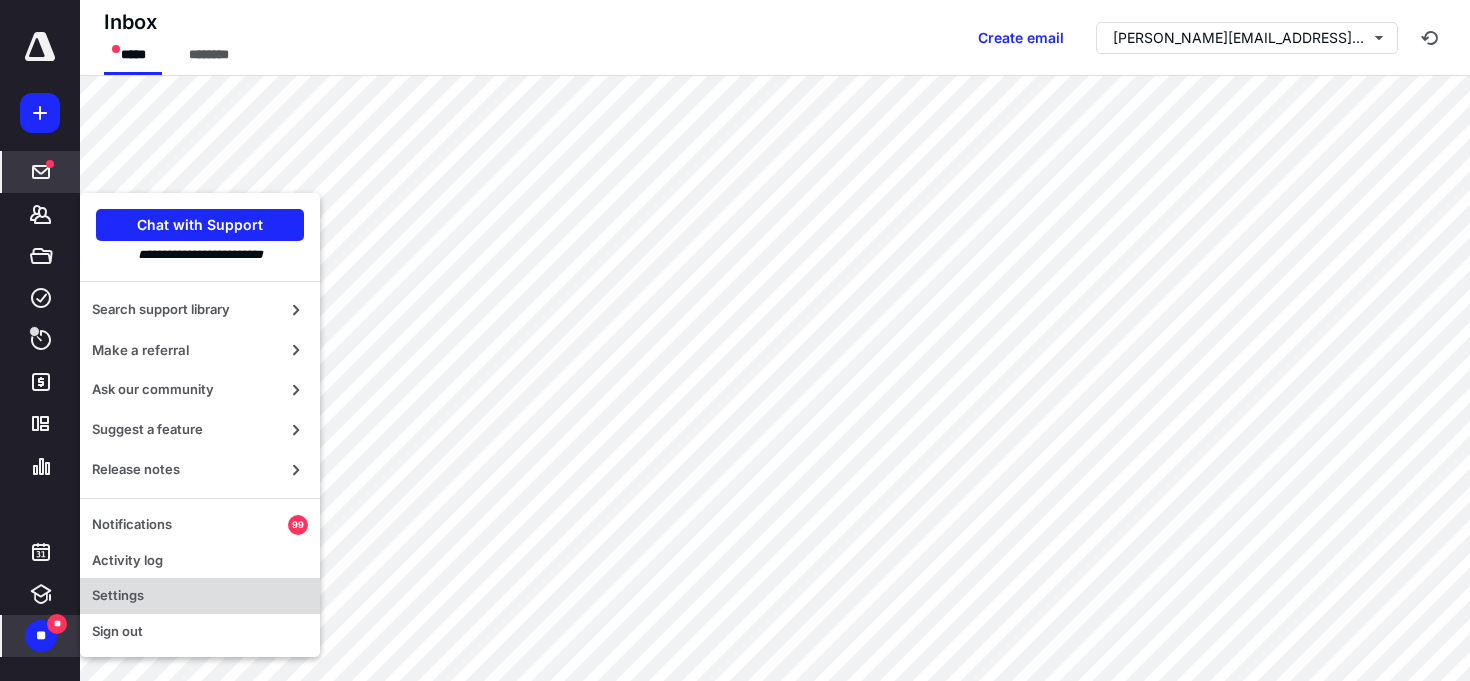 click on "Settings" at bounding box center (200, 596) 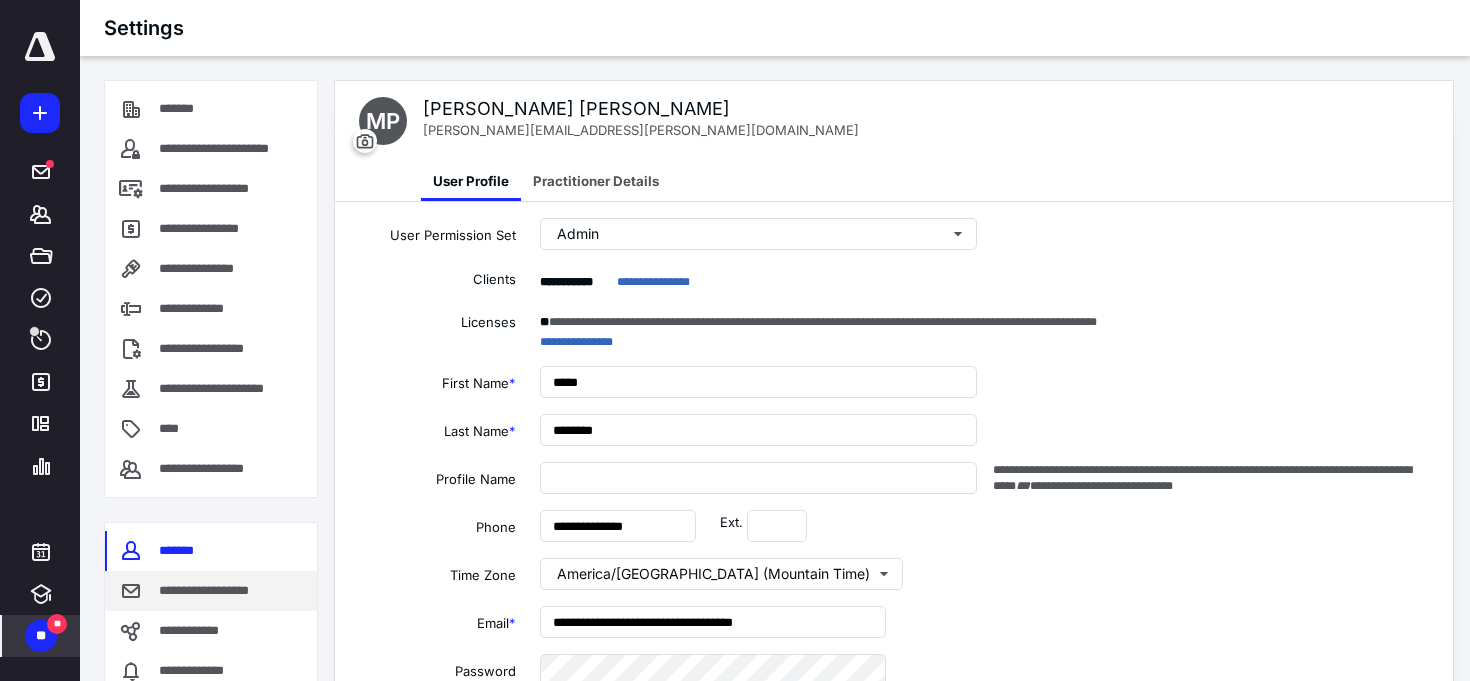 click on "**********" at bounding box center (218, 591) 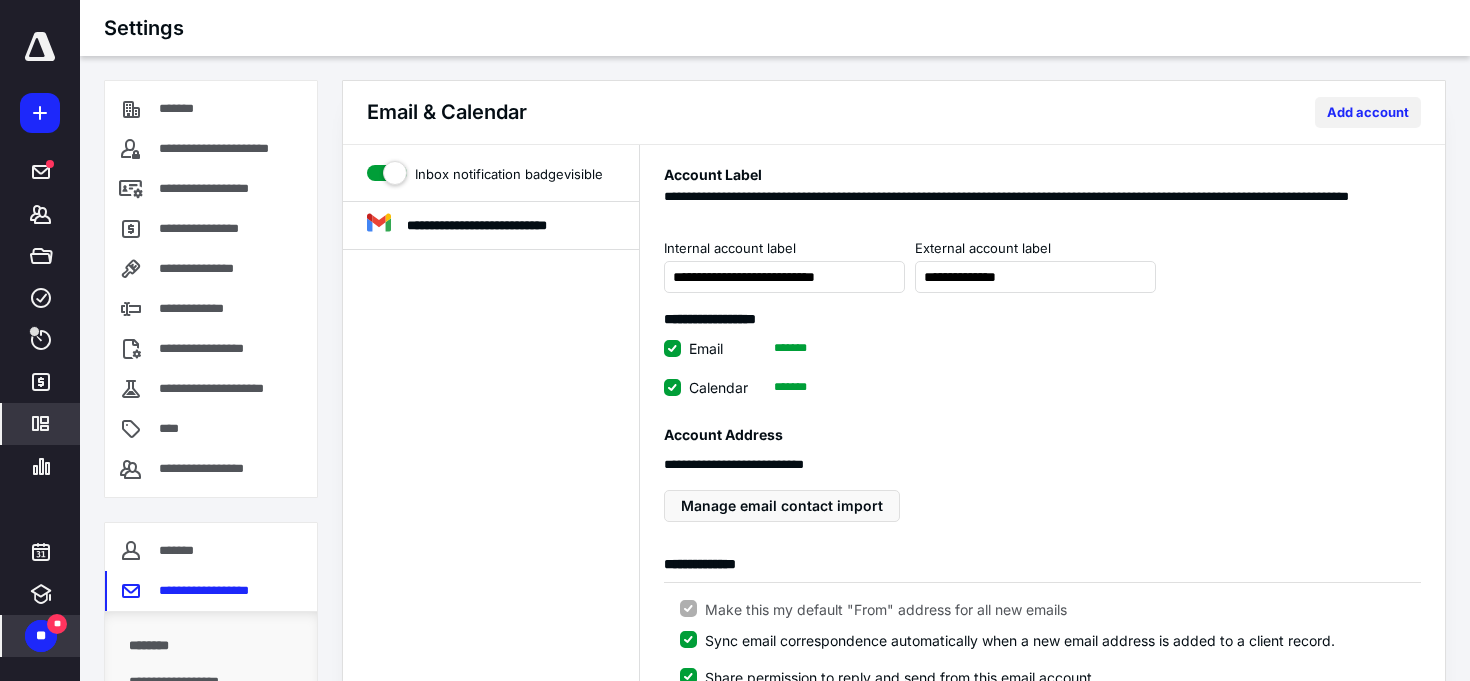 click on "Add account" at bounding box center [1368, 112] 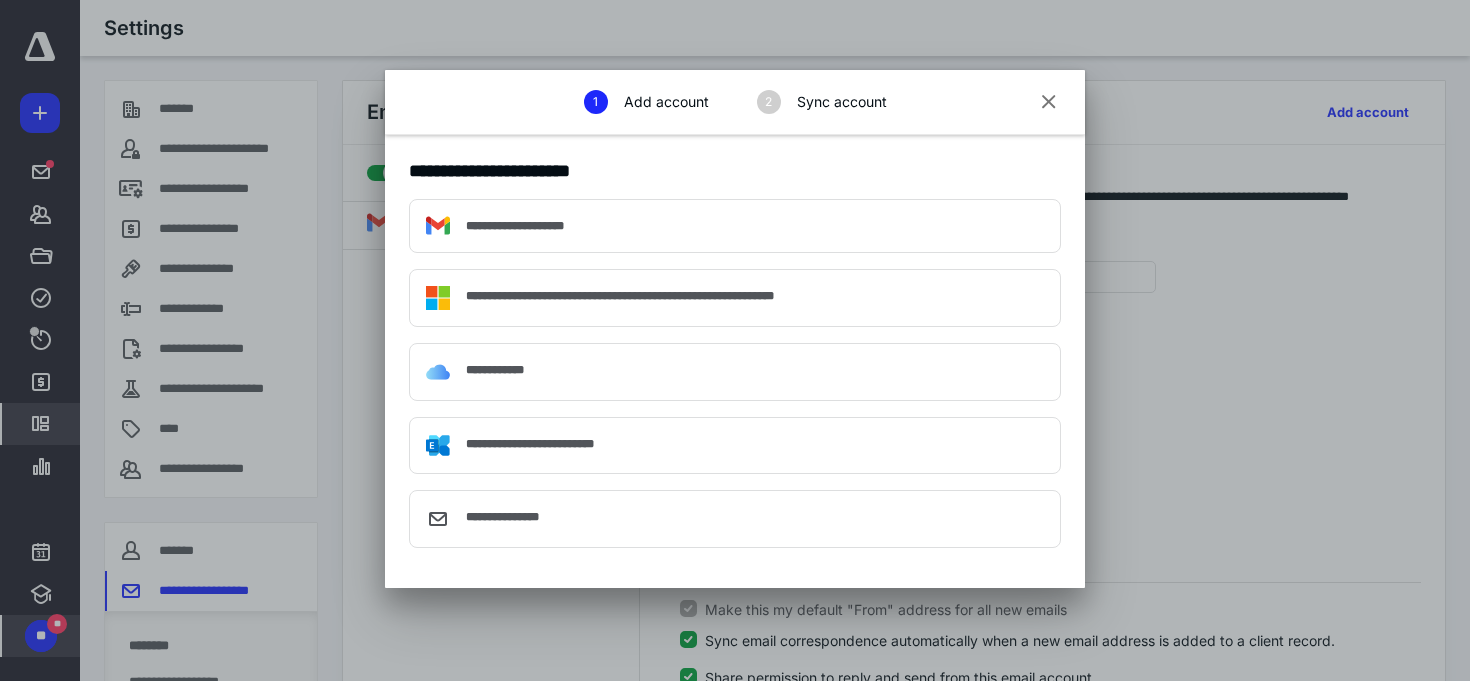 click at bounding box center (1049, 103) 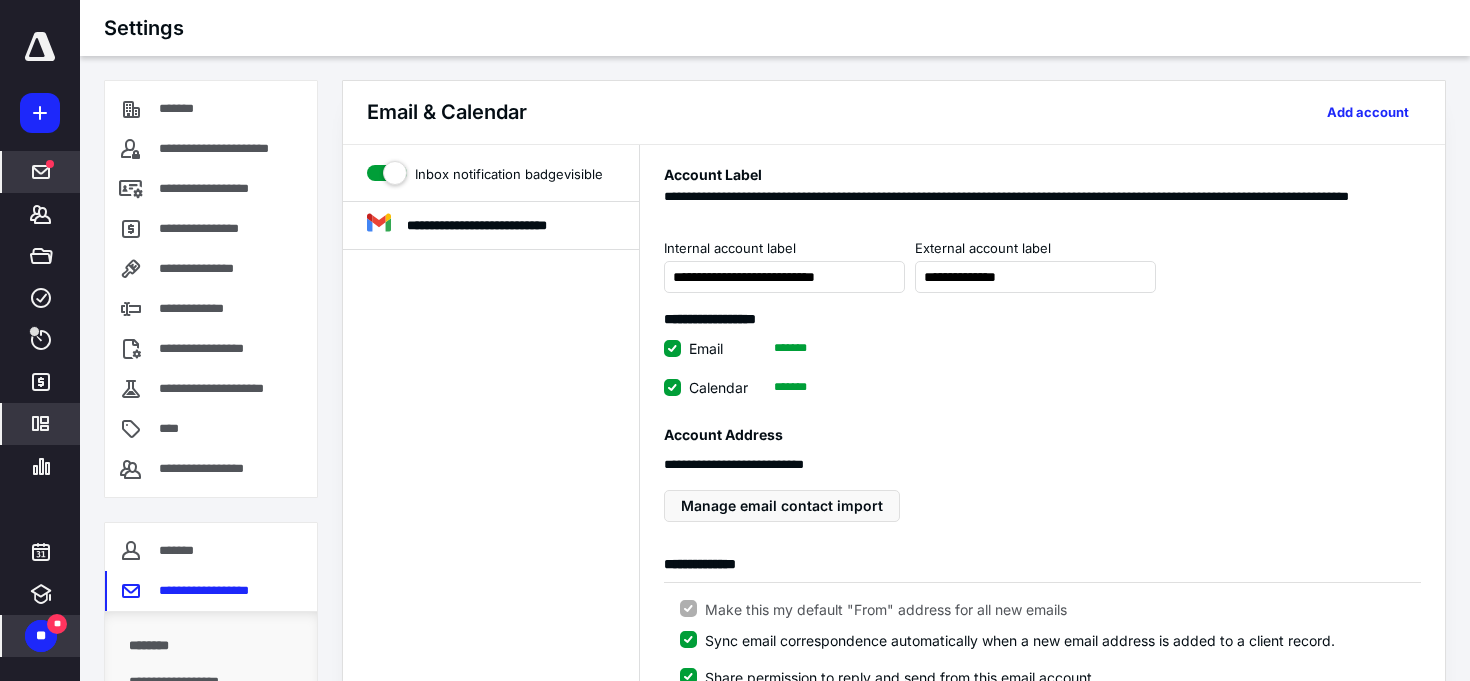 click 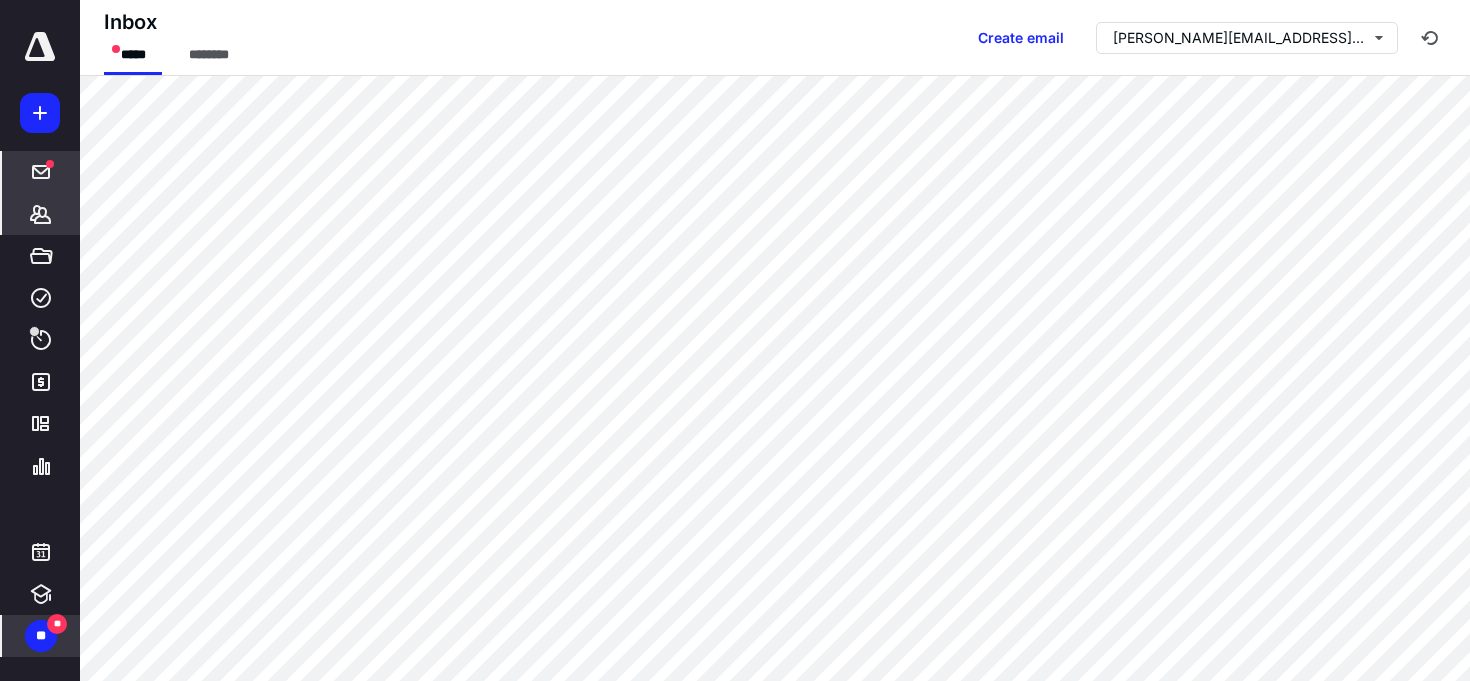 click 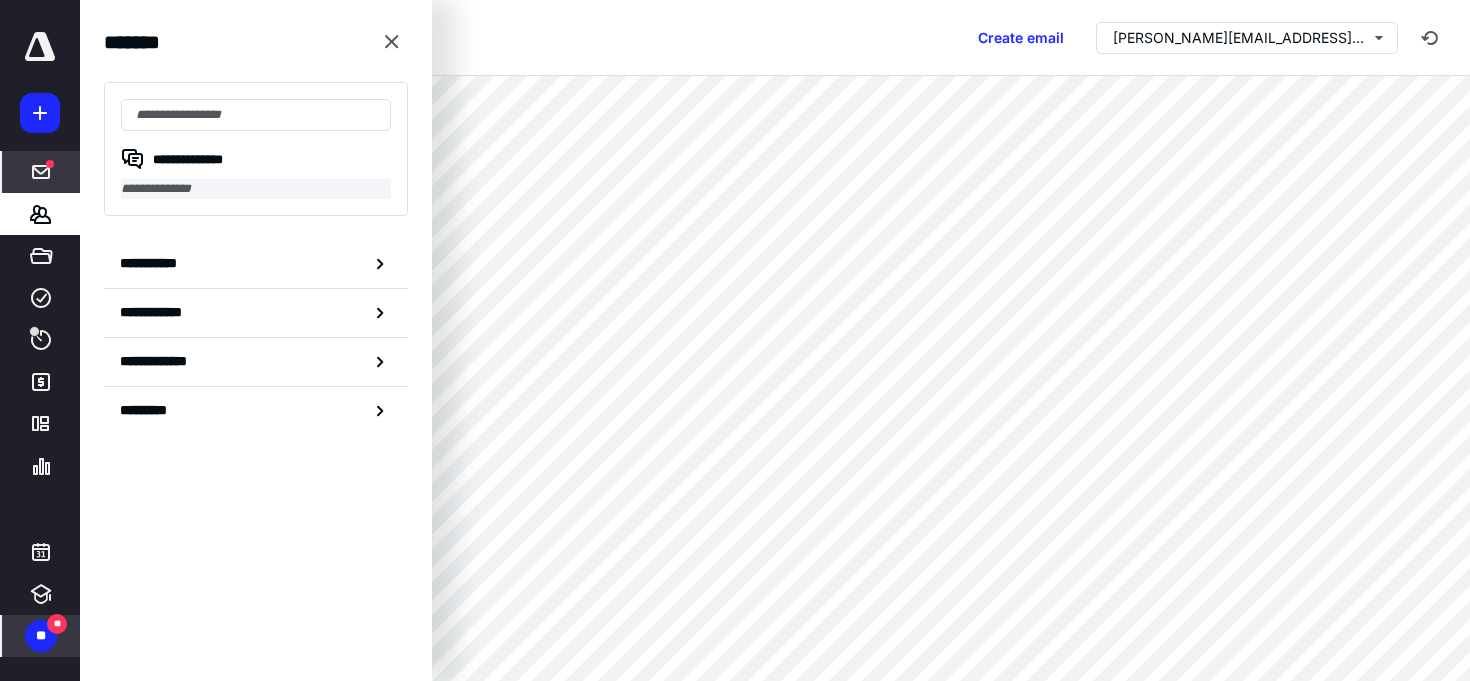 click on "**********" at bounding box center (256, 189) 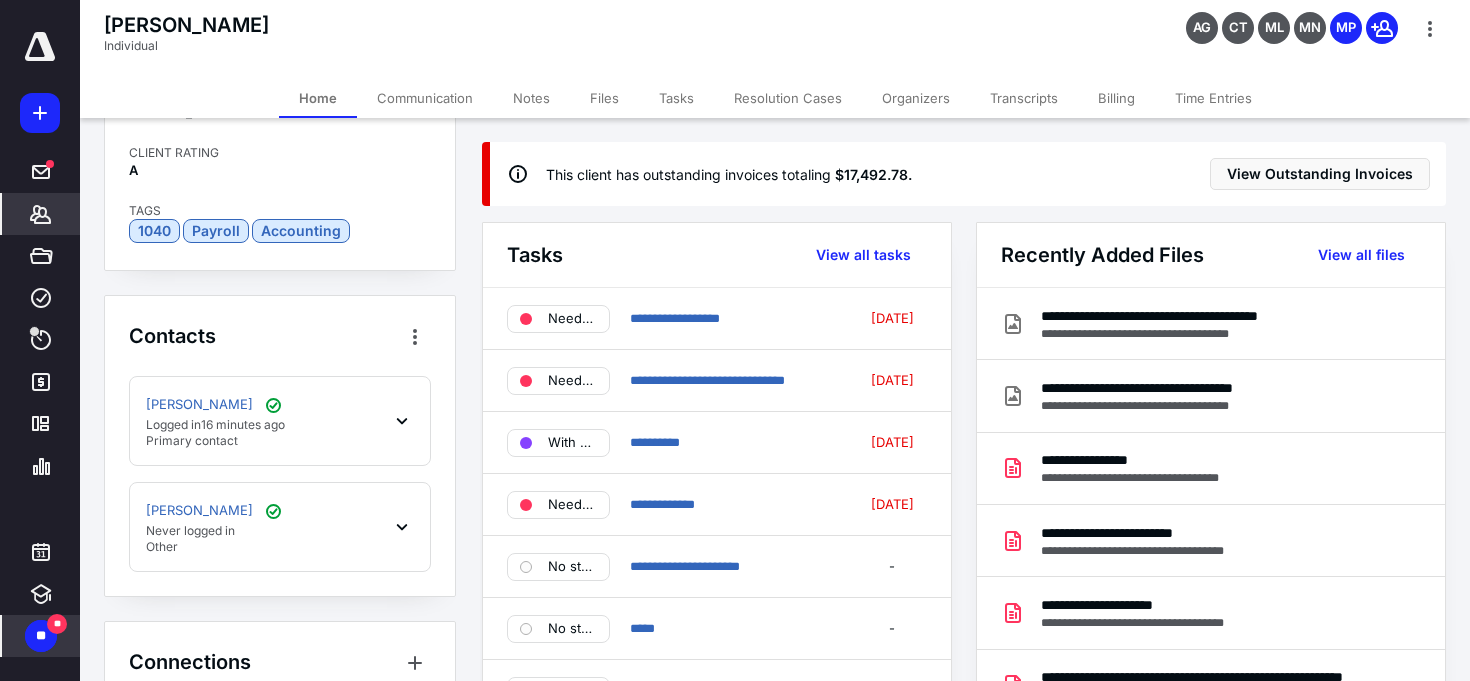 scroll, scrollTop: 601, scrollLeft: 0, axis: vertical 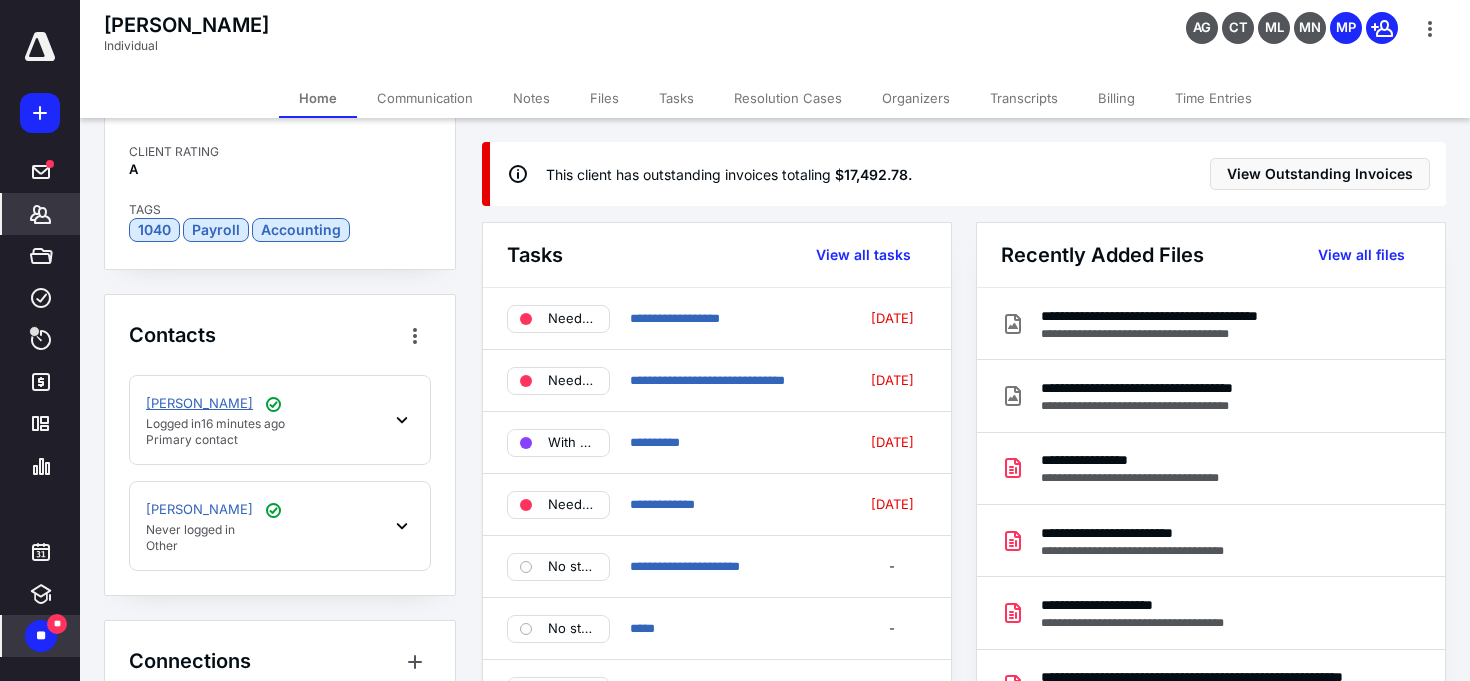 click on "[PERSON_NAME]" at bounding box center [199, 404] 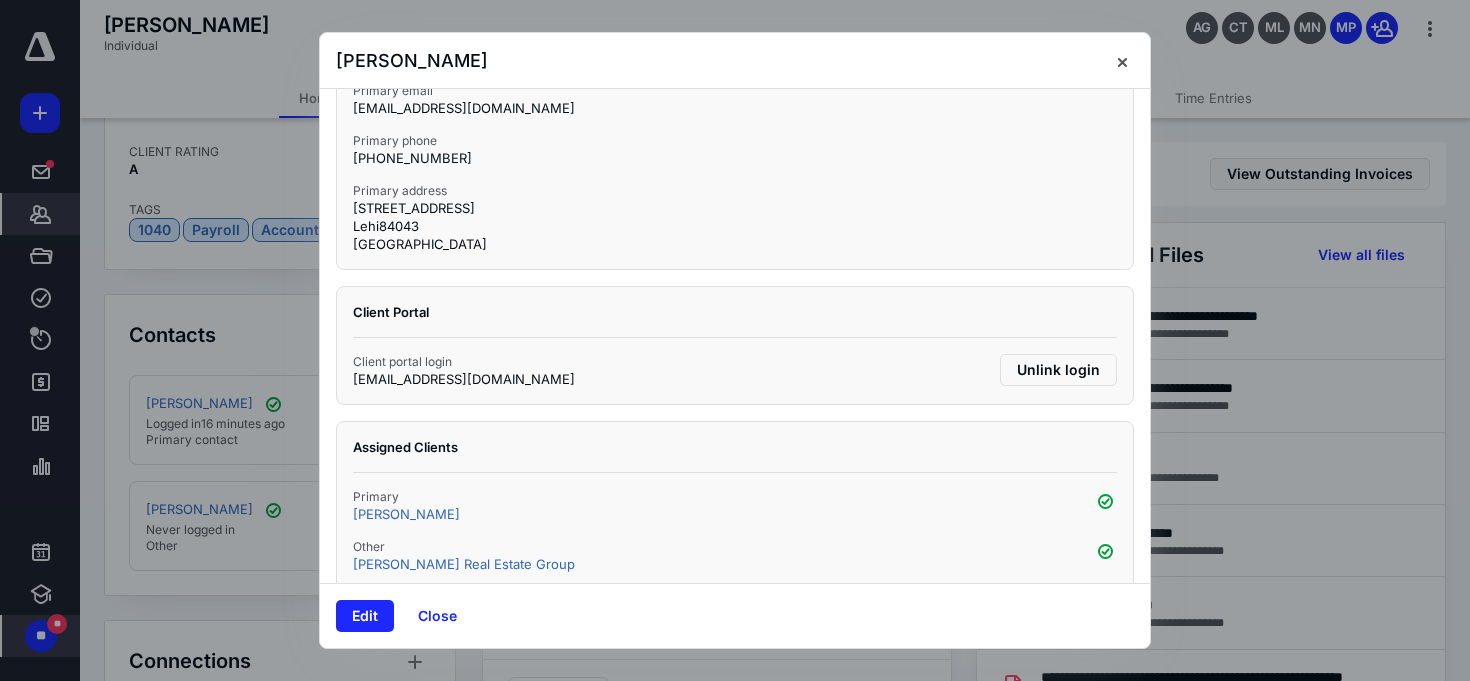 scroll, scrollTop: 263, scrollLeft: 0, axis: vertical 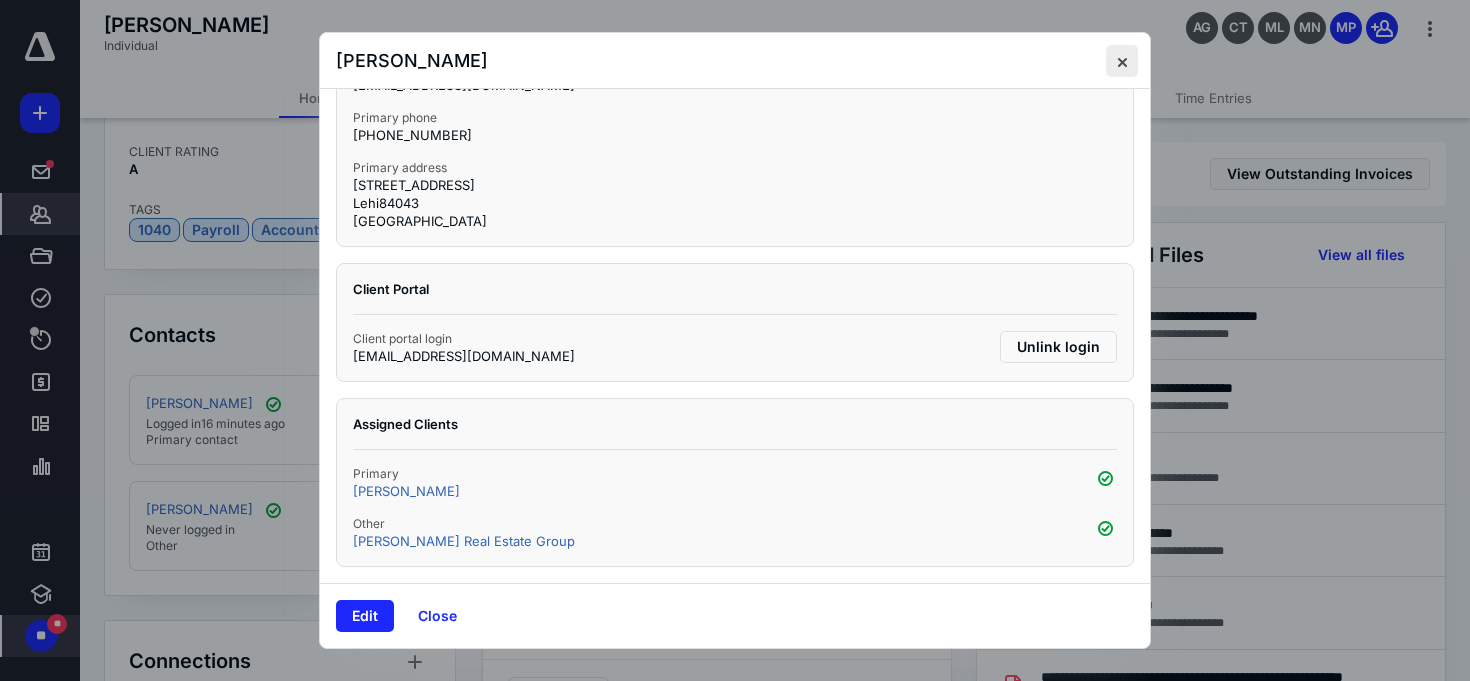 click at bounding box center (1122, 61) 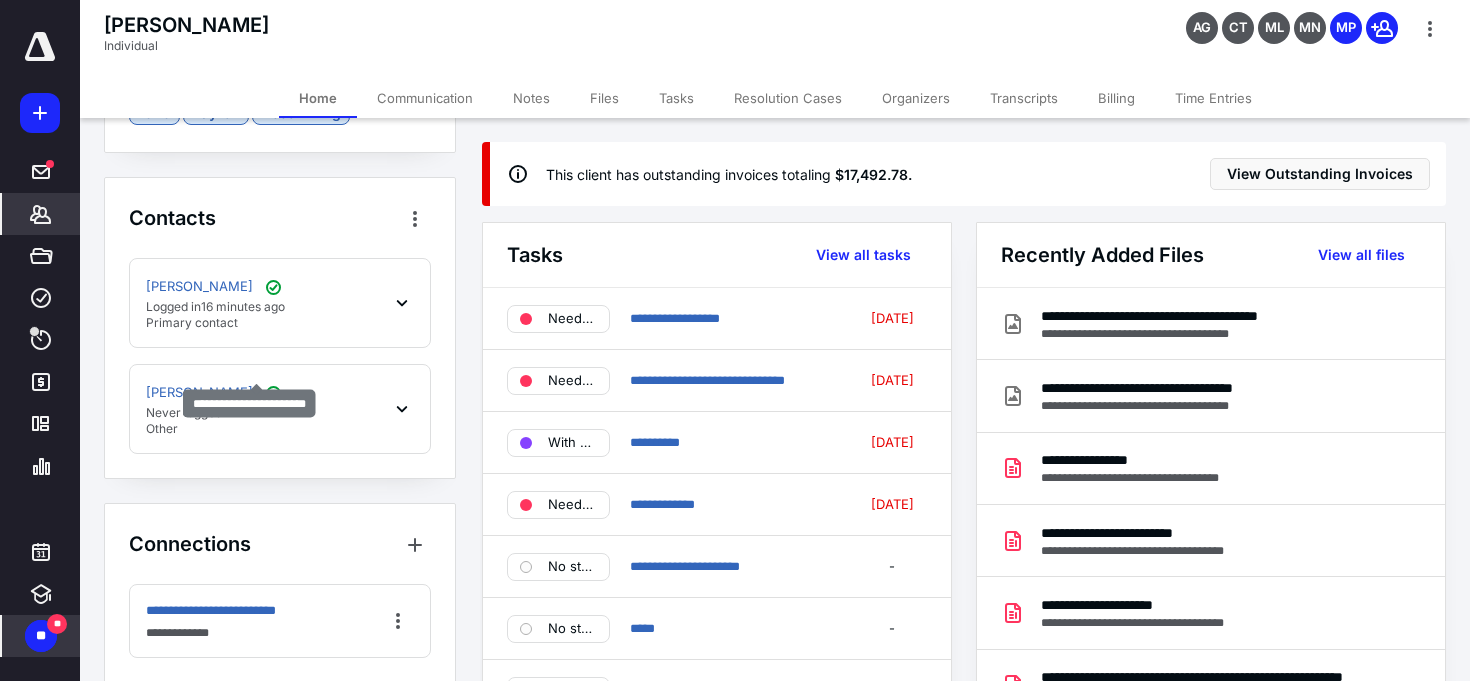 scroll, scrollTop: 743, scrollLeft: 0, axis: vertical 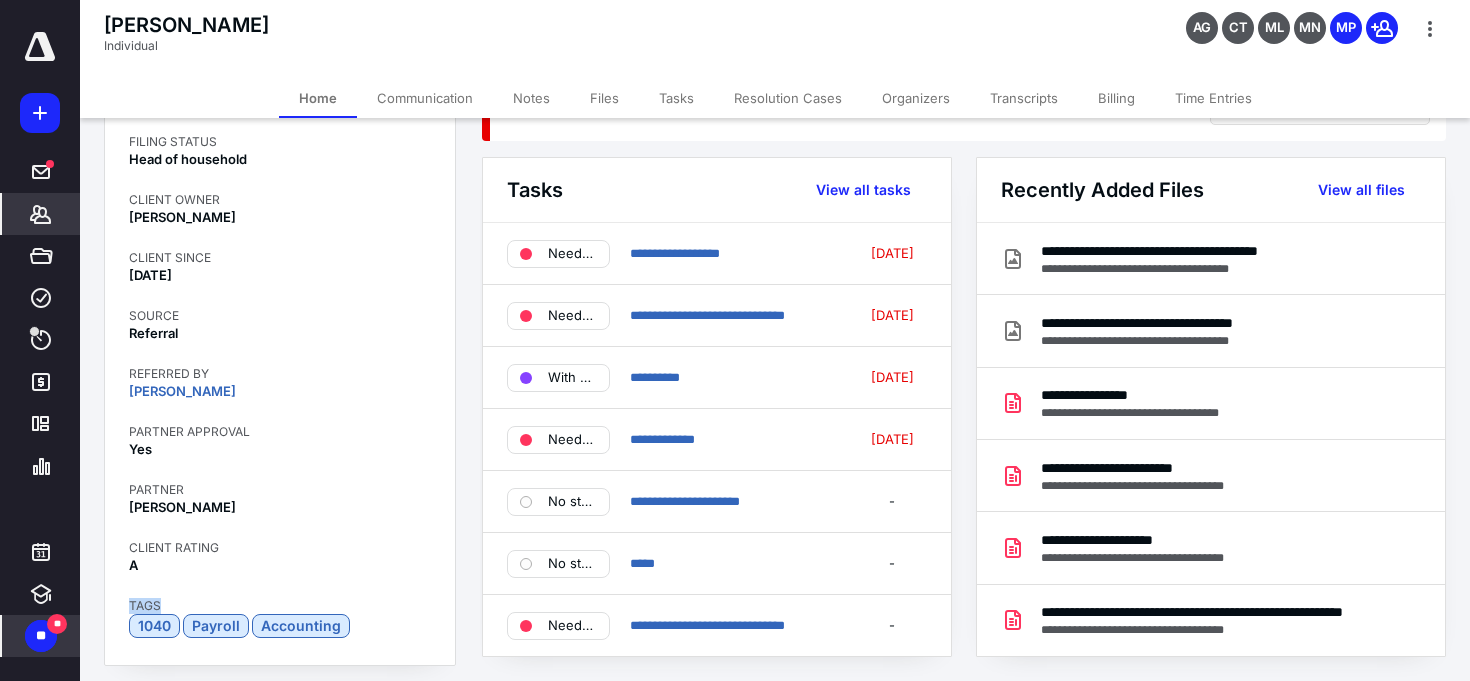 drag, startPoint x: 125, startPoint y: 602, endPoint x: 183, endPoint y: 601, distance: 58.00862 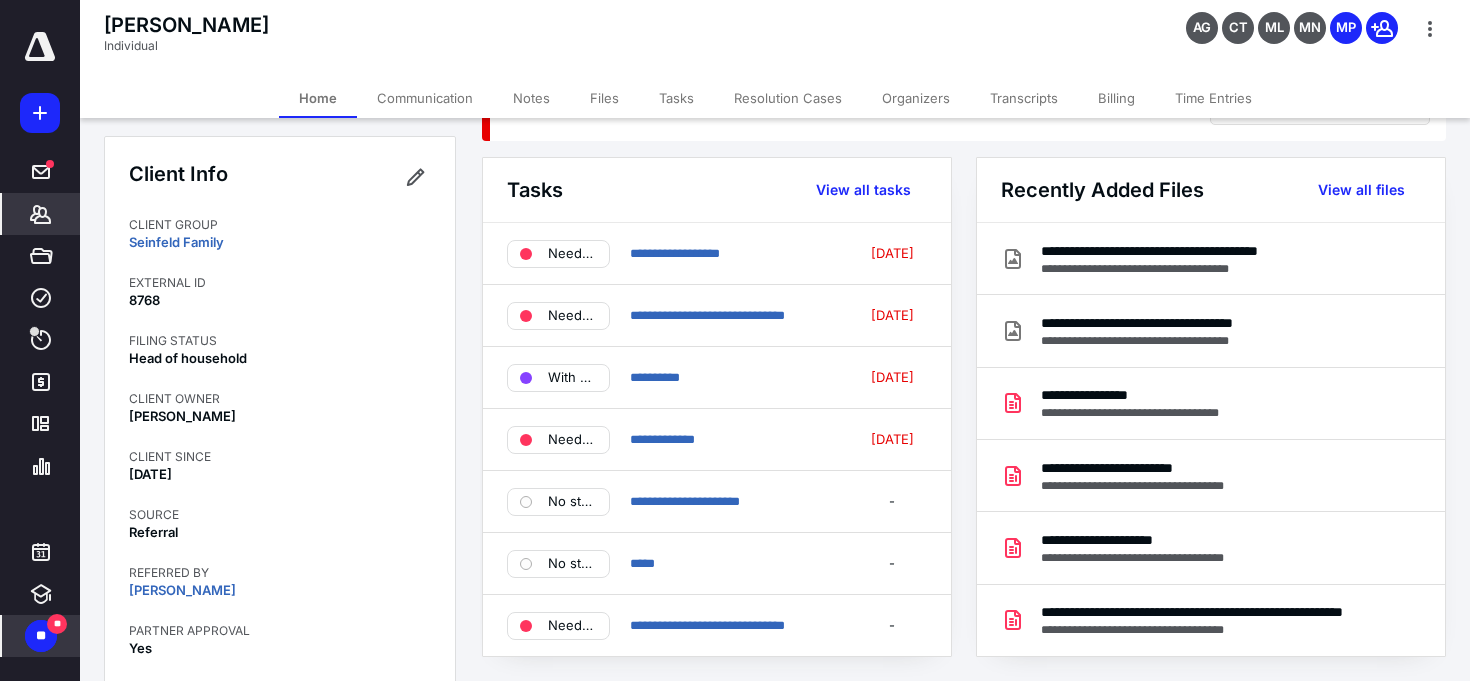 scroll, scrollTop: 0, scrollLeft: 0, axis: both 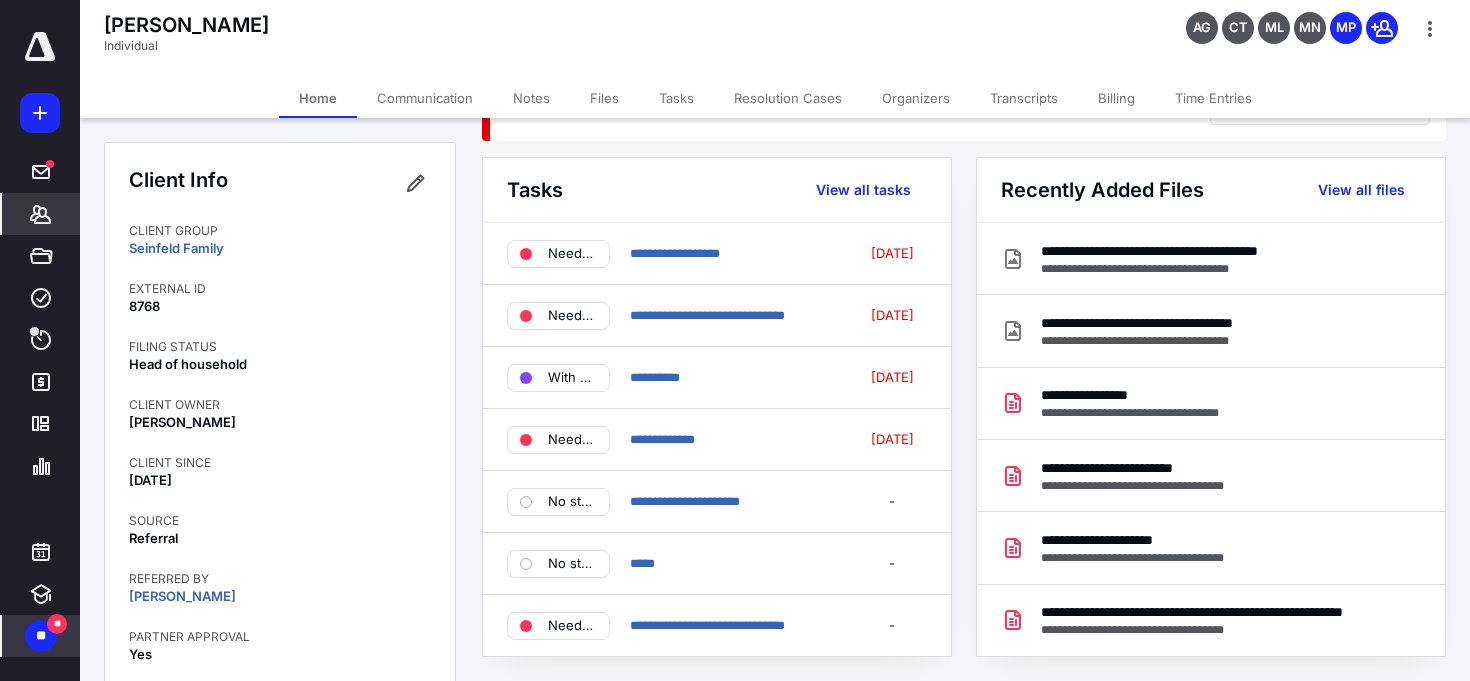 drag, startPoint x: 130, startPoint y: 343, endPoint x: 256, endPoint y: 337, distance: 126.14278 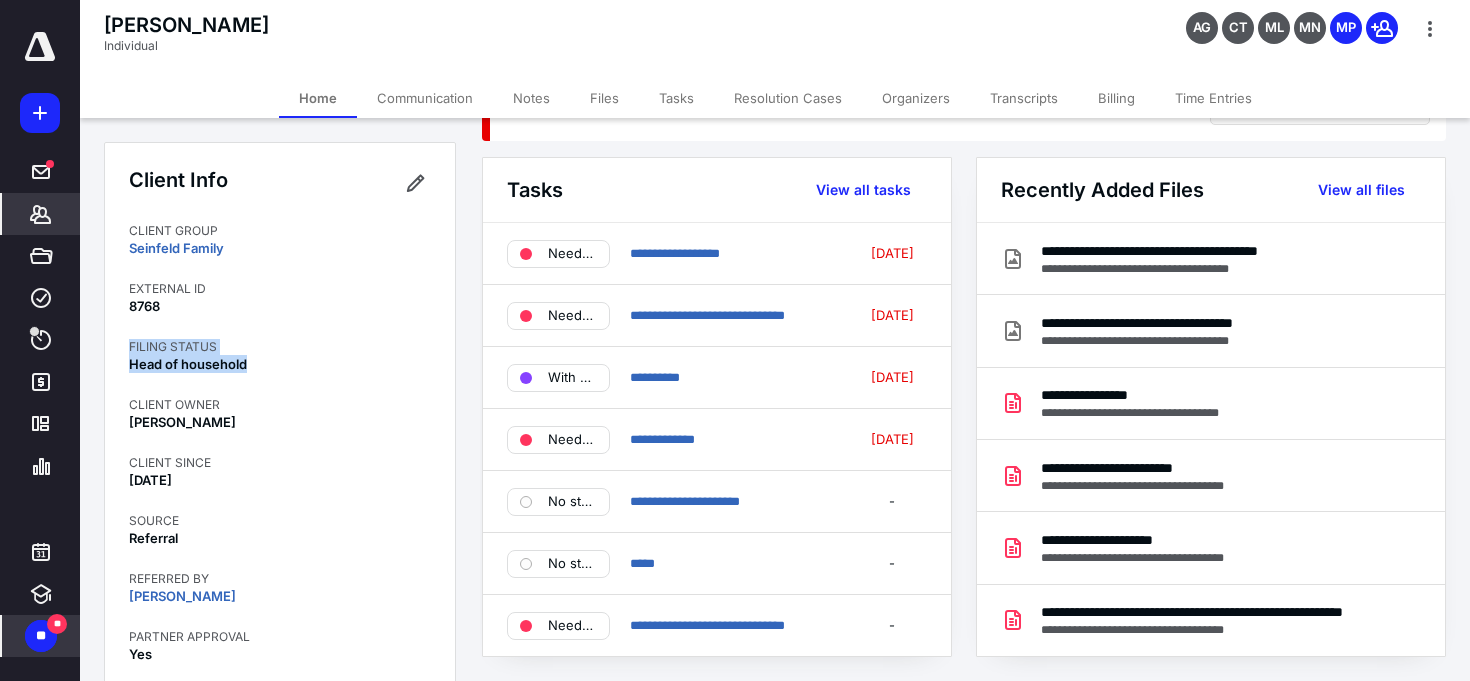 drag, startPoint x: 129, startPoint y: 354, endPoint x: 259, endPoint y: 359, distance: 130.09612 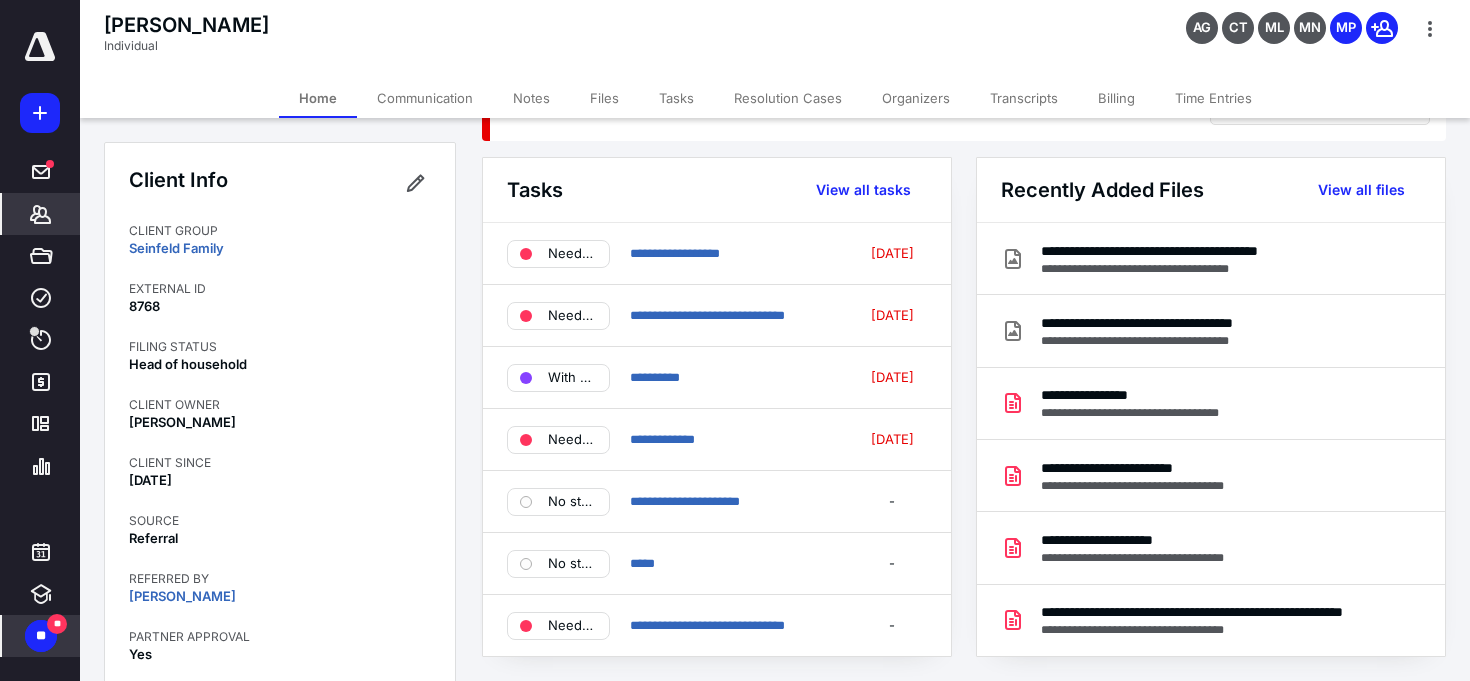 click 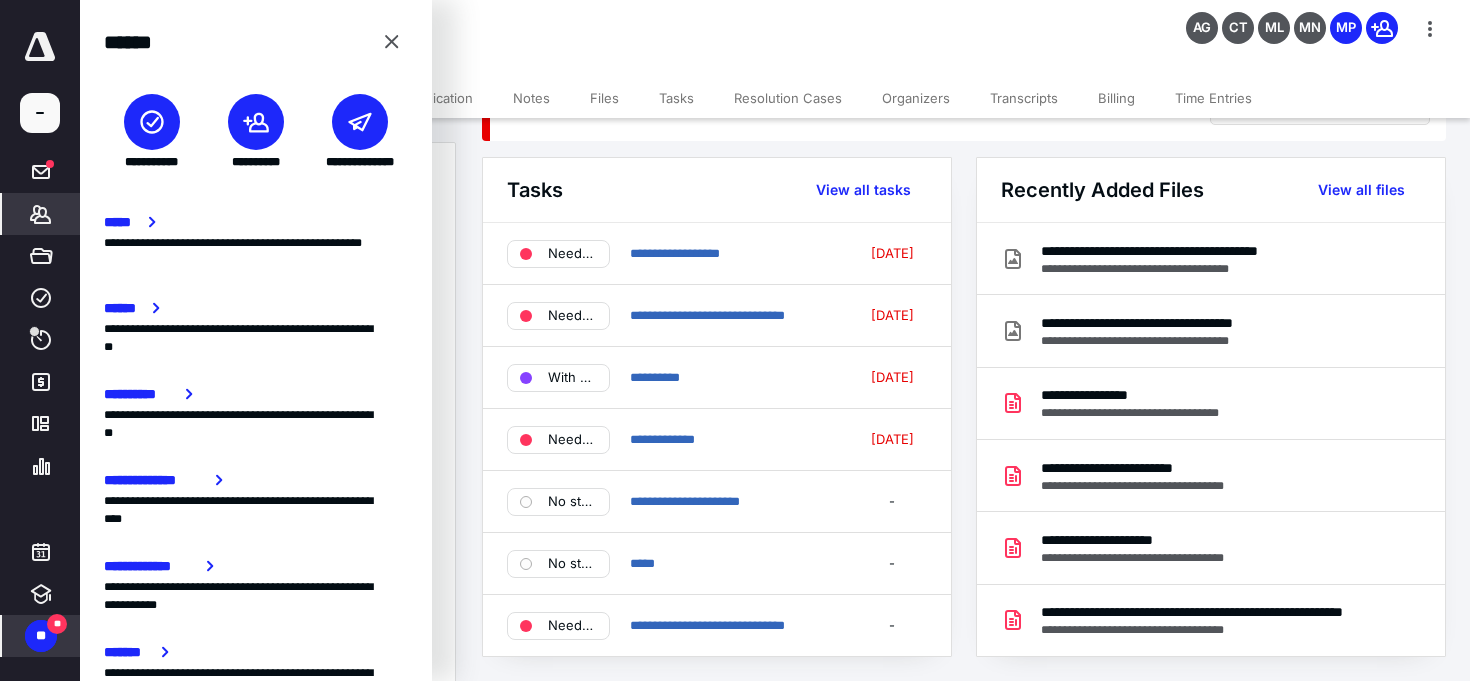 click 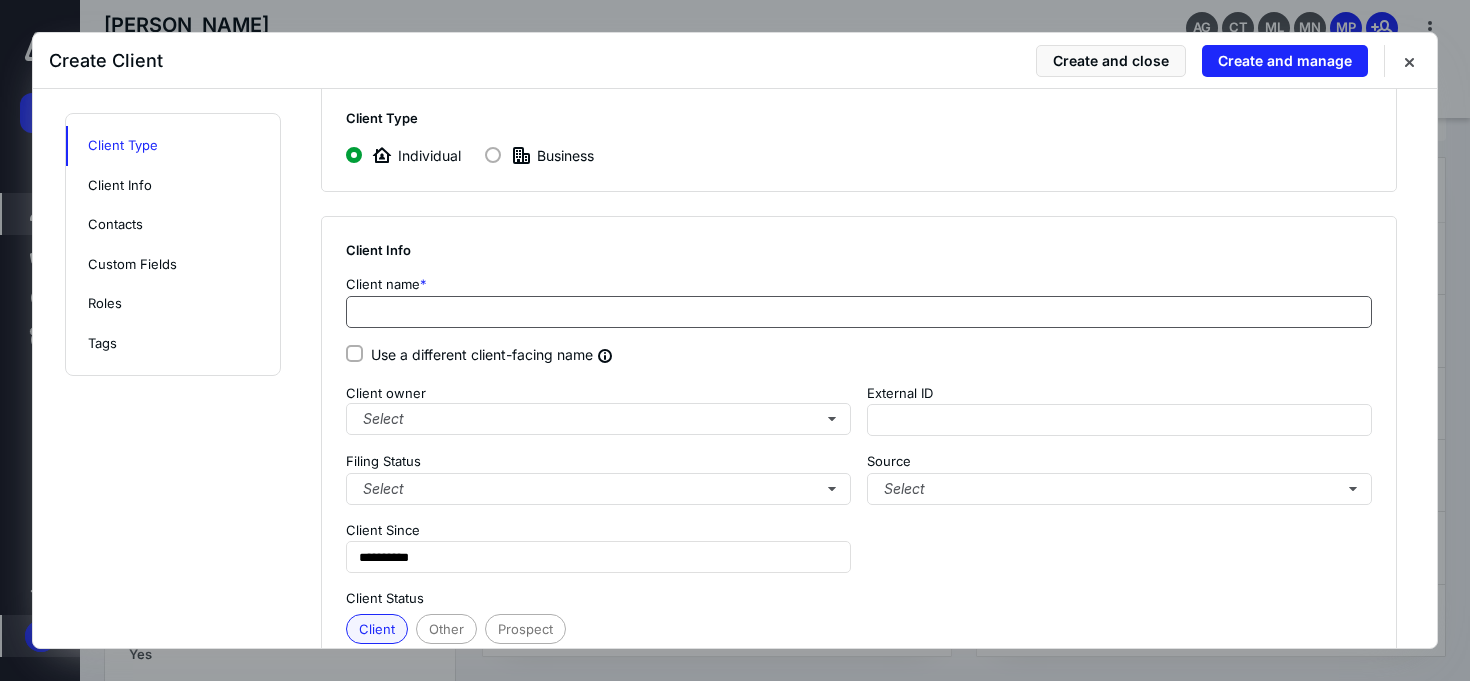 scroll, scrollTop: 90, scrollLeft: 0, axis: vertical 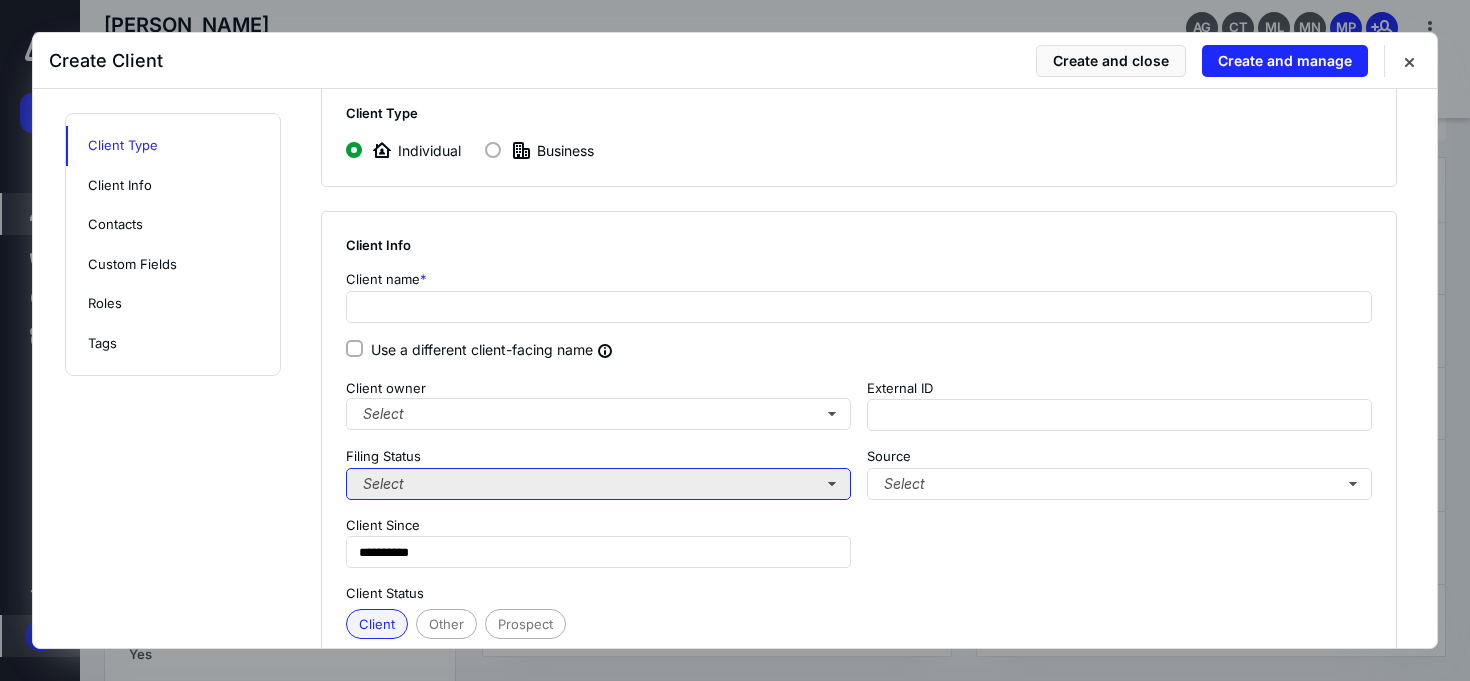 click on "Select" at bounding box center (598, 484) 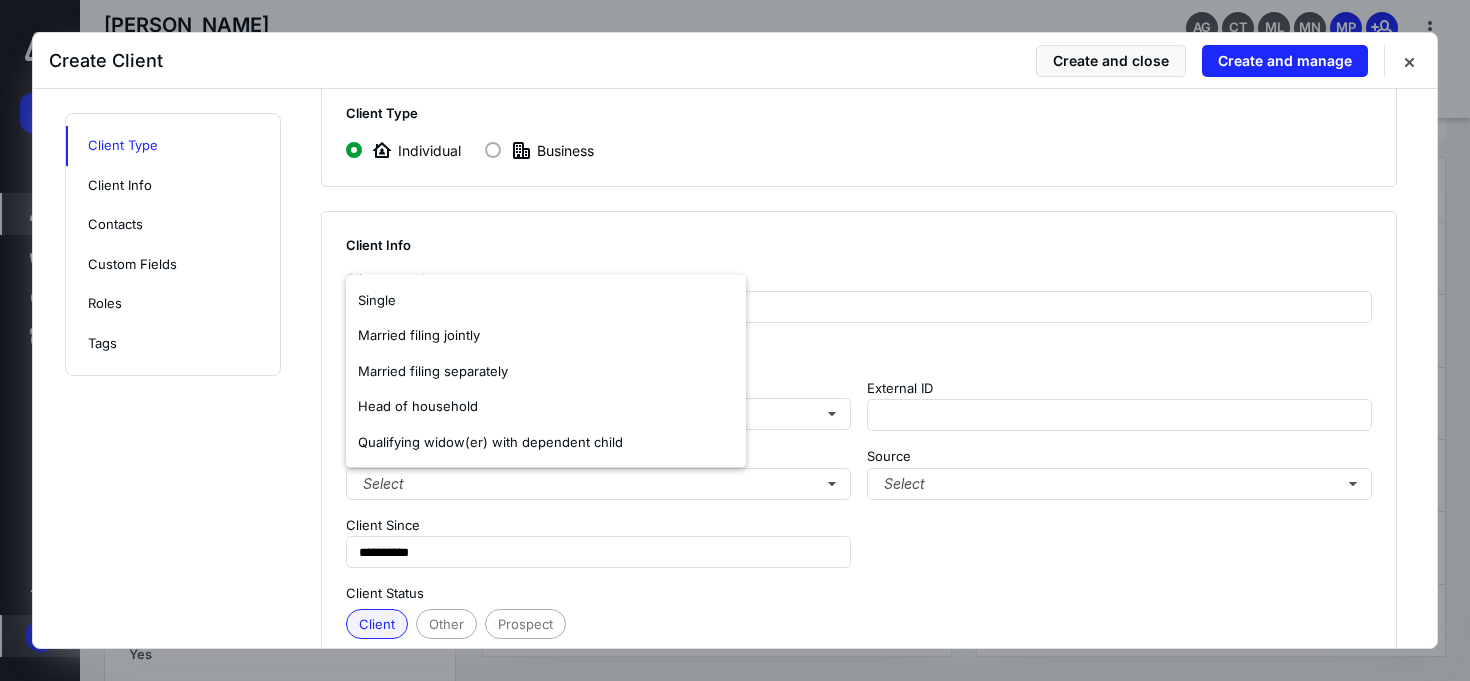 click on "**********" at bounding box center [735, 993] 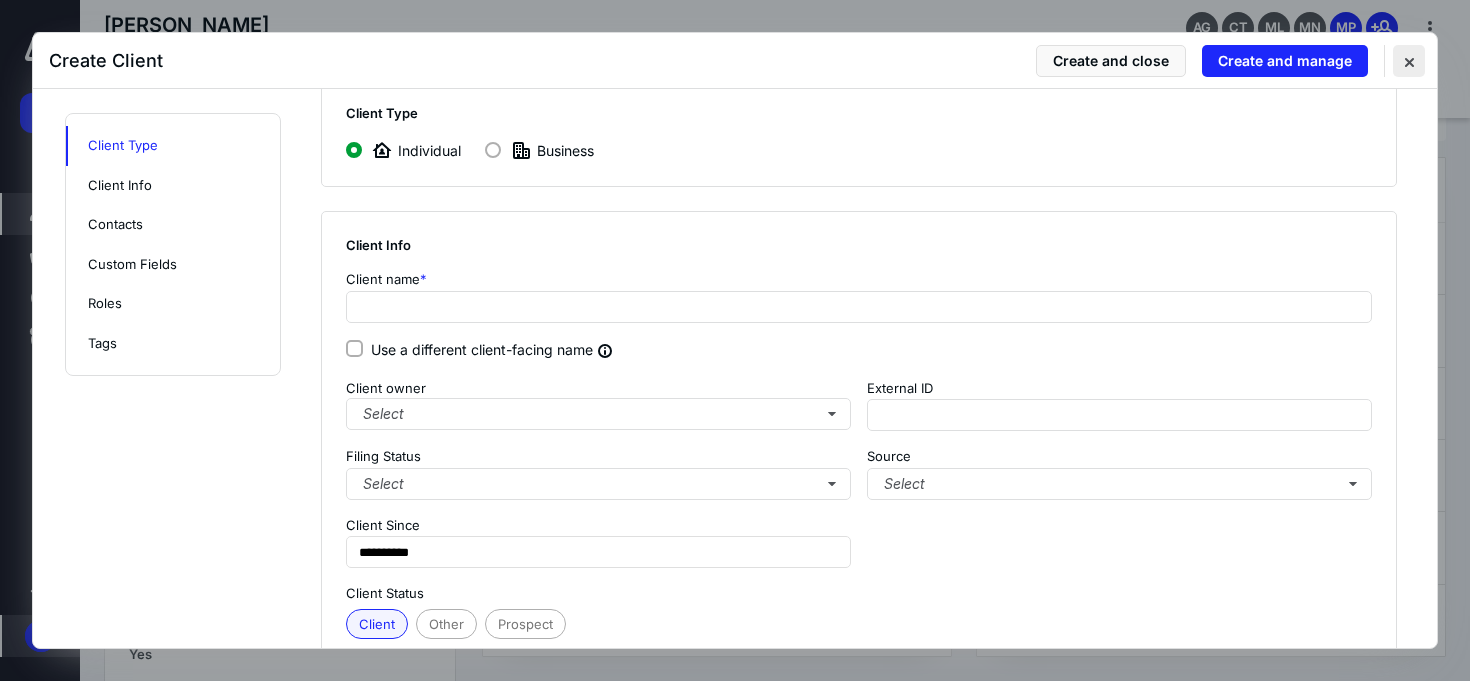 click at bounding box center [1409, 61] 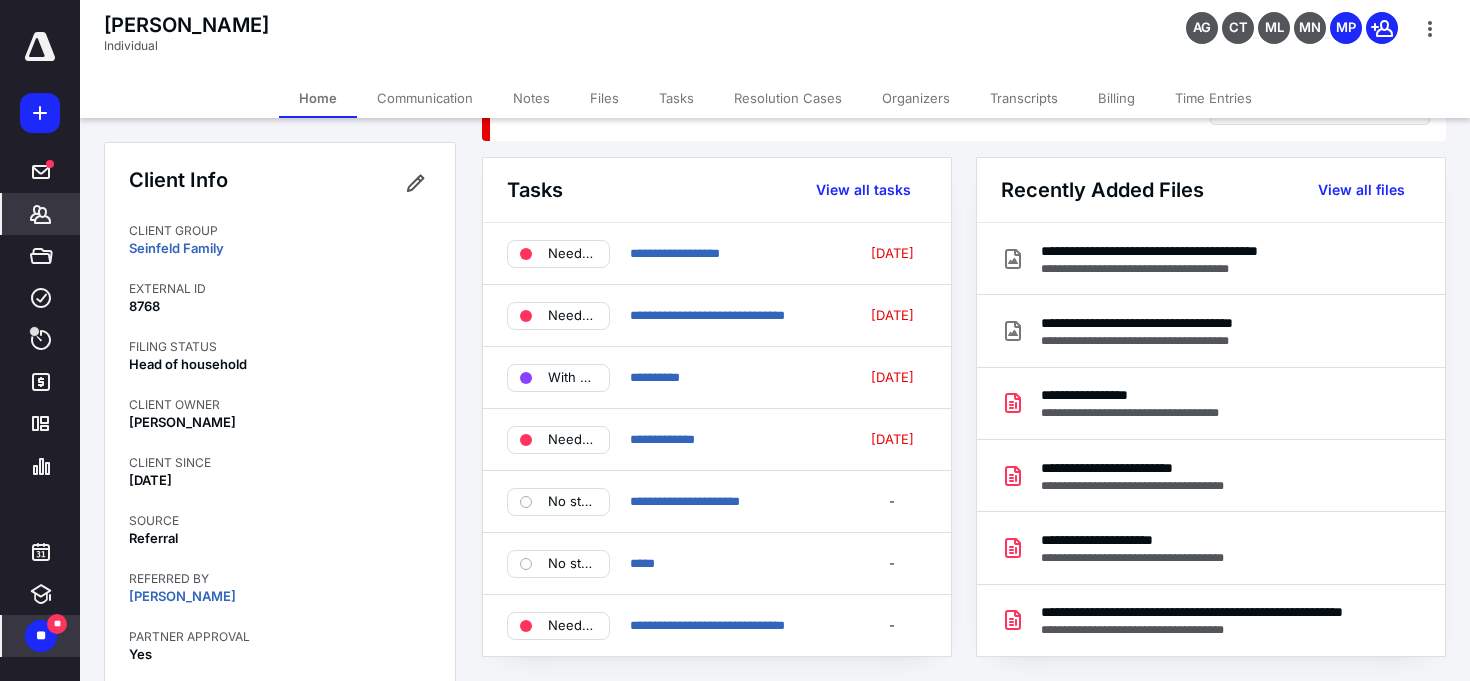 scroll, scrollTop: 0, scrollLeft: 0, axis: both 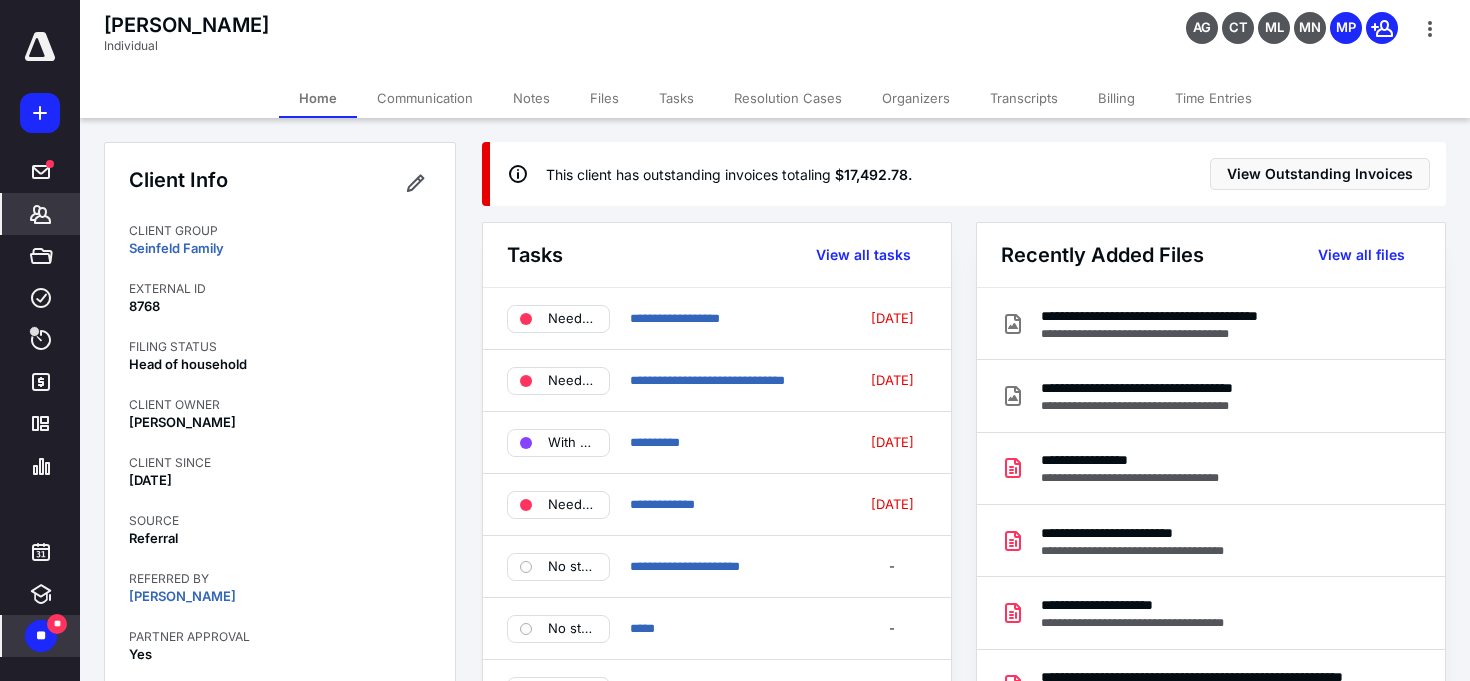 click on "Tasks" at bounding box center (676, 98) 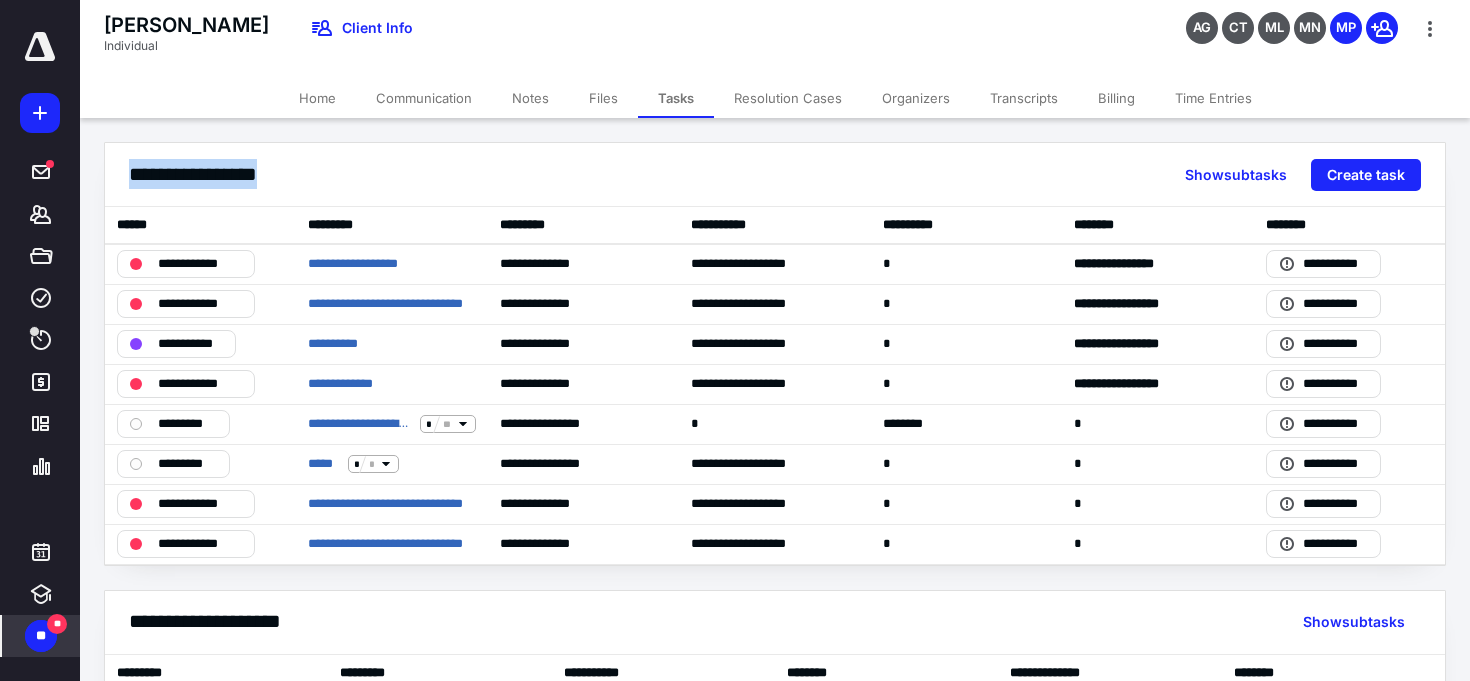 drag, startPoint x: 129, startPoint y: 174, endPoint x: 327, endPoint y: 180, distance: 198.09088 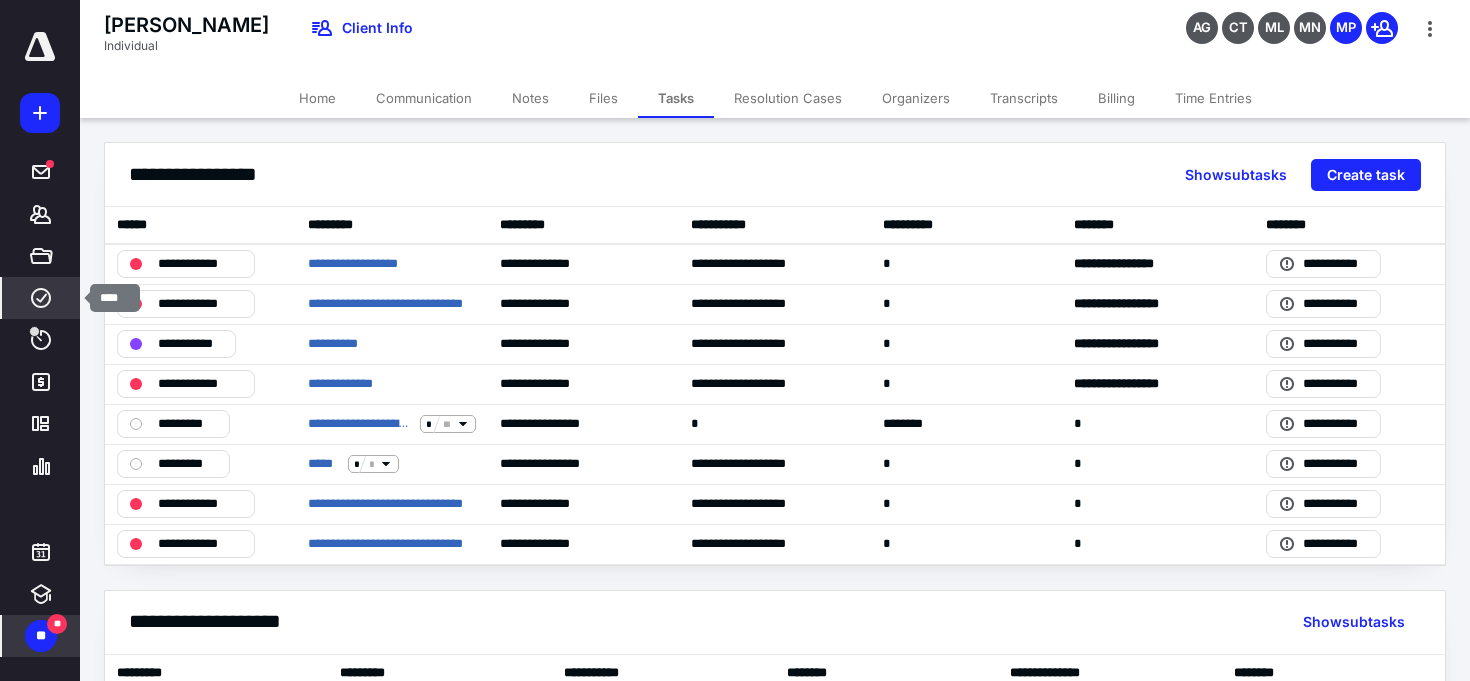 click 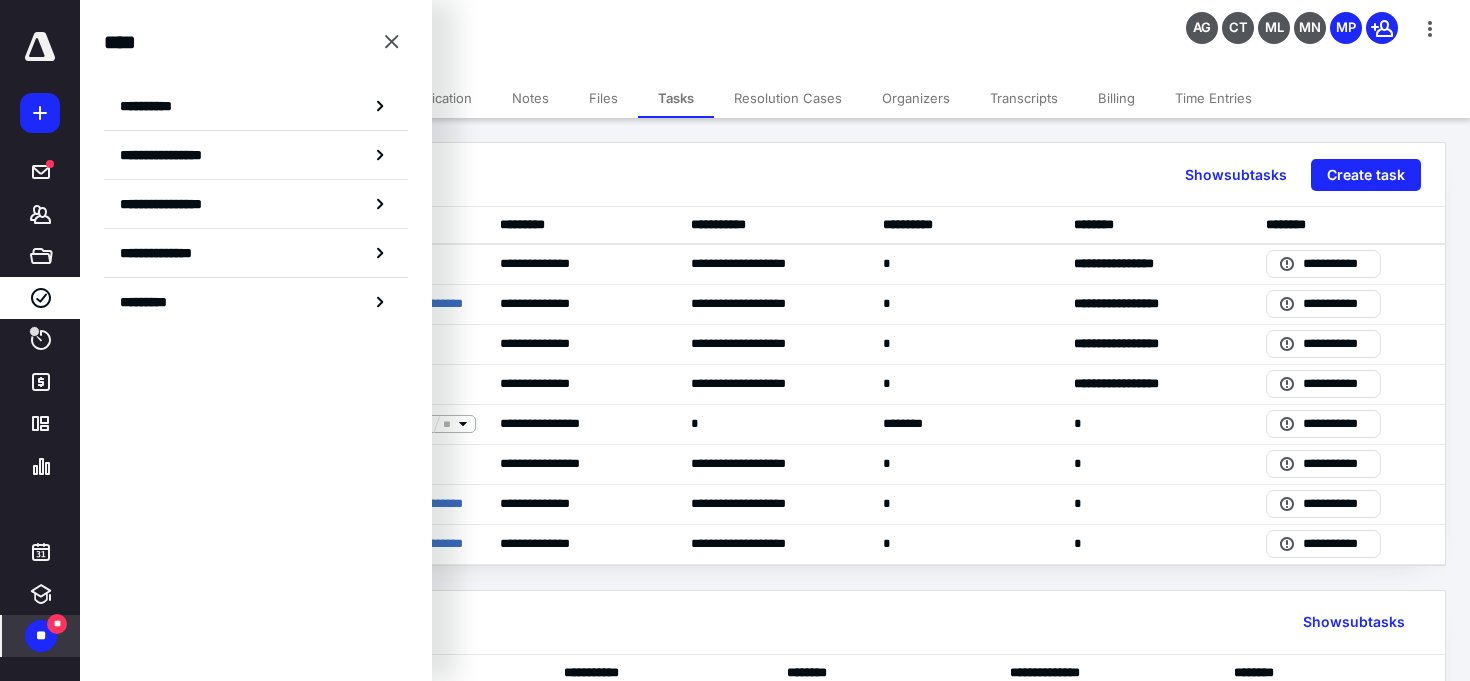 click on "[PERSON_NAME] Individual Client Info AG CT ML MN MP" at bounding box center [775, 39] 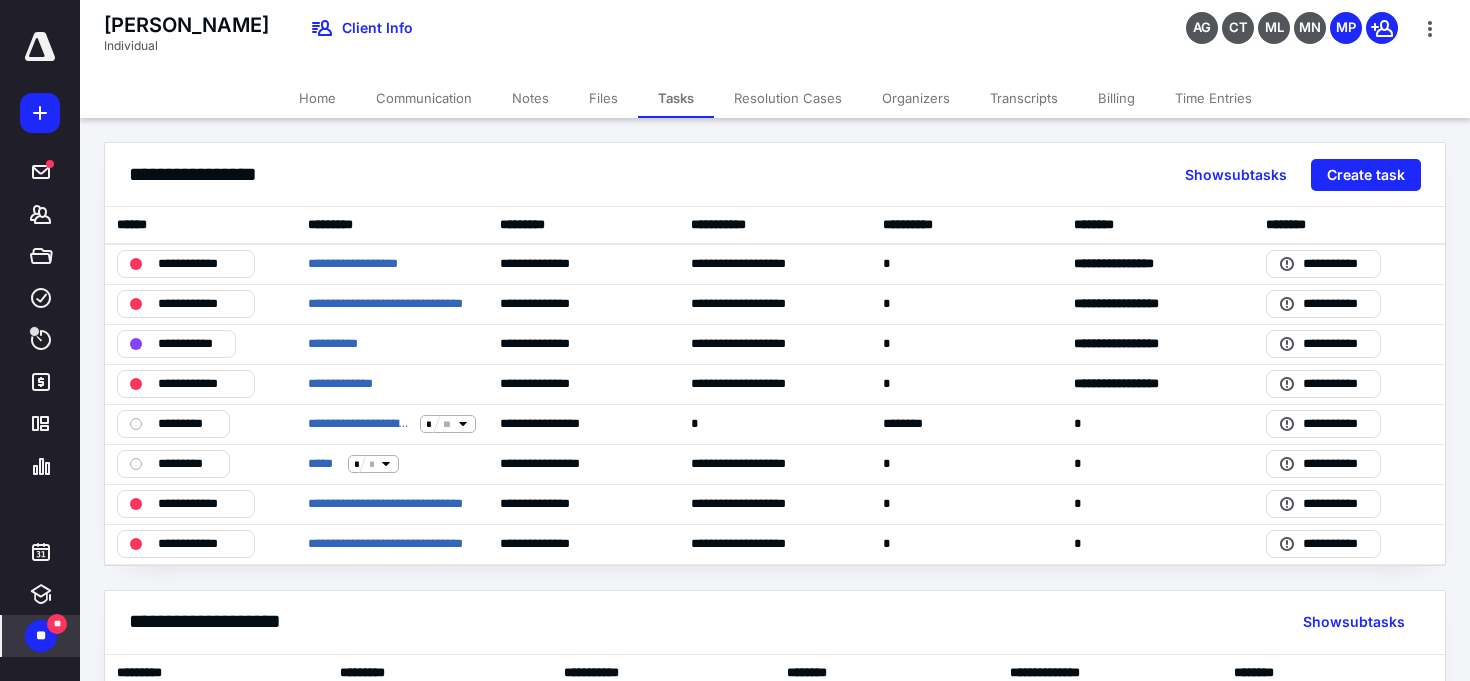 scroll, scrollTop: 116, scrollLeft: 0, axis: vertical 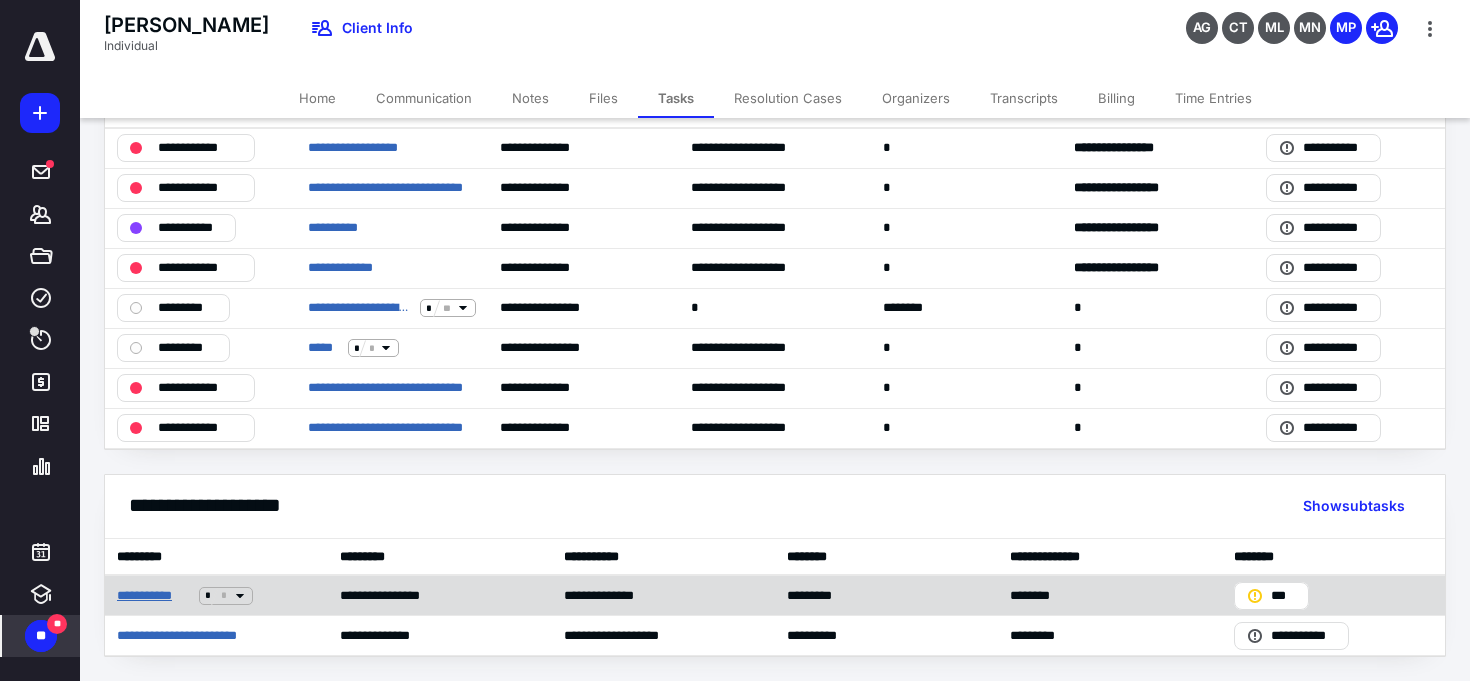 click on "**********" at bounding box center (154, 596) 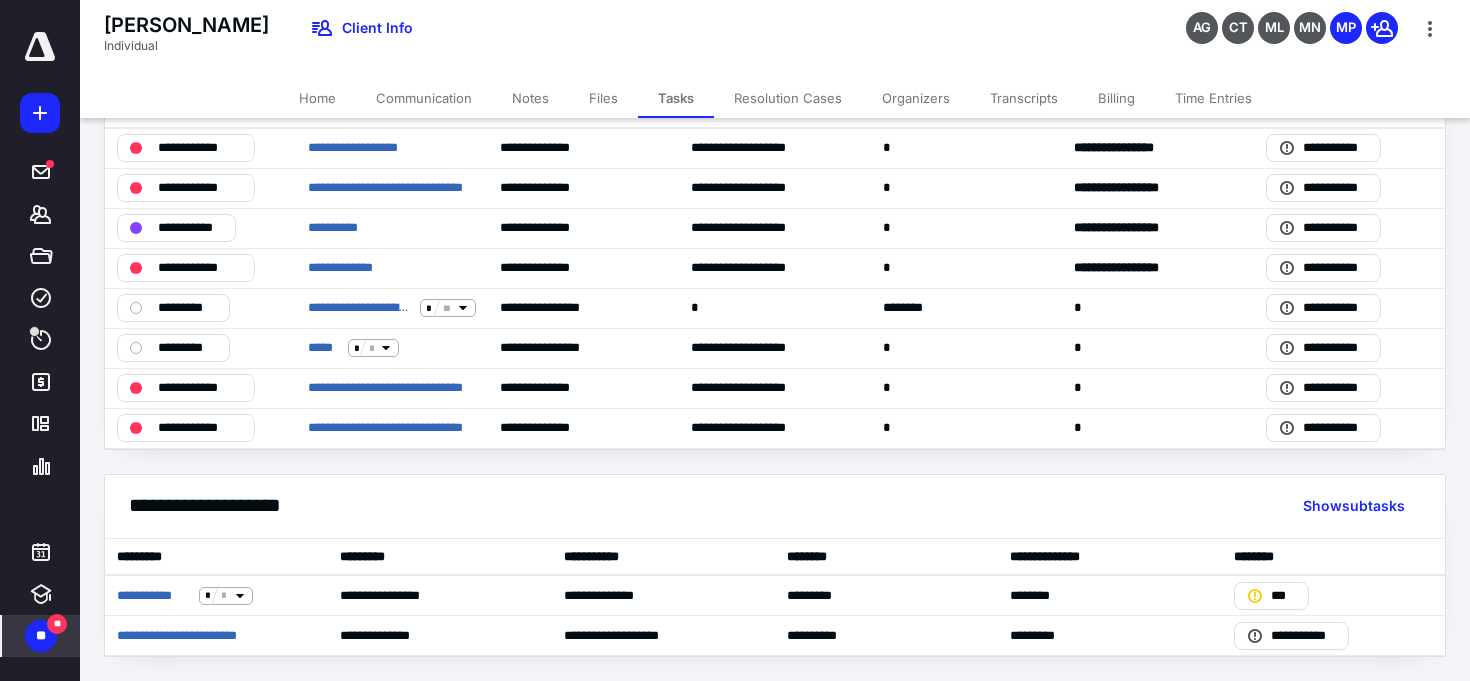 scroll, scrollTop: 0, scrollLeft: 0, axis: both 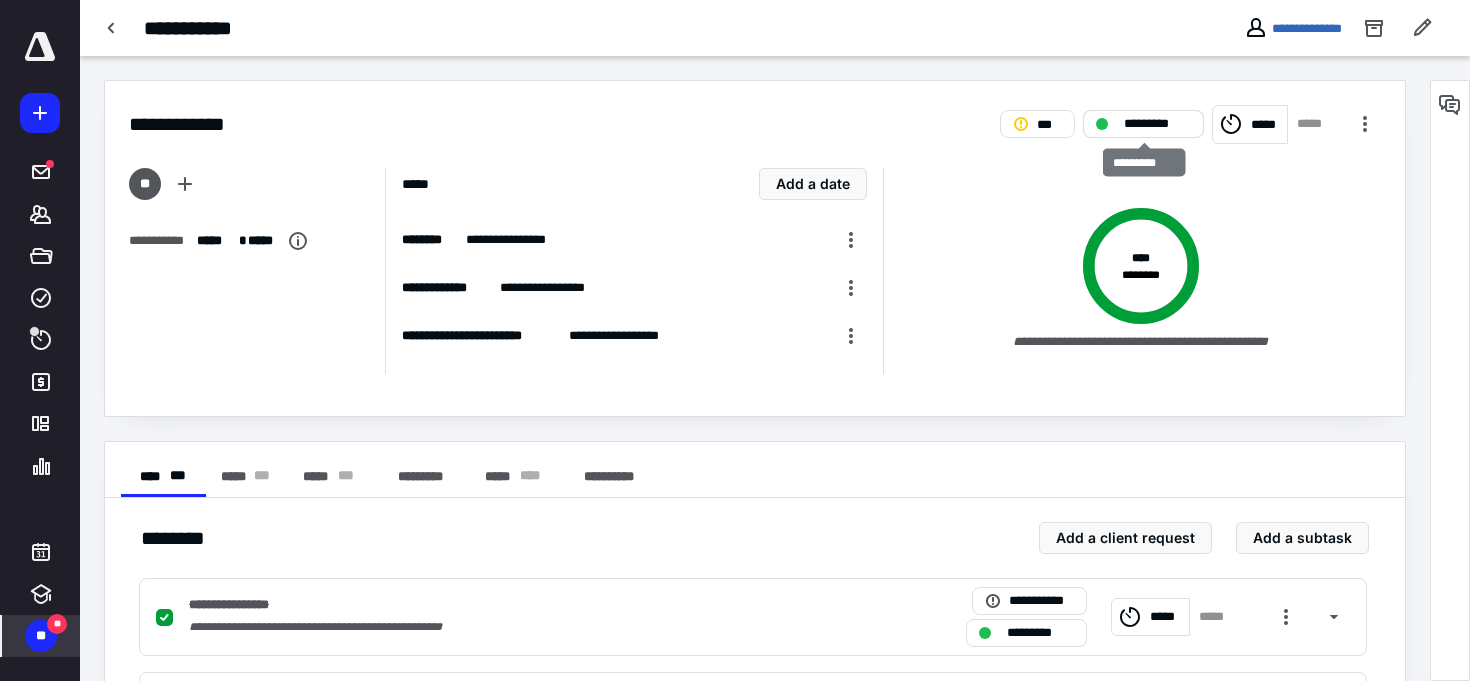 click on "*********" at bounding box center [1157, 124] 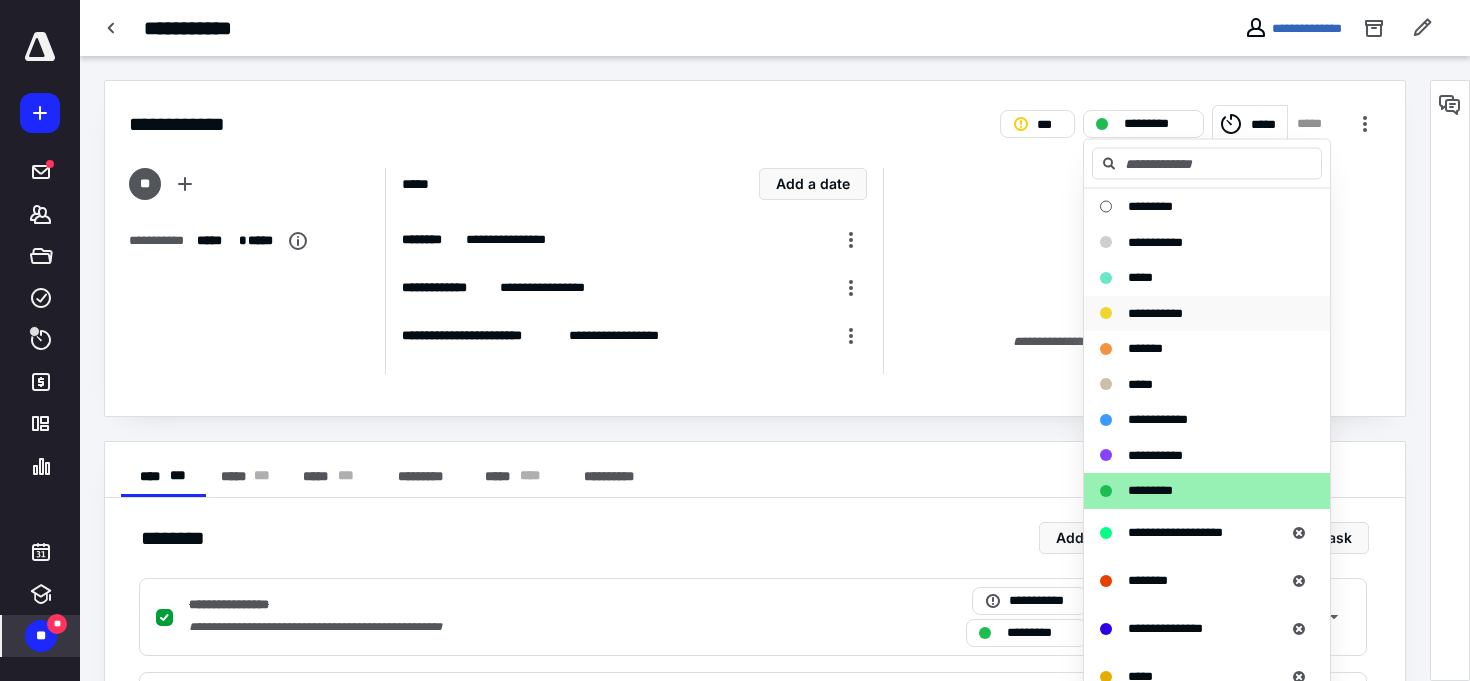 click on "**********" at bounding box center [1155, 312] 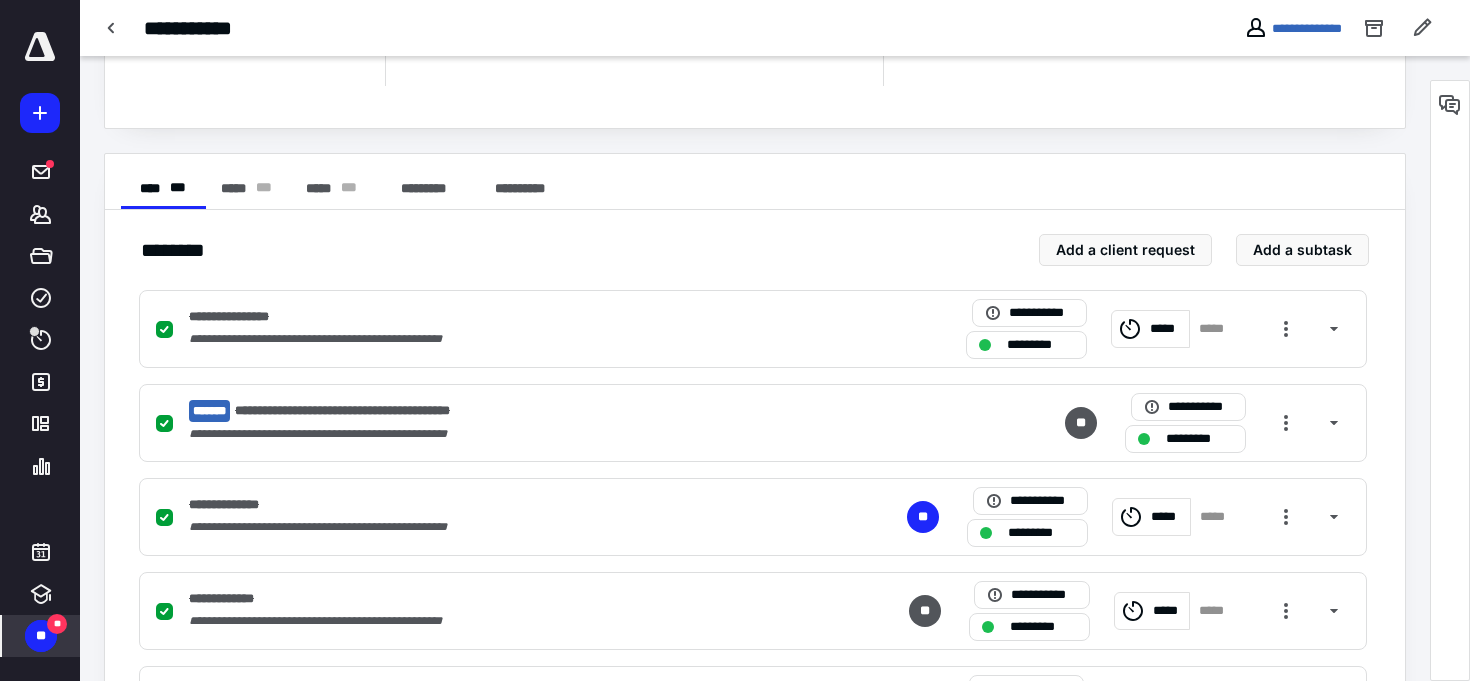 scroll, scrollTop: 494, scrollLeft: 0, axis: vertical 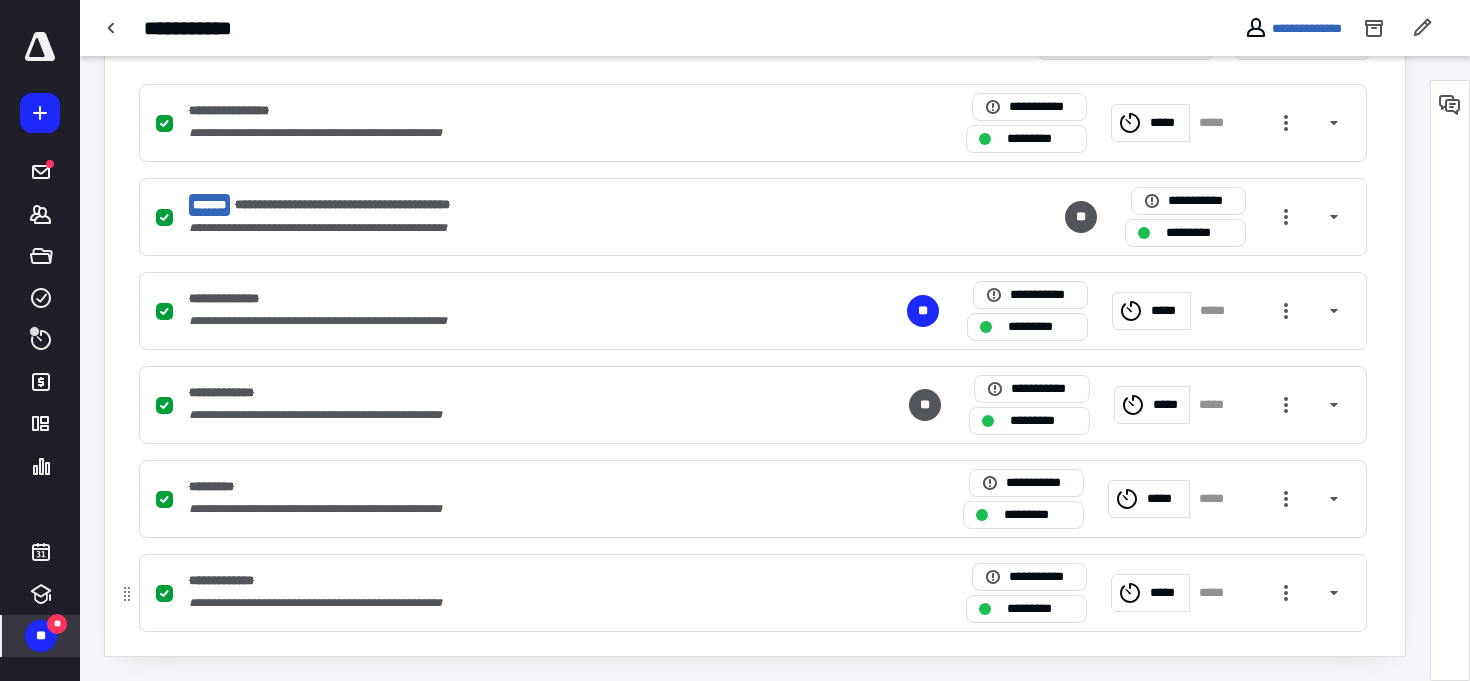 click 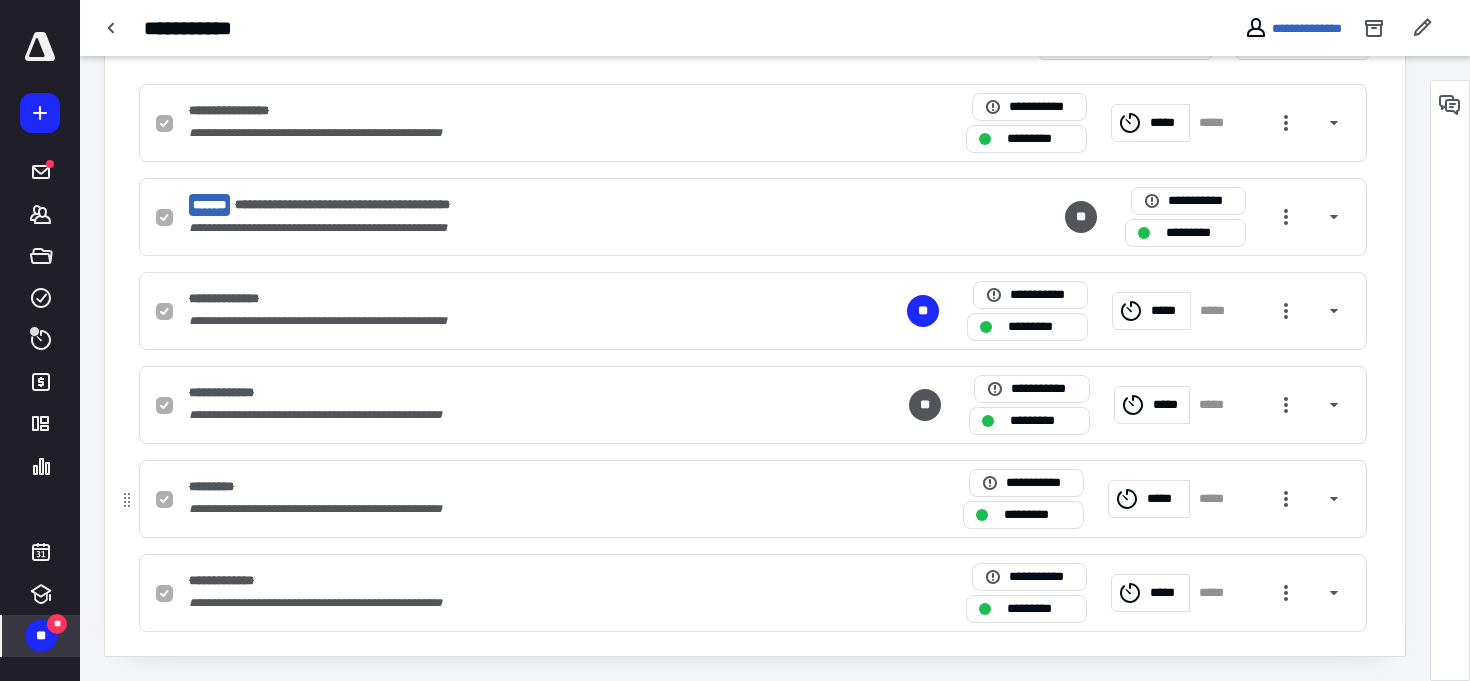 checkbox on "false" 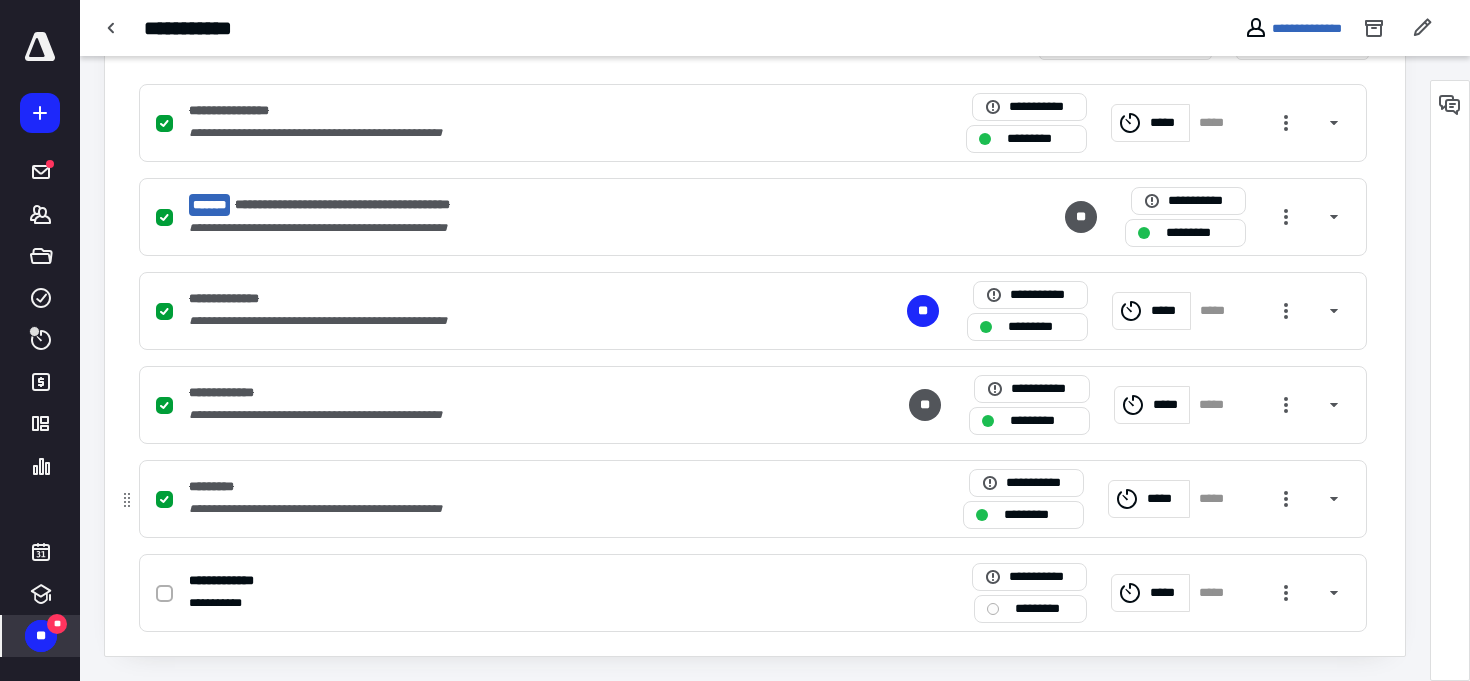 click 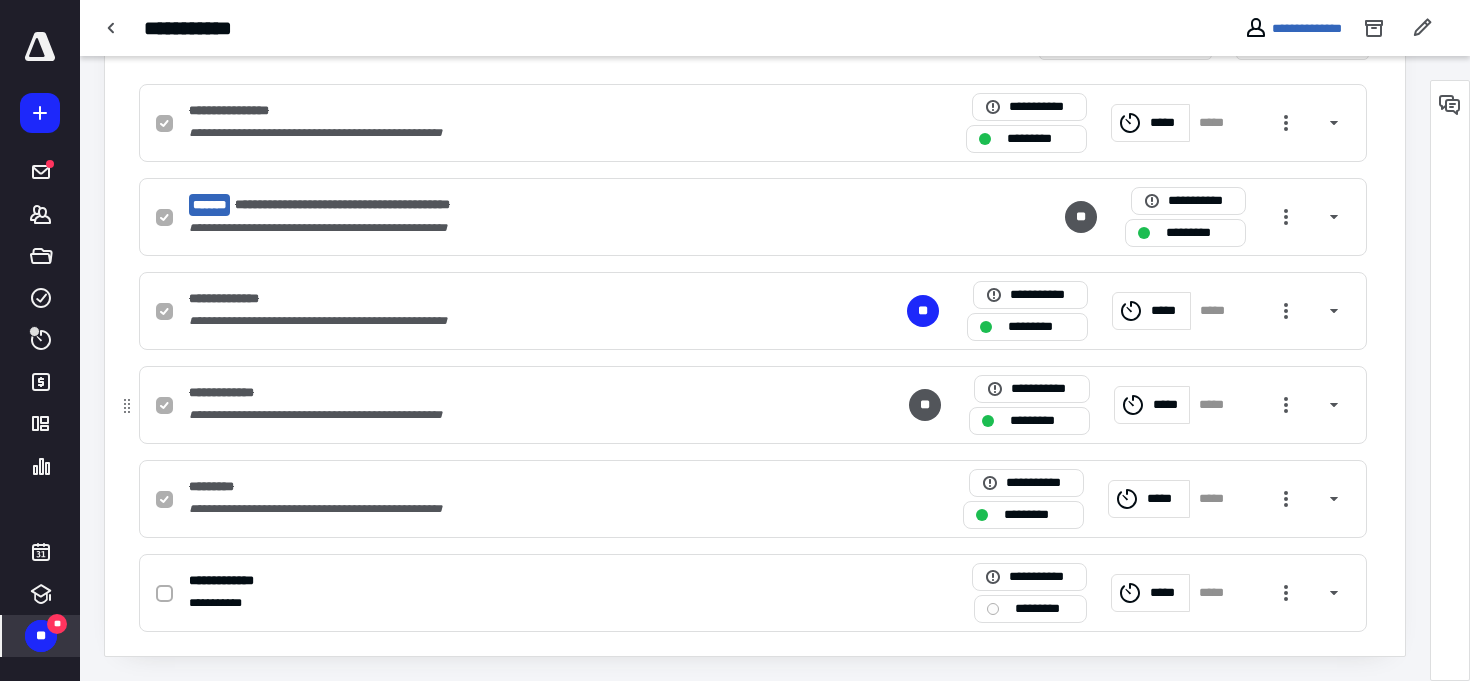 click 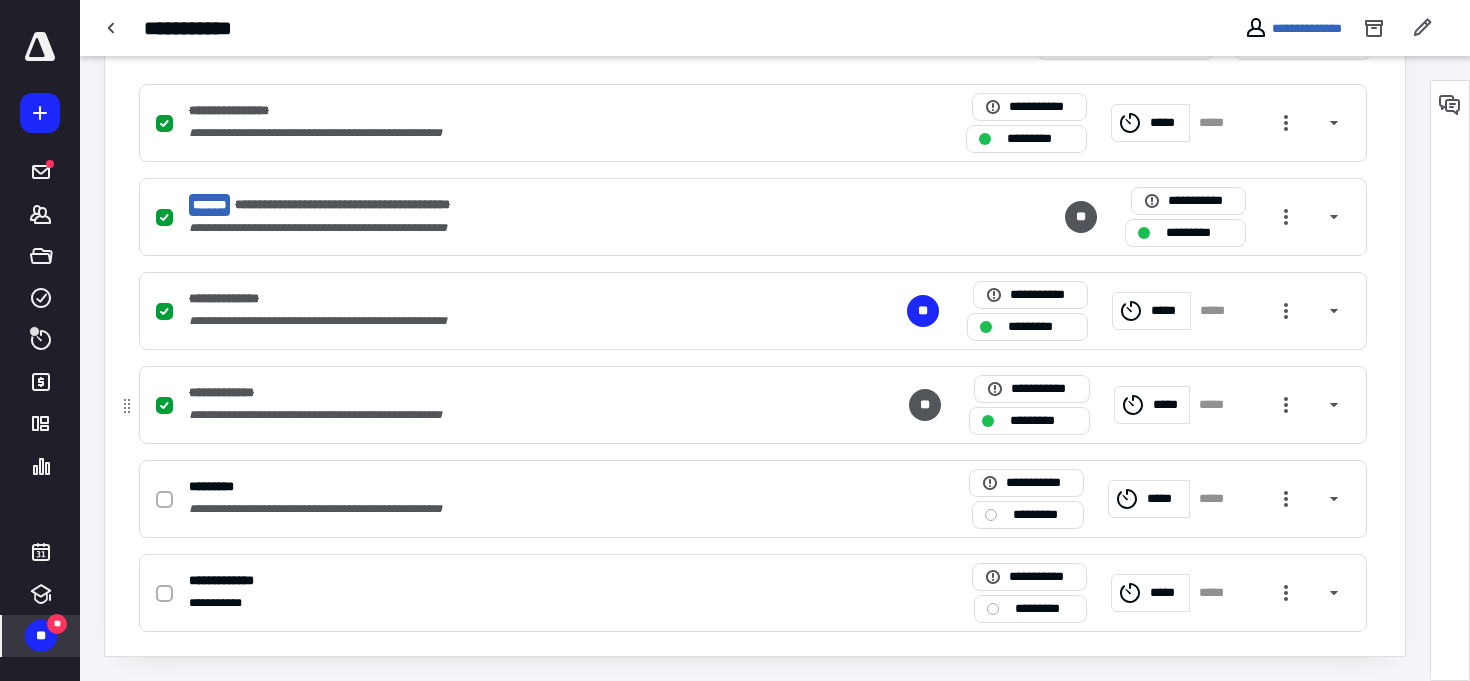 click 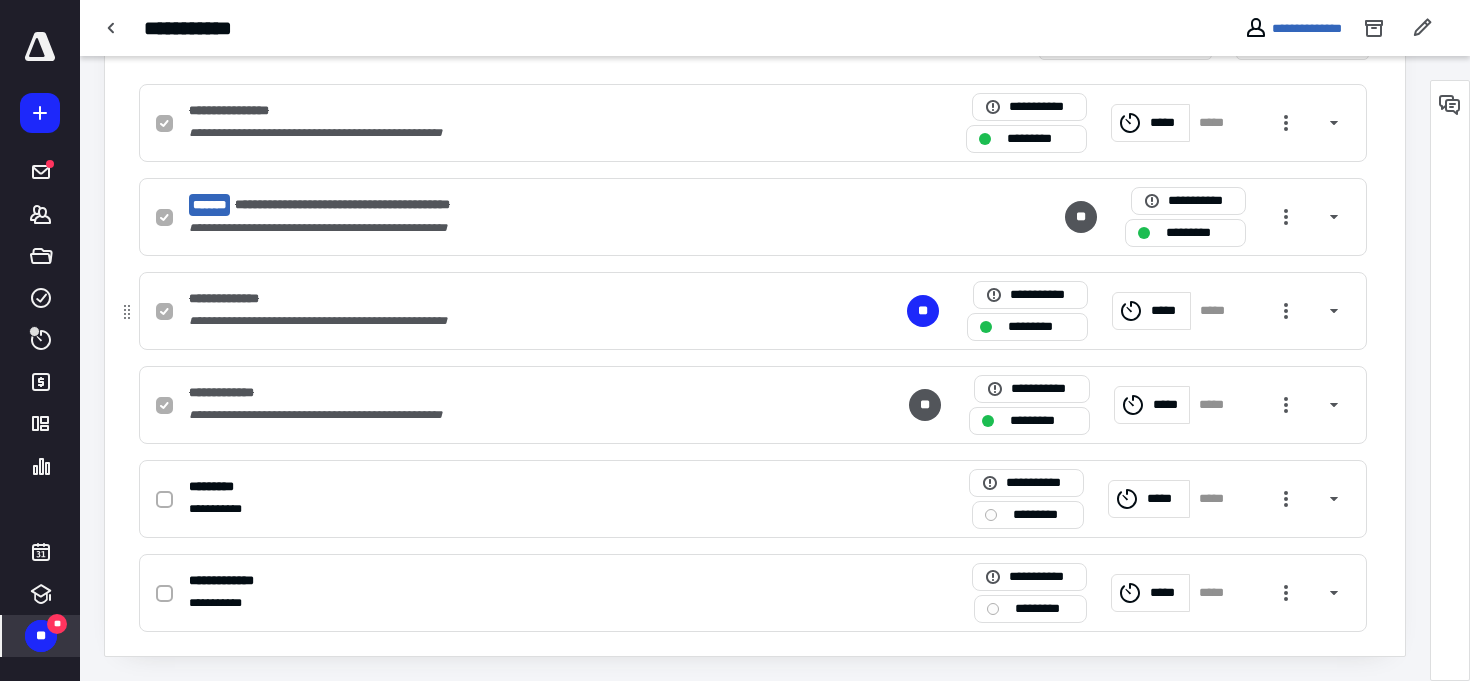 checkbox on "false" 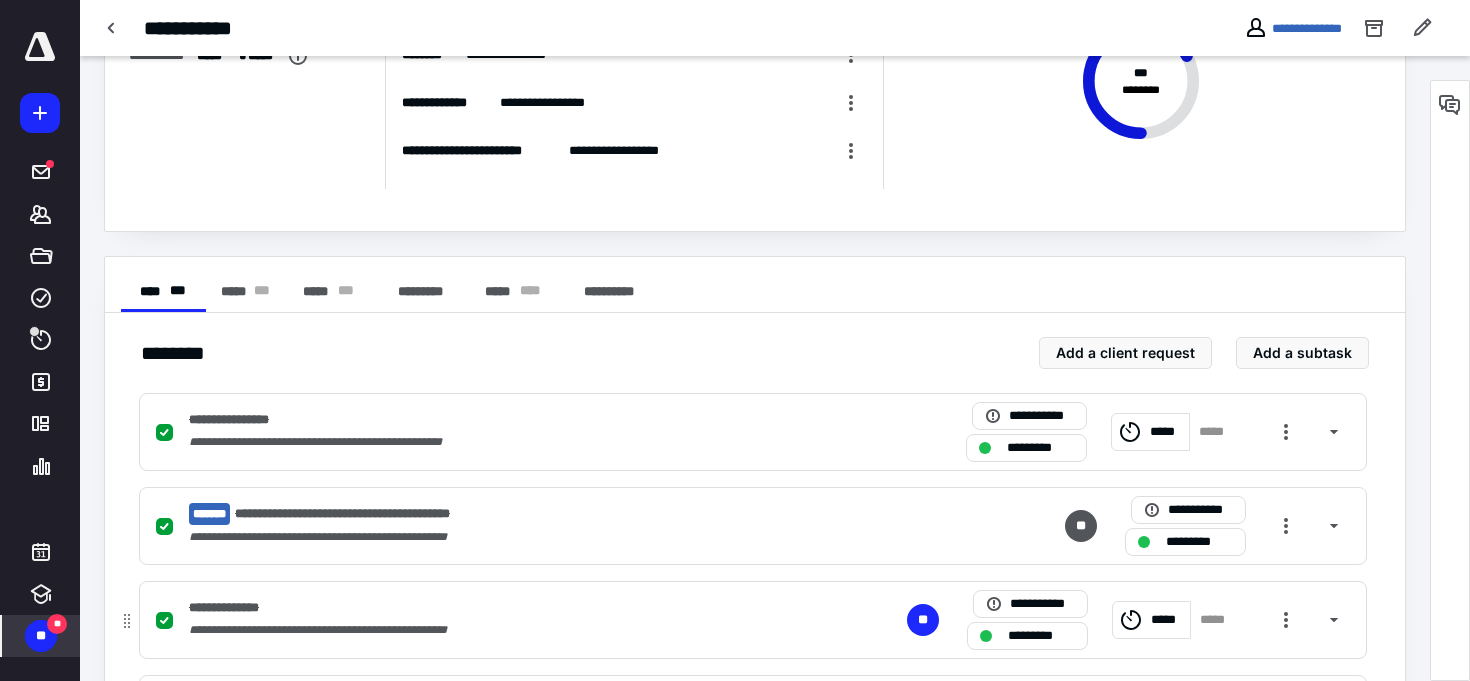scroll, scrollTop: 0, scrollLeft: 0, axis: both 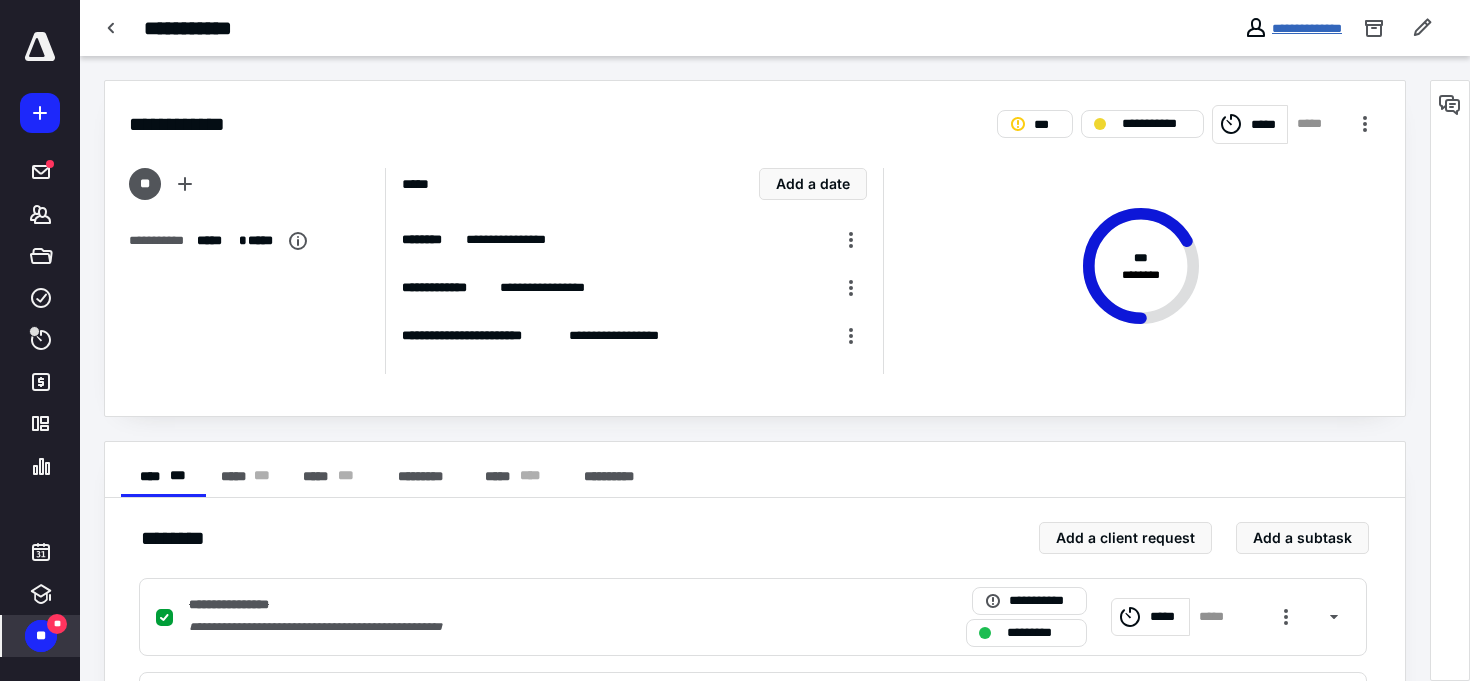 click on "**********" at bounding box center (1307, 28) 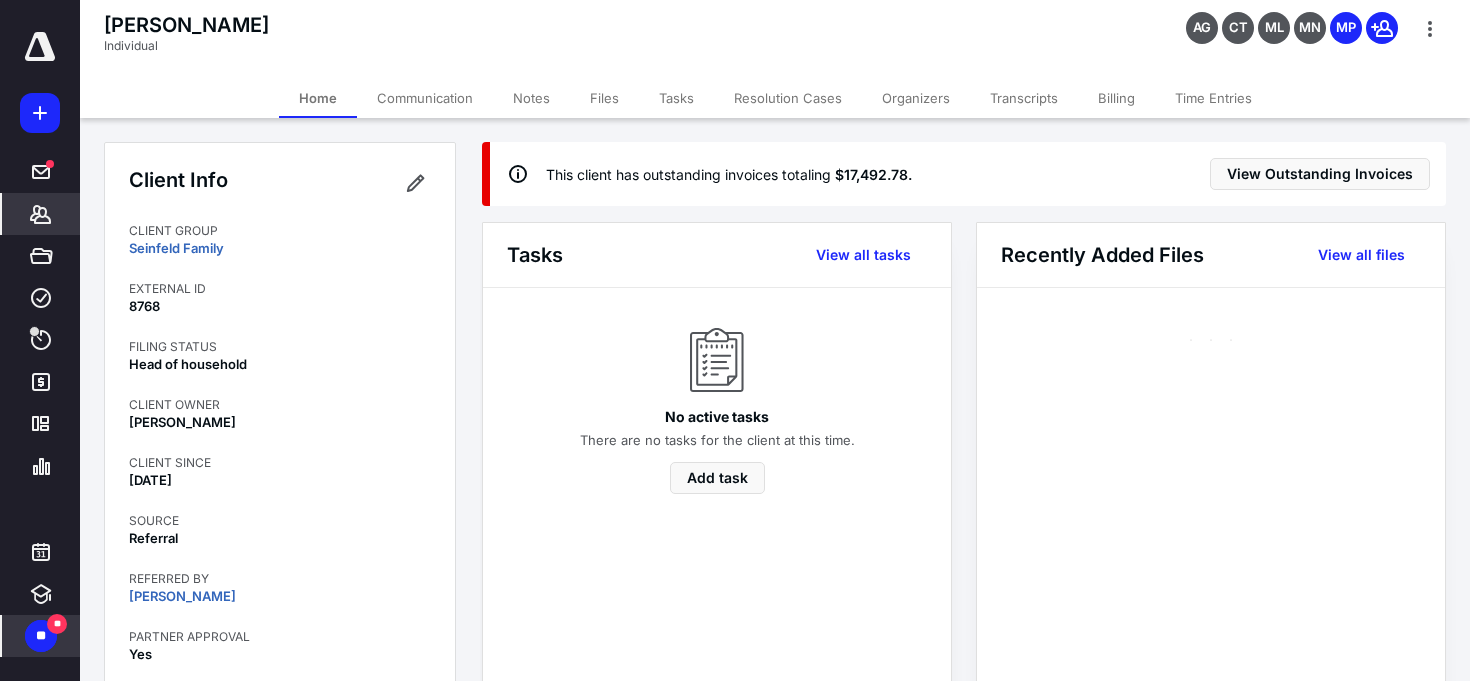 click on "Tasks" at bounding box center (676, 98) 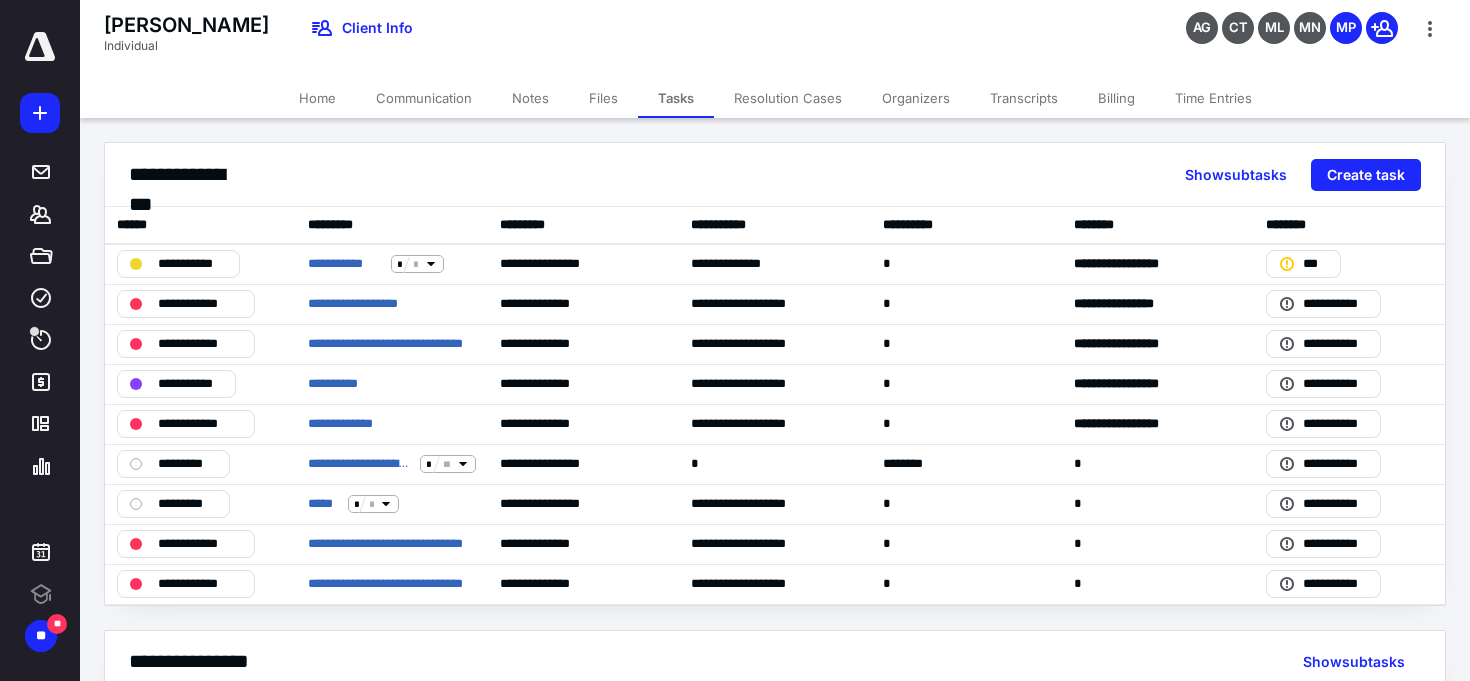 scroll, scrollTop: 0, scrollLeft: 0, axis: both 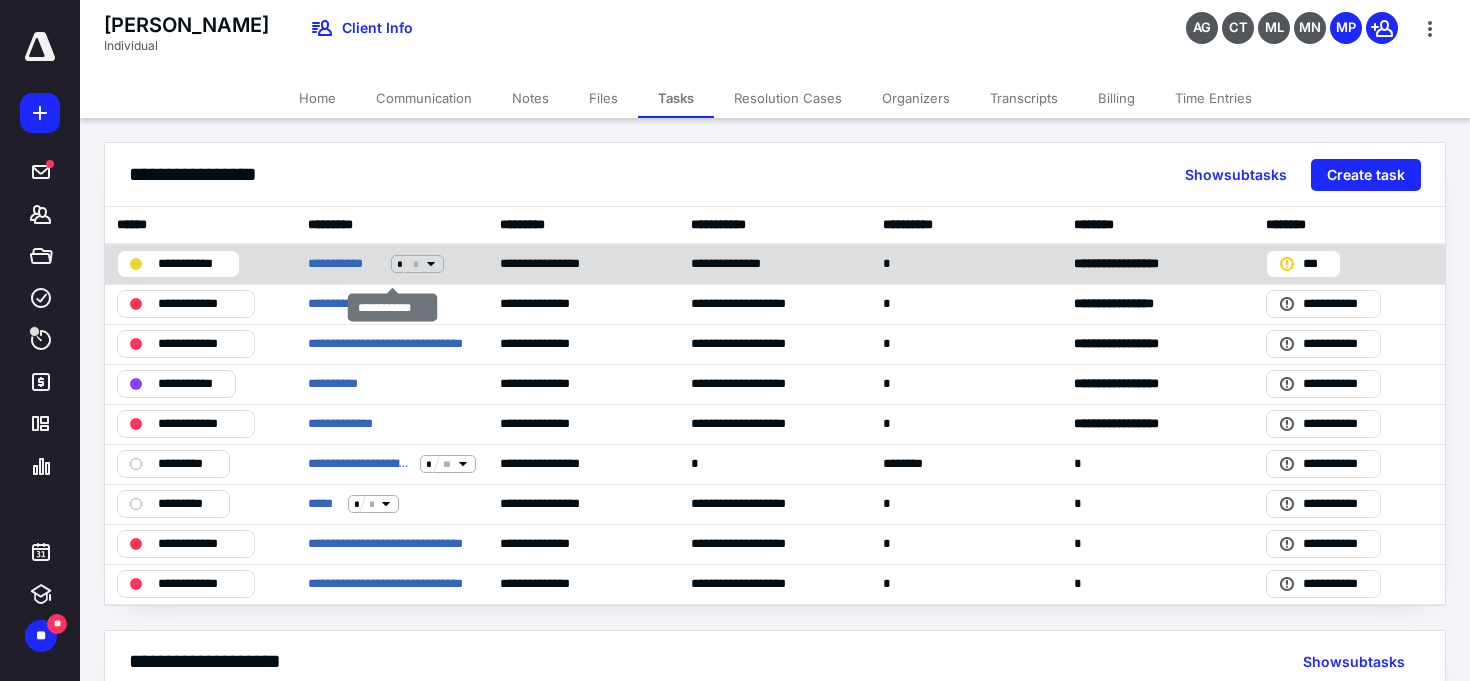 click 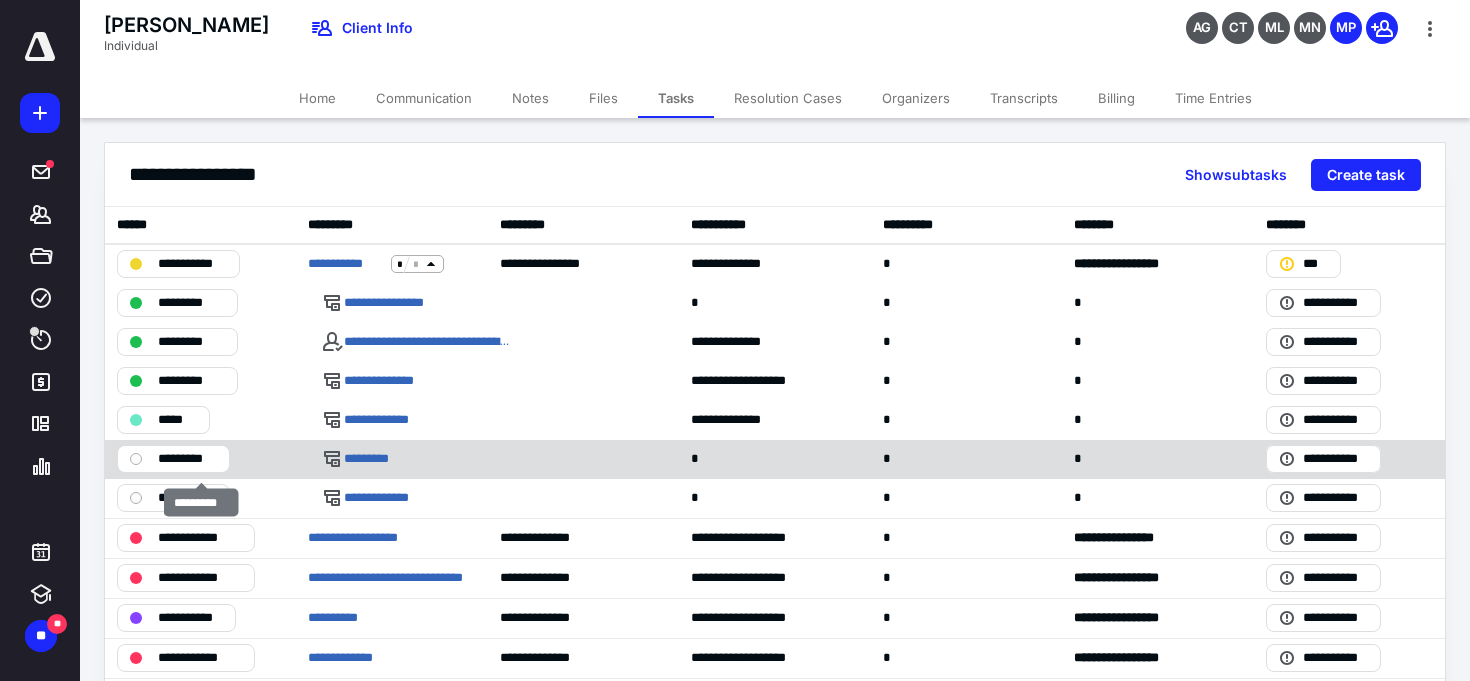 click on "*********" at bounding box center (187, 459) 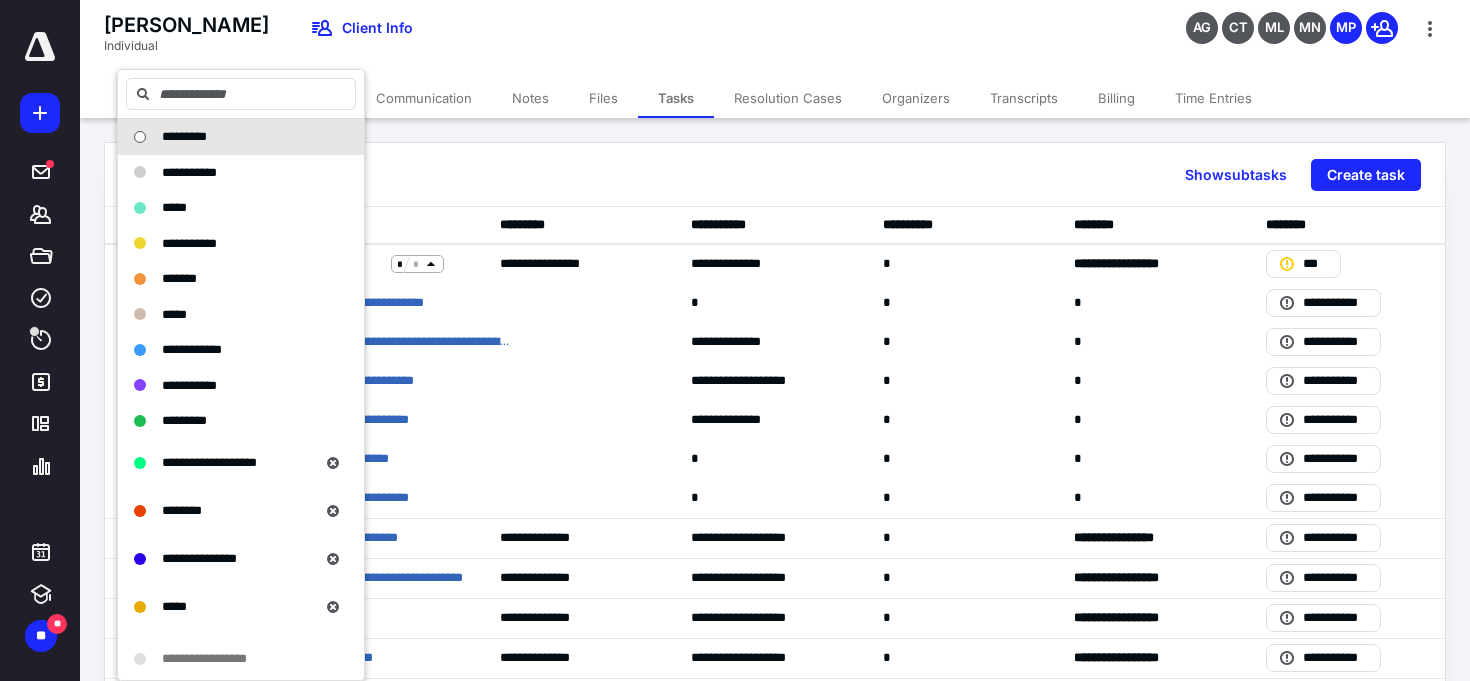 click on "[PERSON_NAME] Individual Client Info AG CT ML MN MP" at bounding box center (775, 39) 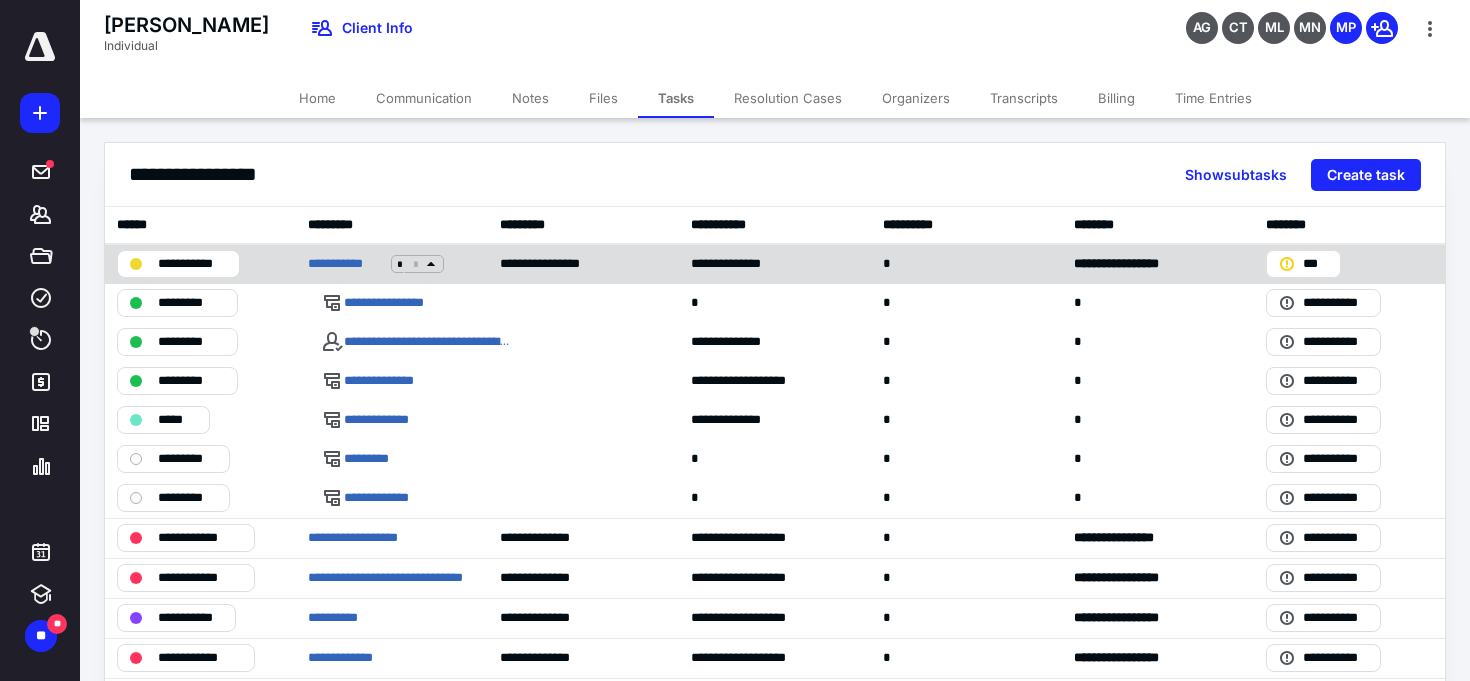 click on "**********" at bounding box center [192, 264] 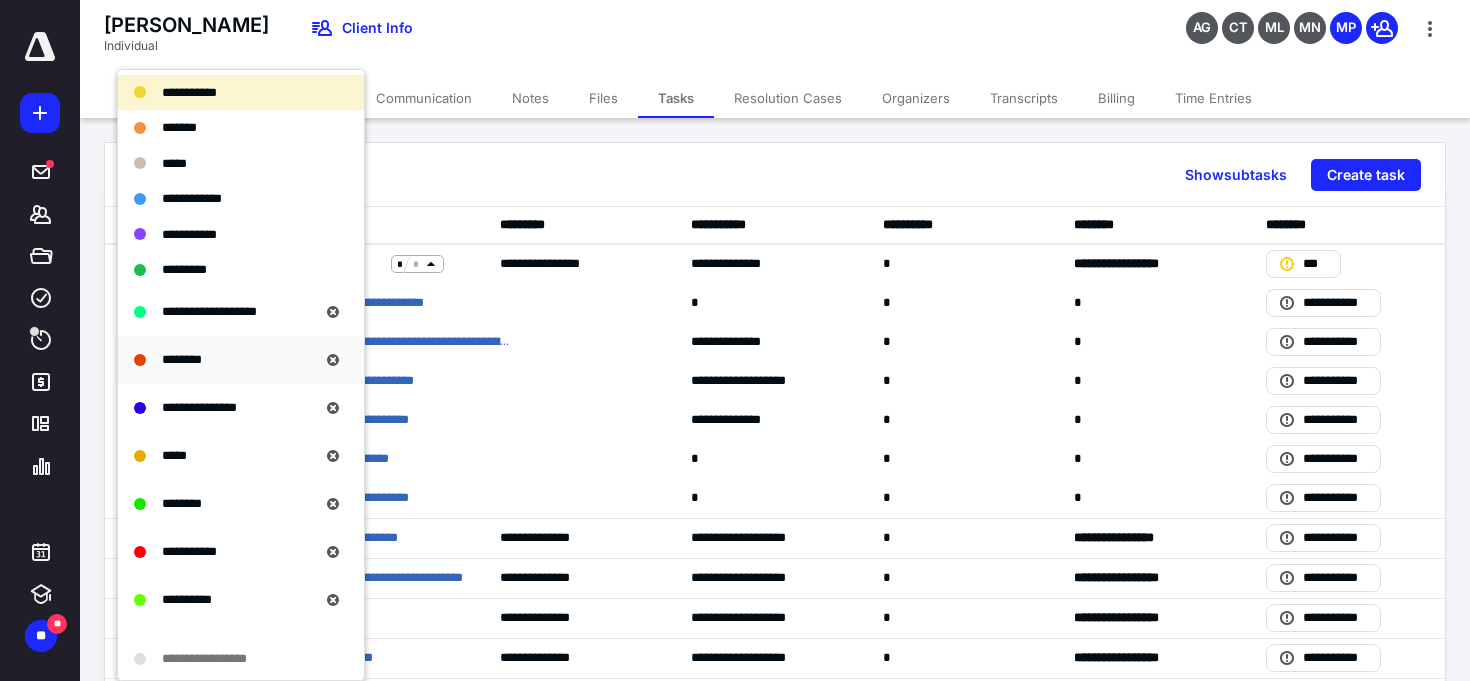 scroll, scrollTop: 184, scrollLeft: 0, axis: vertical 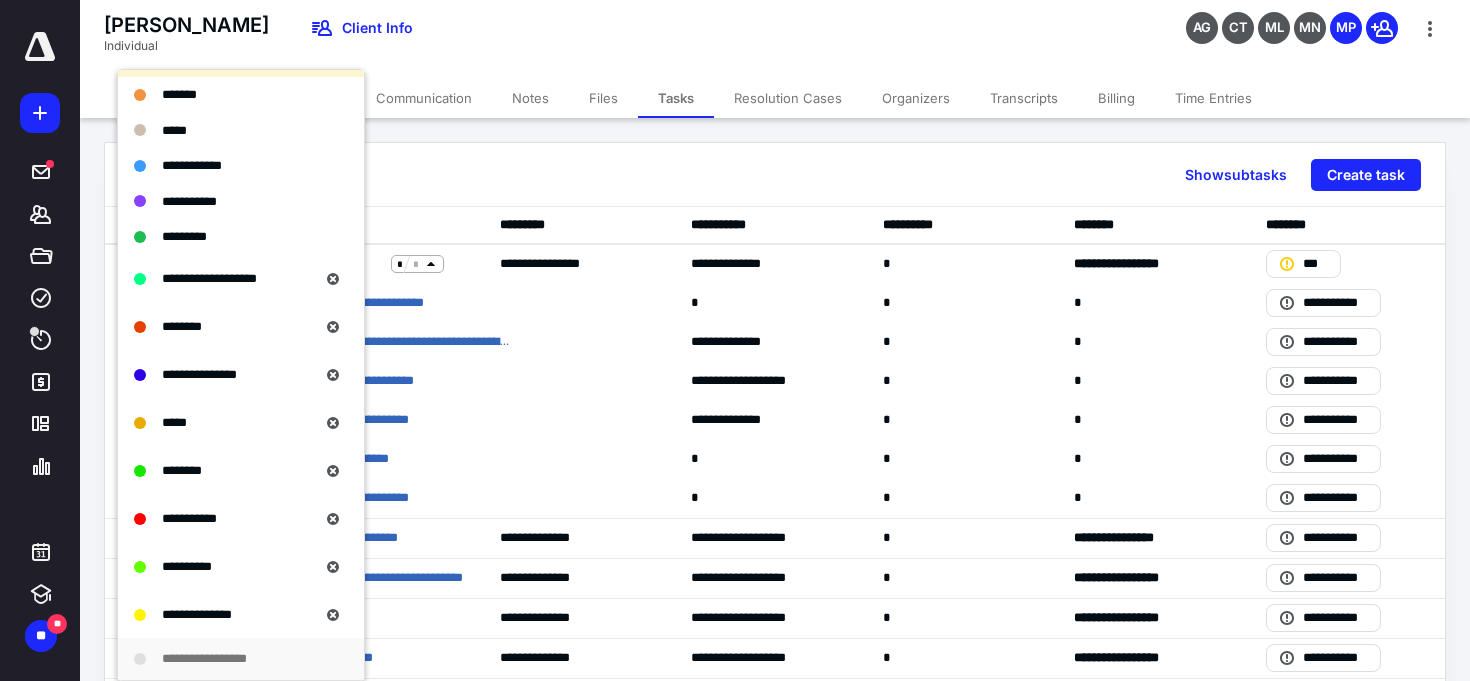 click on "**********" at bounding box center [219, 659] 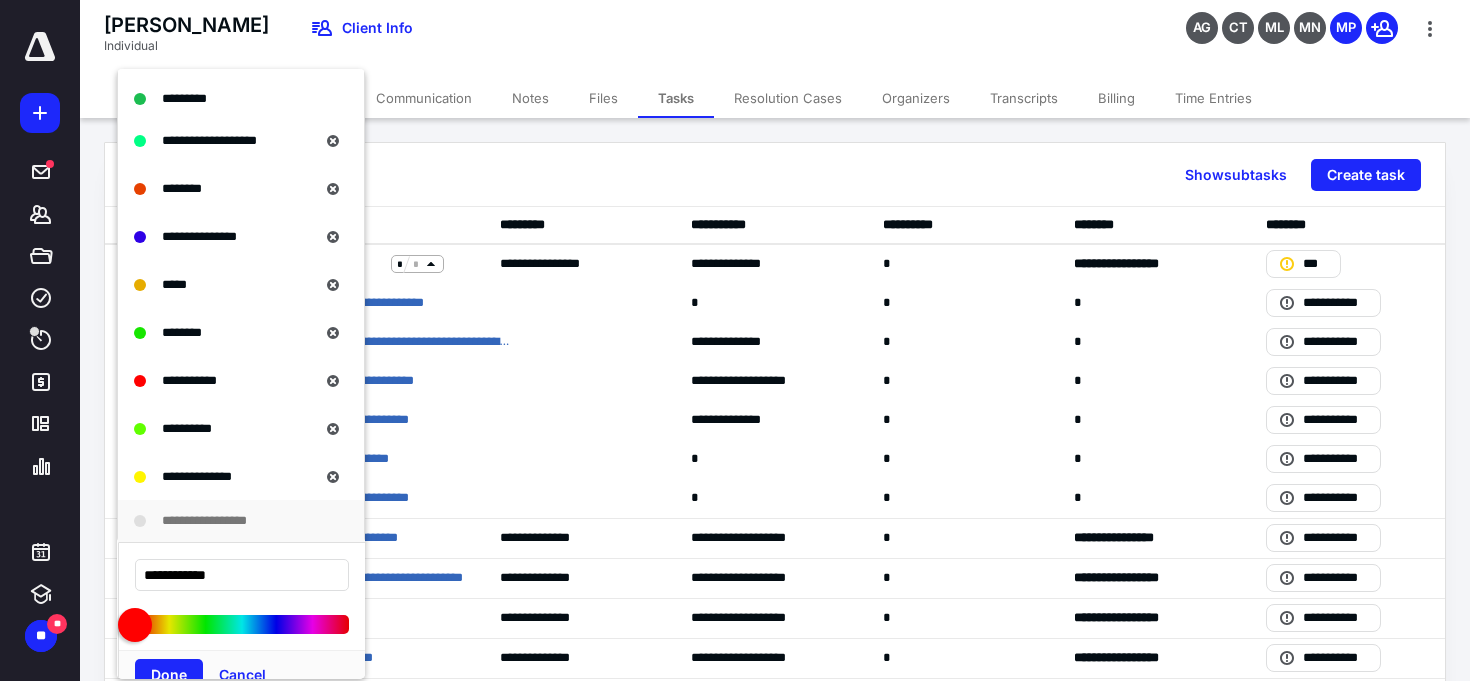 type on "**********" 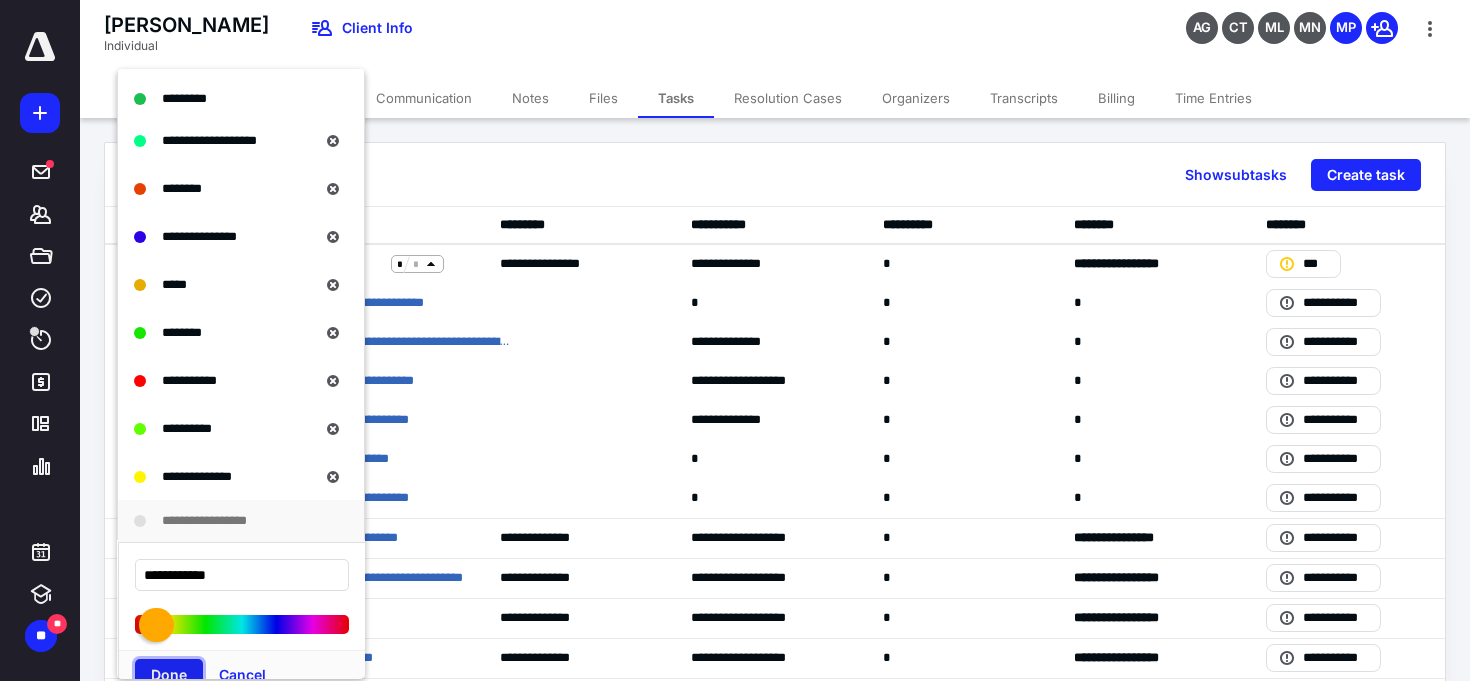 click on "Done" at bounding box center [169, 675] 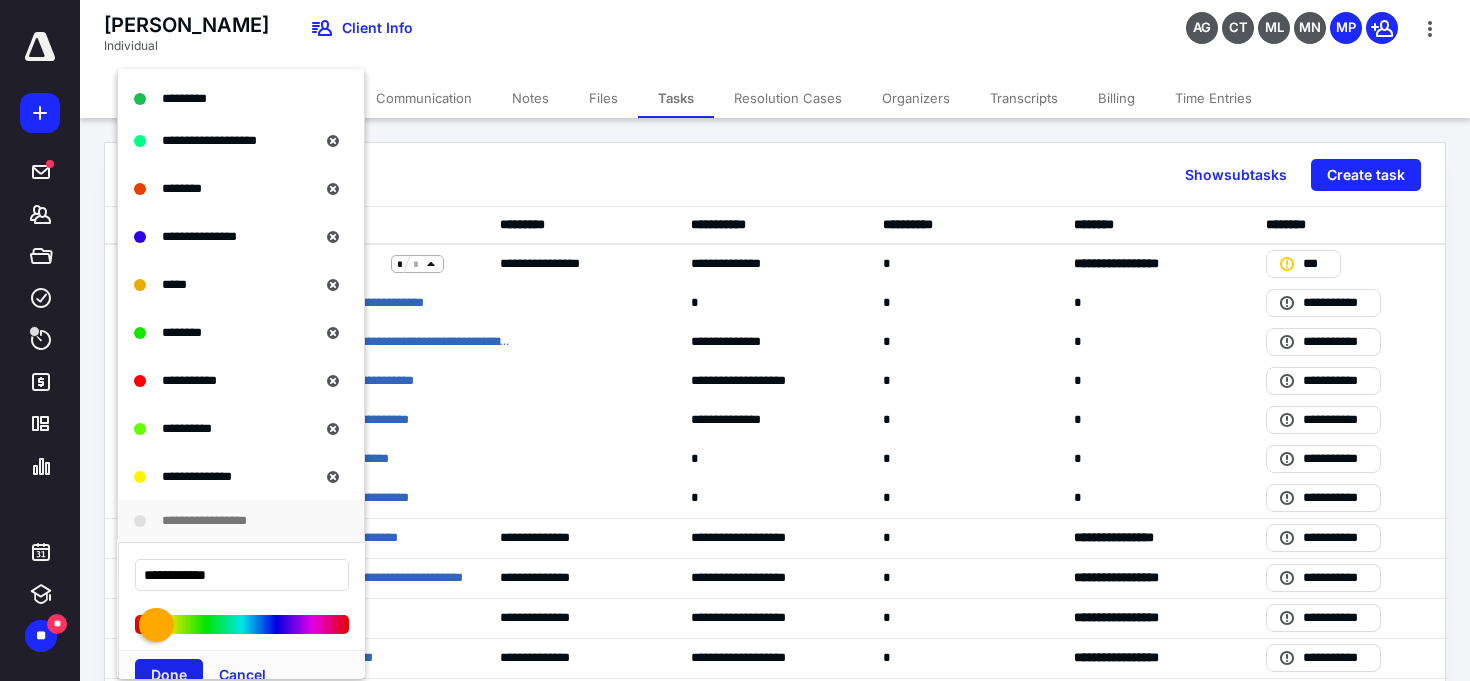scroll, scrollTop: 0, scrollLeft: 0, axis: both 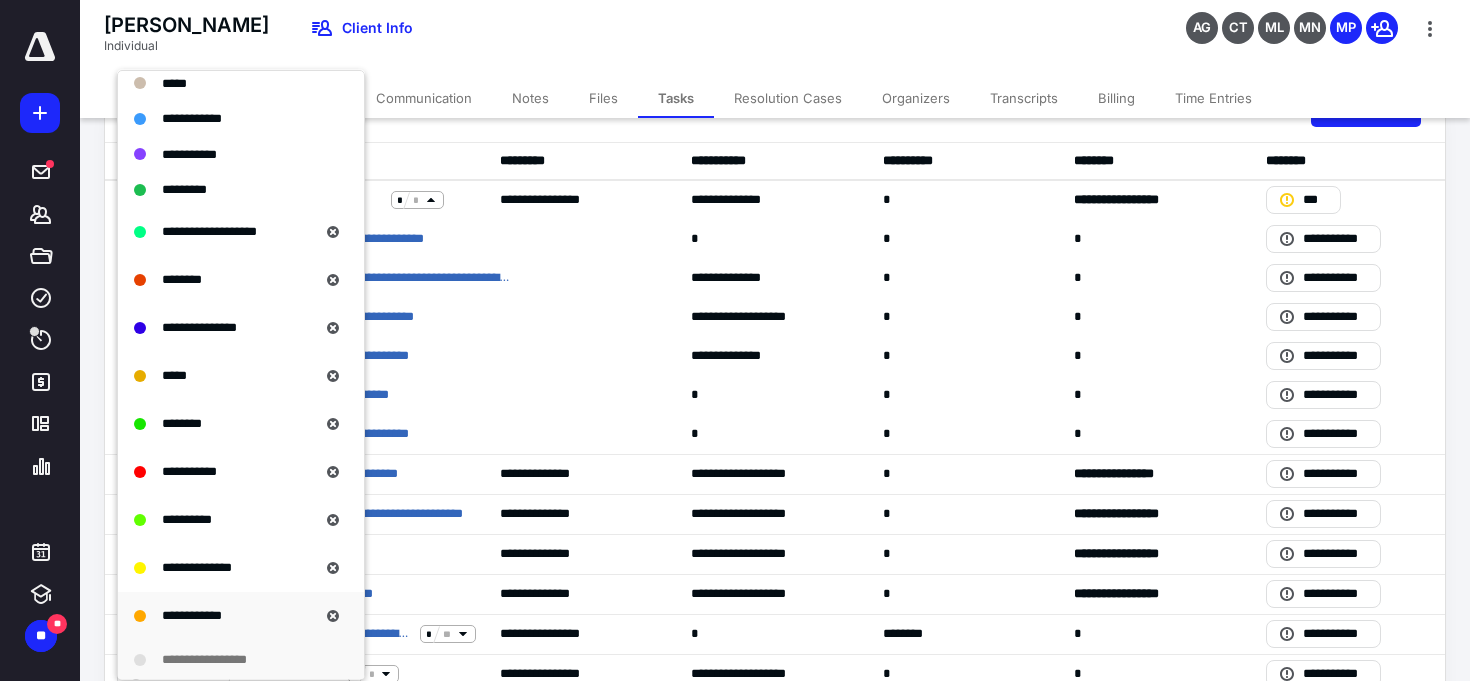 click on "**********" at bounding box center (192, 614) 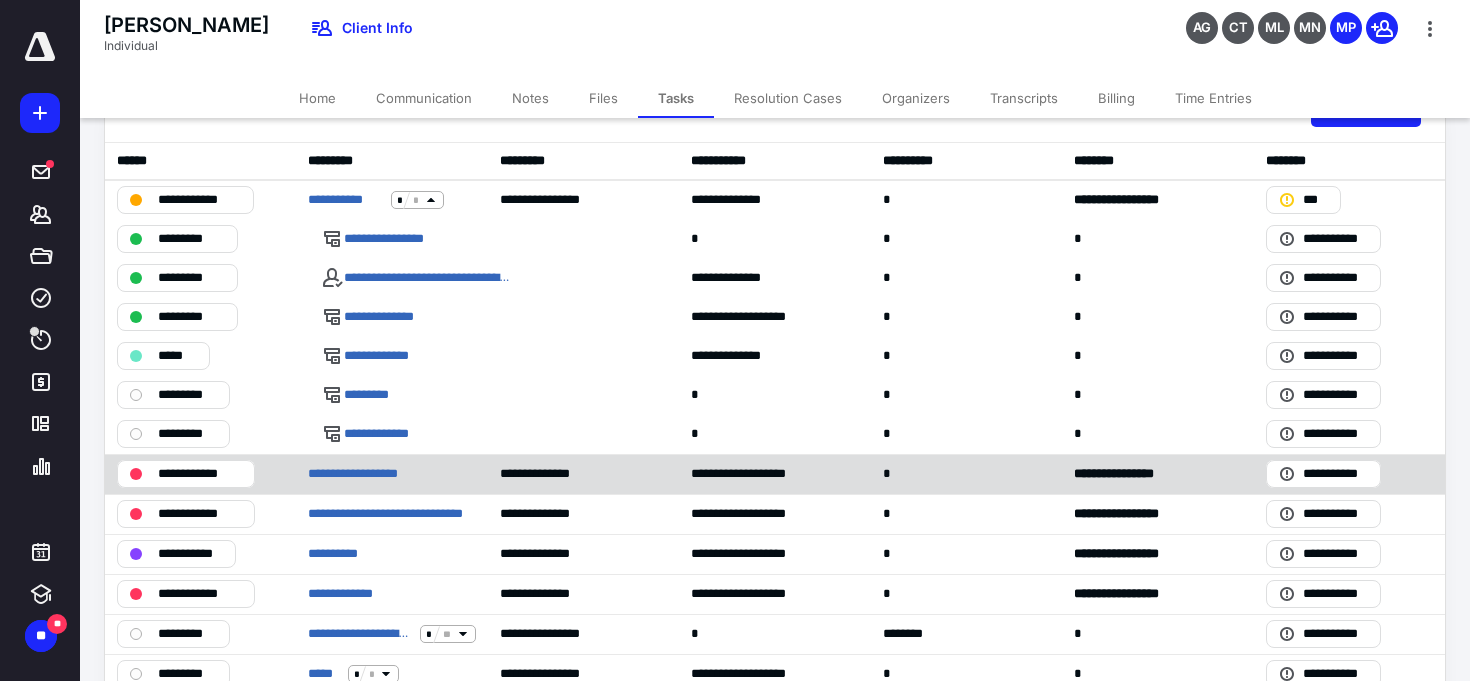 scroll, scrollTop: 0, scrollLeft: 0, axis: both 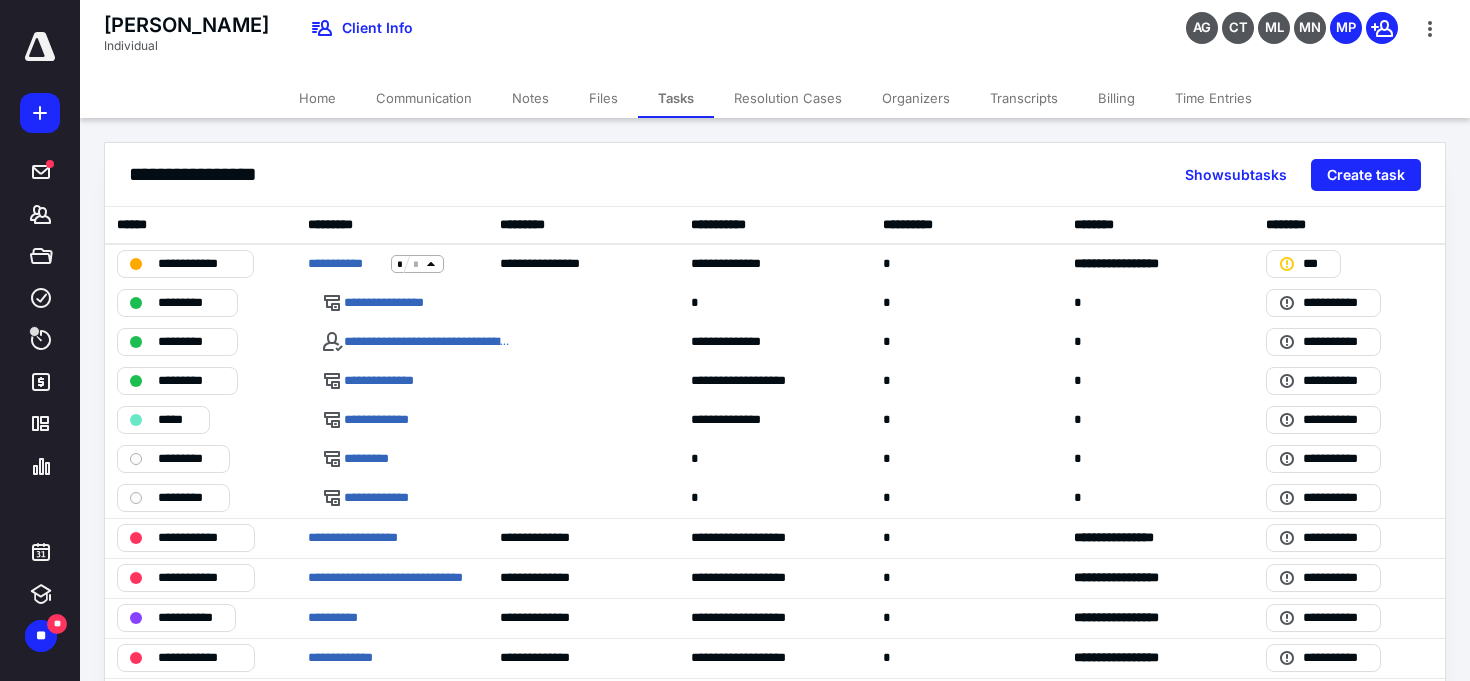 click on "******   *****   *** Show  subtasks Create task" at bounding box center [775, 175] 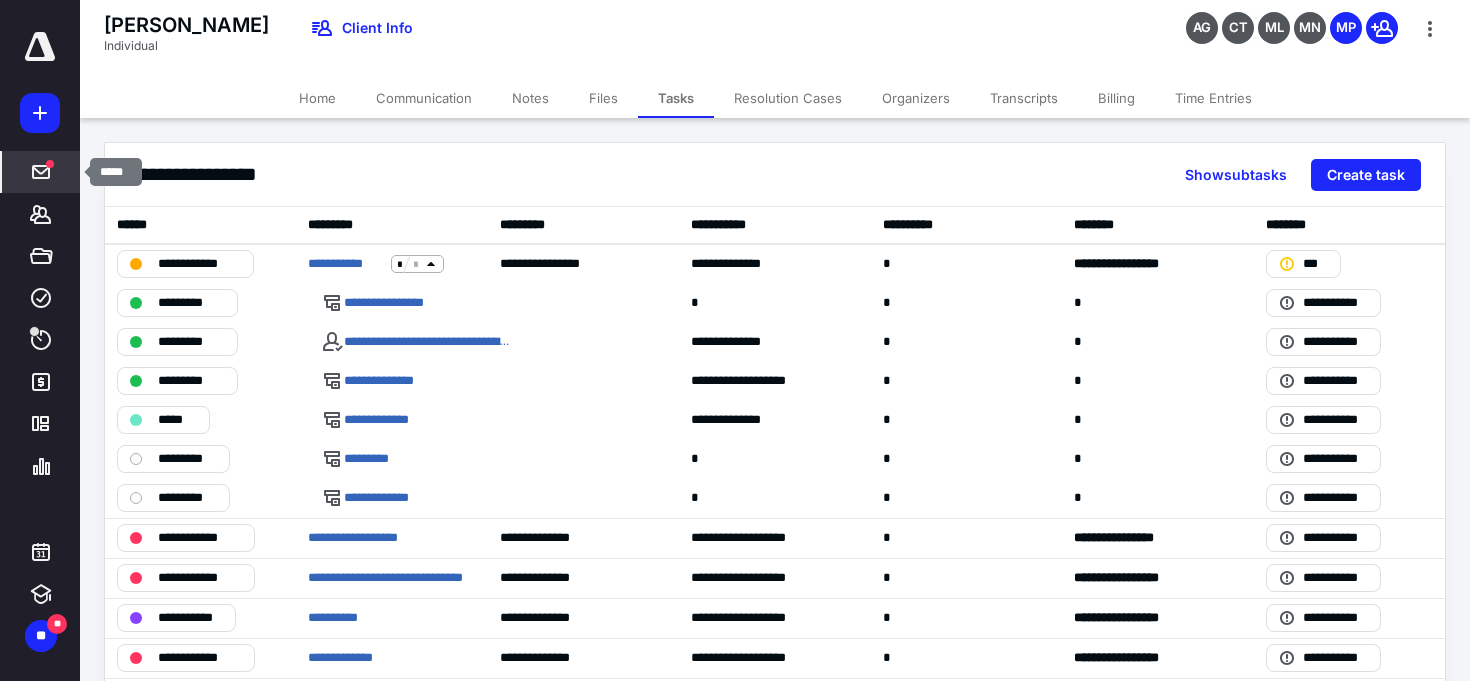 click 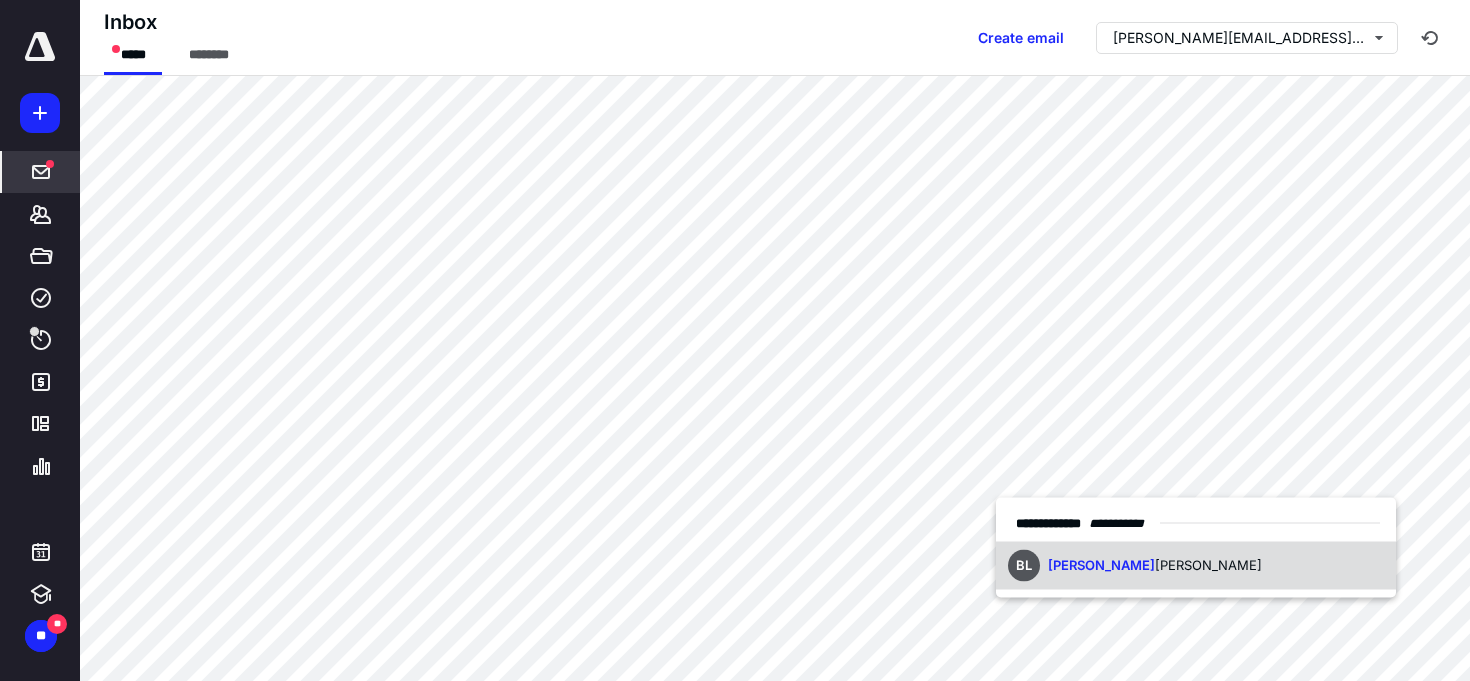 click on "BL Brian  Lee" at bounding box center [1196, 566] 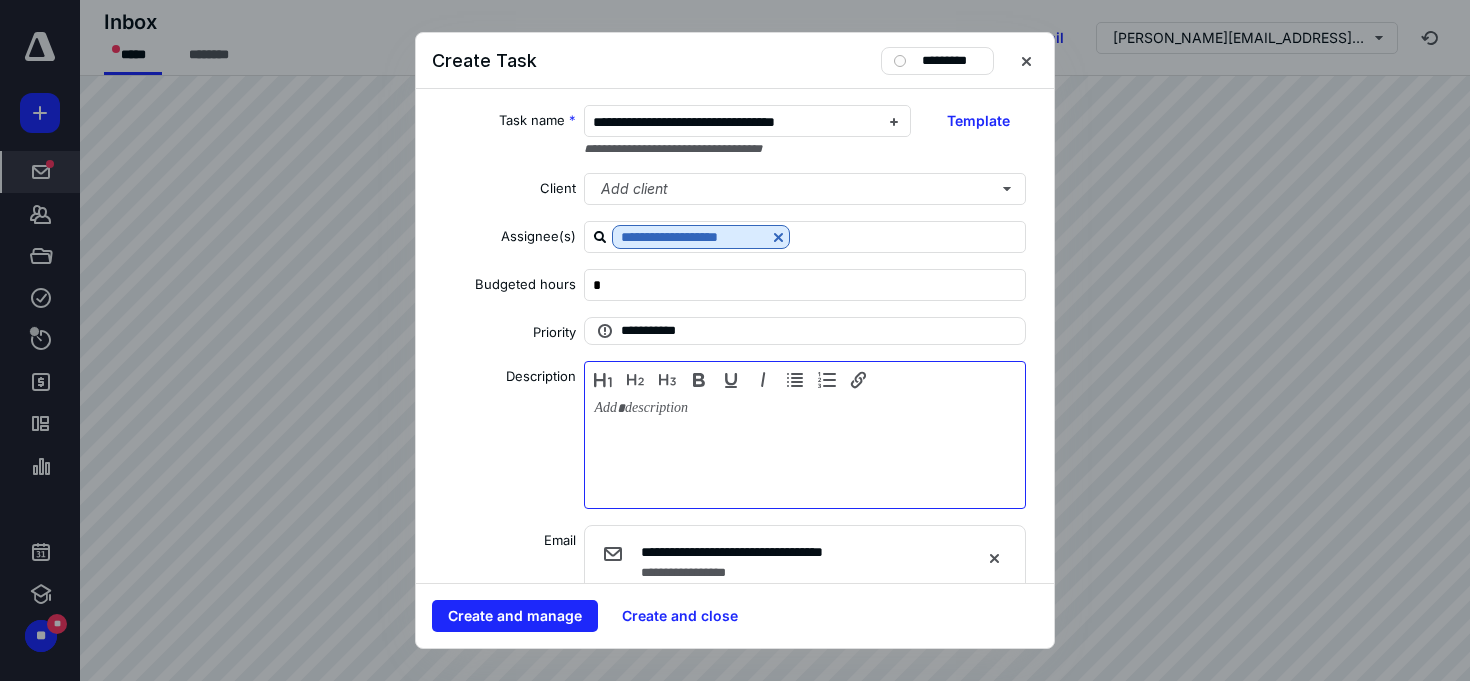 click at bounding box center [805, 450] 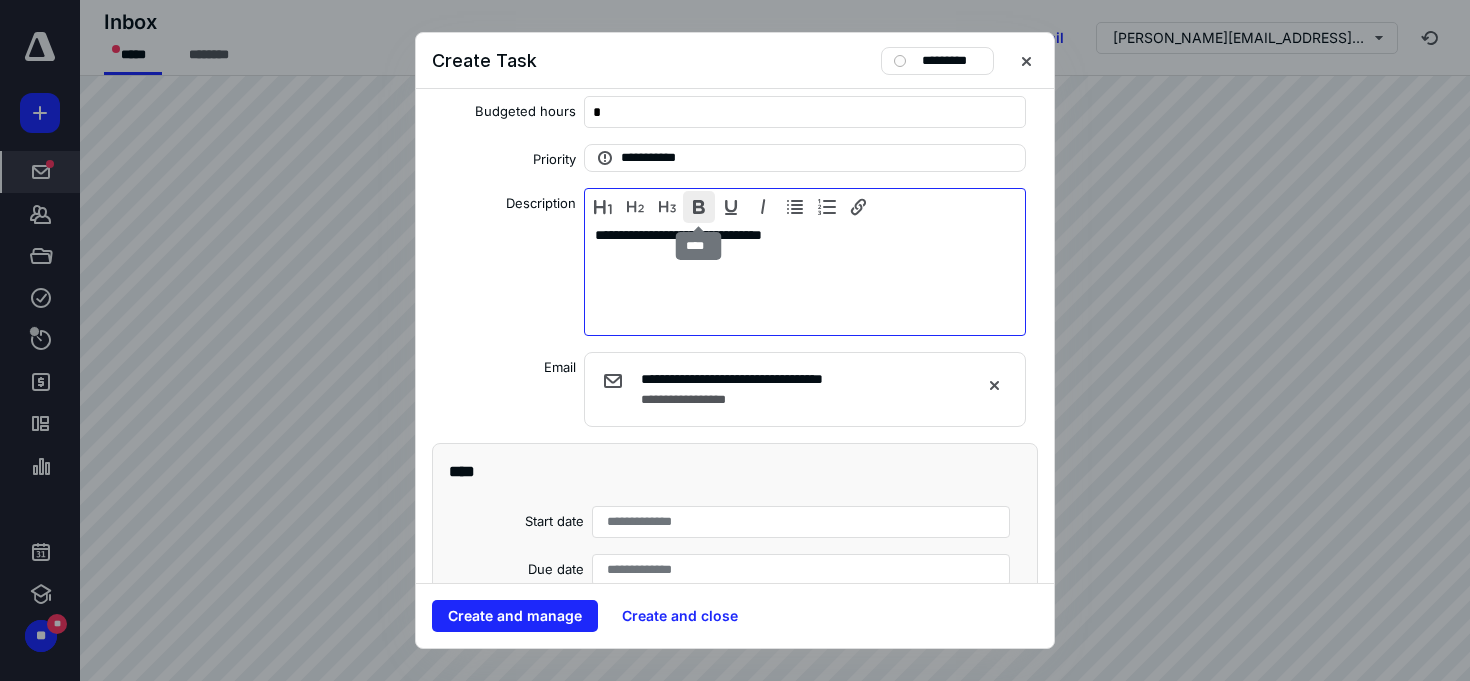 scroll, scrollTop: 174, scrollLeft: 0, axis: vertical 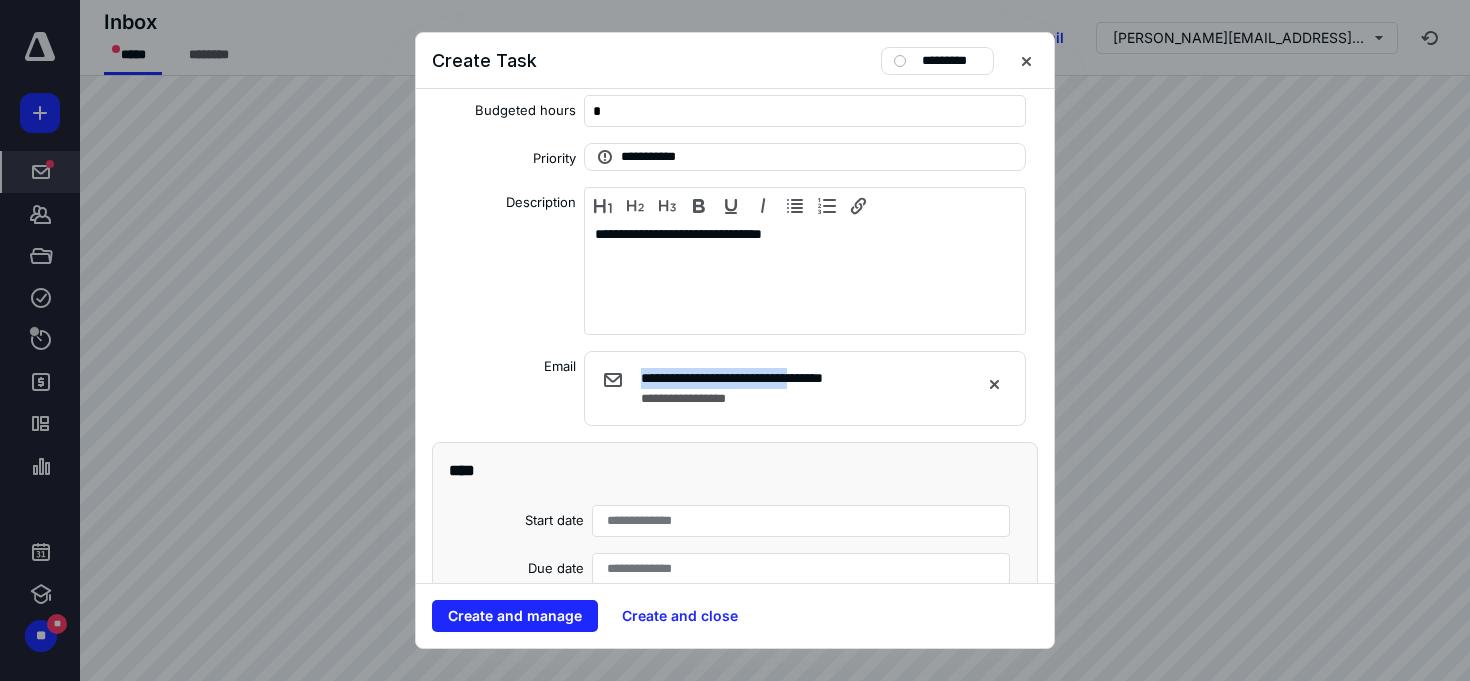 drag, startPoint x: 637, startPoint y: 369, endPoint x: 836, endPoint y: 385, distance: 199.64218 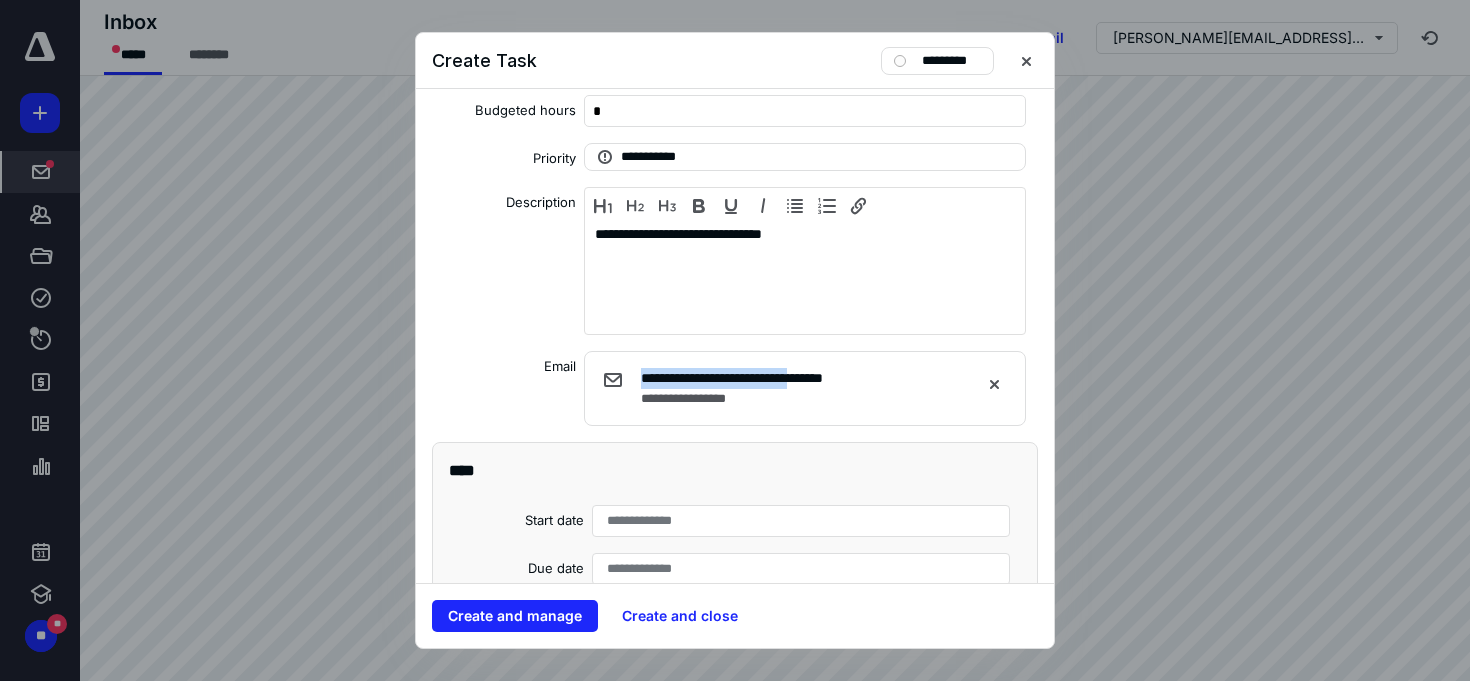 click on "**********" at bounding box center [790, 388] 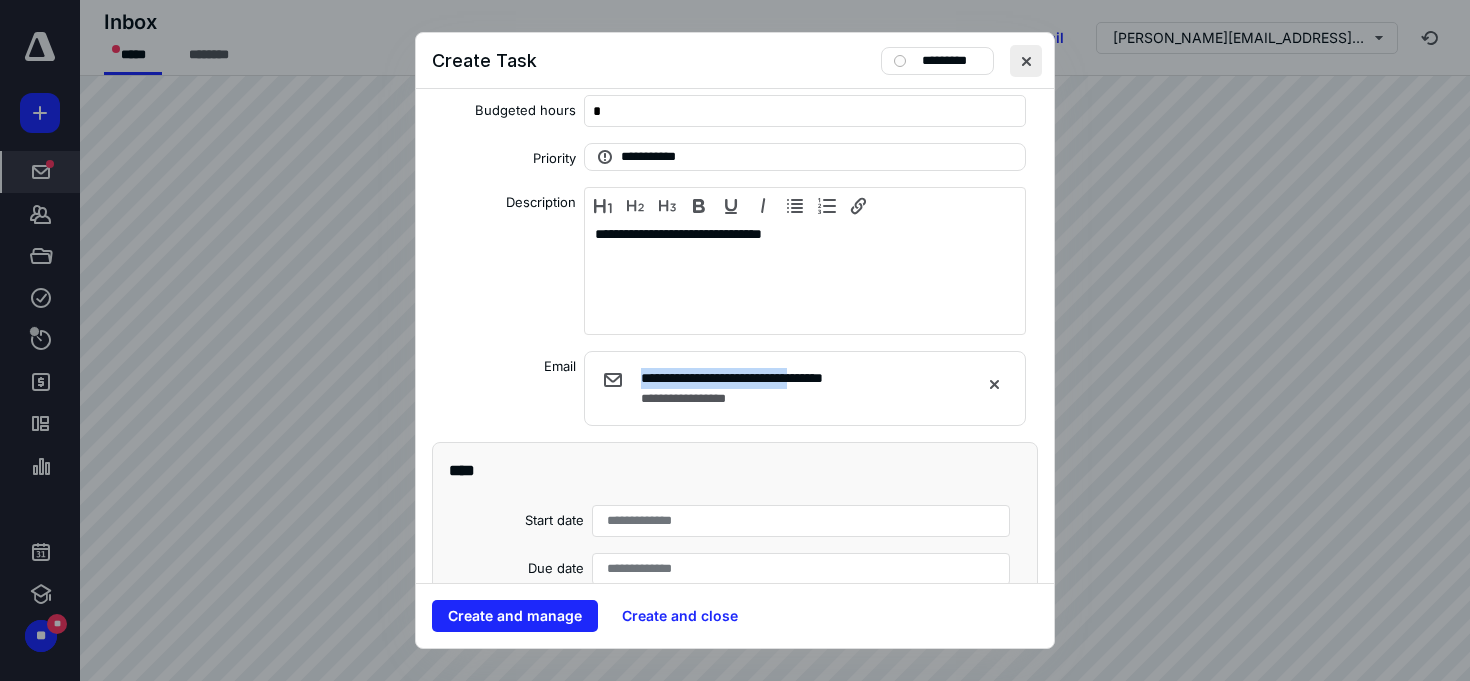 click at bounding box center [1026, 61] 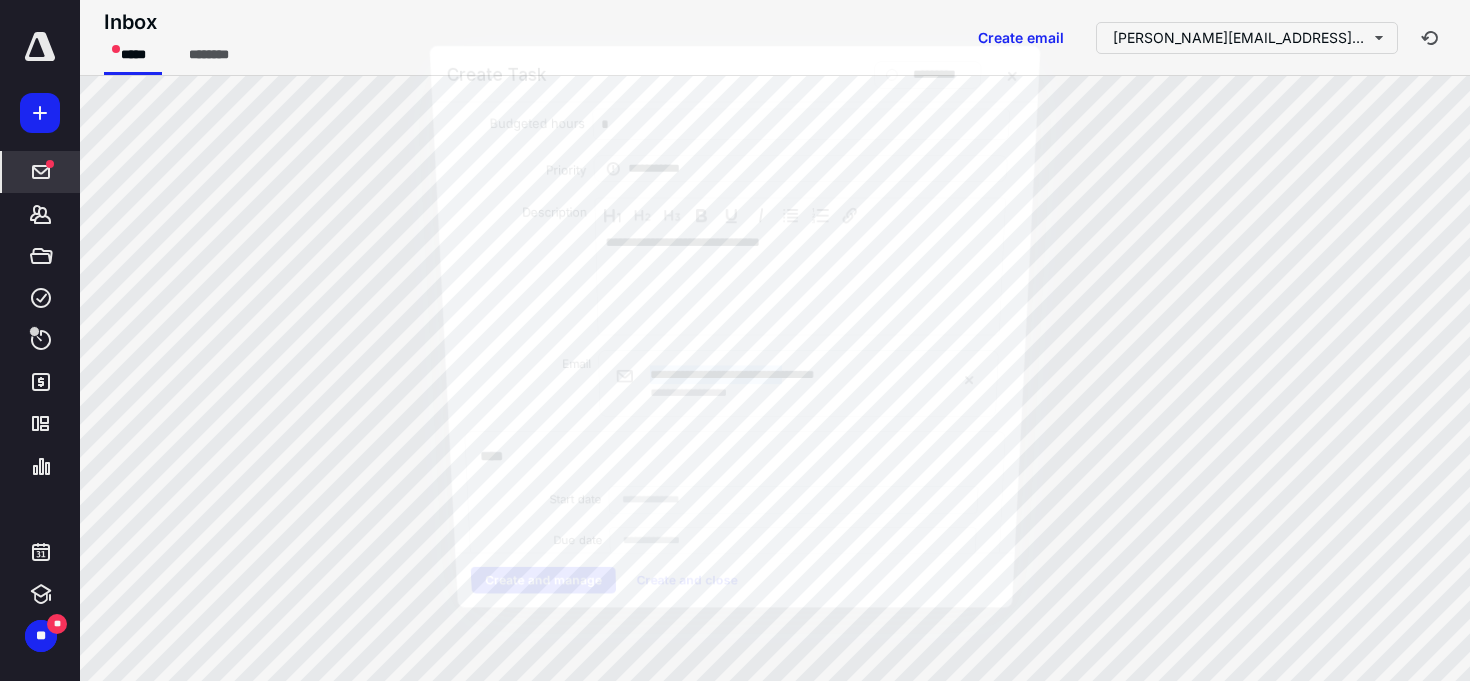 drag, startPoint x: 1031, startPoint y: 54, endPoint x: 1010, endPoint y: 73, distance: 28.319605 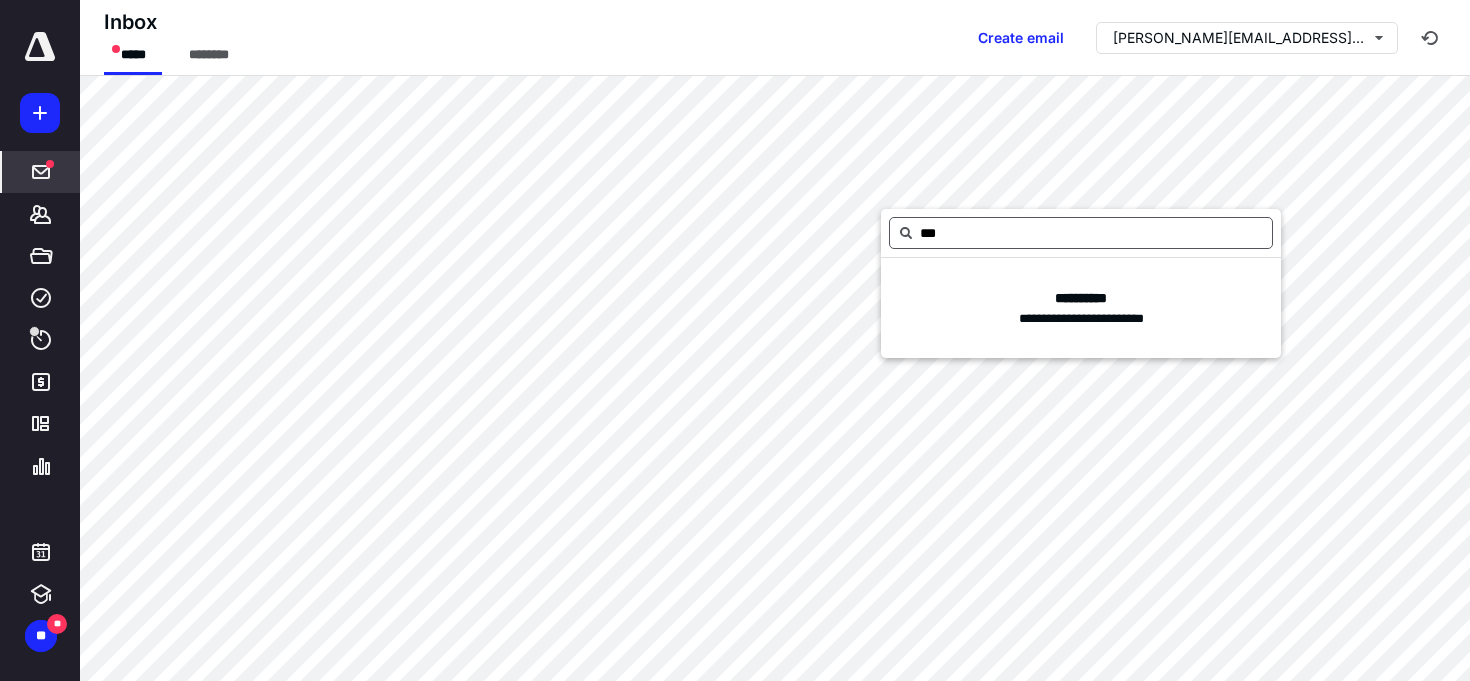 type on "****" 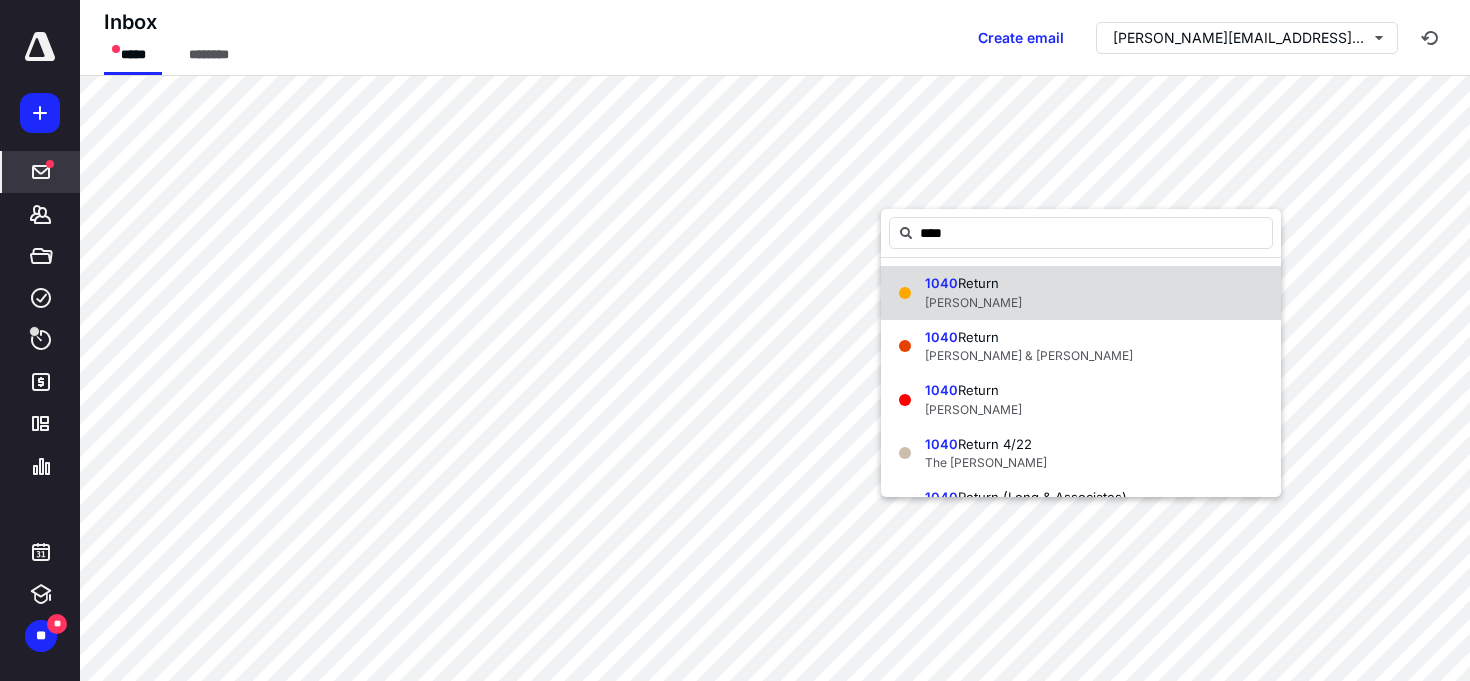 click on "1040" at bounding box center [941, 283] 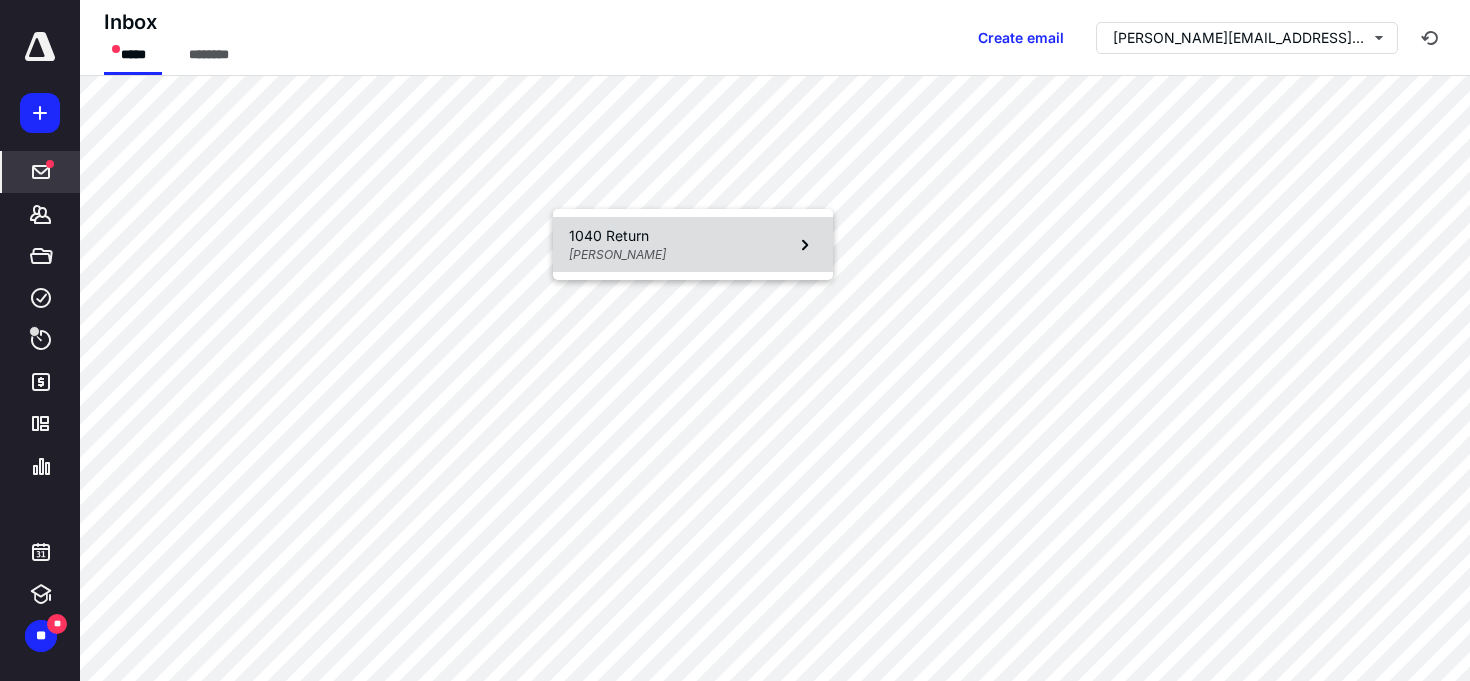 click on "1040 Return" at bounding box center (668, 235) 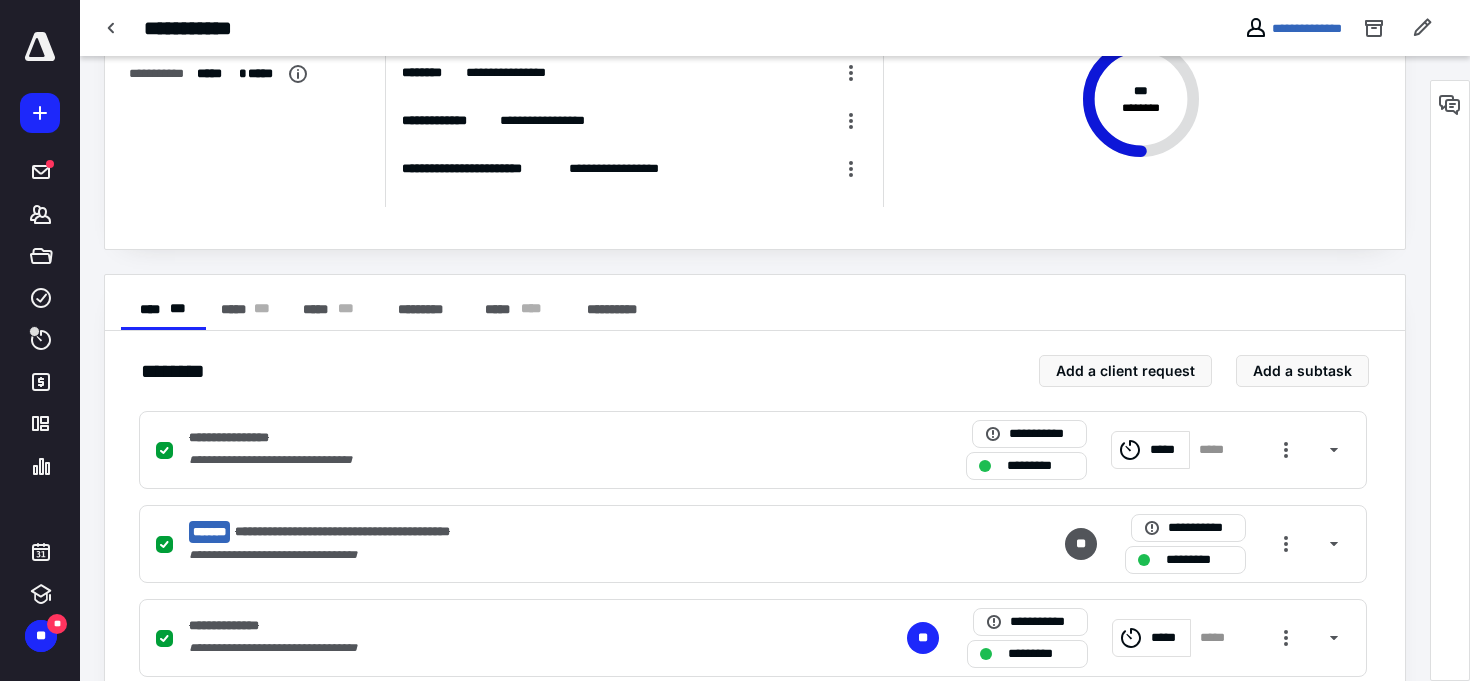 scroll, scrollTop: 163, scrollLeft: 0, axis: vertical 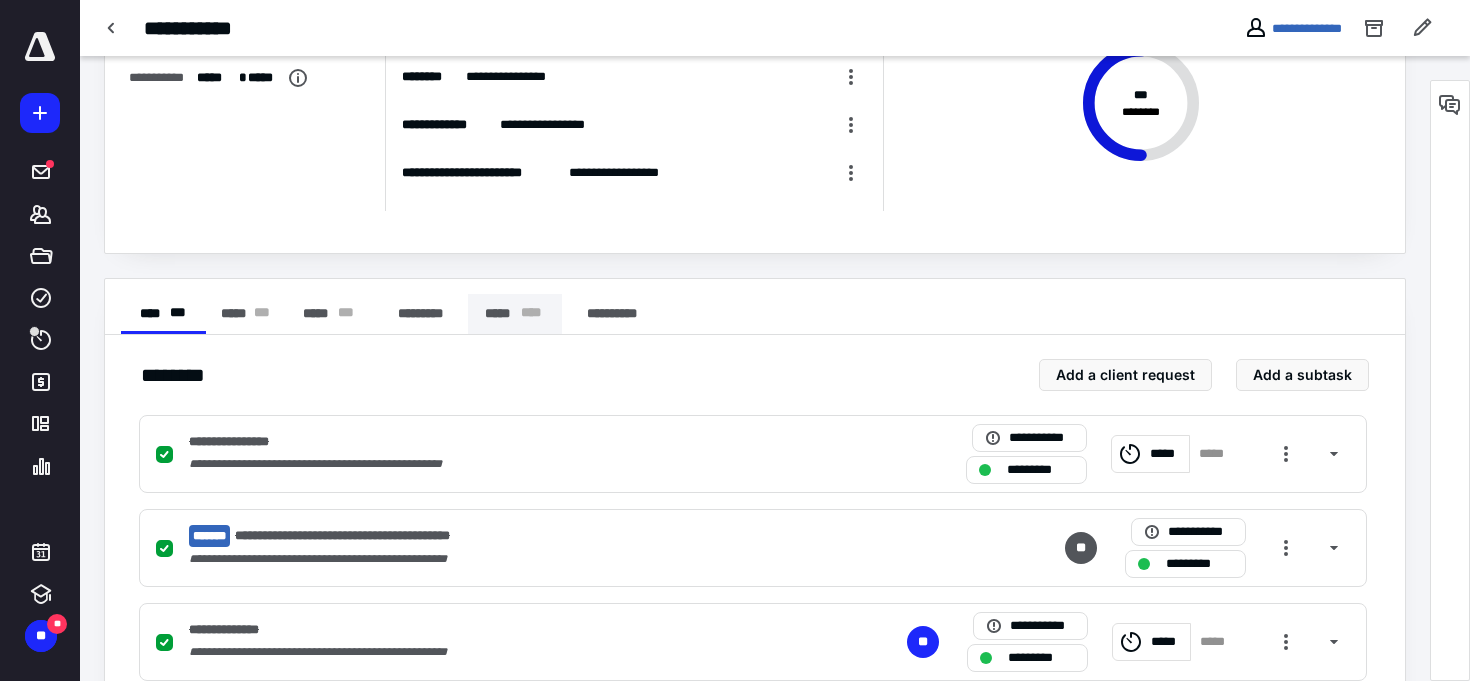 click on "***** * ** *" at bounding box center [515, 314] 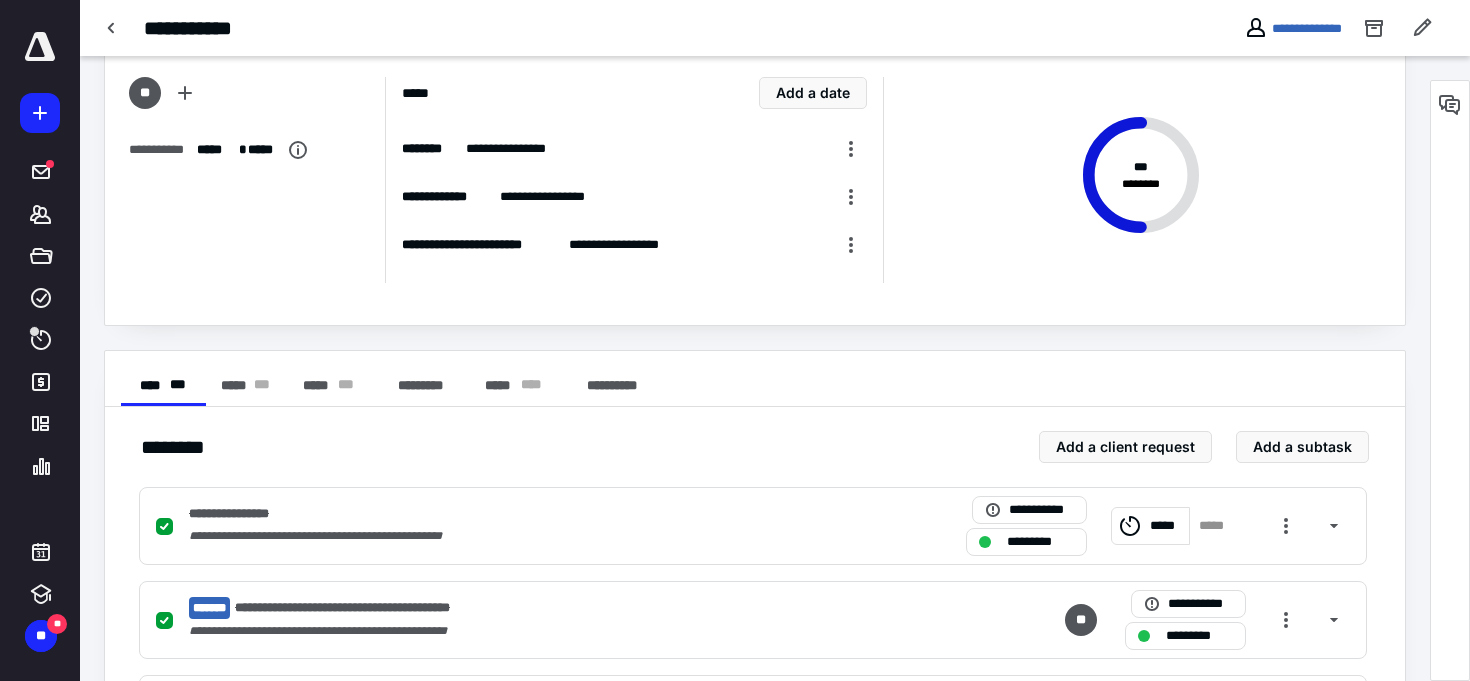 scroll, scrollTop: 98, scrollLeft: 0, axis: vertical 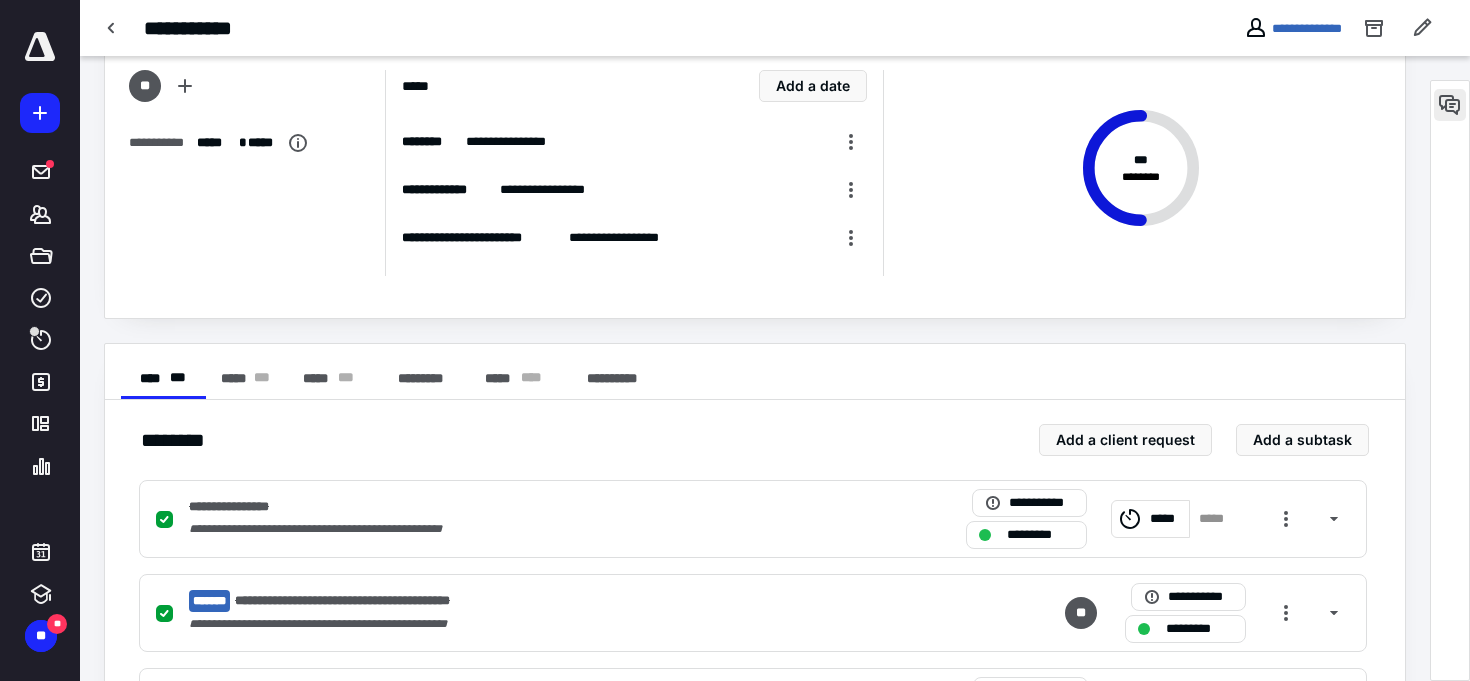 click at bounding box center (1450, 105) 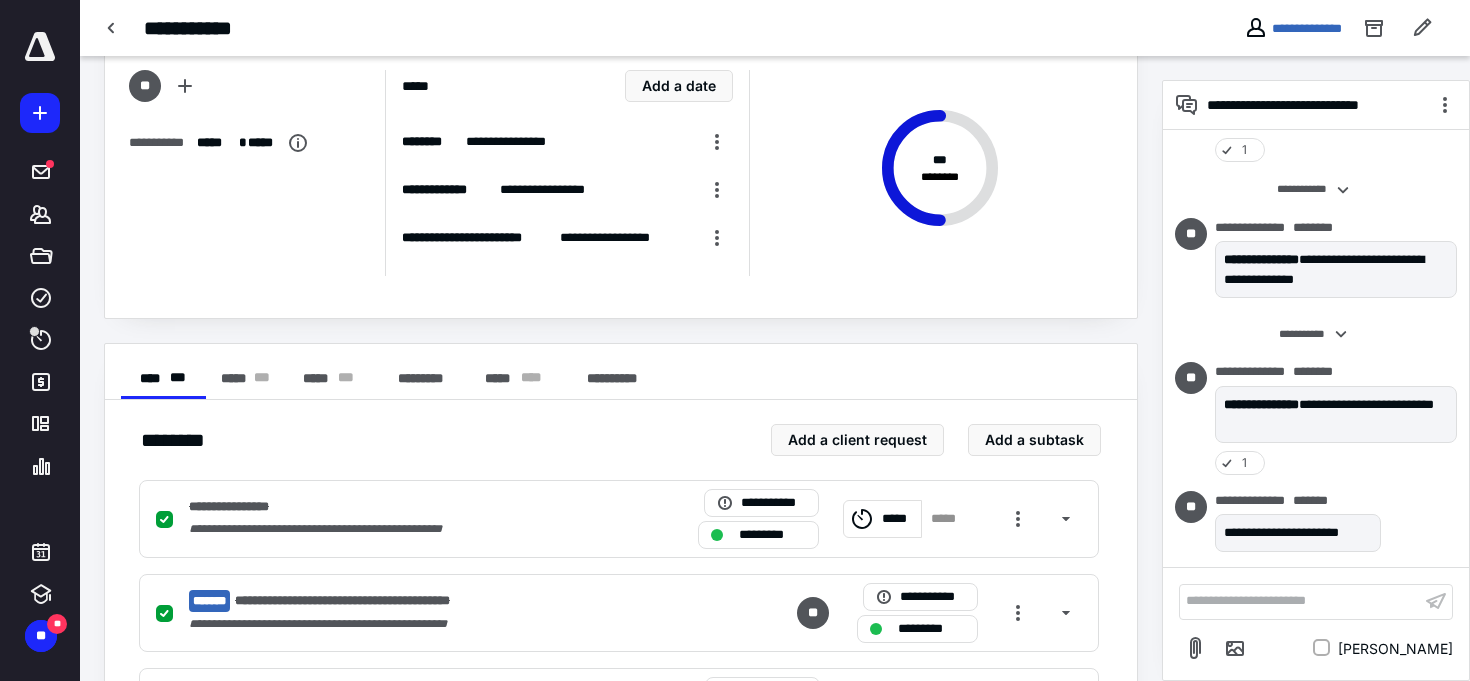 scroll, scrollTop: 1124, scrollLeft: 0, axis: vertical 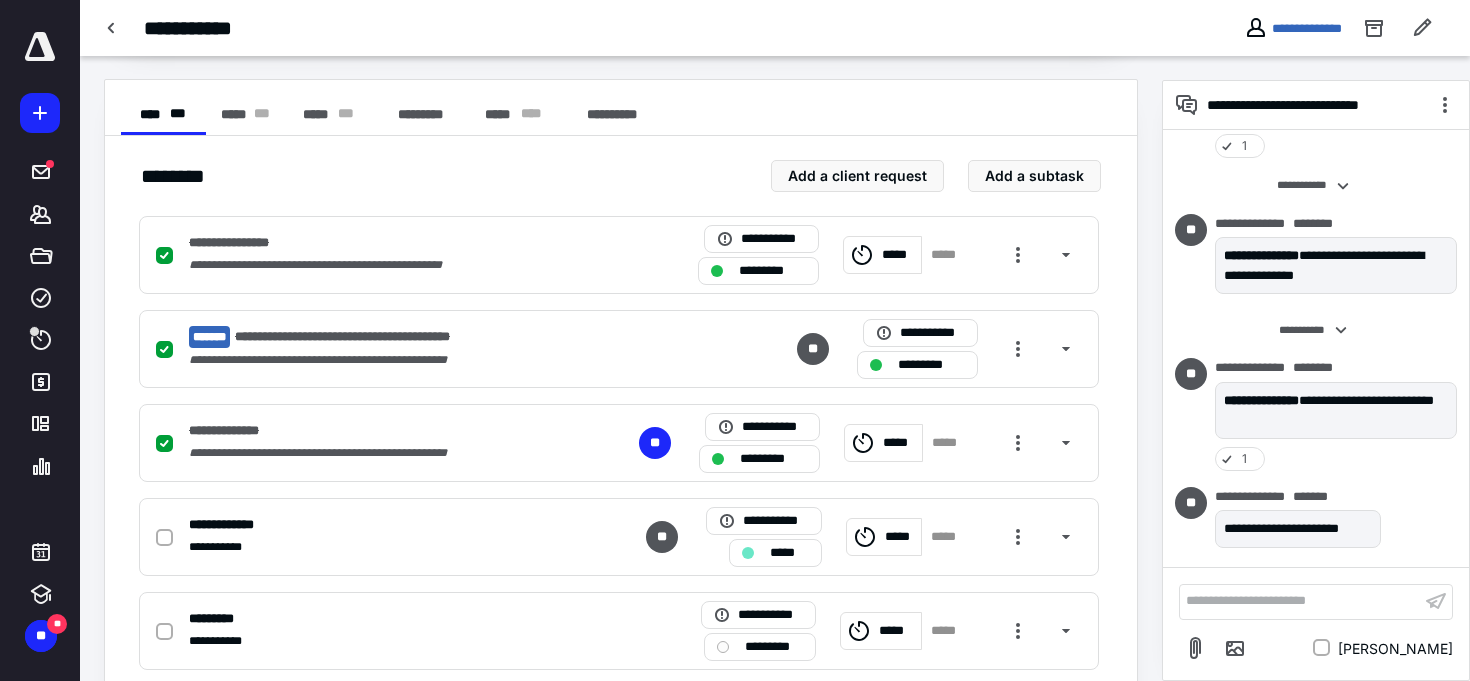 click on "**********" at bounding box center [775, 28] 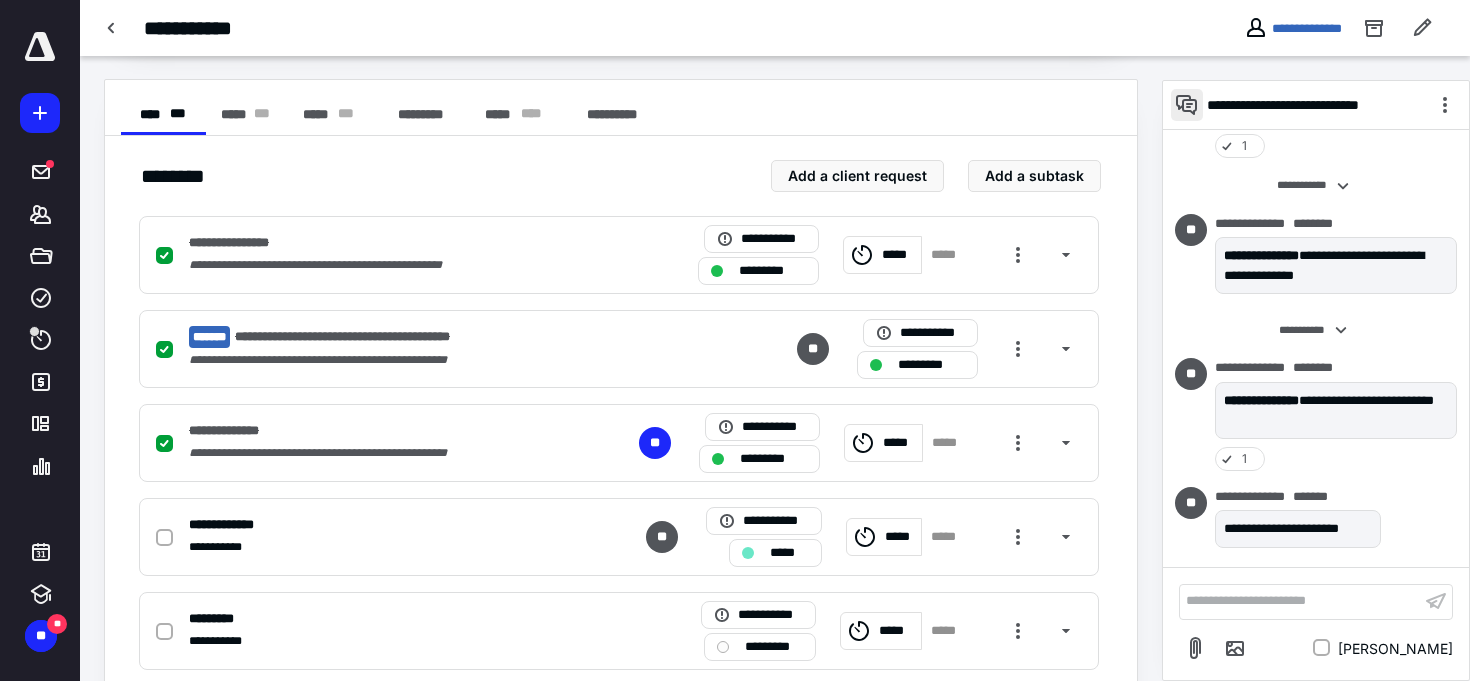 click at bounding box center [1187, 105] 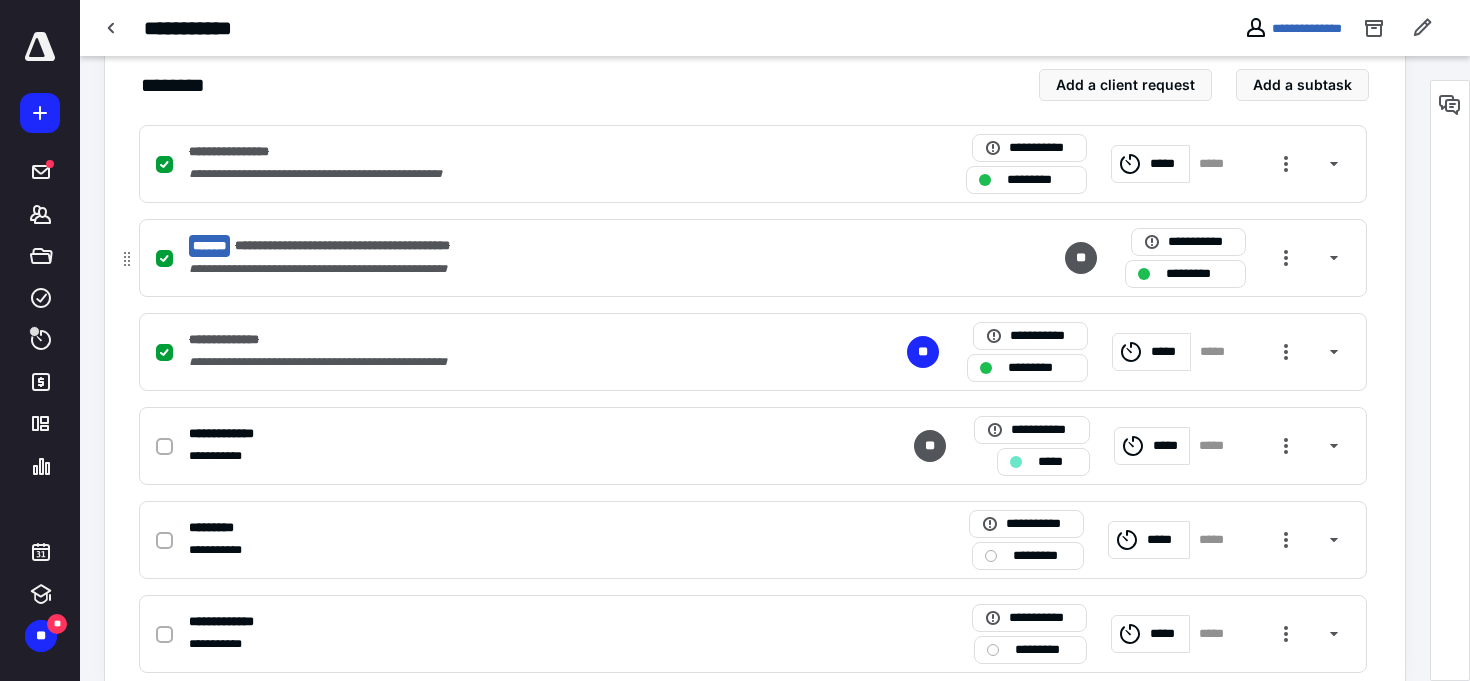 scroll, scrollTop: 467, scrollLeft: 0, axis: vertical 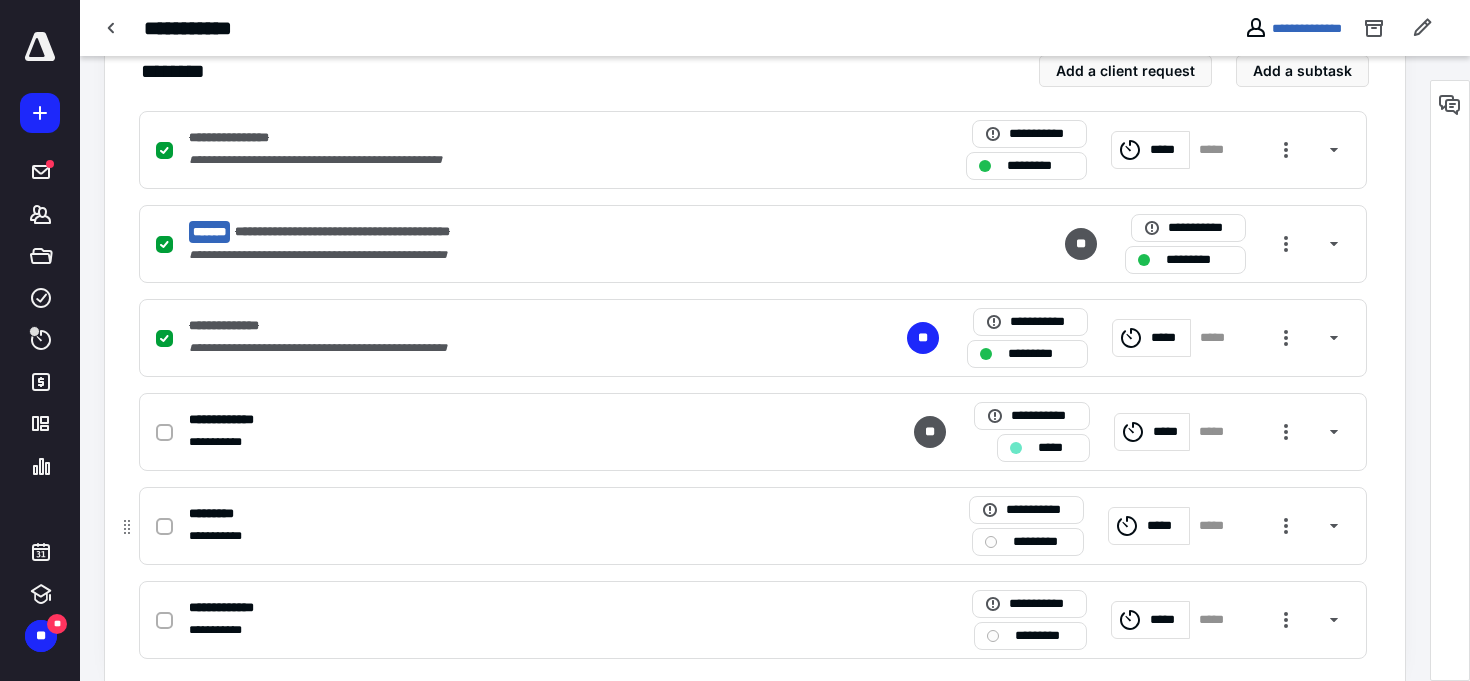 click on "*****" at bounding box center (1165, 526) 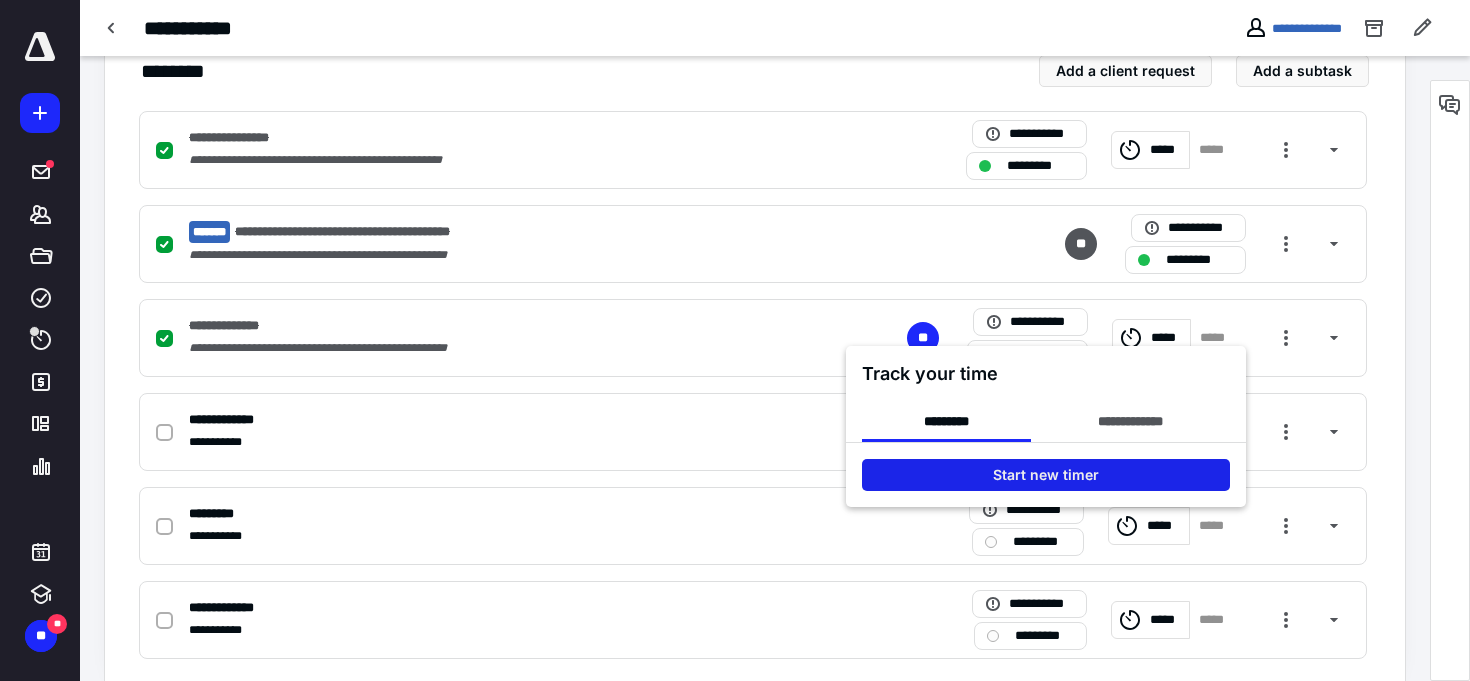 click on "Start new timer" at bounding box center [1046, 475] 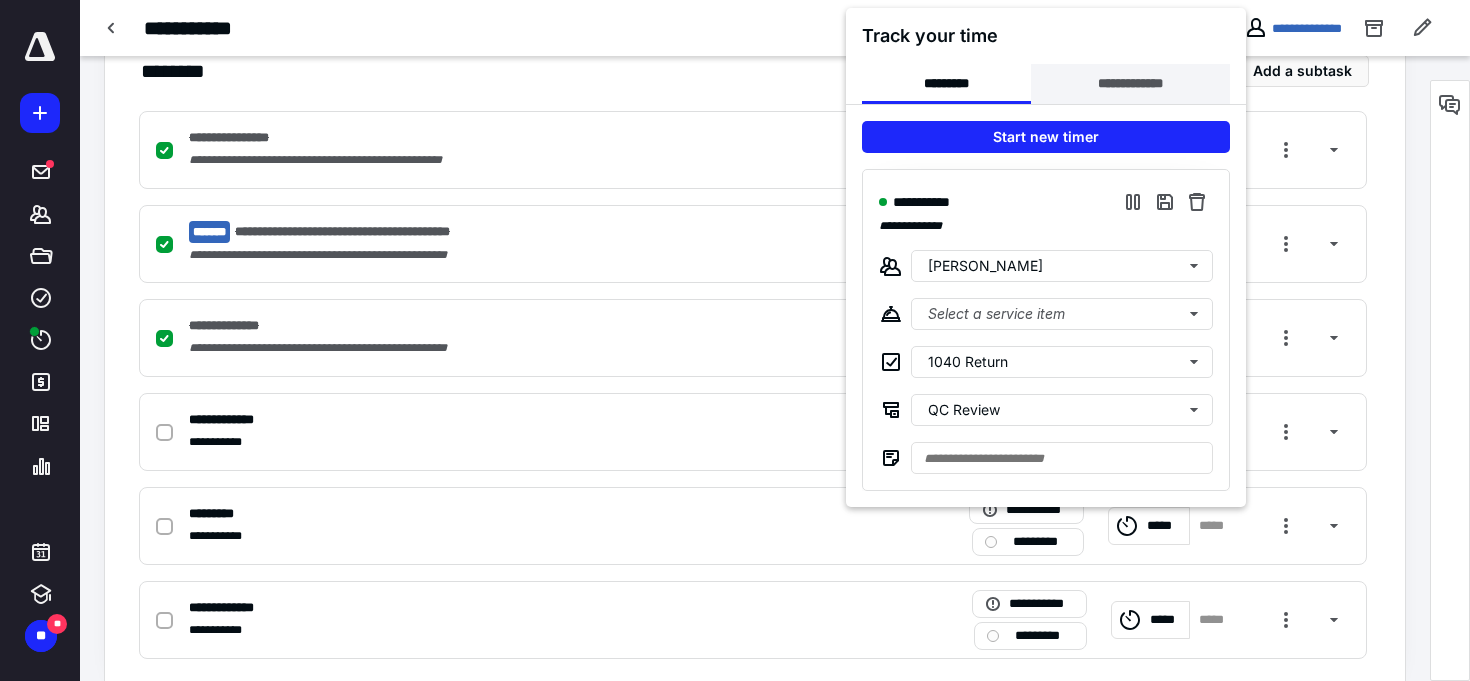 click on "**********" at bounding box center (1130, 84) 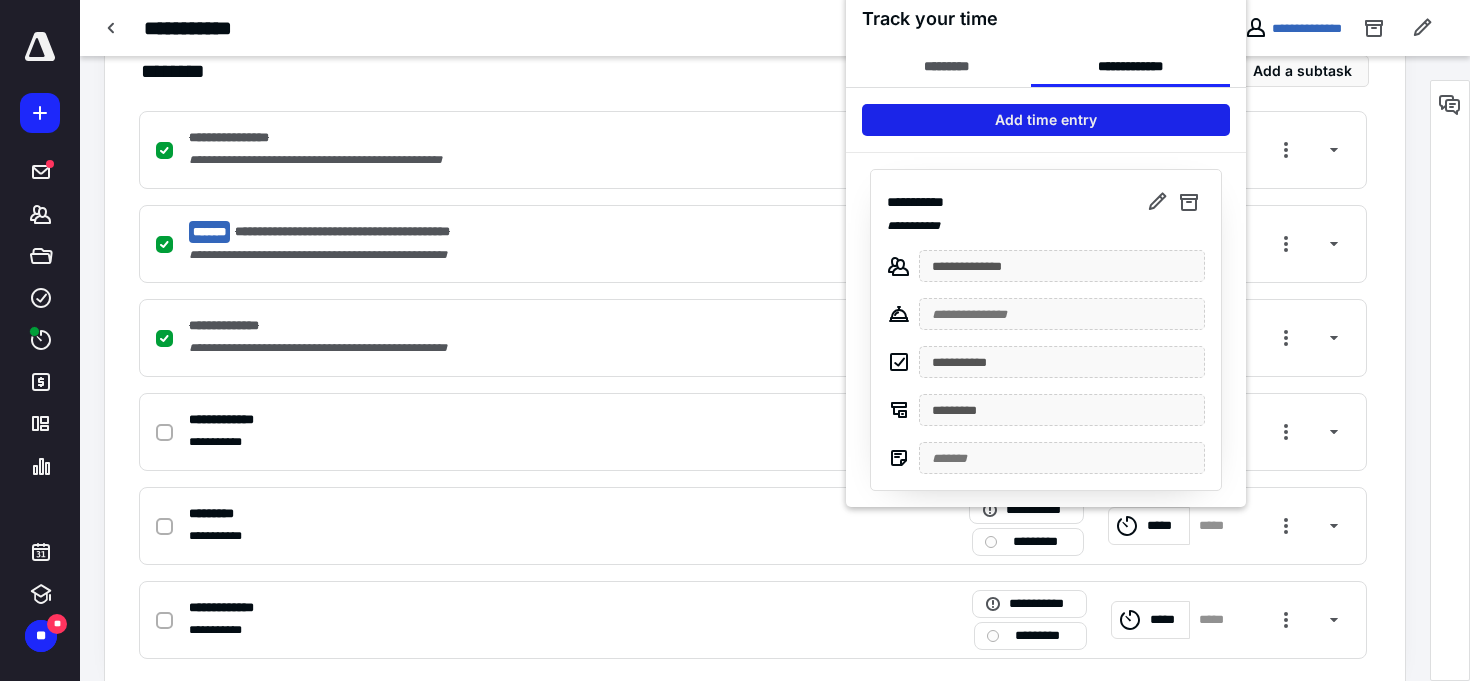 click on "Add time entry" at bounding box center (1046, 120) 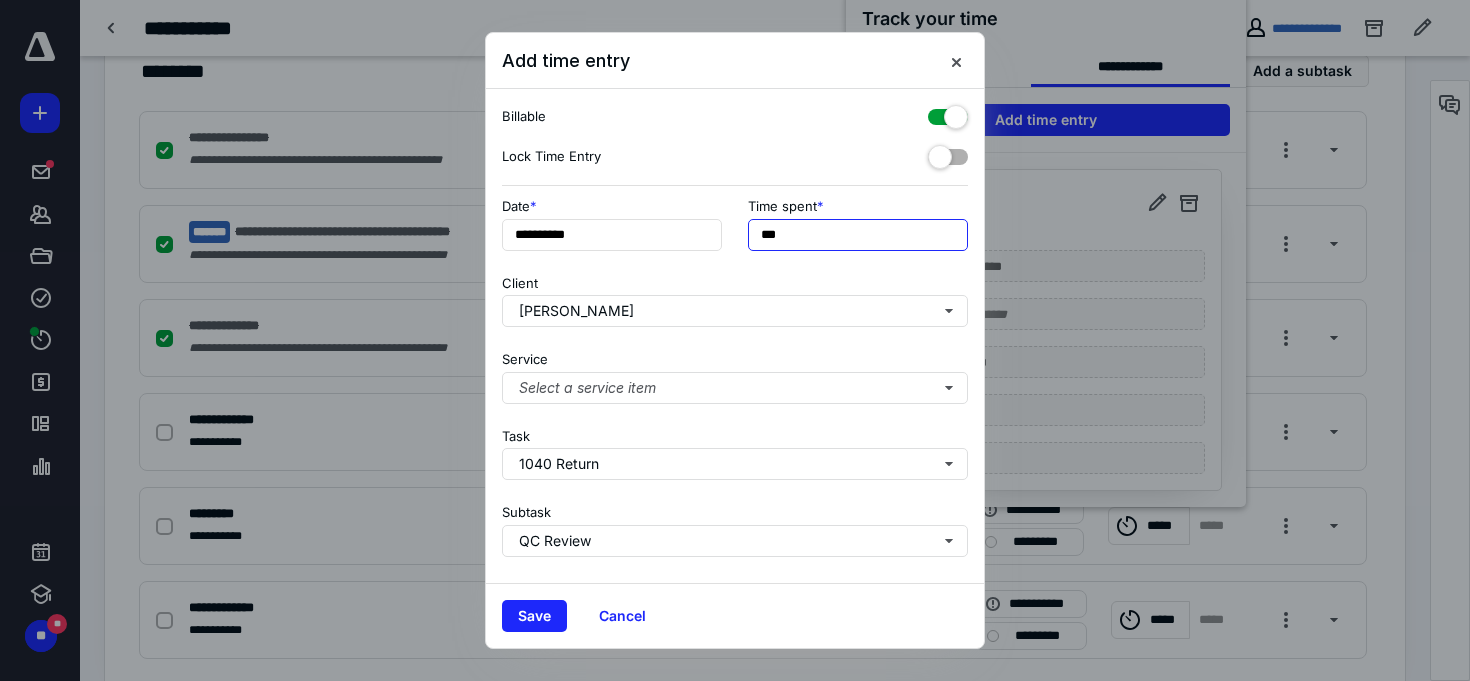click on "***" at bounding box center [858, 235] 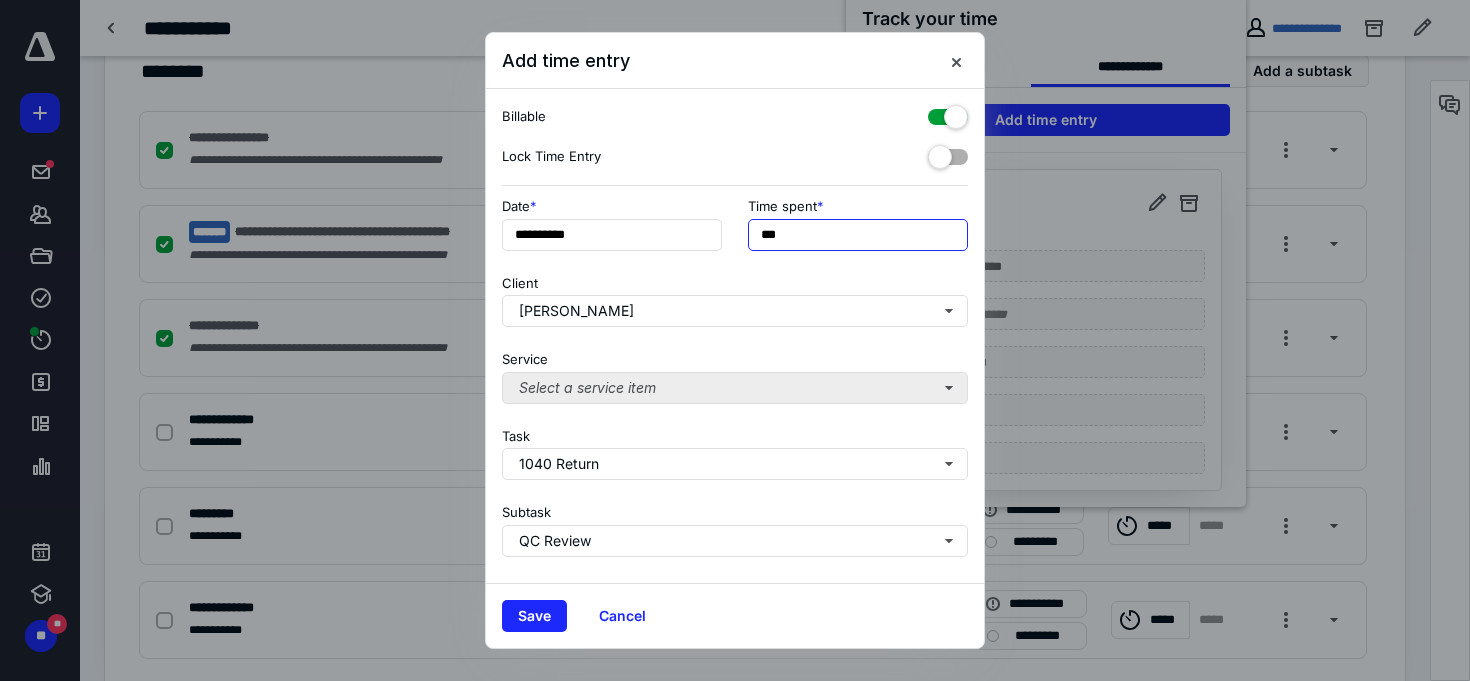 type on "***" 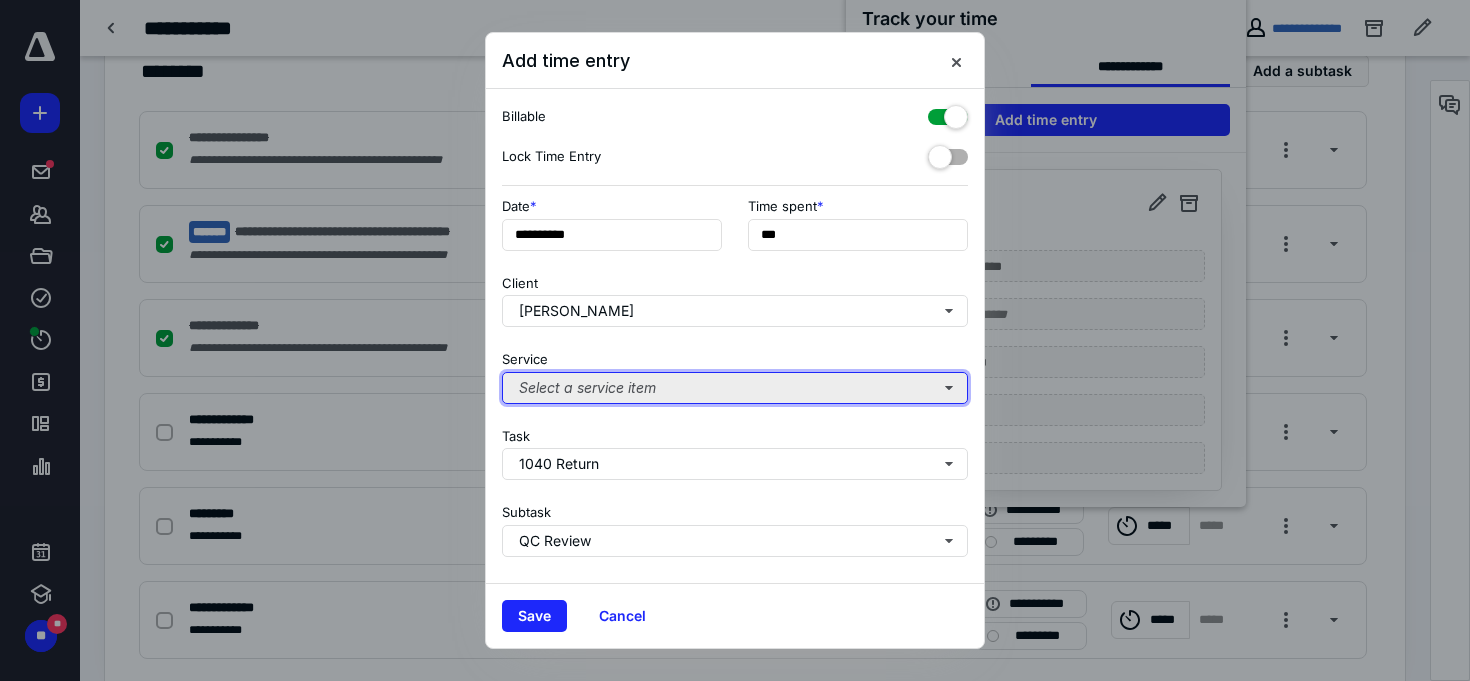click on "Select a service item" at bounding box center [735, 388] 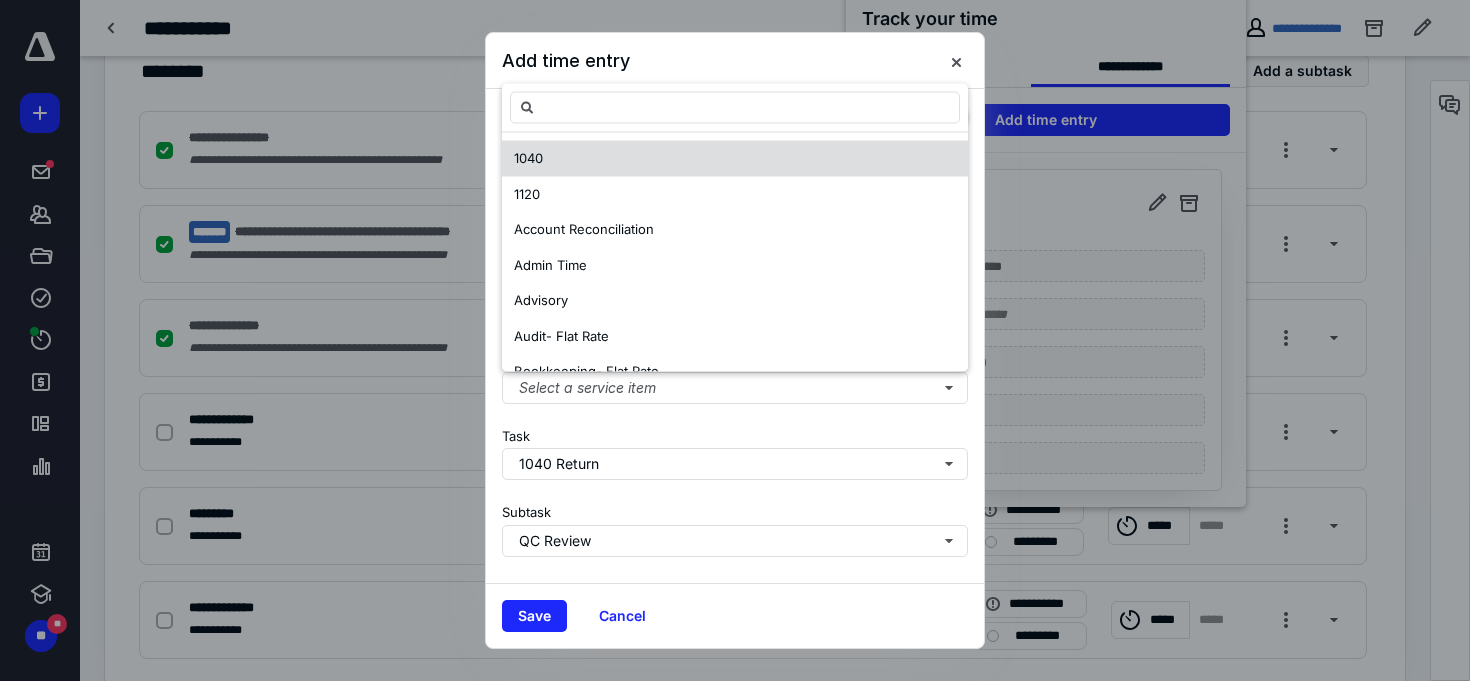click on "1040" at bounding box center [735, 159] 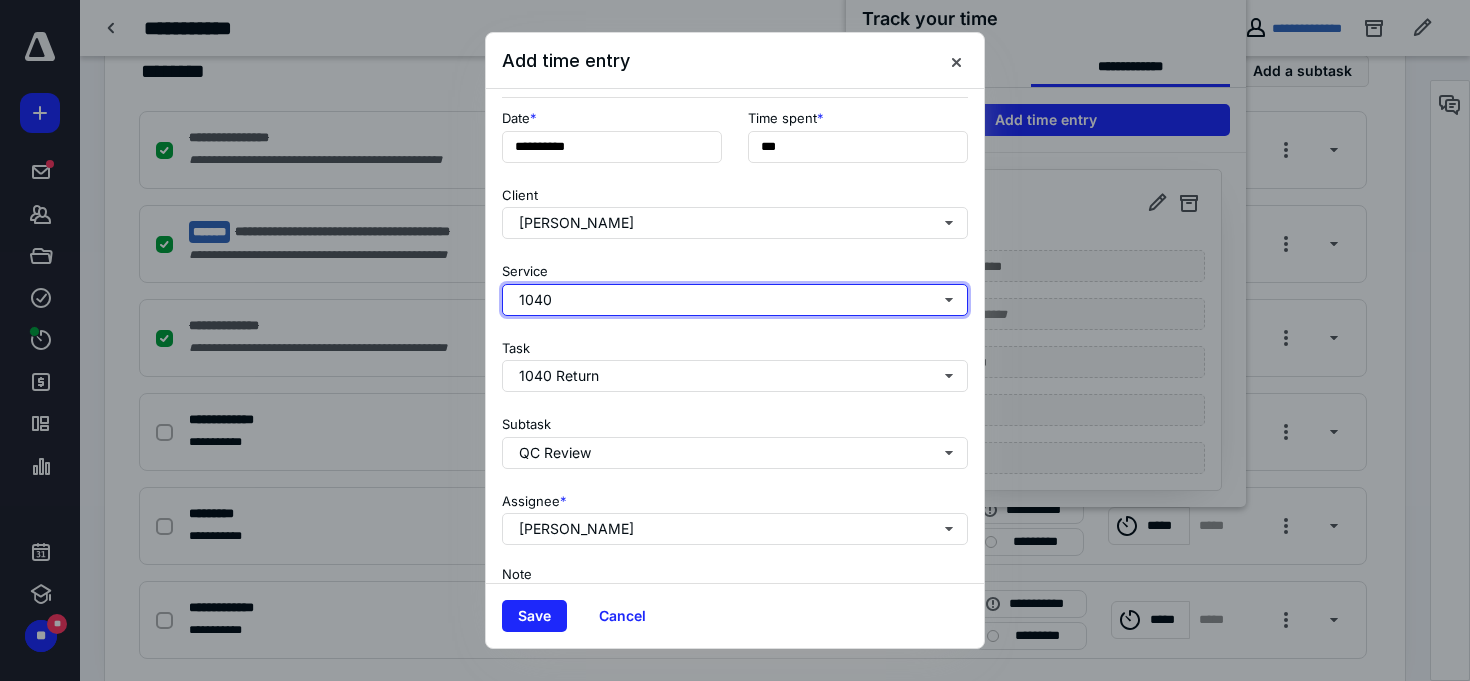 scroll, scrollTop: 0, scrollLeft: 0, axis: both 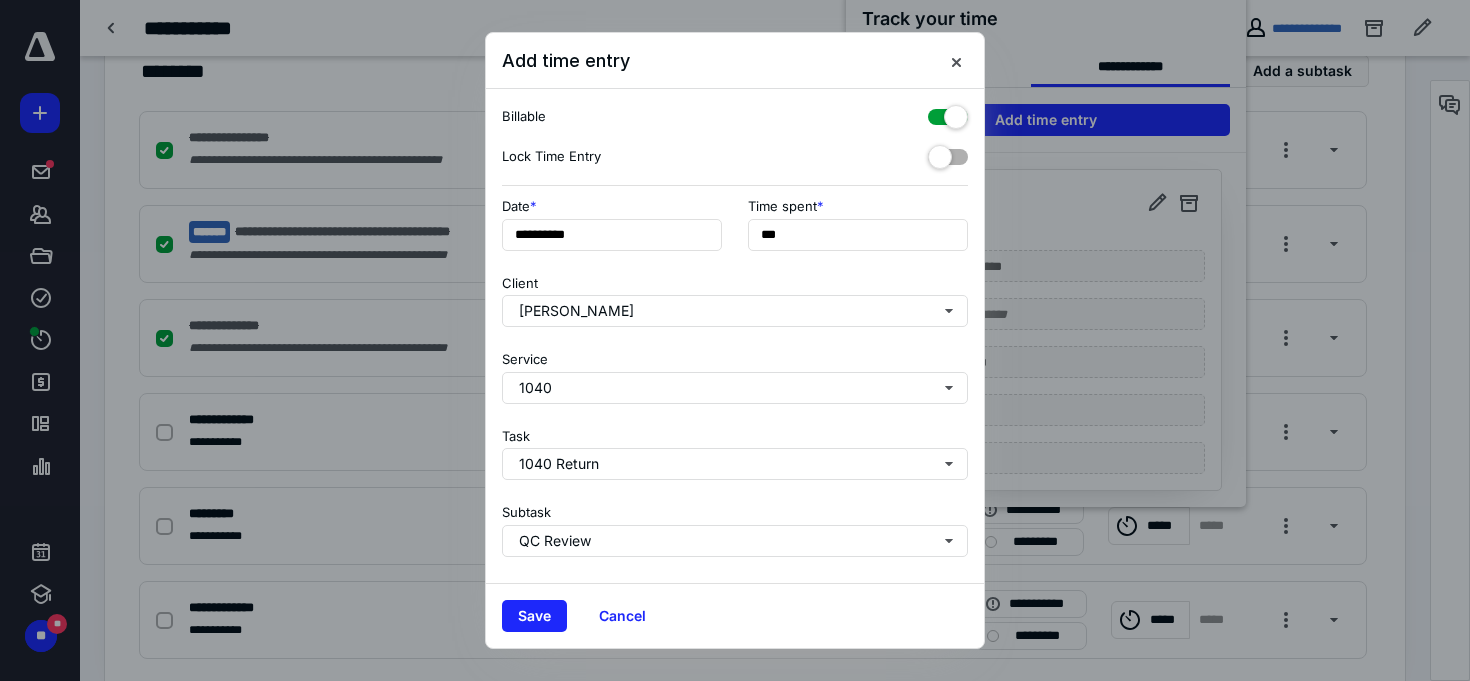 click at bounding box center [948, 113] 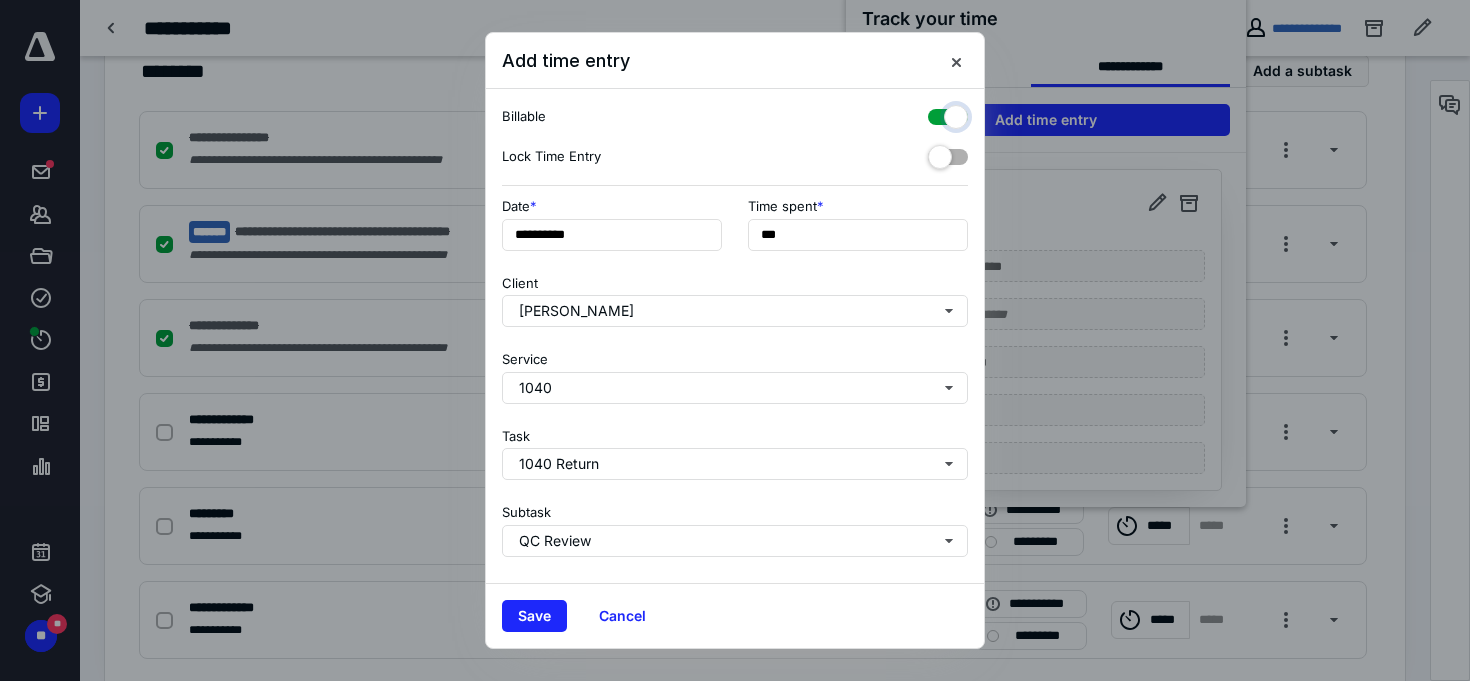 click at bounding box center (938, 114) 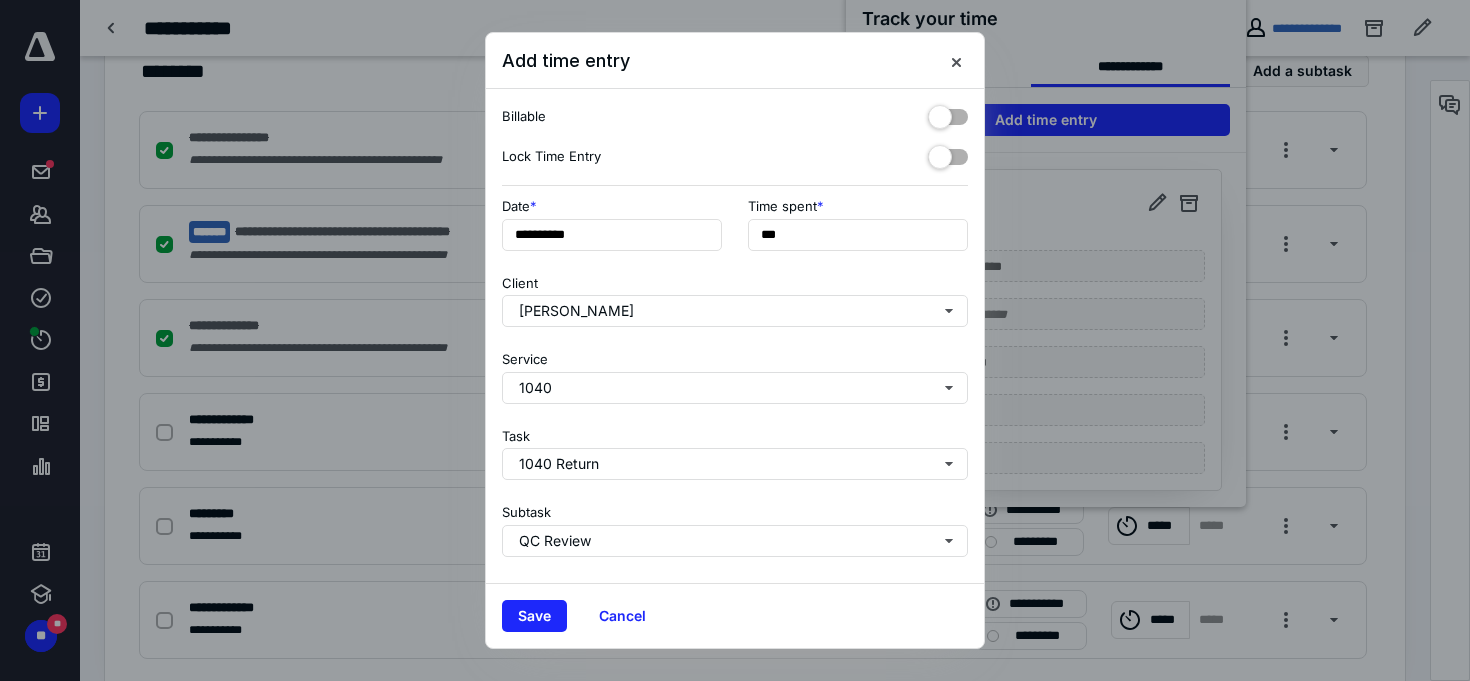 click at bounding box center (948, 113) 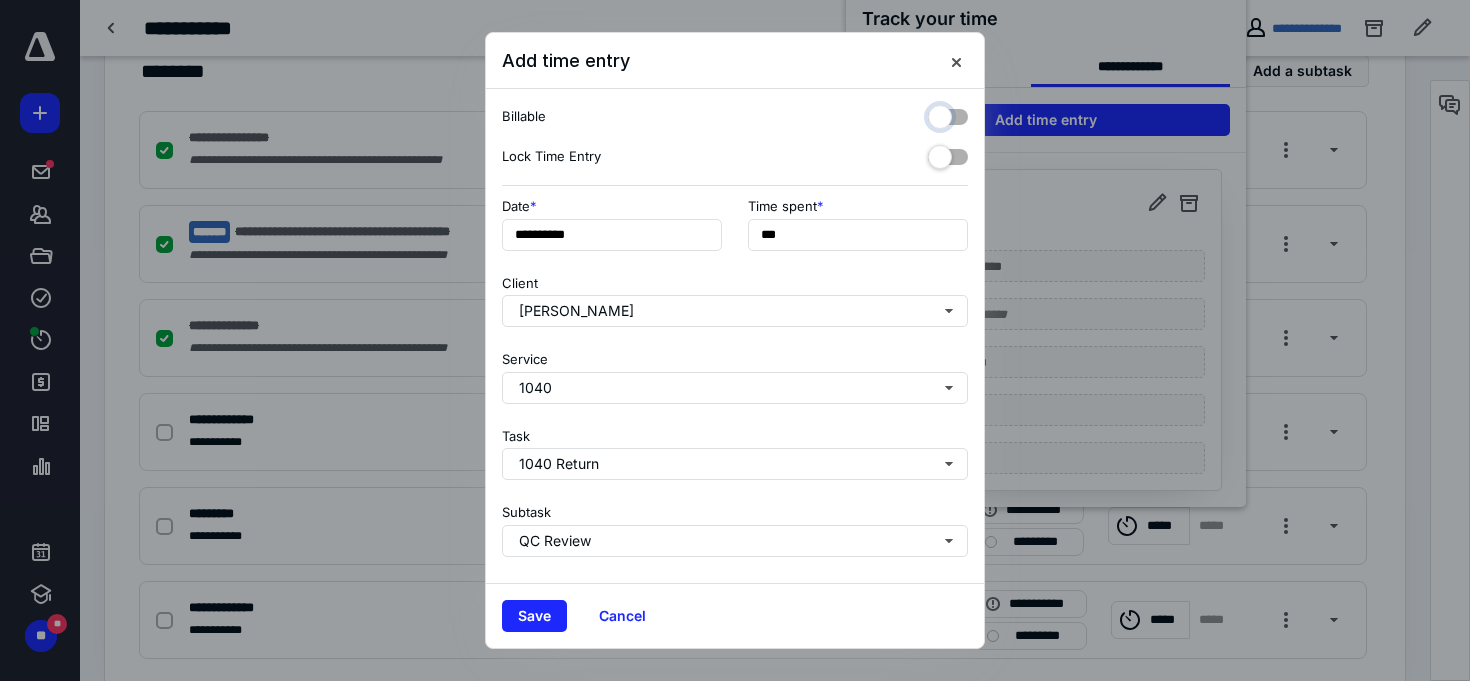 click at bounding box center (938, 114) 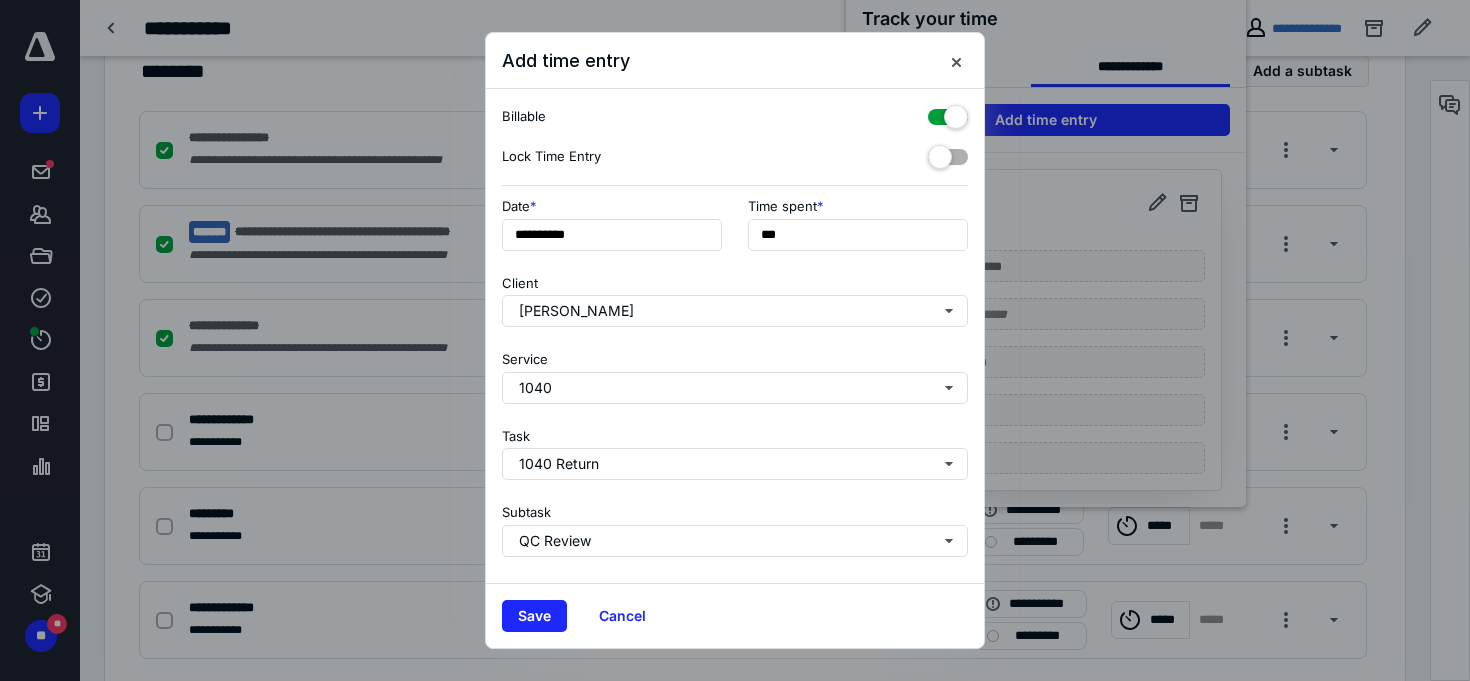 click at bounding box center (948, 113) 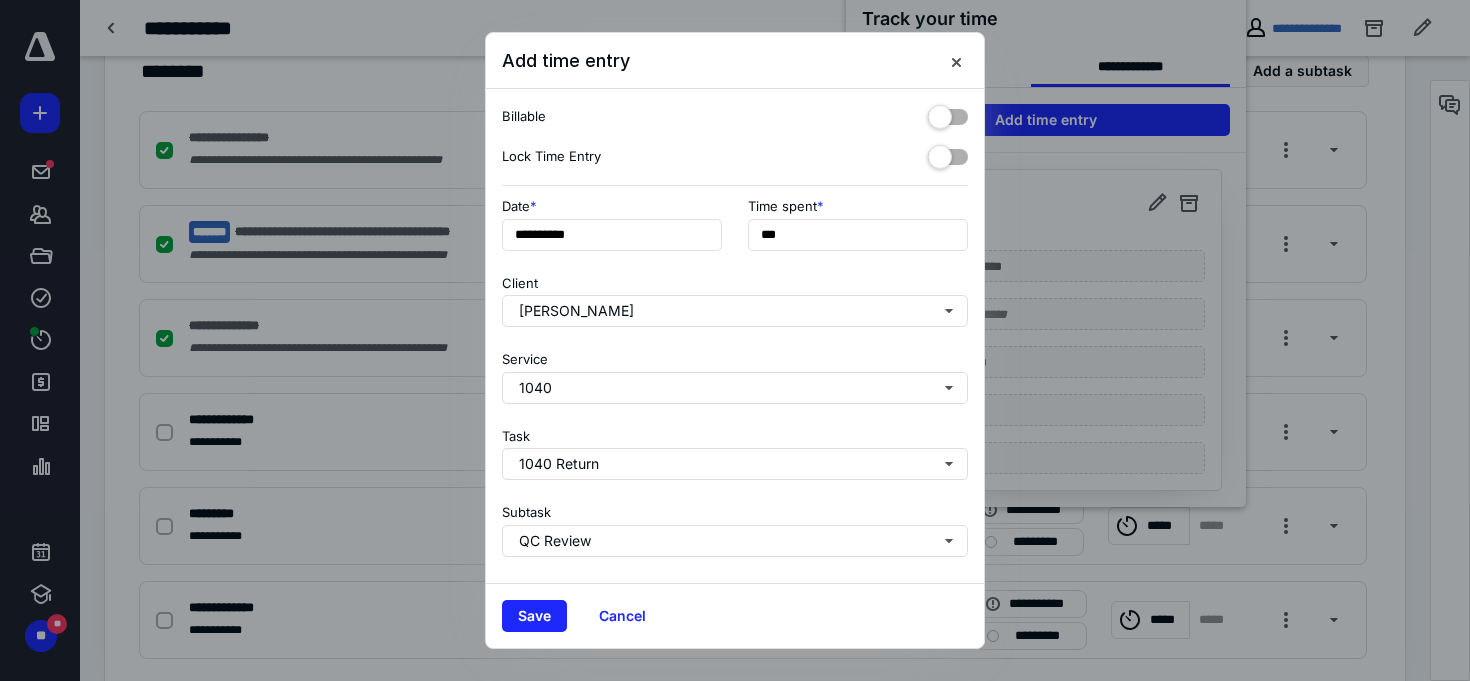 click at bounding box center [948, 113] 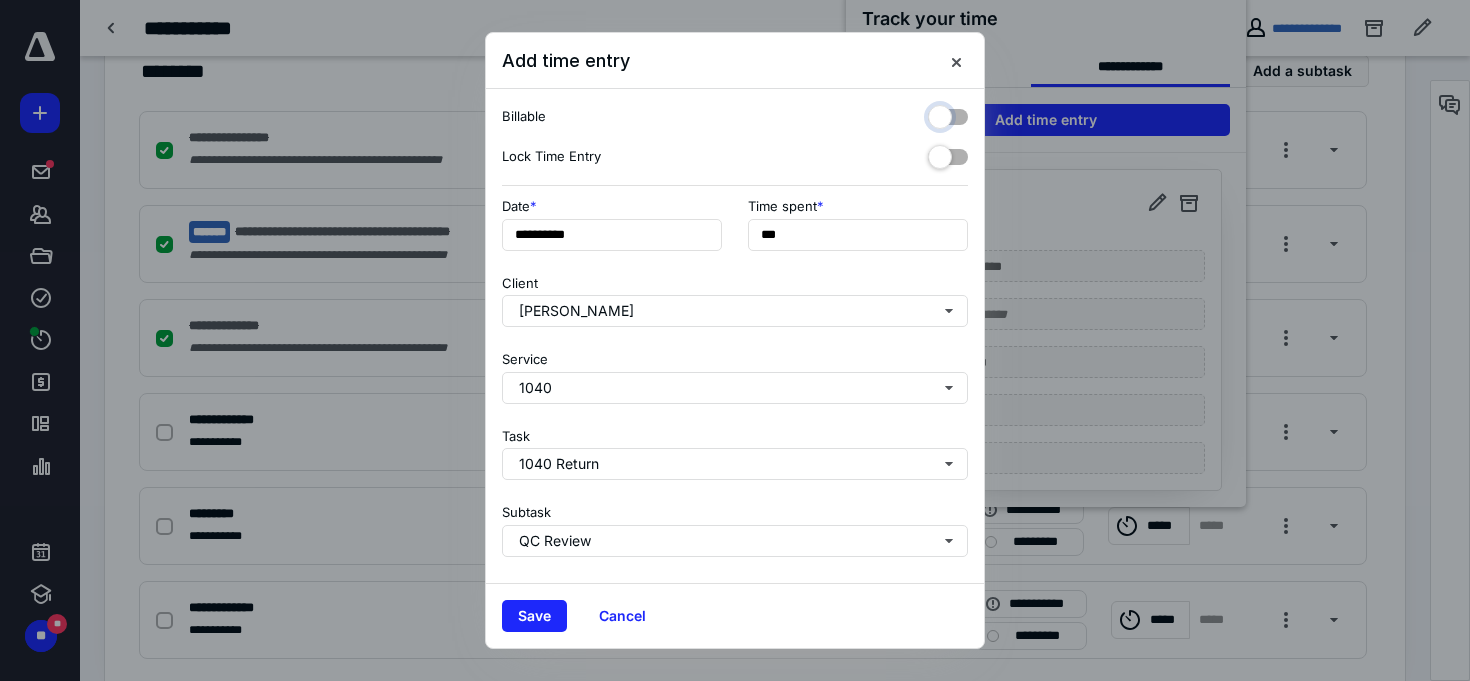 click at bounding box center (938, 114) 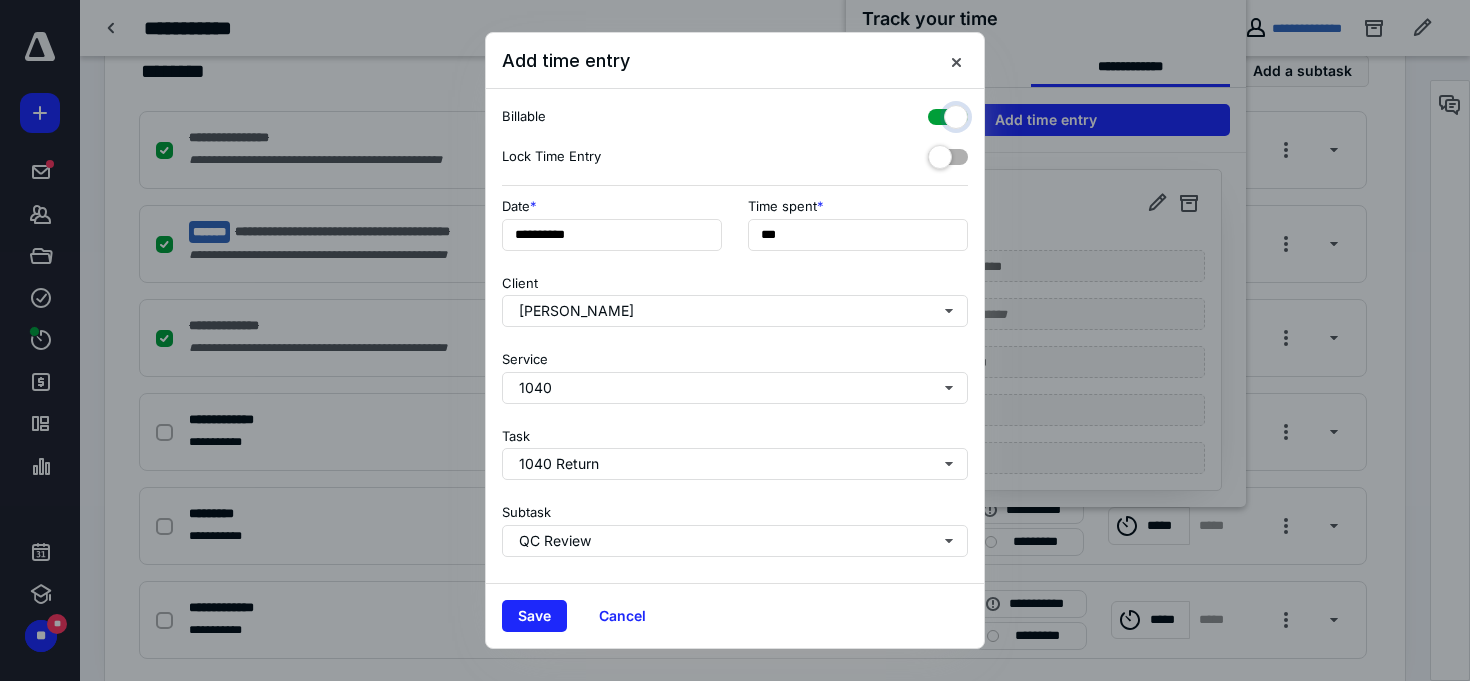 checkbox on "true" 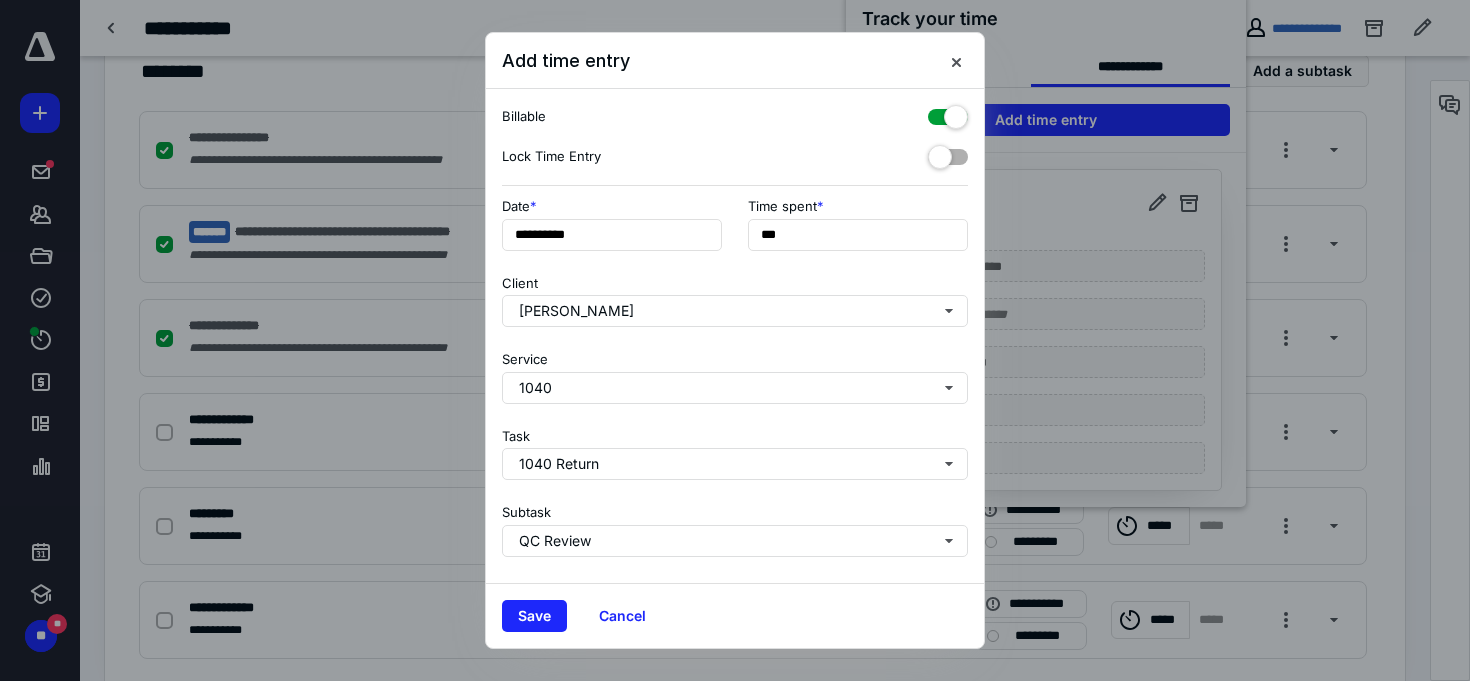 click at bounding box center (948, 153) 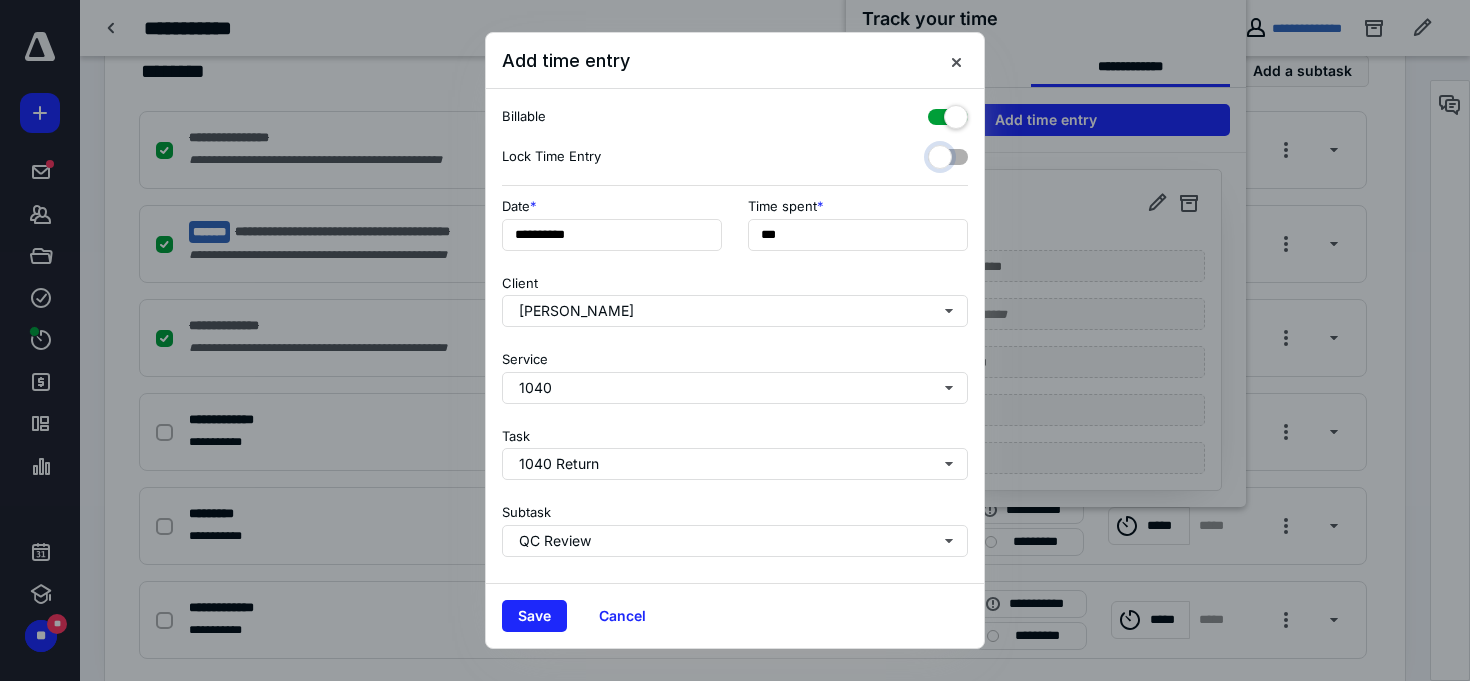 click at bounding box center (938, 154) 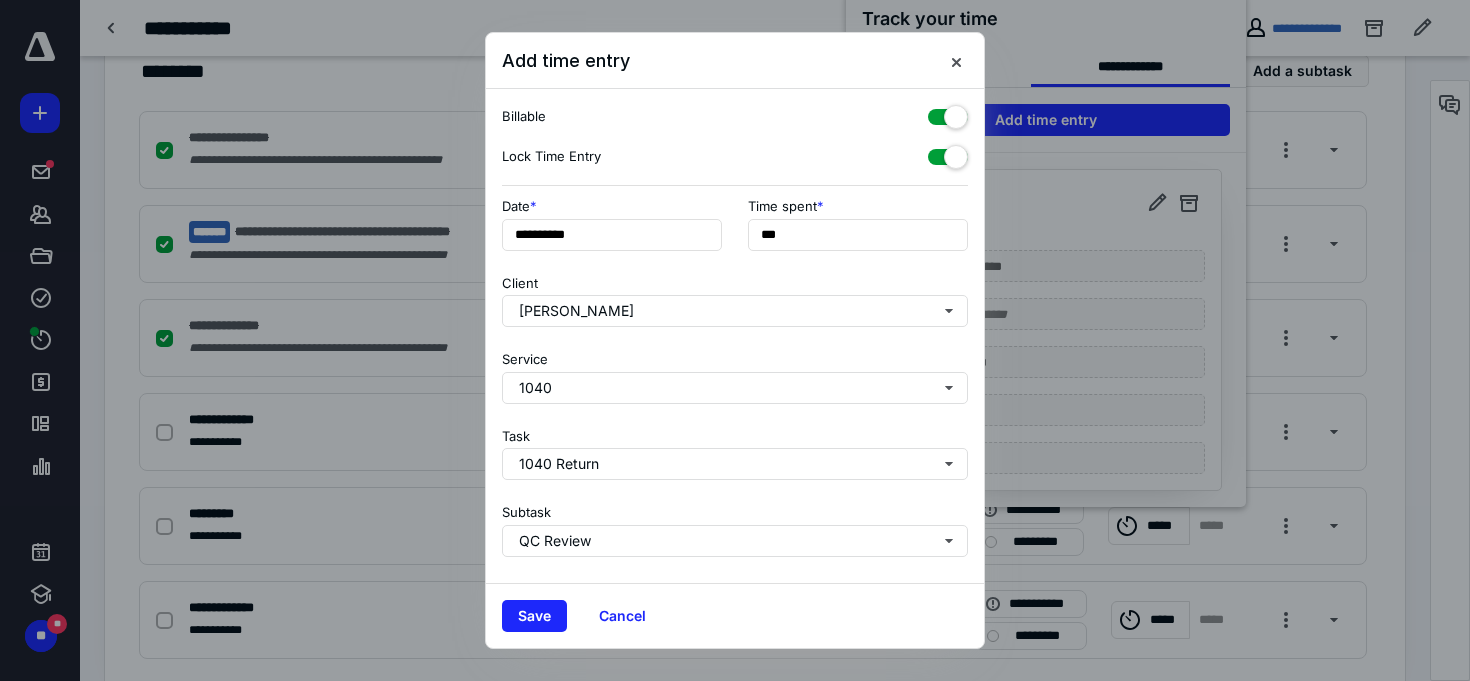 click at bounding box center [948, 153] 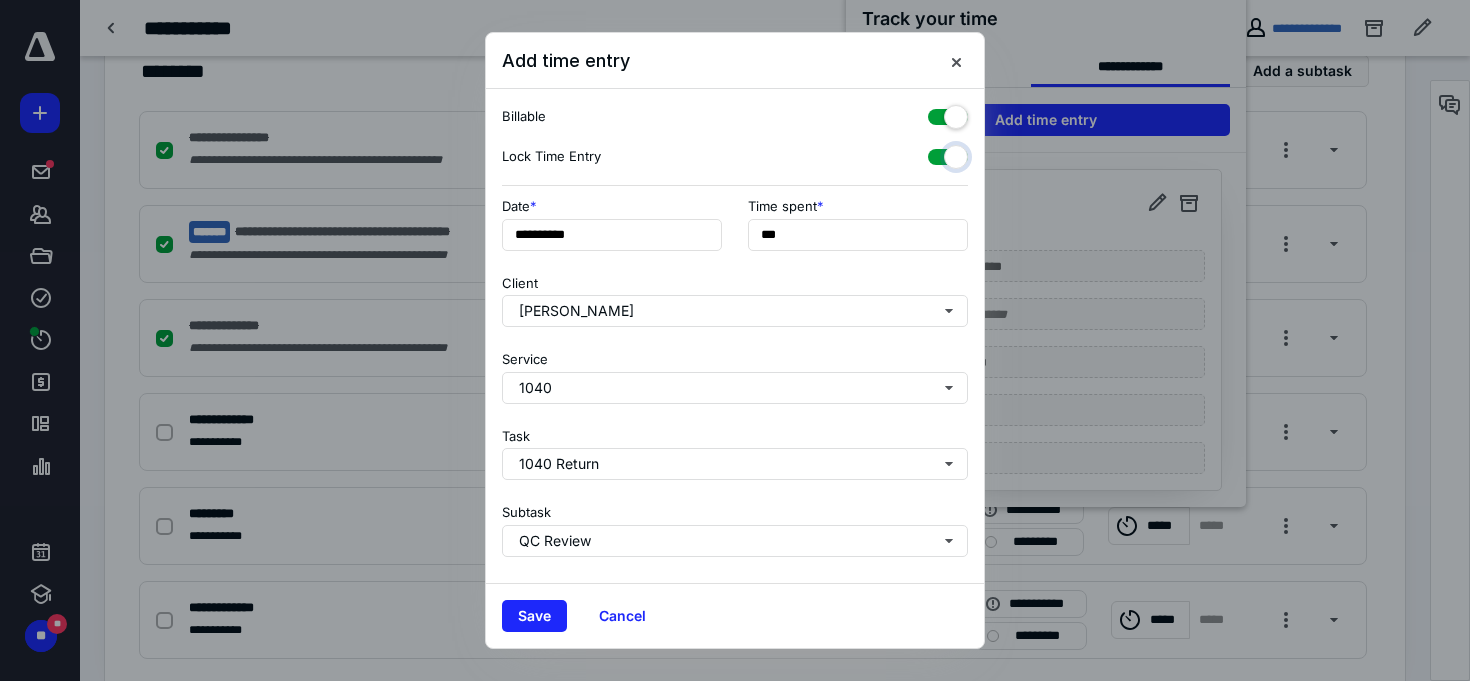 click at bounding box center (938, 154) 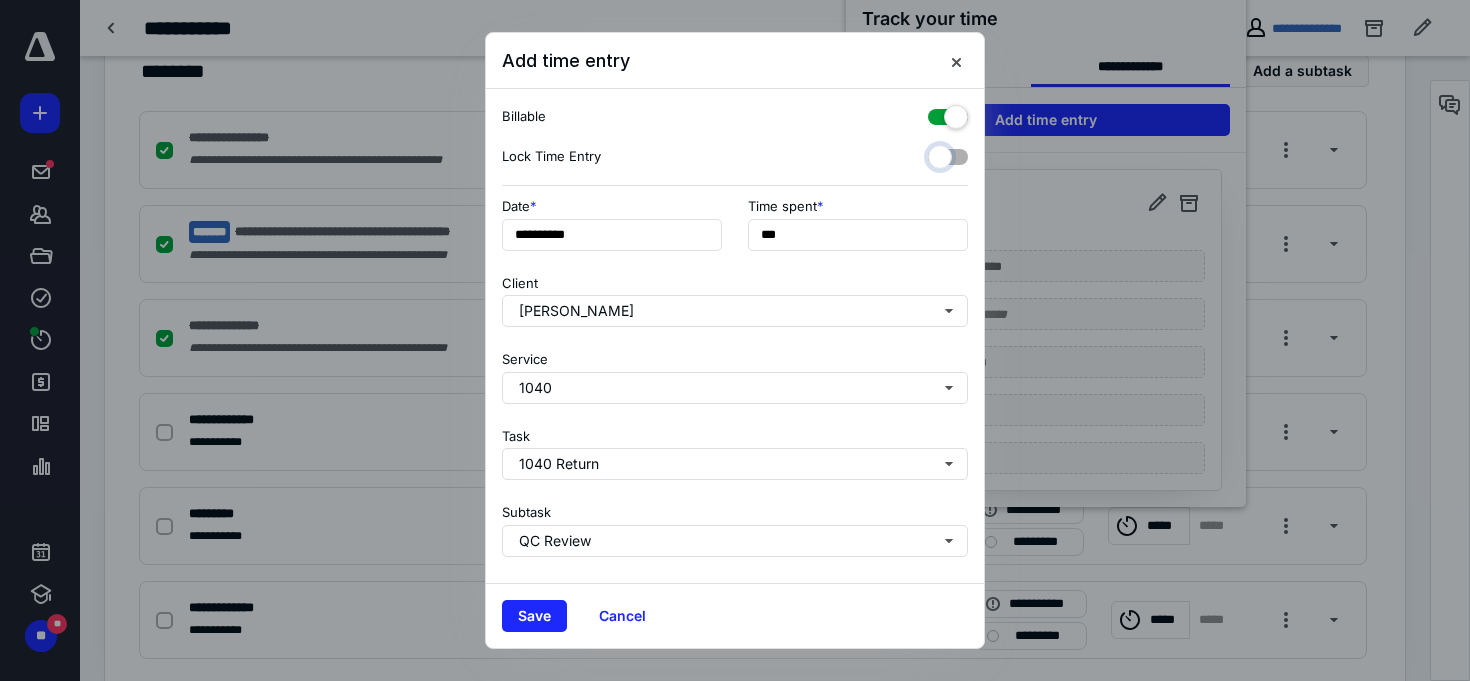 checkbox on "false" 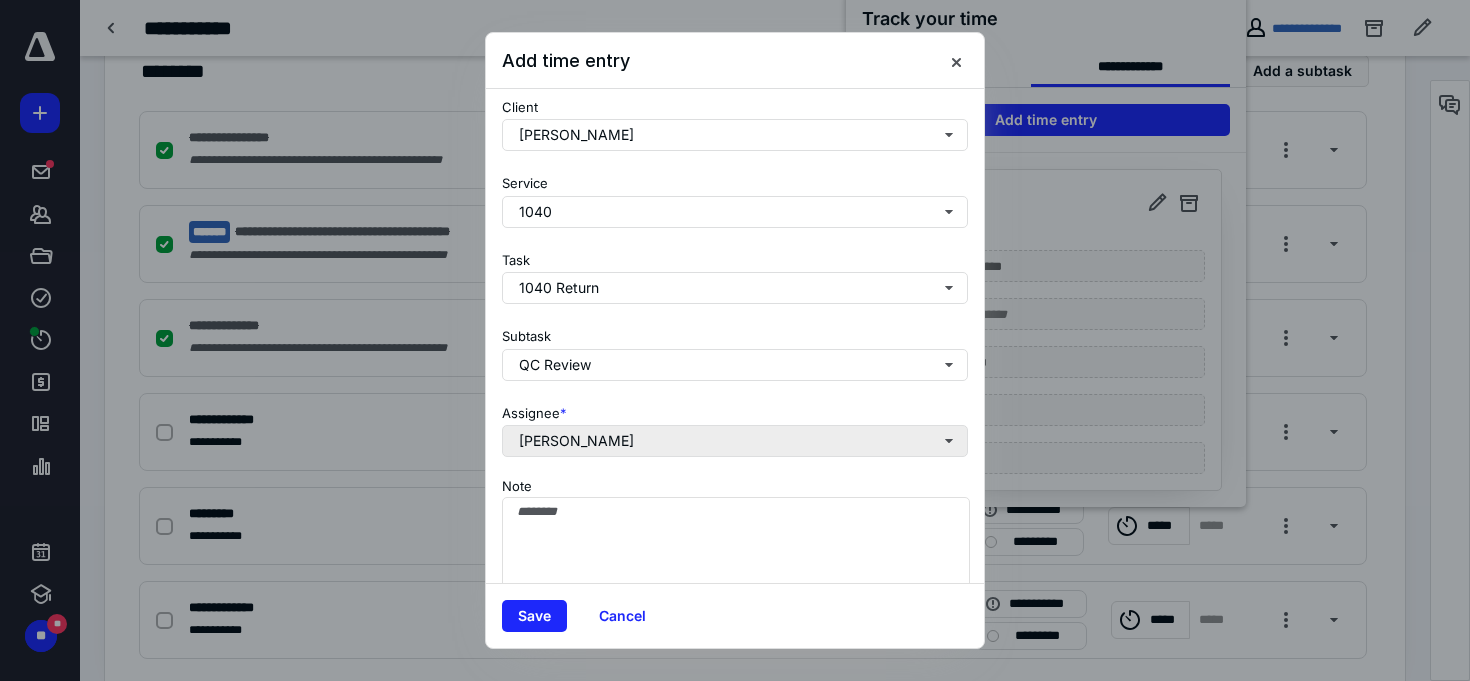 scroll, scrollTop: 205, scrollLeft: 0, axis: vertical 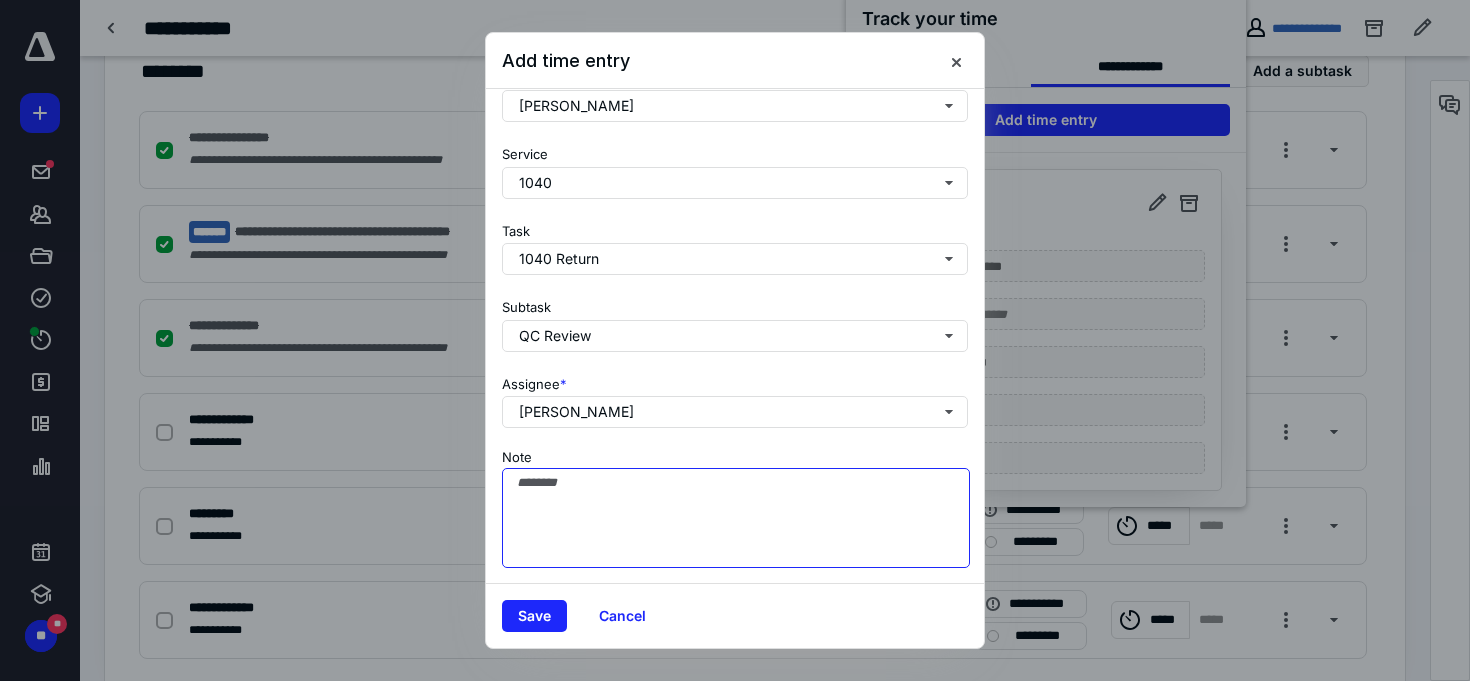 click on "Note" at bounding box center [736, 518] 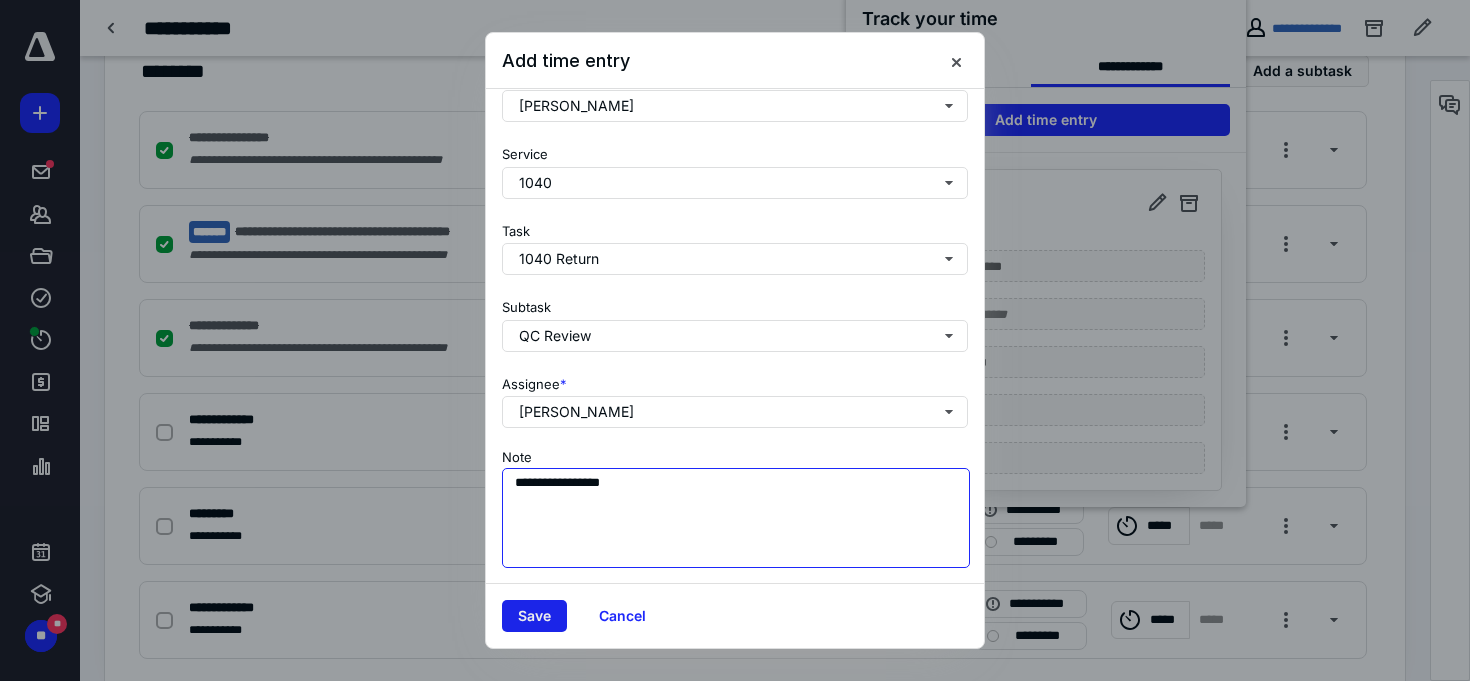 type on "**********" 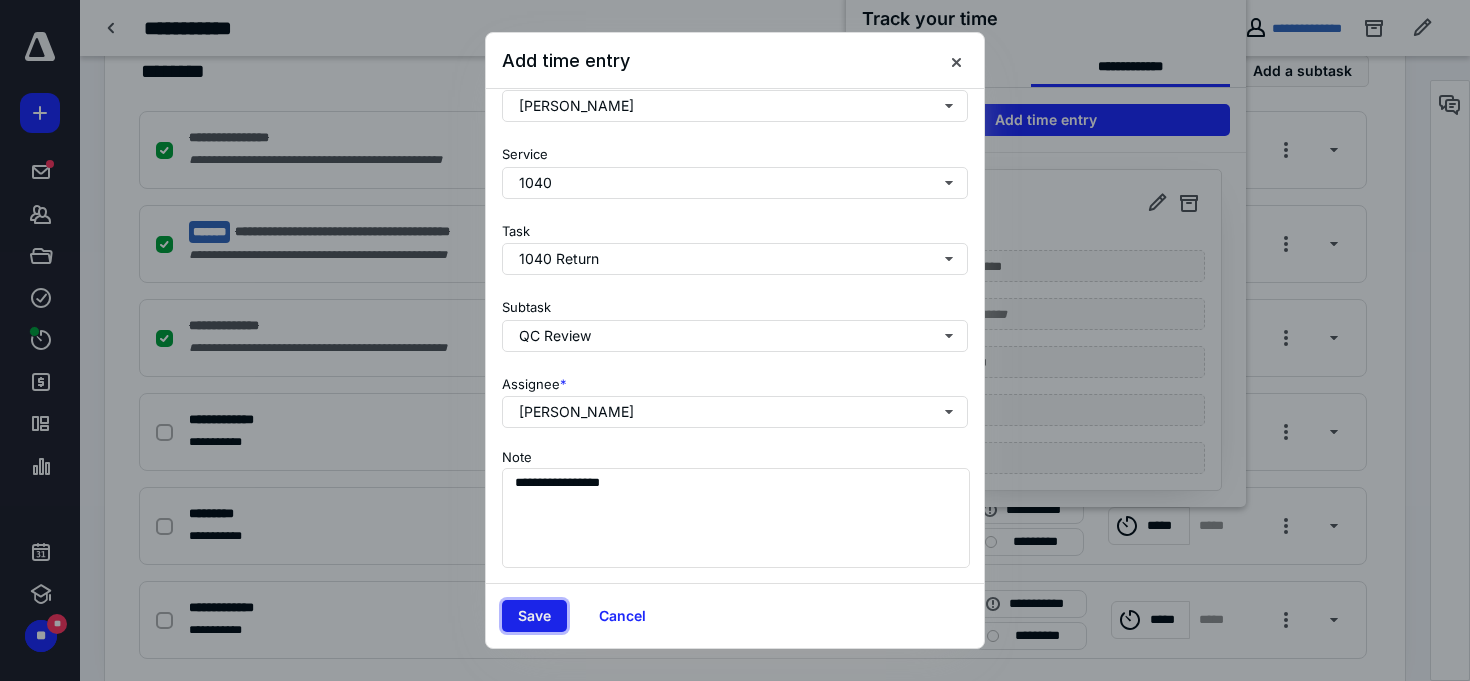 click on "Save" at bounding box center [534, 616] 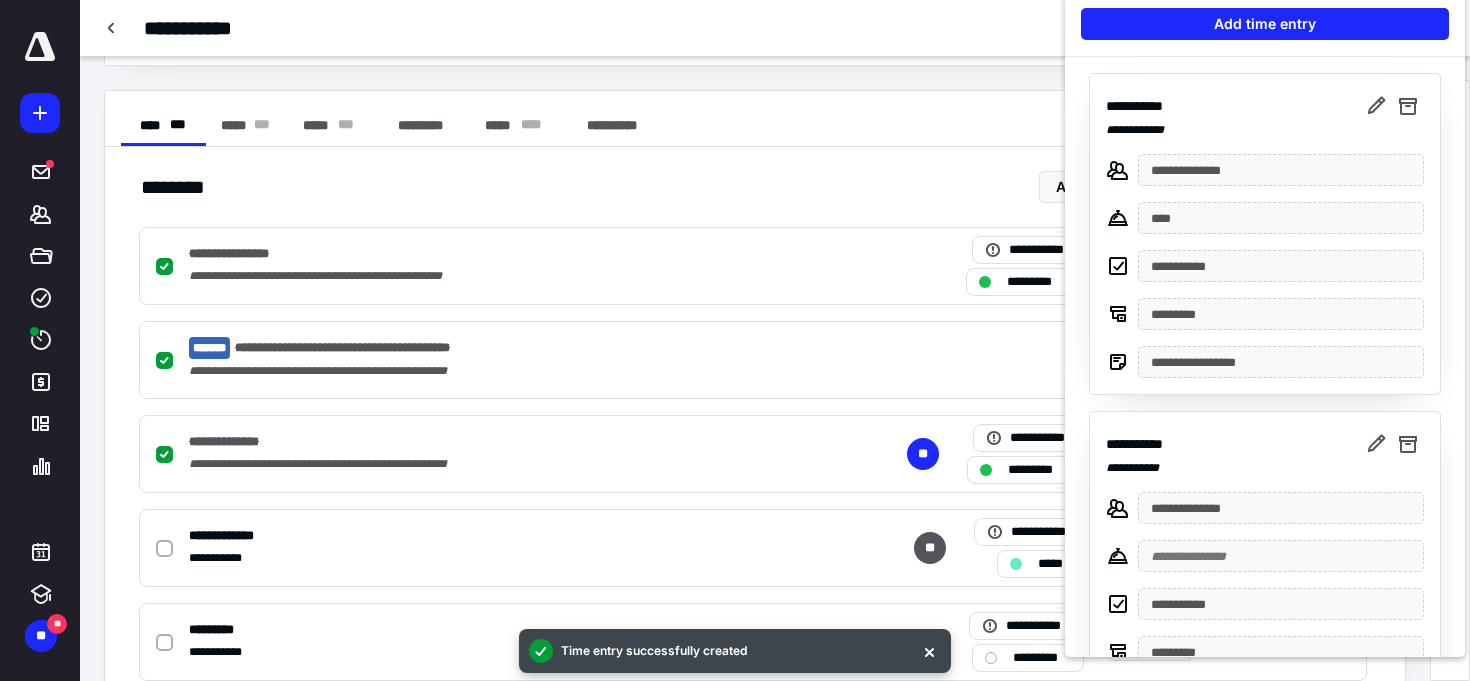 scroll, scrollTop: 328, scrollLeft: 0, axis: vertical 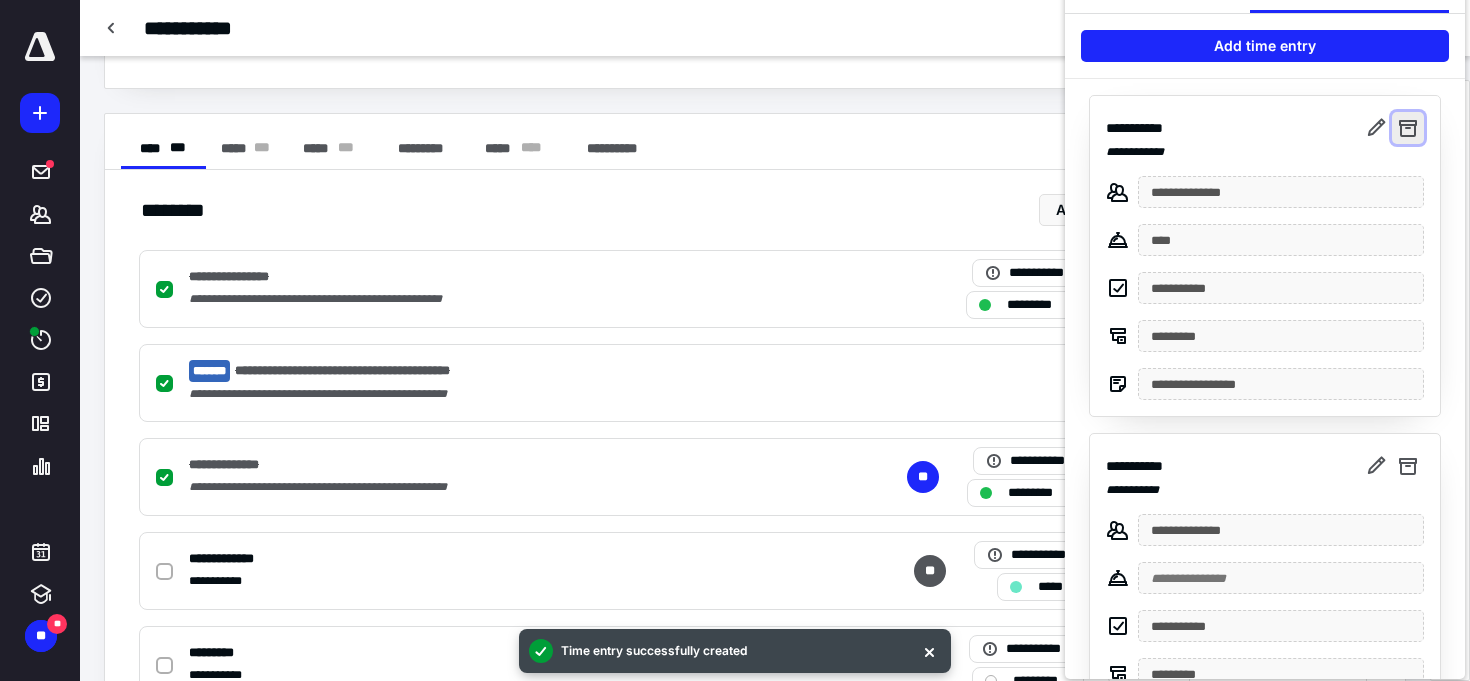 click at bounding box center [1408, 128] 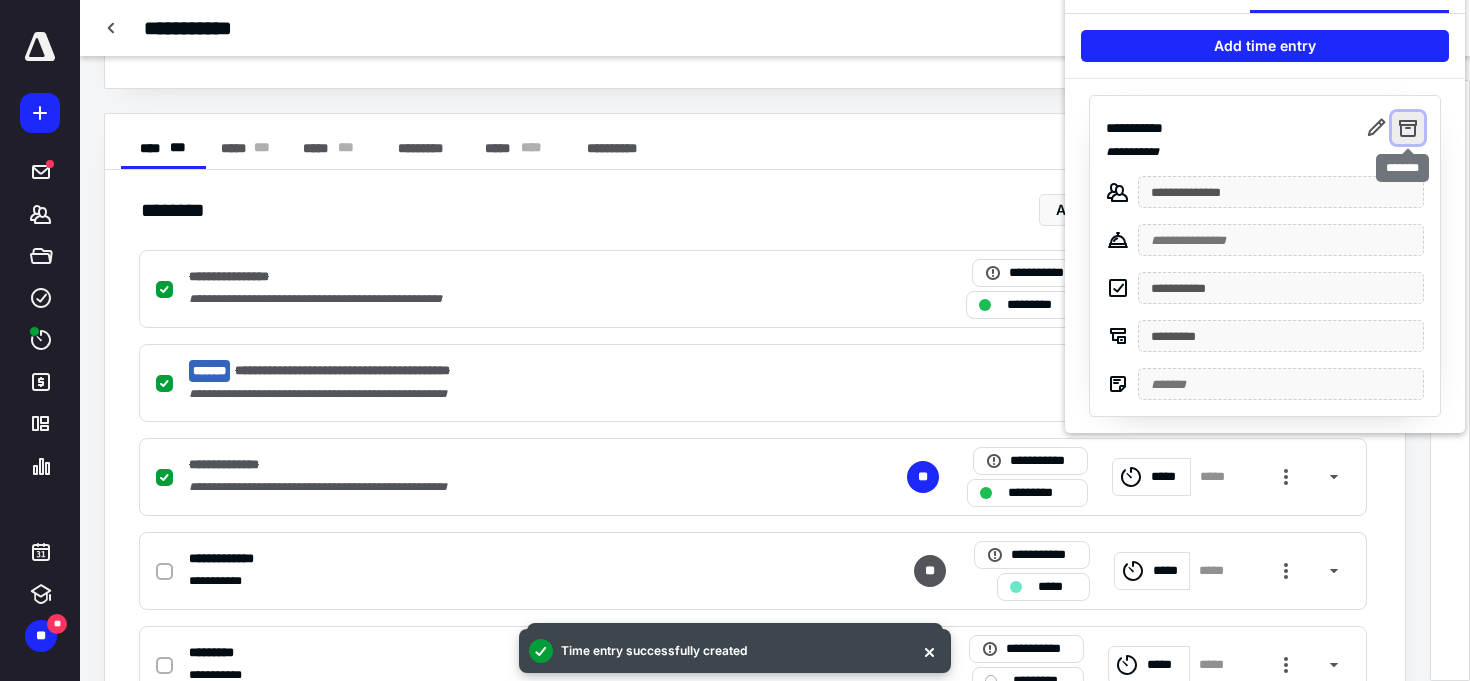 click at bounding box center (1408, 128) 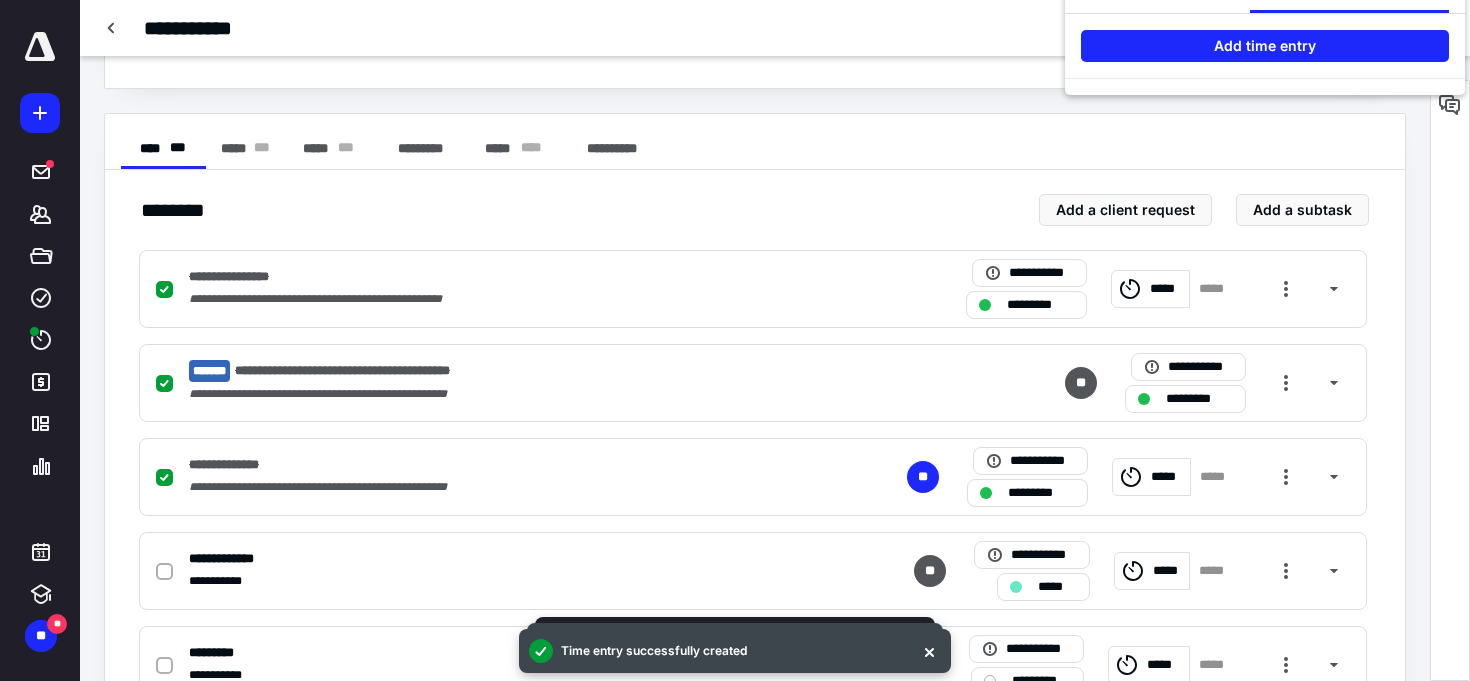click at bounding box center [735, 340] 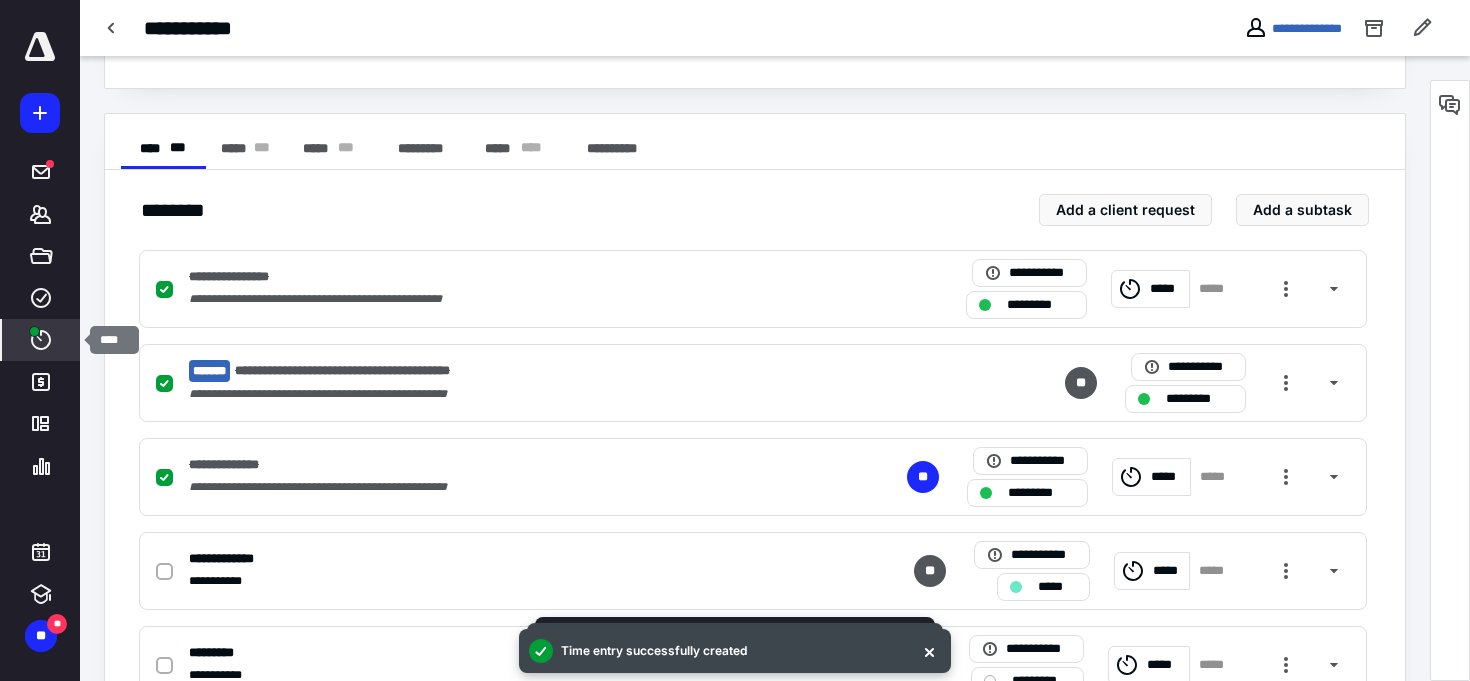click 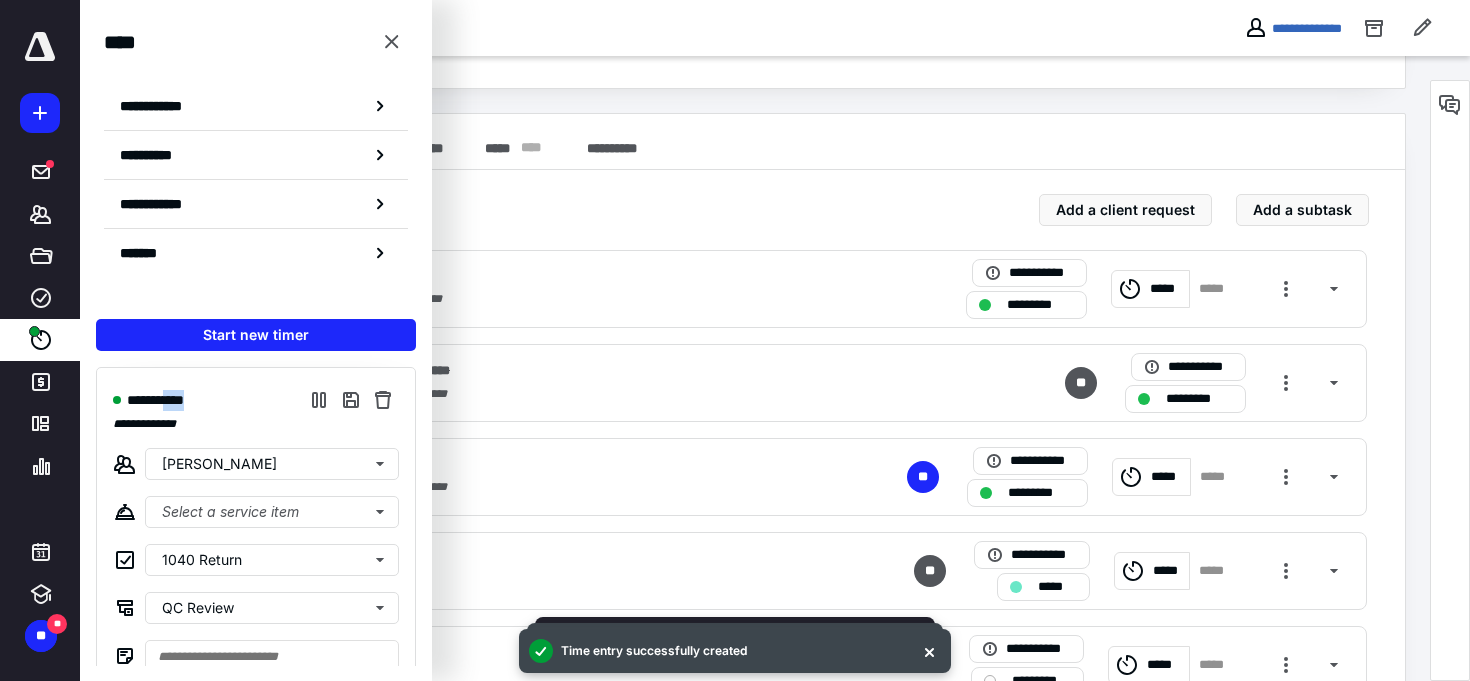 drag, startPoint x: 187, startPoint y: 399, endPoint x: 240, endPoint y: 399, distance: 53 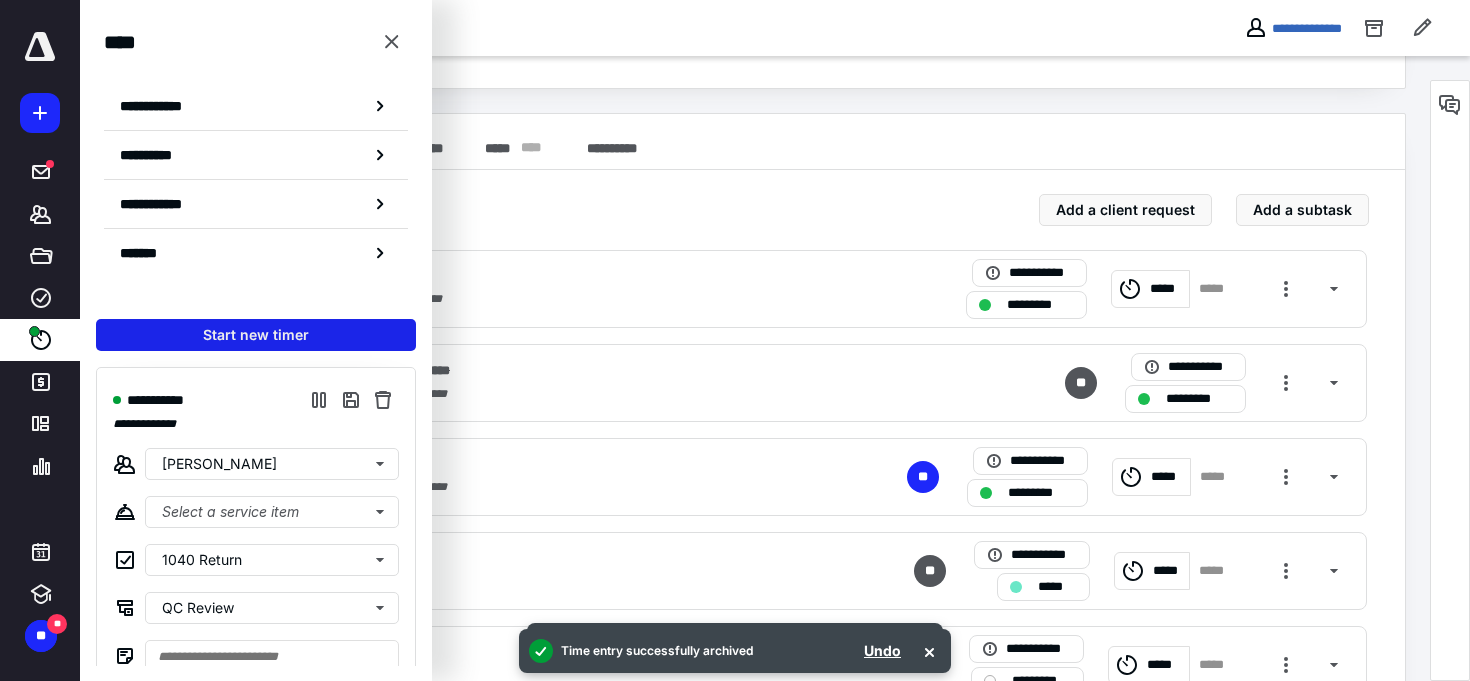 click on "Start new timer" at bounding box center (256, 335) 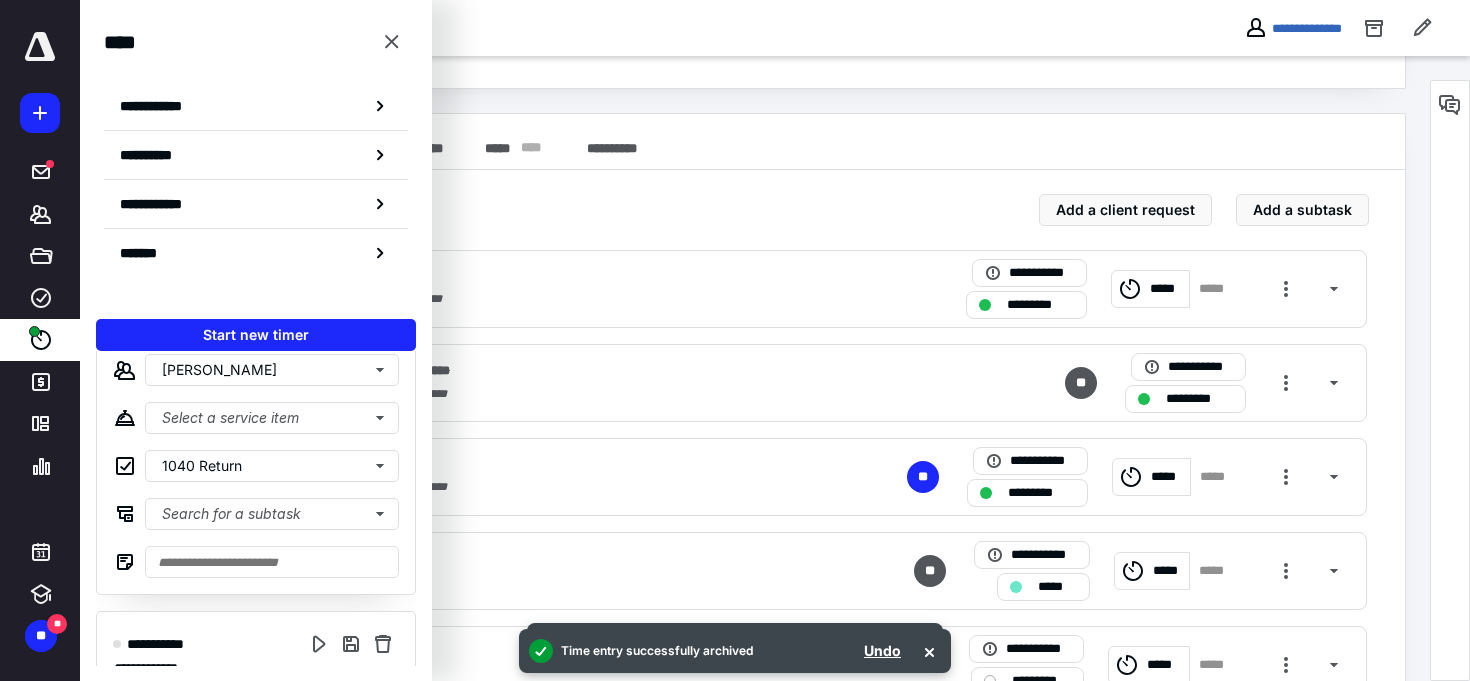 scroll, scrollTop: 0, scrollLeft: 0, axis: both 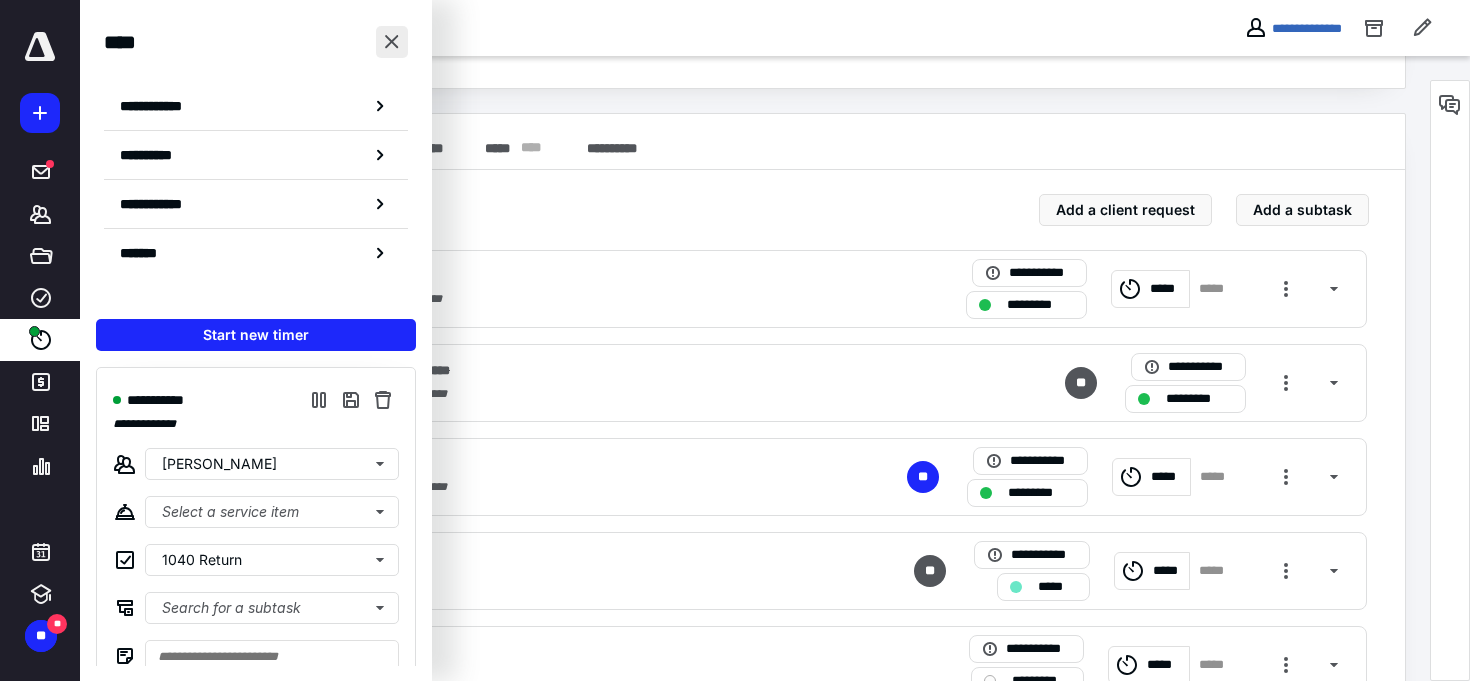 click at bounding box center [392, 42] 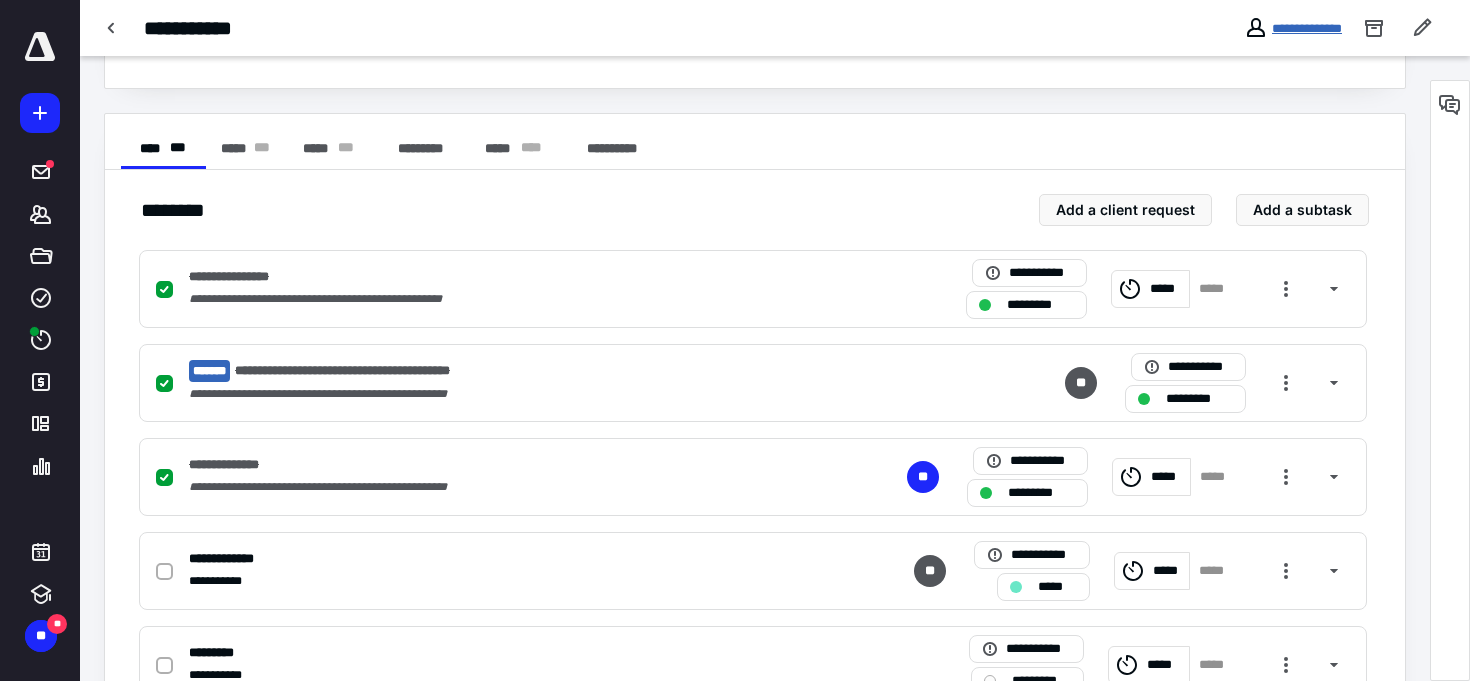 click on "**********" at bounding box center [1307, 28] 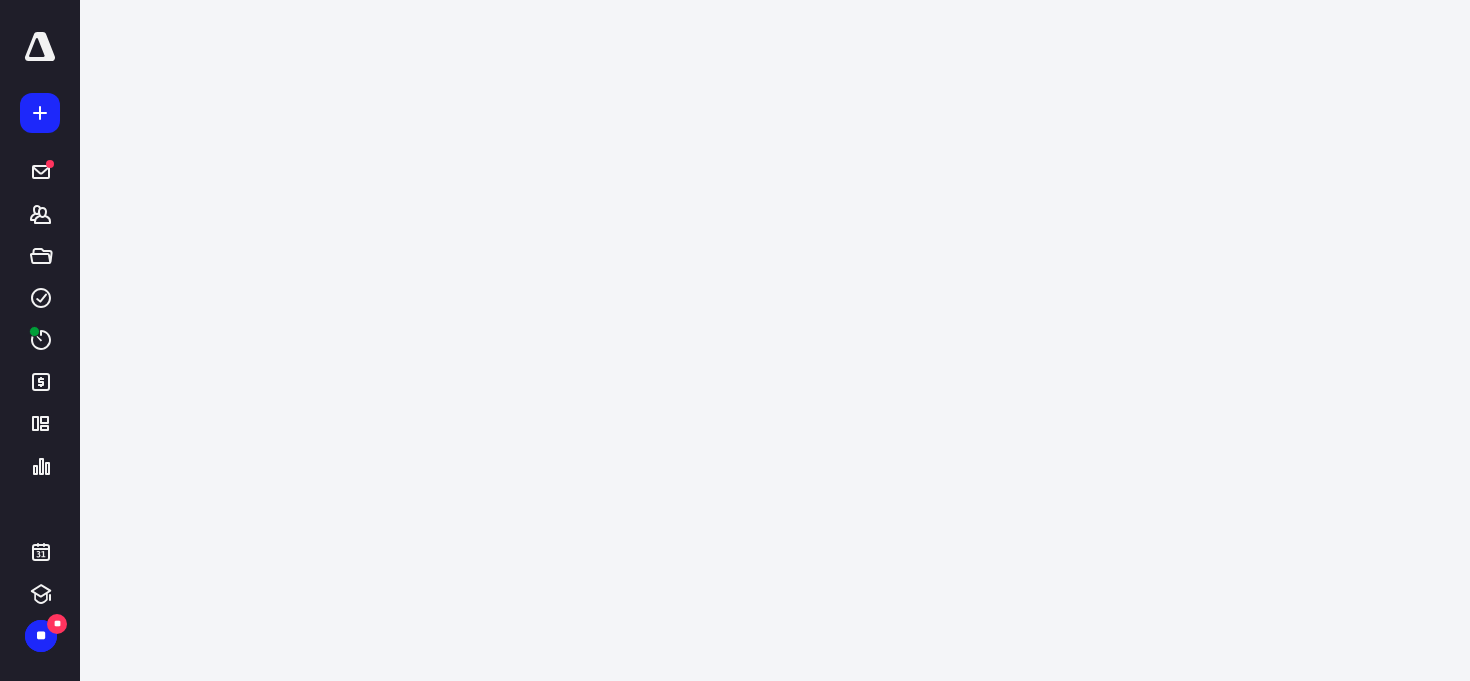 scroll, scrollTop: 0, scrollLeft: 0, axis: both 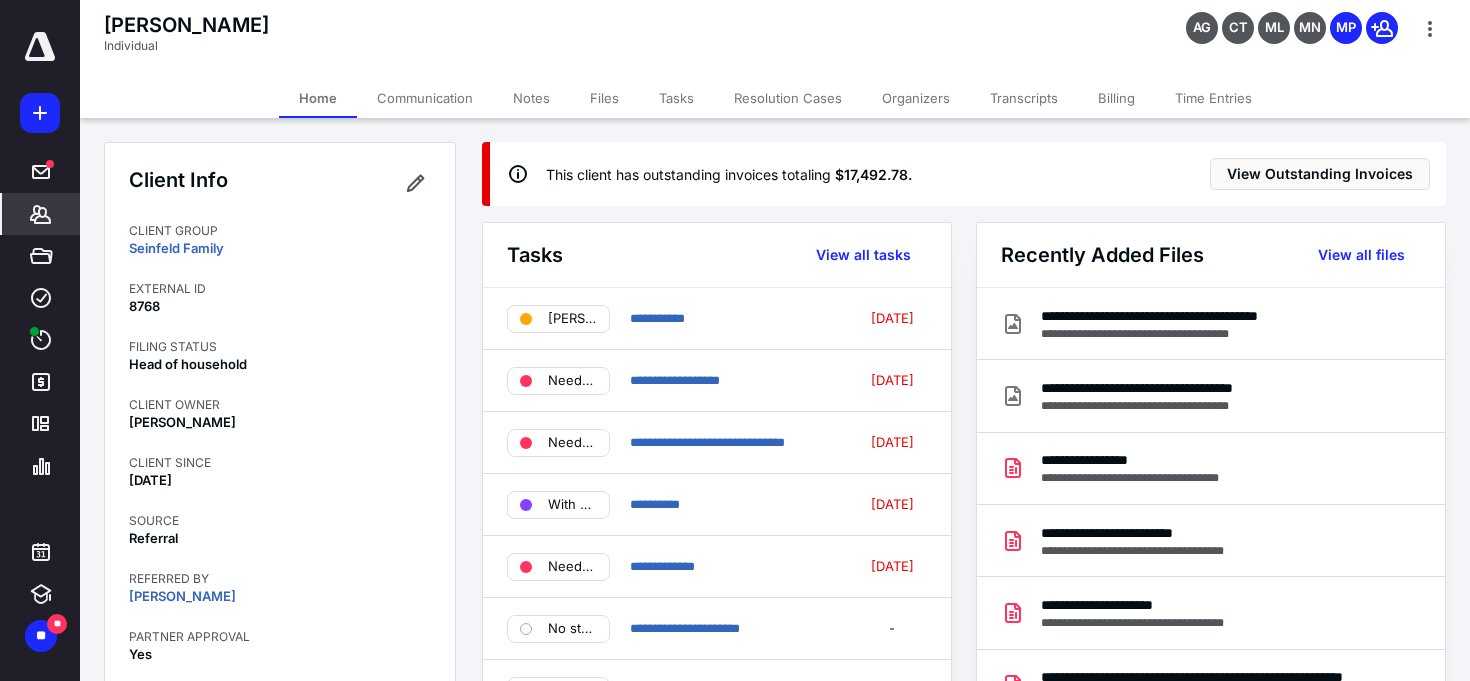 click at bounding box center (40, 113) 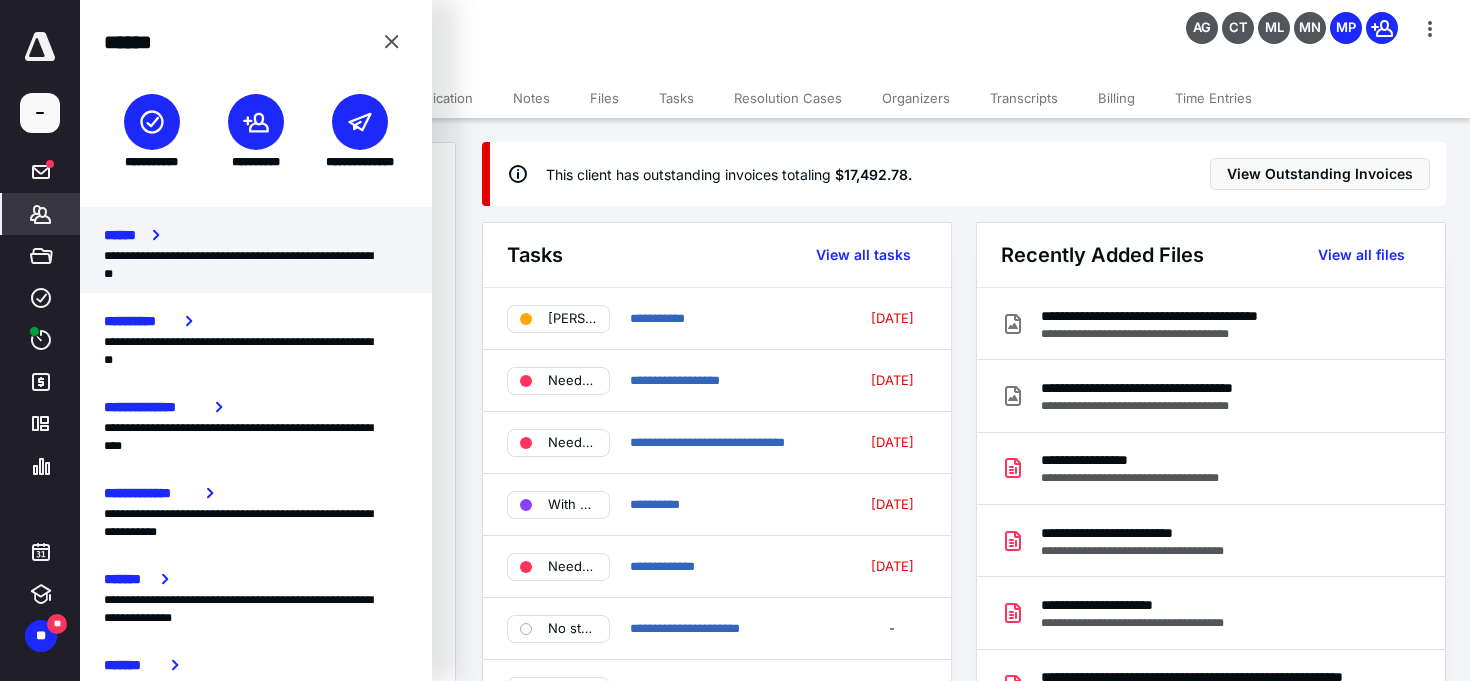 scroll, scrollTop: 104, scrollLeft: 0, axis: vertical 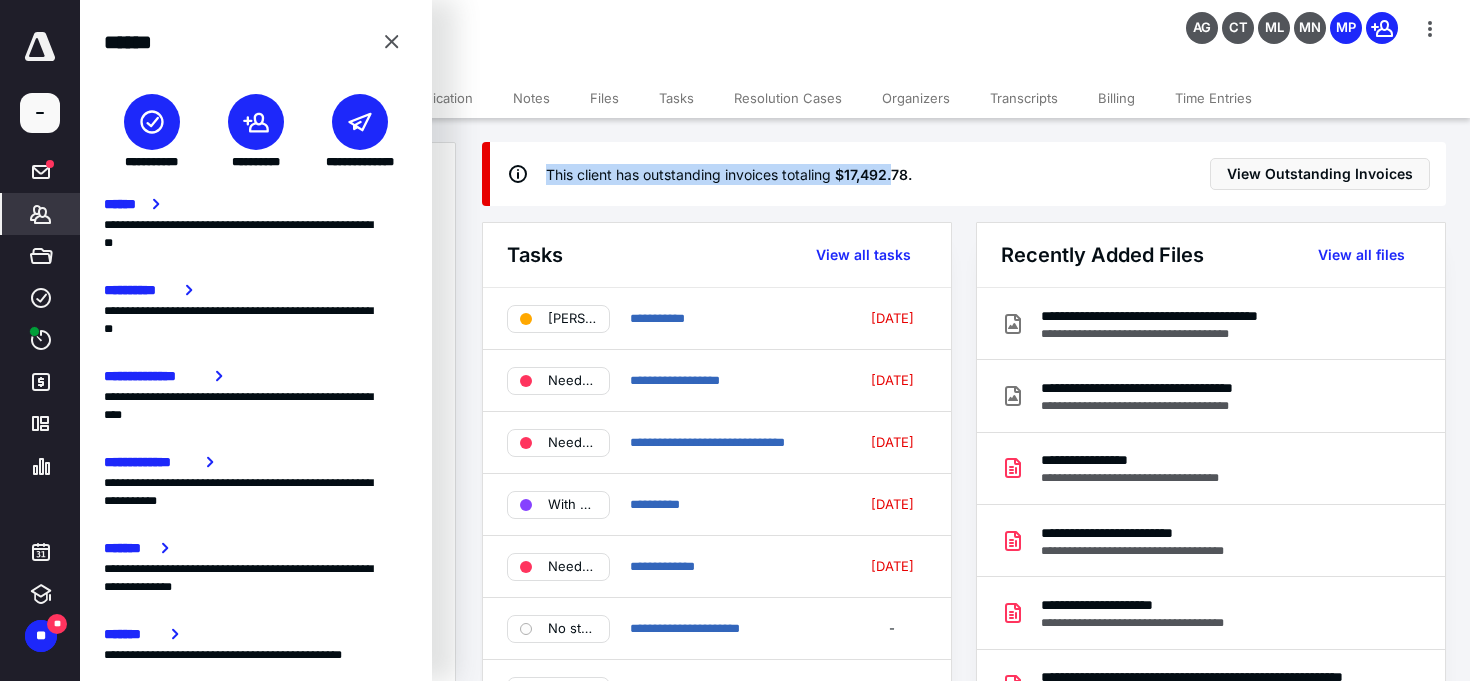drag, startPoint x: 549, startPoint y: 174, endPoint x: 894, endPoint y: 173, distance: 345.00143 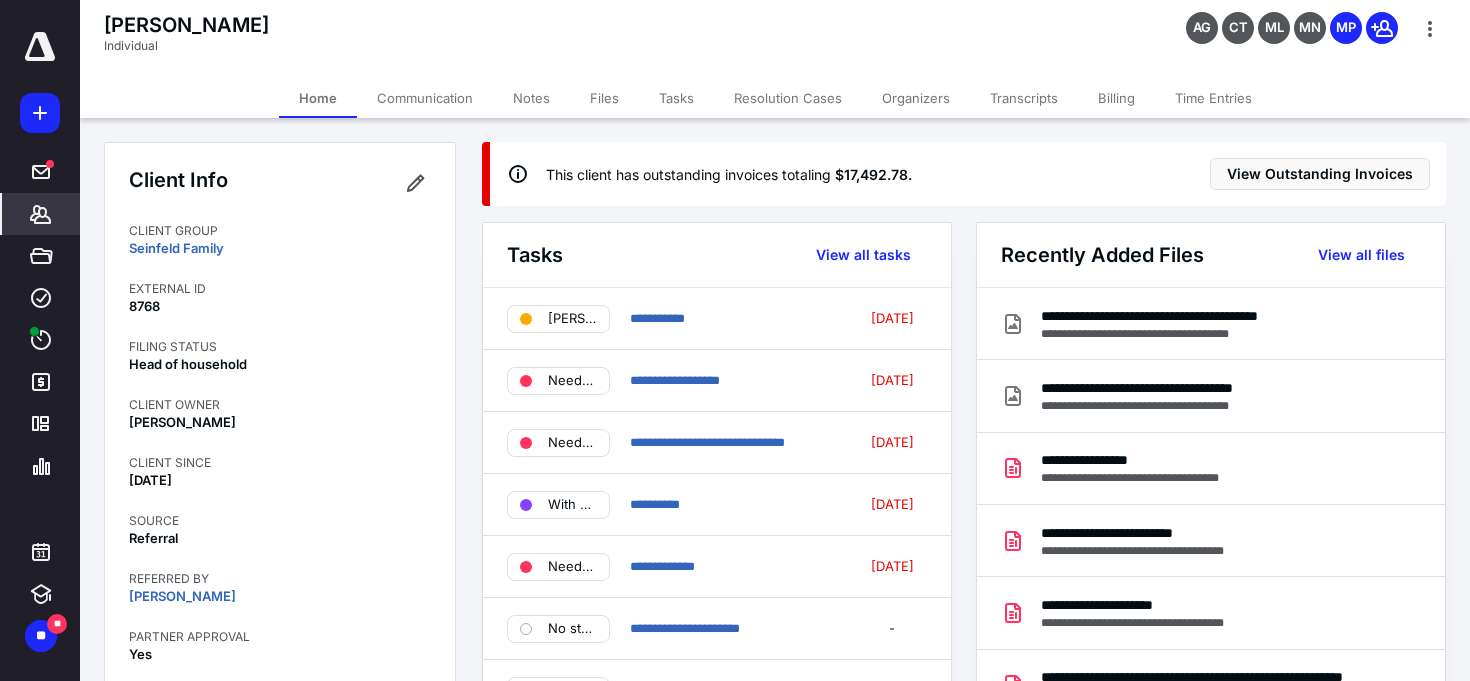 click 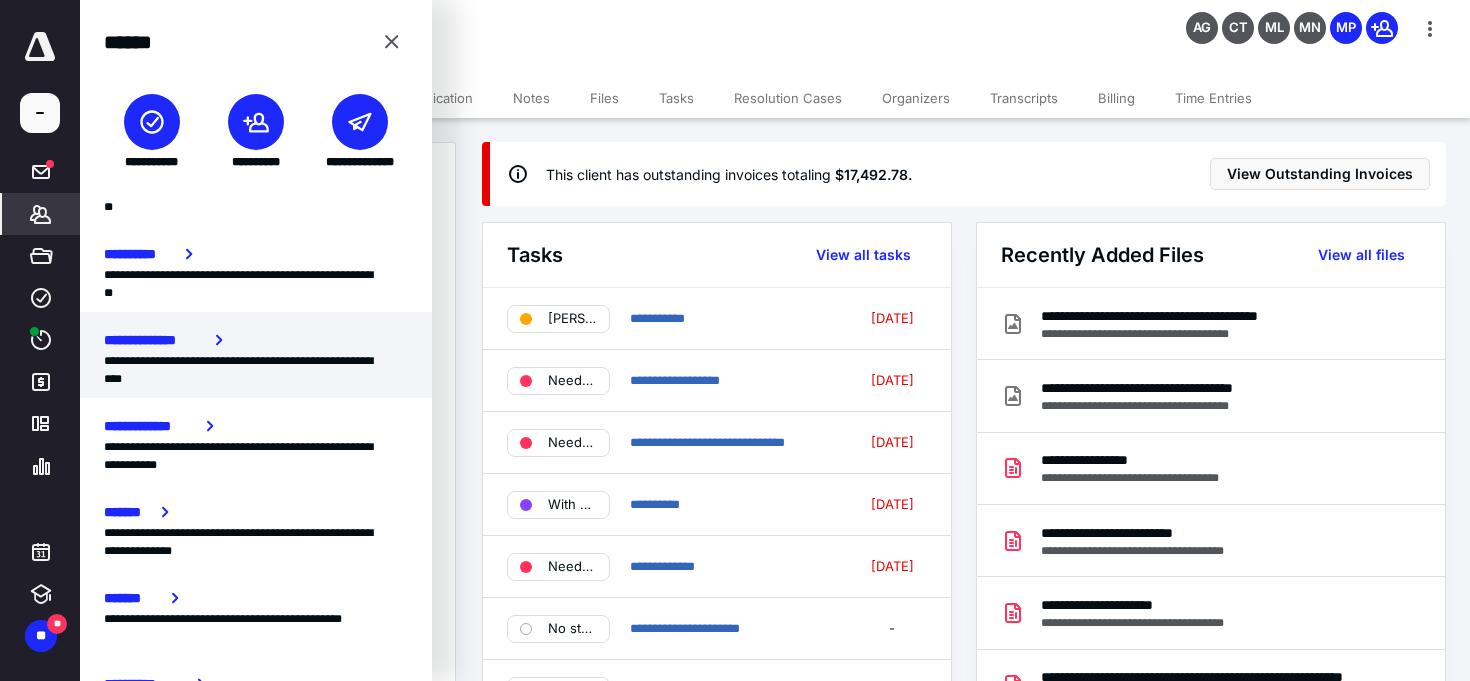 scroll, scrollTop: 153, scrollLeft: 0, axis: vertical 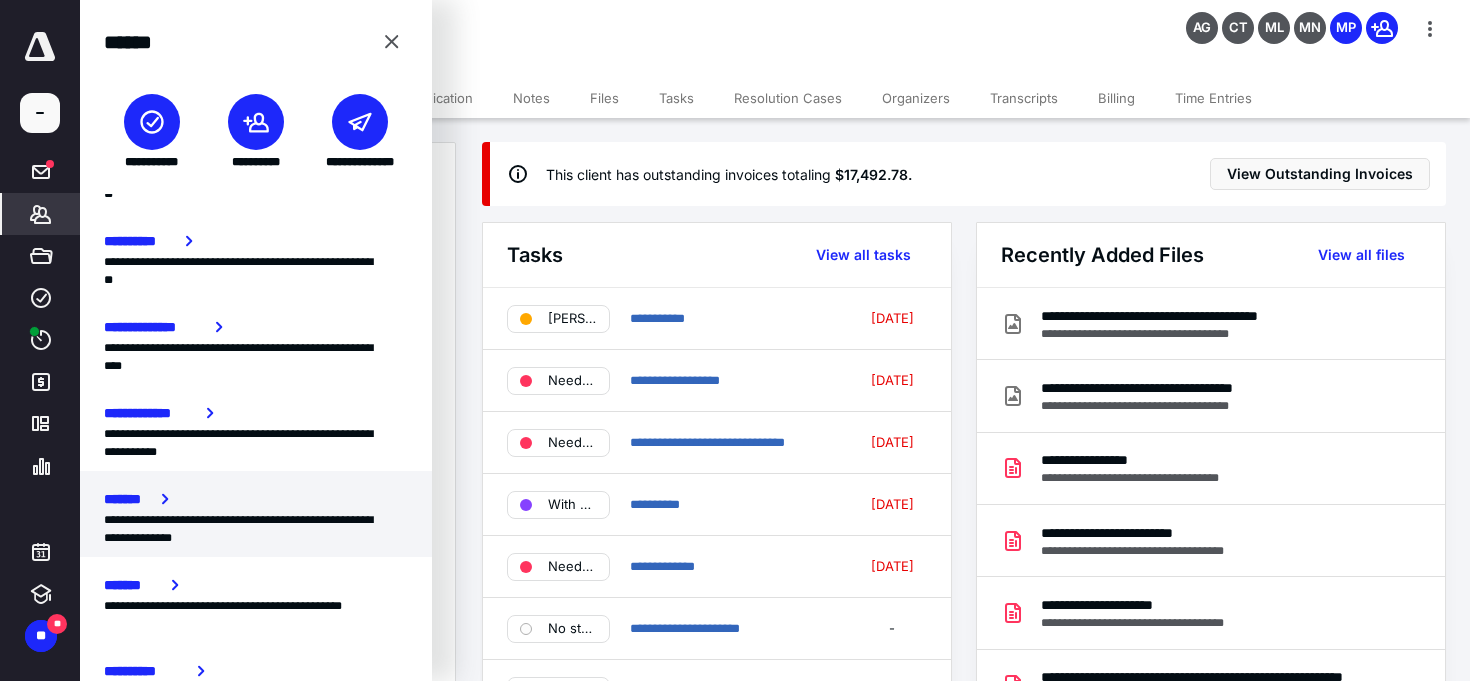 click on "**********" at bounding box center [256, 529] 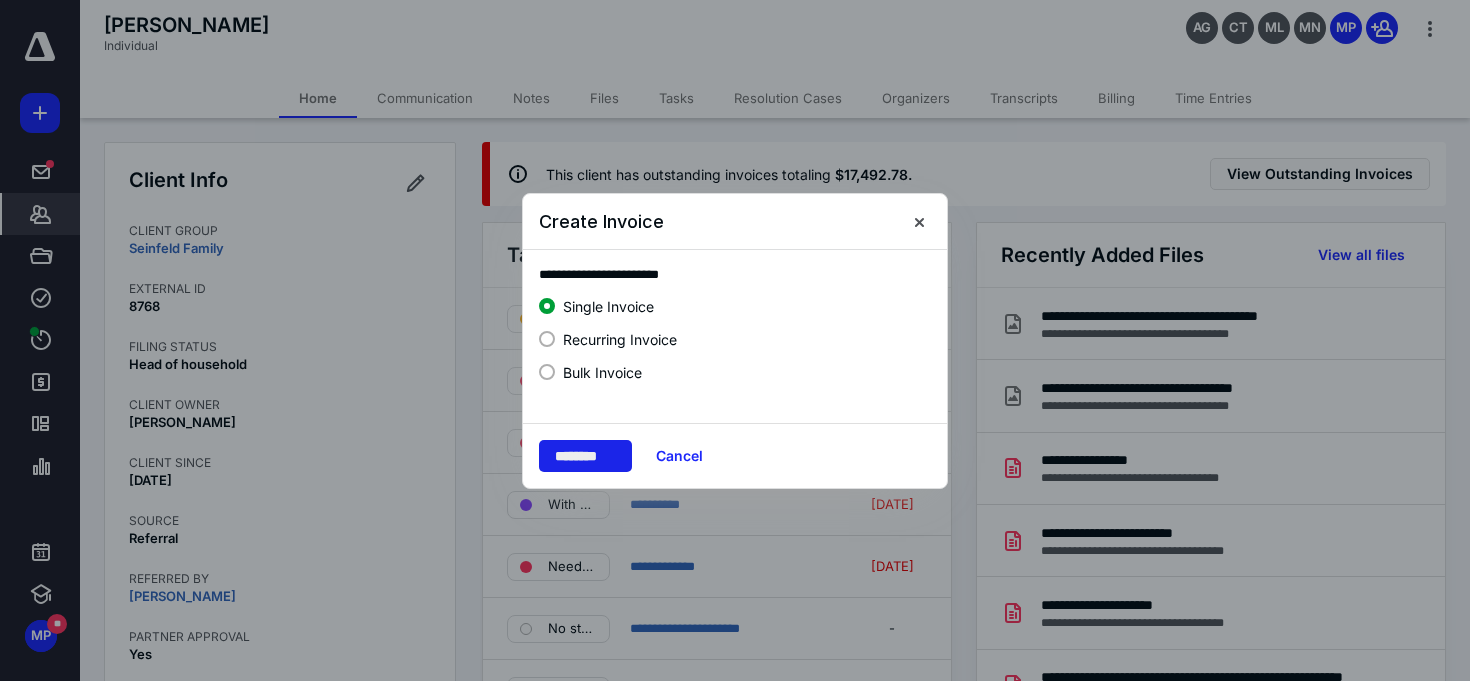 click on "********" at bounding box center (585, 456) 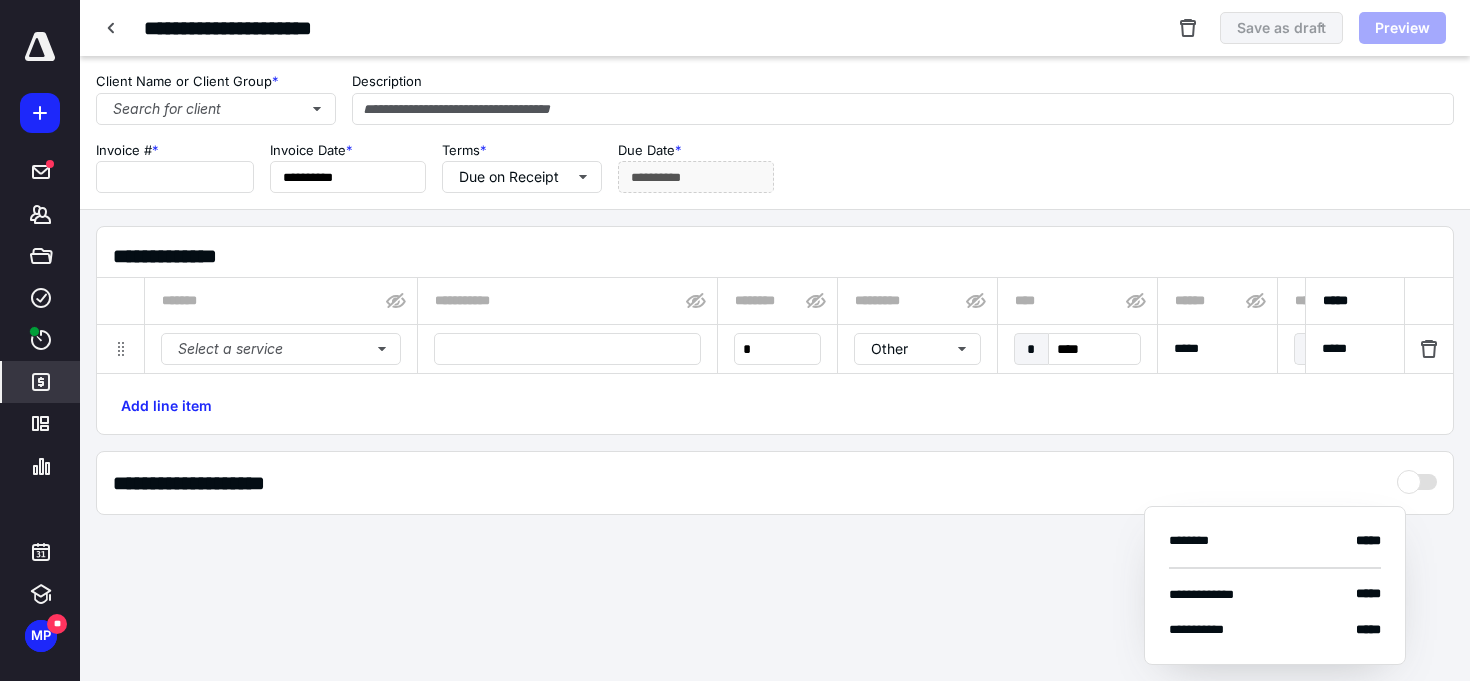 type on "****" 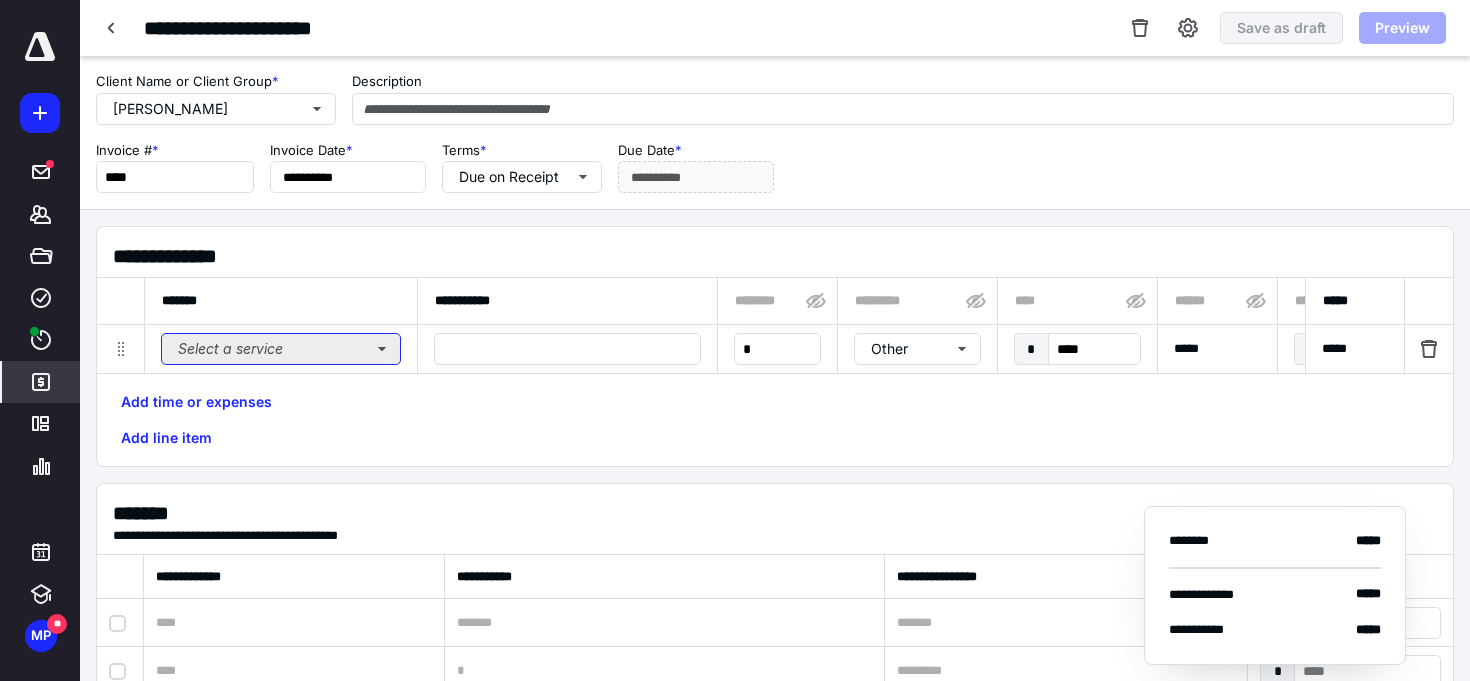 click on "Select a service" at bounding box center [281, 349] 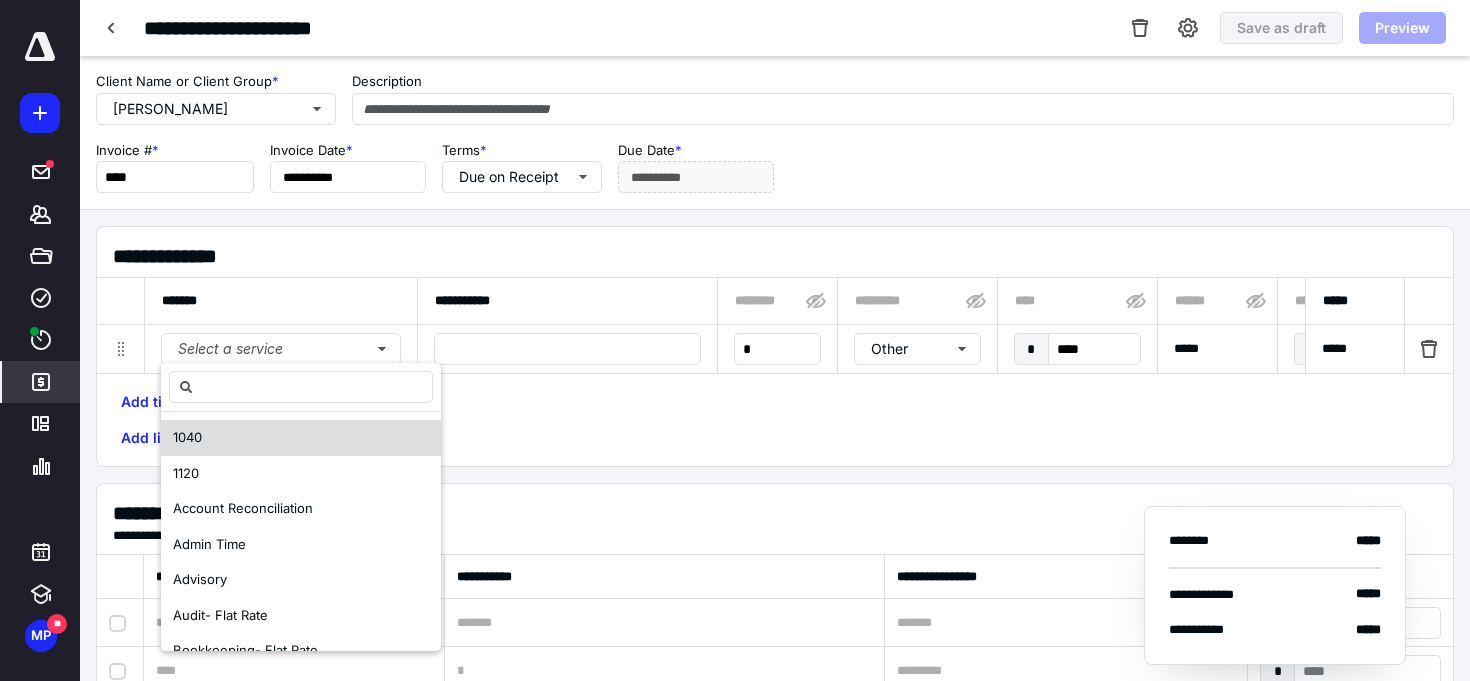 click on "1040" at bounding box center (301, 438) 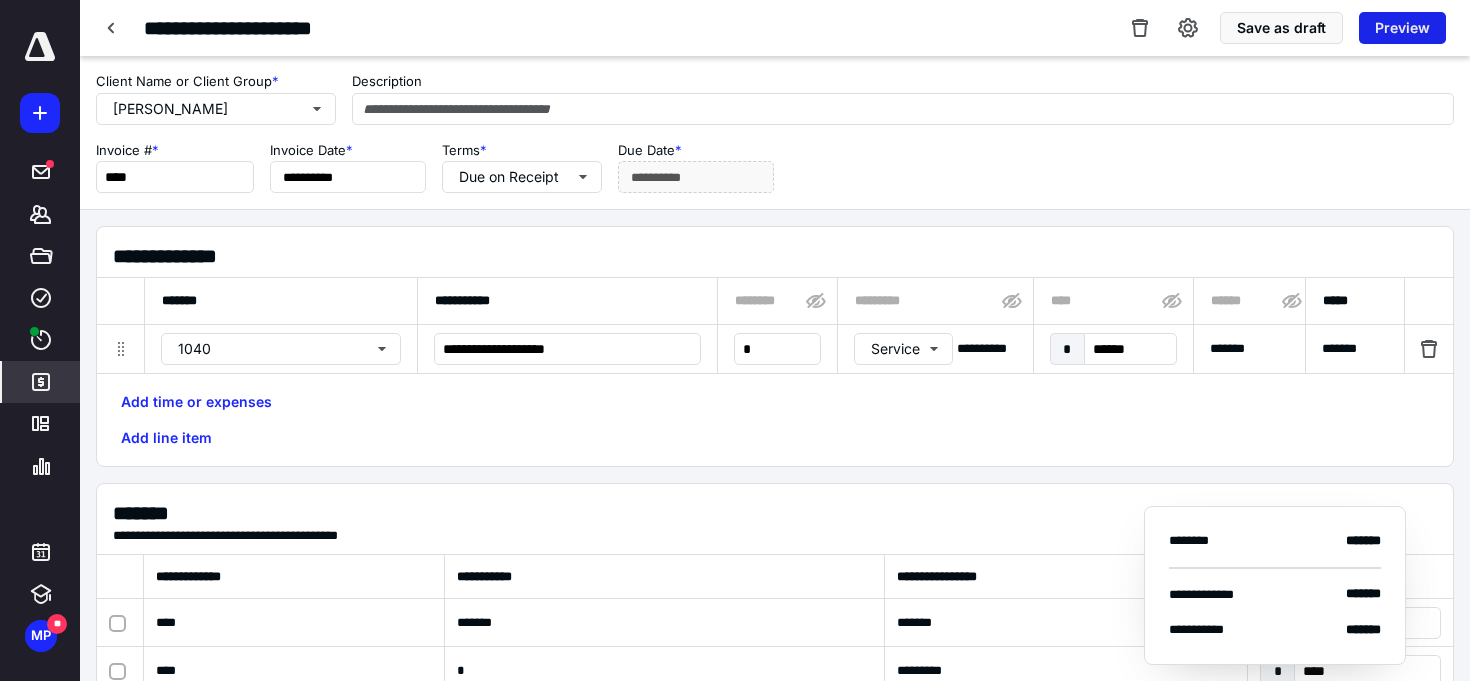 click on "Preview" at bounding box center (1402, 28) 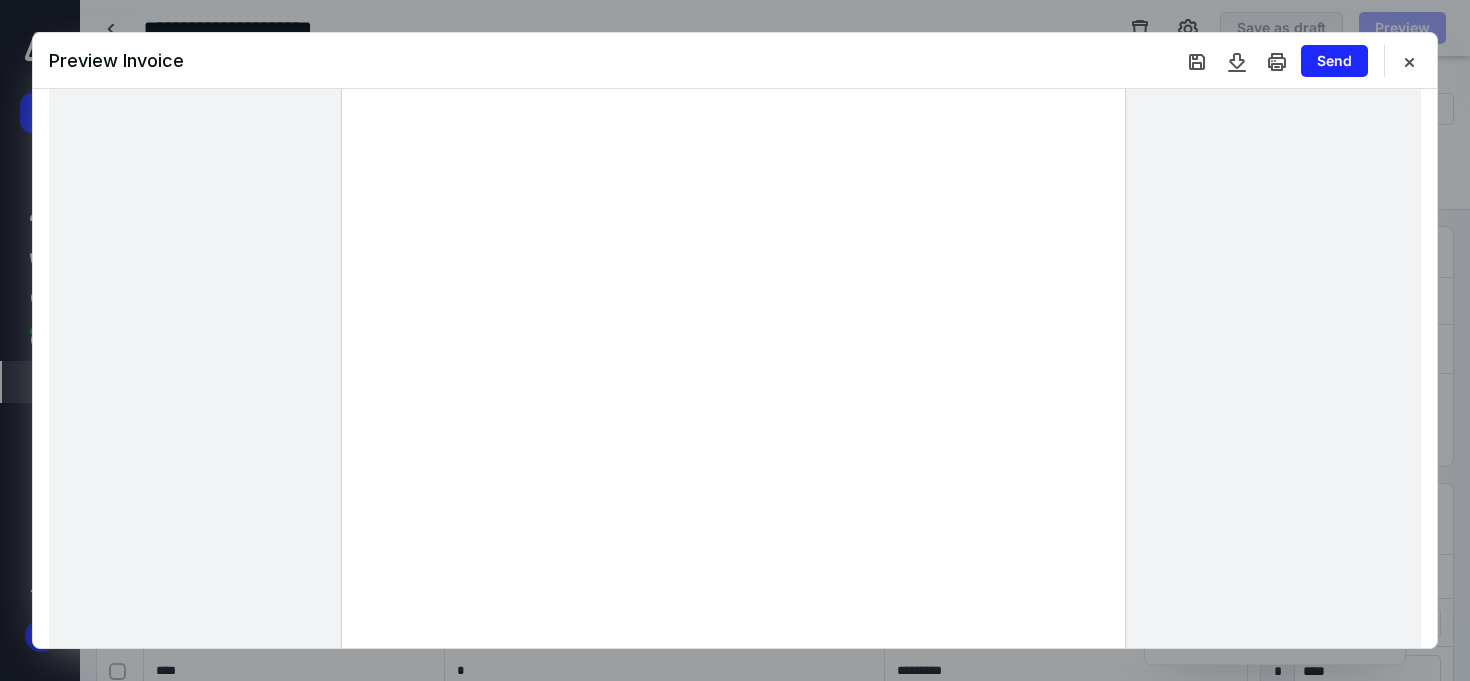 scroll, scrollTop: 78, scrollLeft: 0, axis: vertical 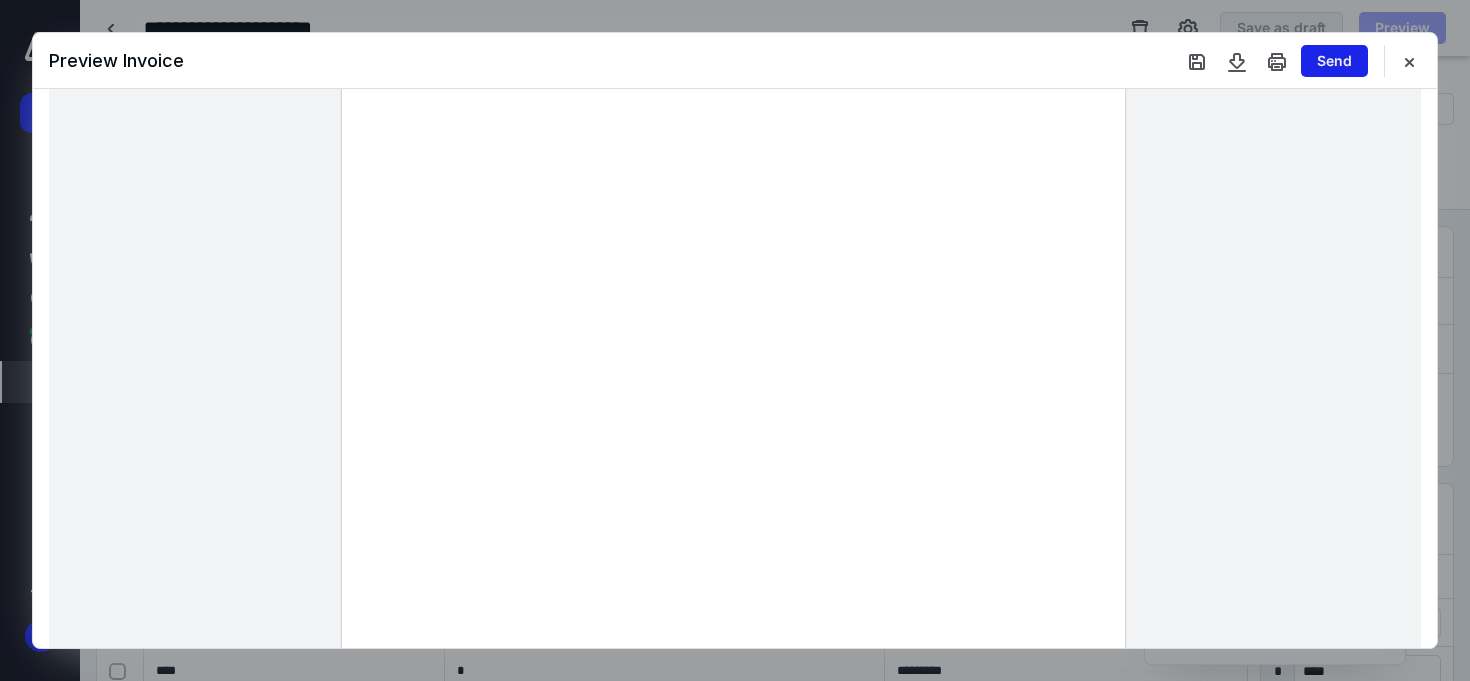 click on "Send" at bounding box center [1334, 61] 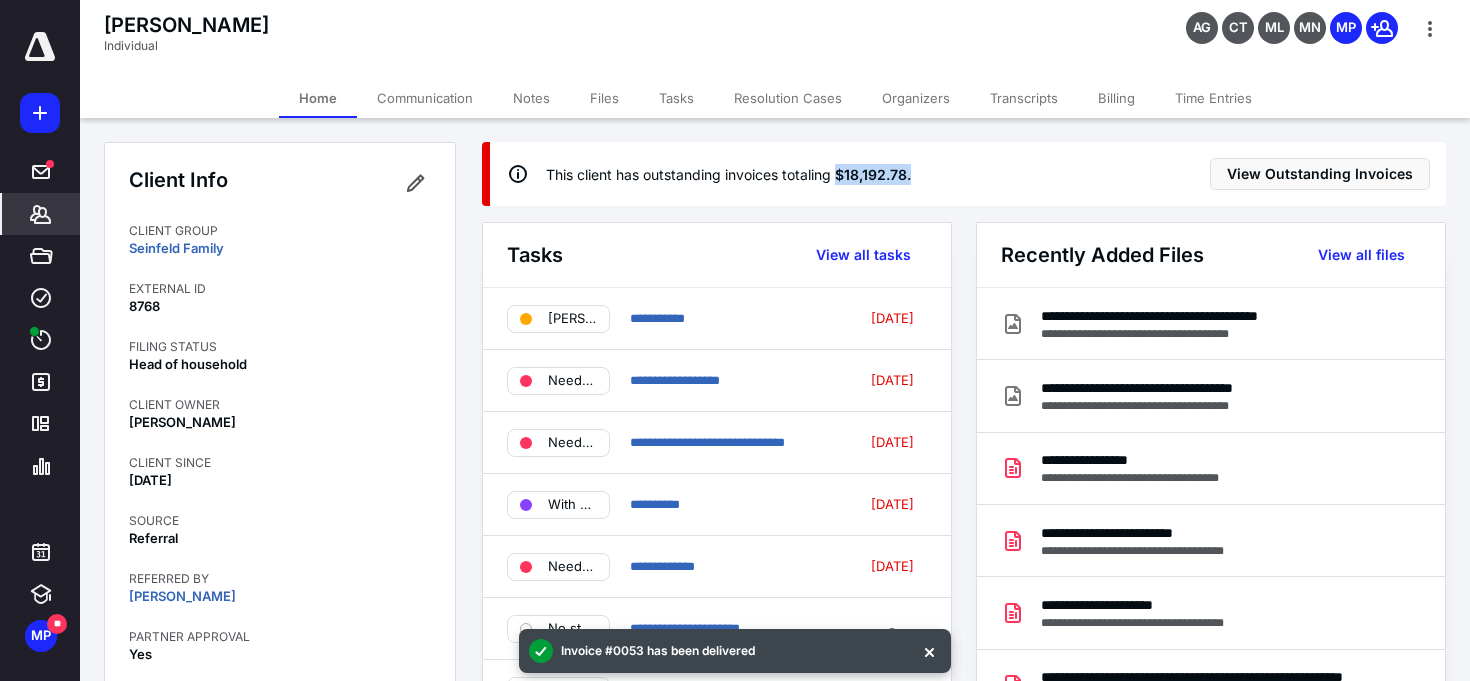 drag, startPoint x: 841, startPoint y: 175, endPoint x: 936, endPoint y: 169, distance: 95.189285 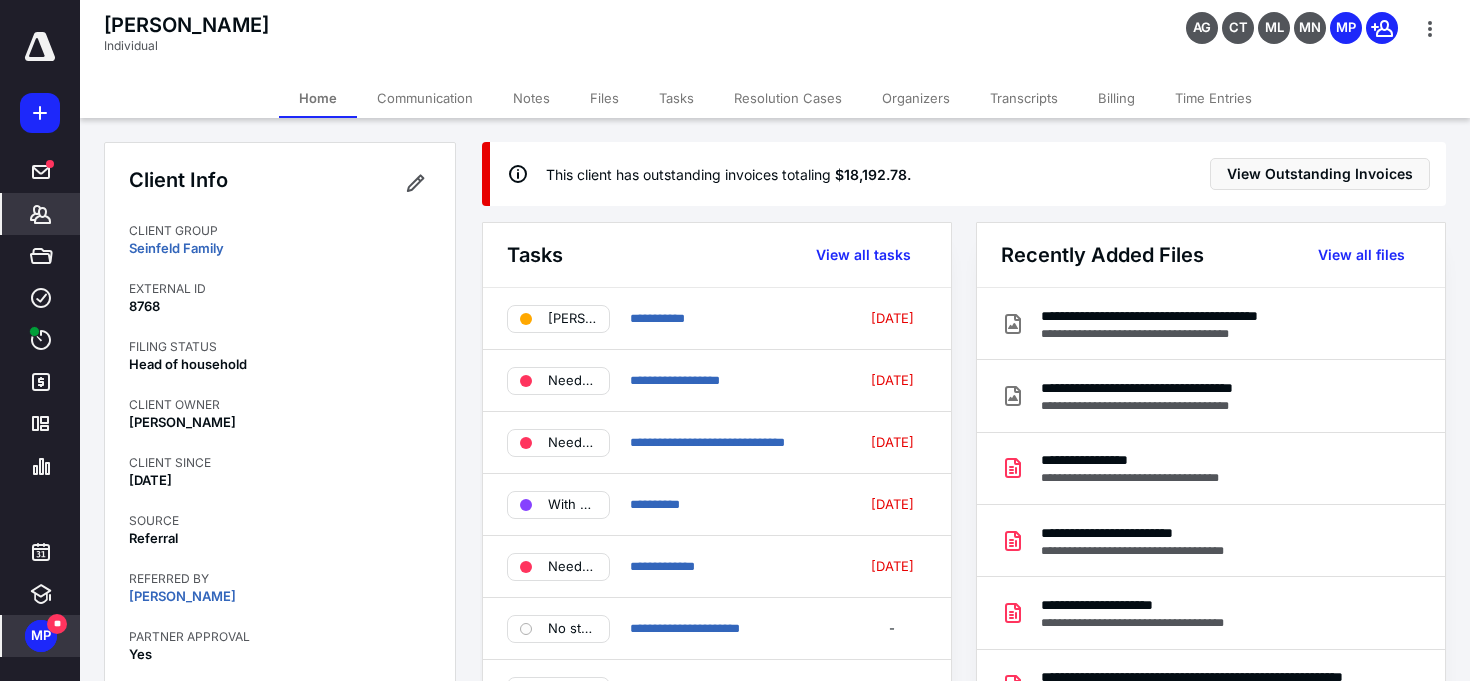 click on "MP **" at bounding box center [41, 636] 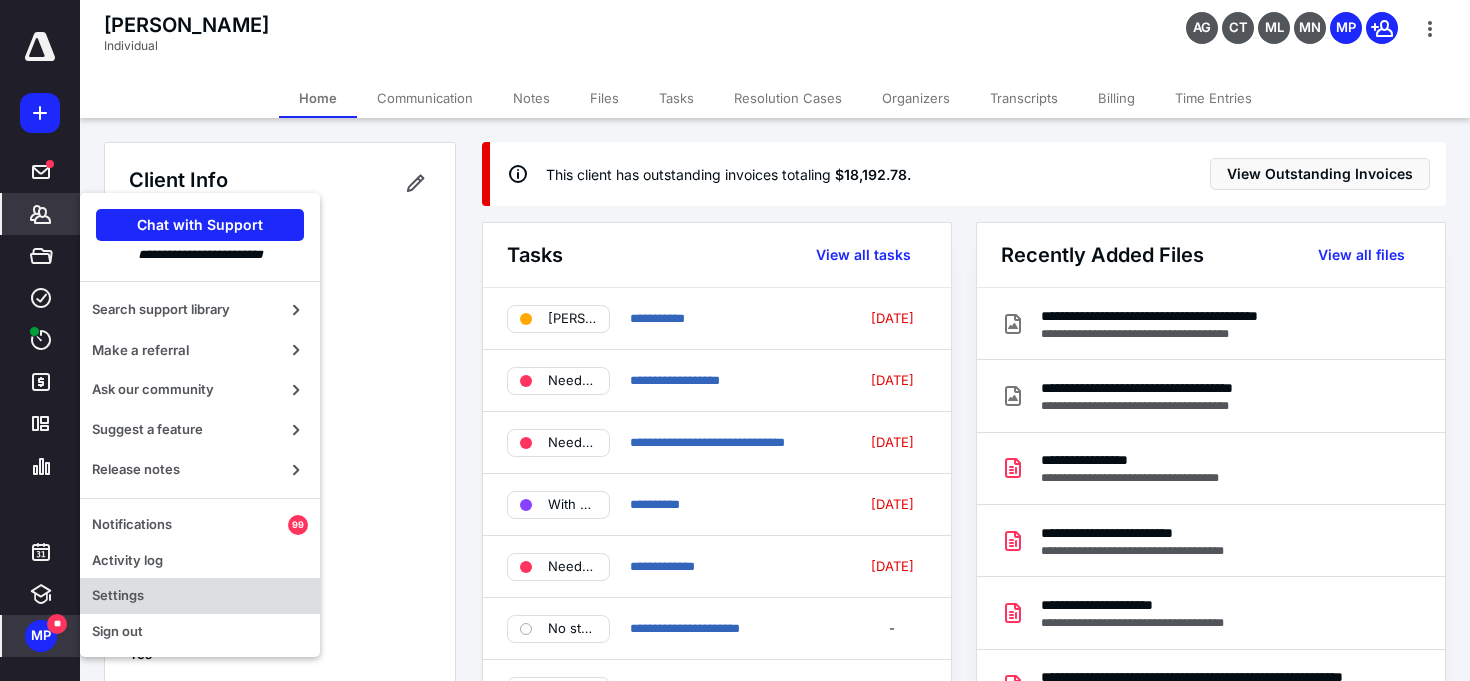 click on "Settings" at bounding box center [200, 596] 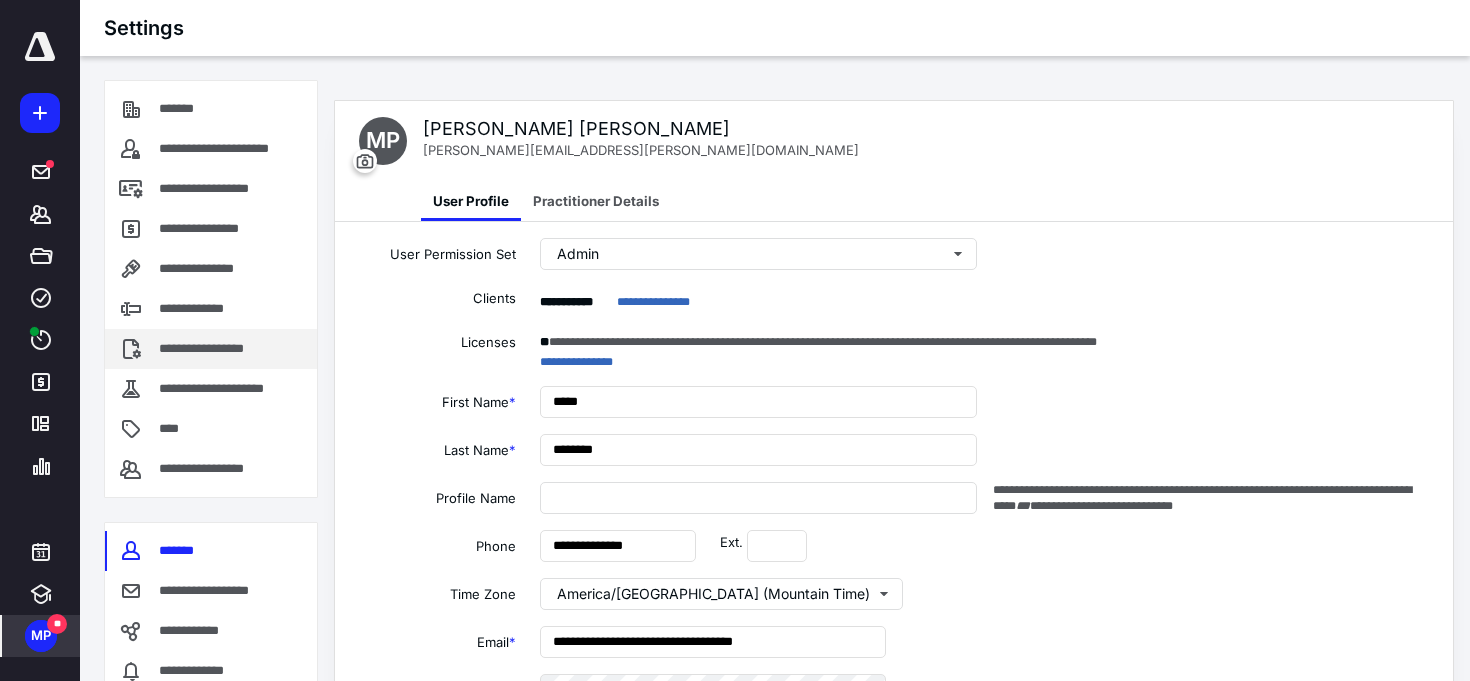 type on "**********" 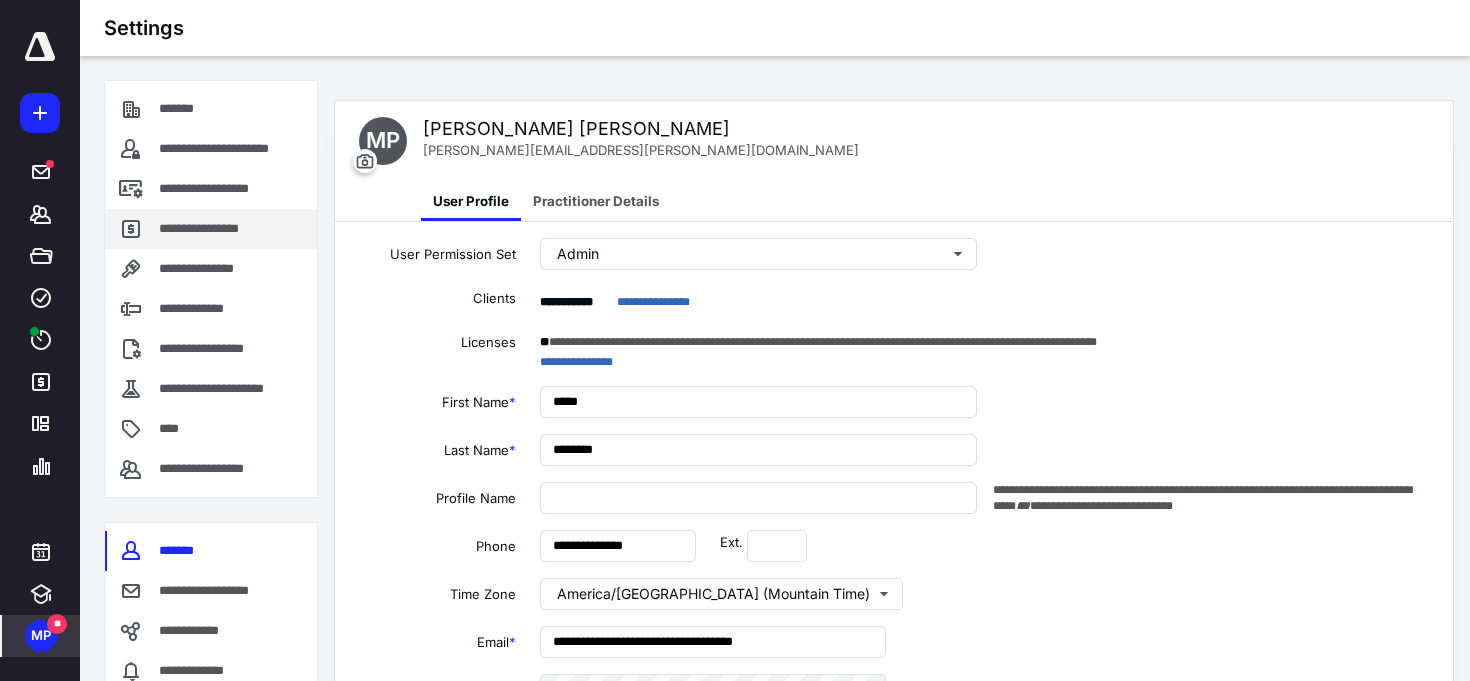 click on "**********" at bounding box center (204, 229) 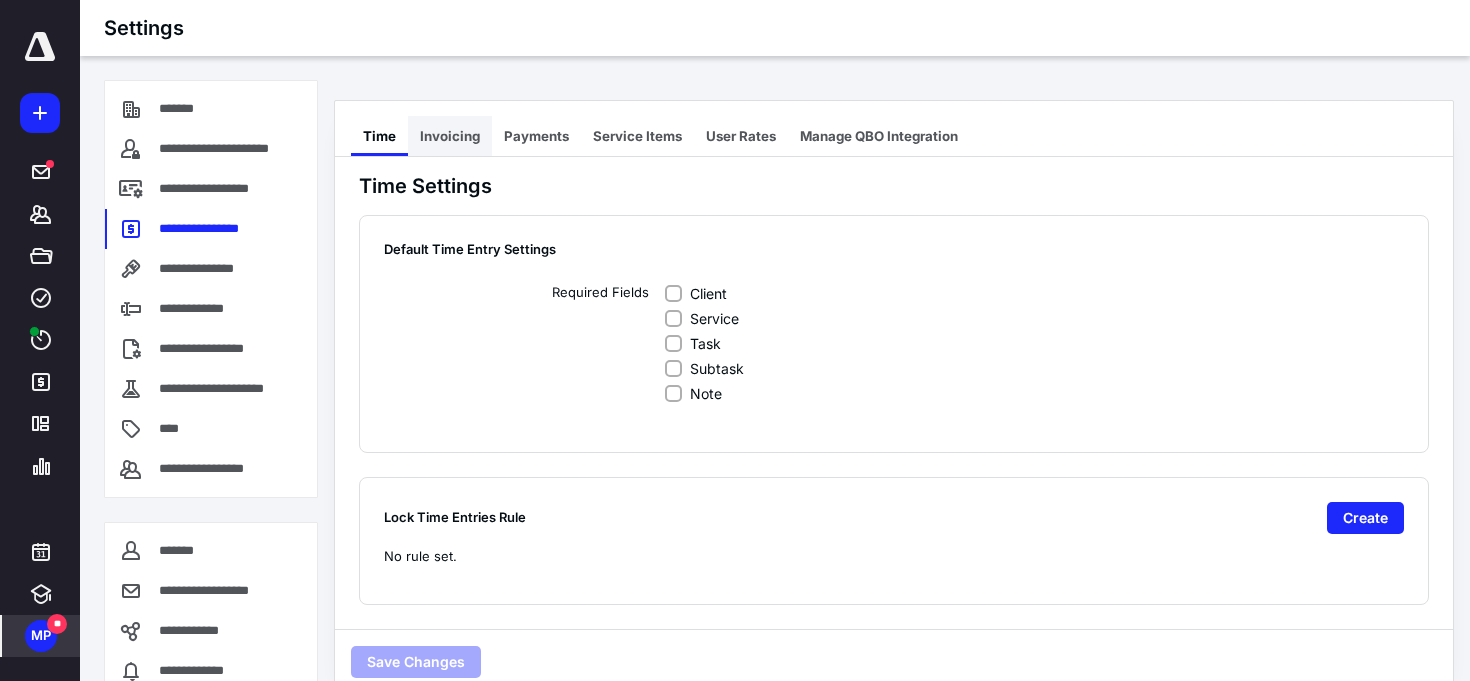 click on "Invoicing" at bounding box center (450, 136) 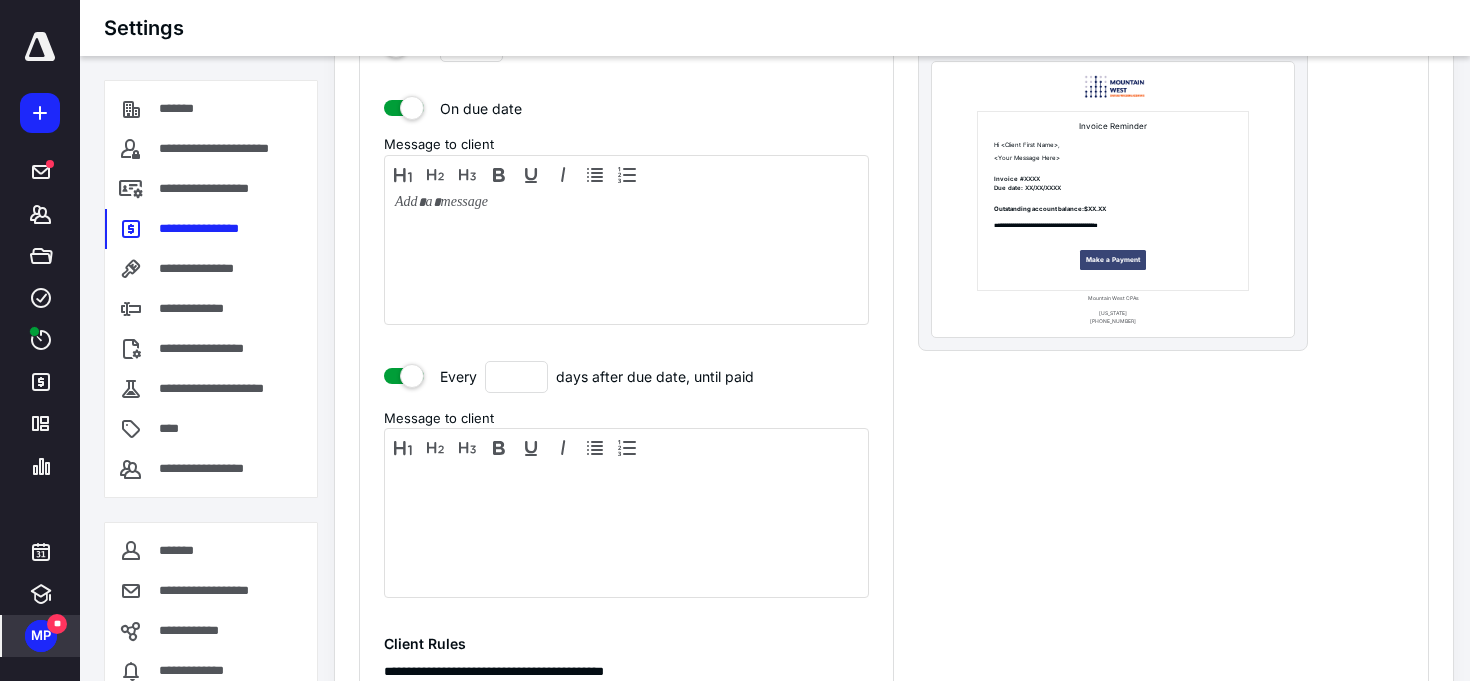 scroll, scrollTop: 1159, scrollLeft: 0, axis: vertical 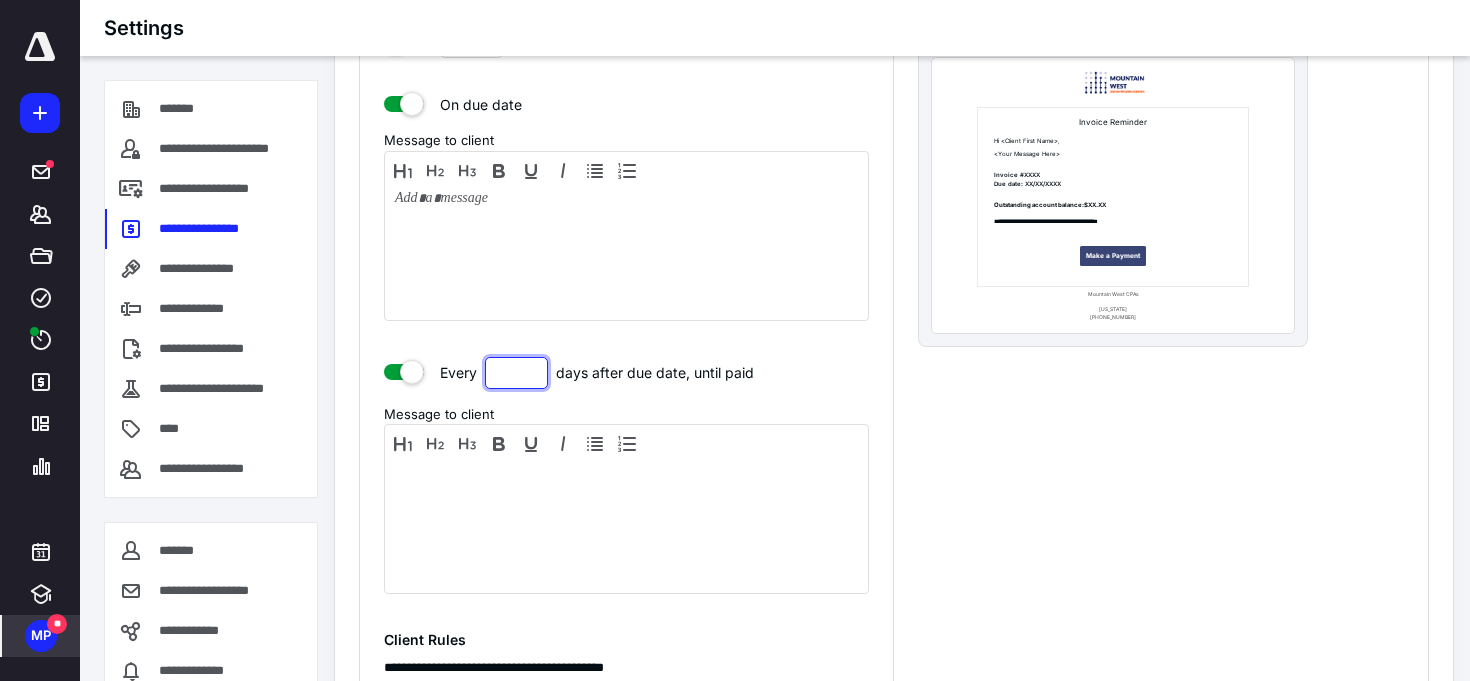 drag, startPoint x: 519, startPoint y: 370, endPoint x: 478, endPoint y: 370, distance: 41 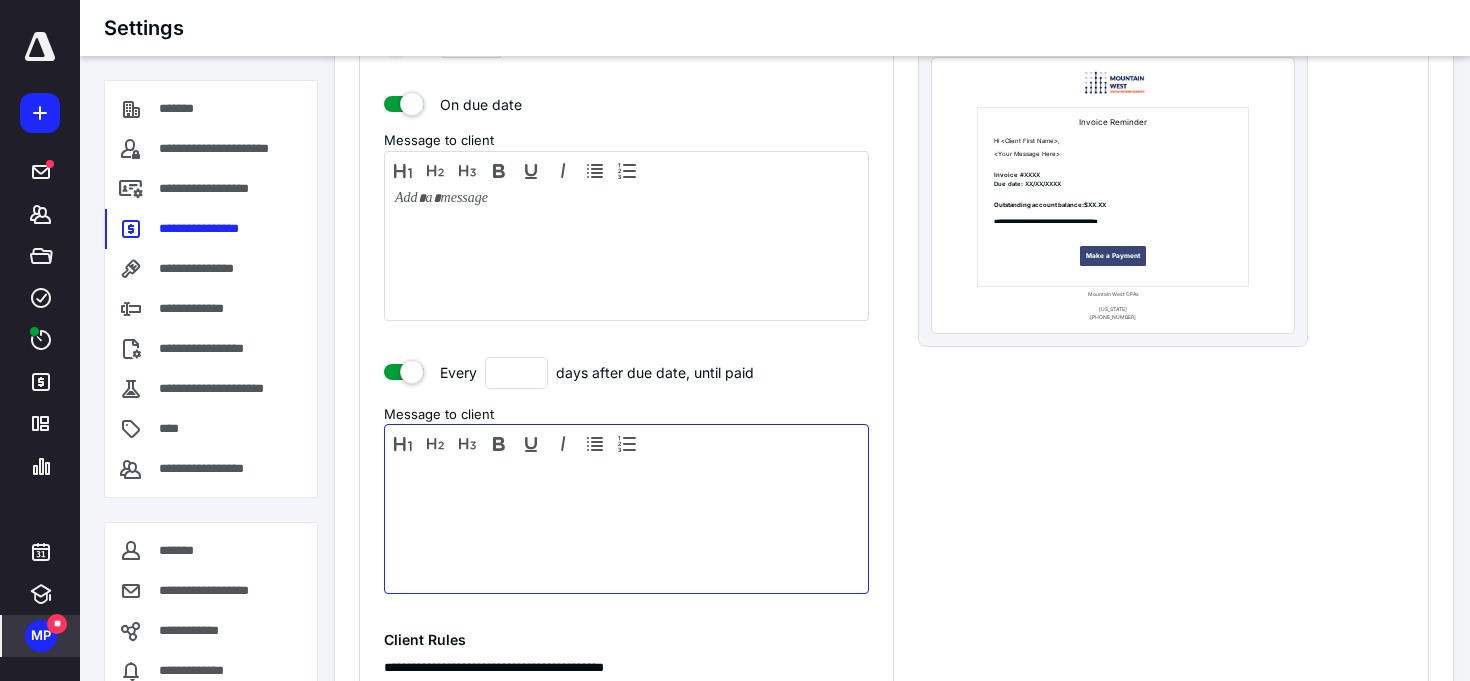 click at bounding box center (626, 524) 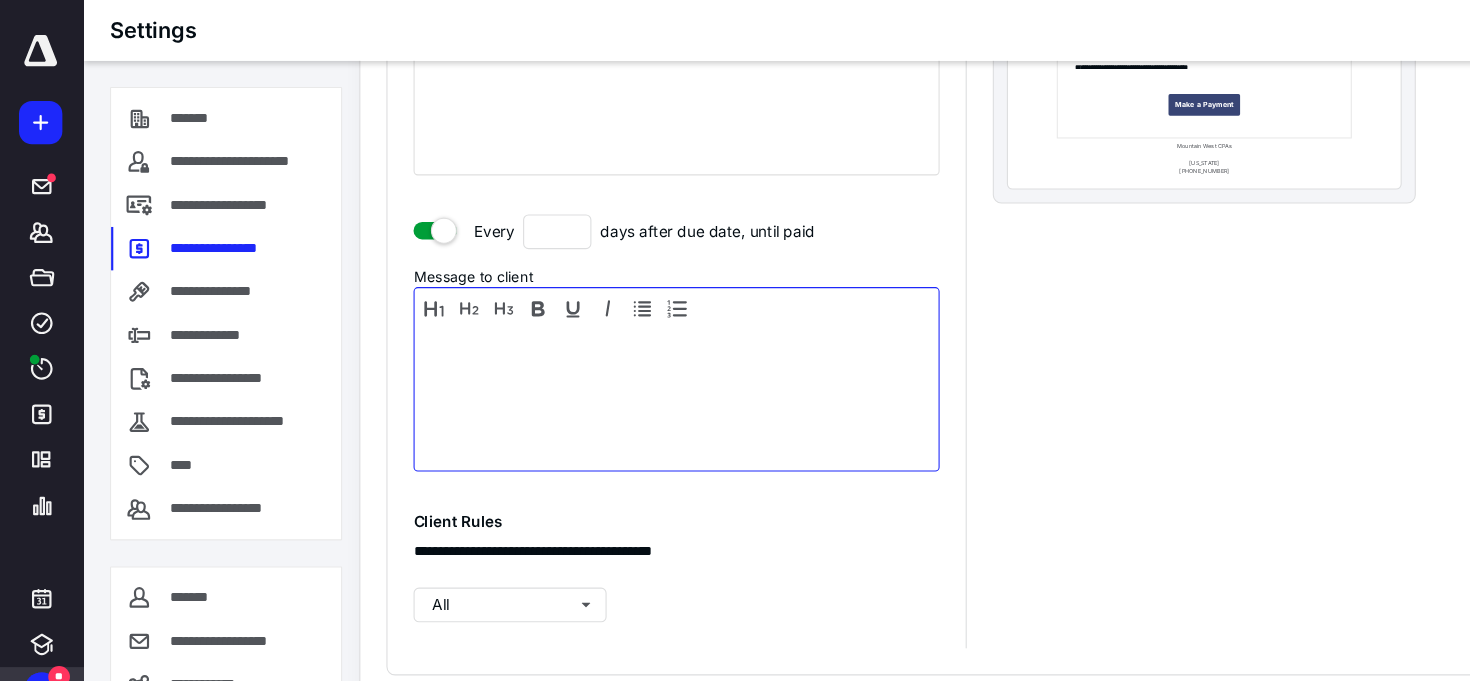scroll, scrollTop: 1300, scrollLeft: 0, axis: vertical 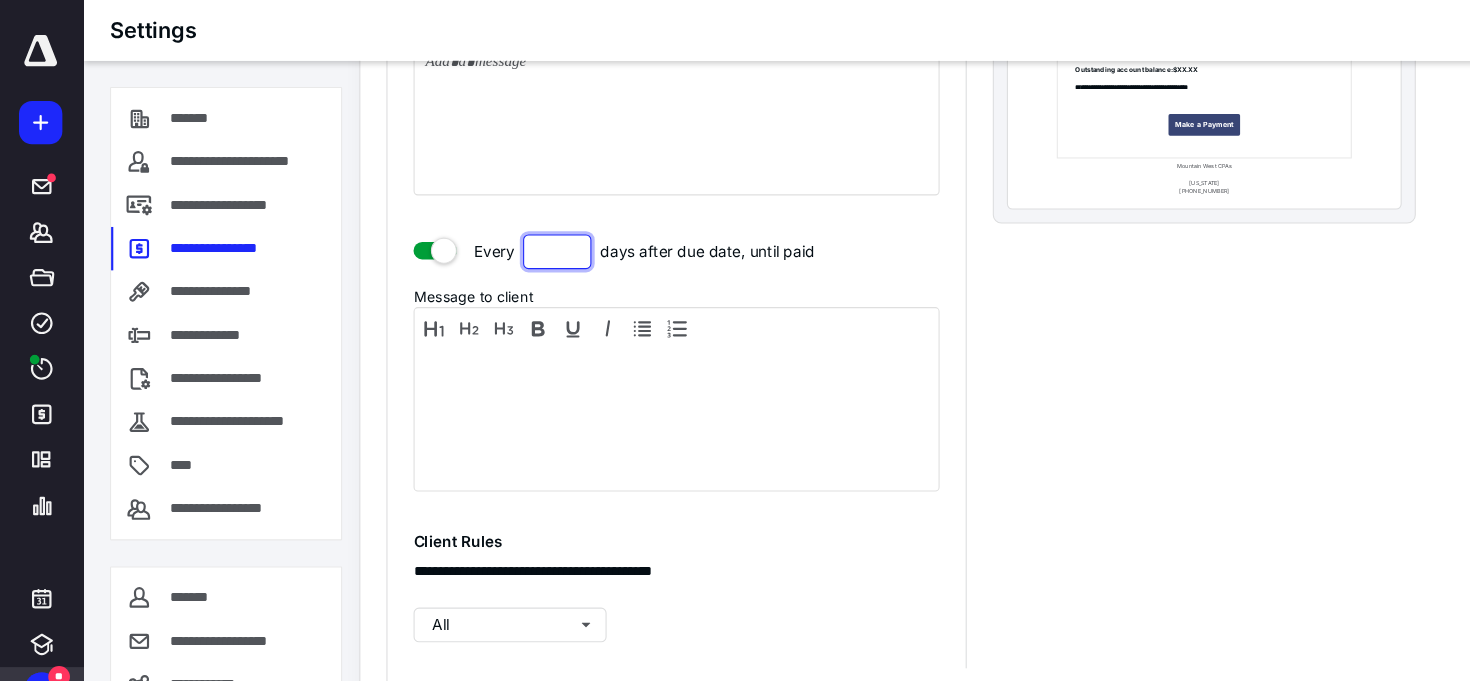 click on "*" at bounding box center (516, 232) 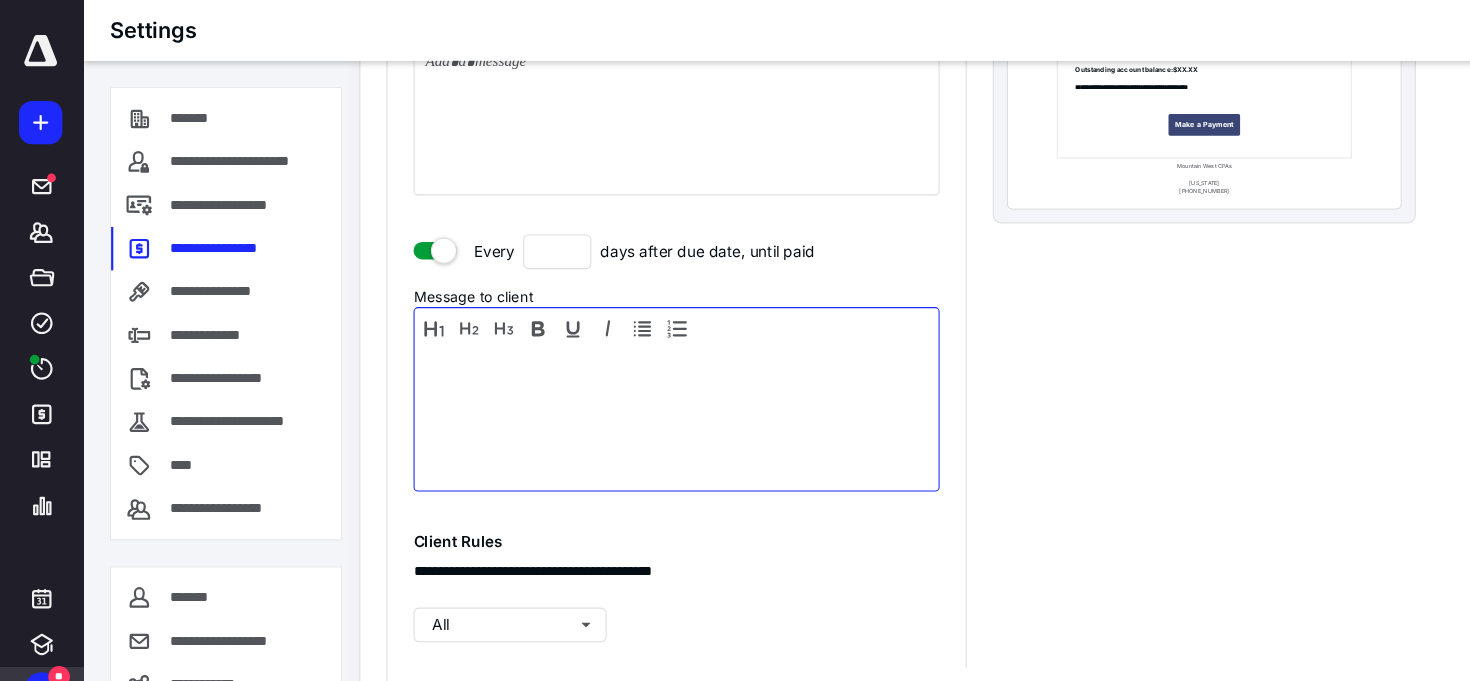 click at bounding box center (626, 383) 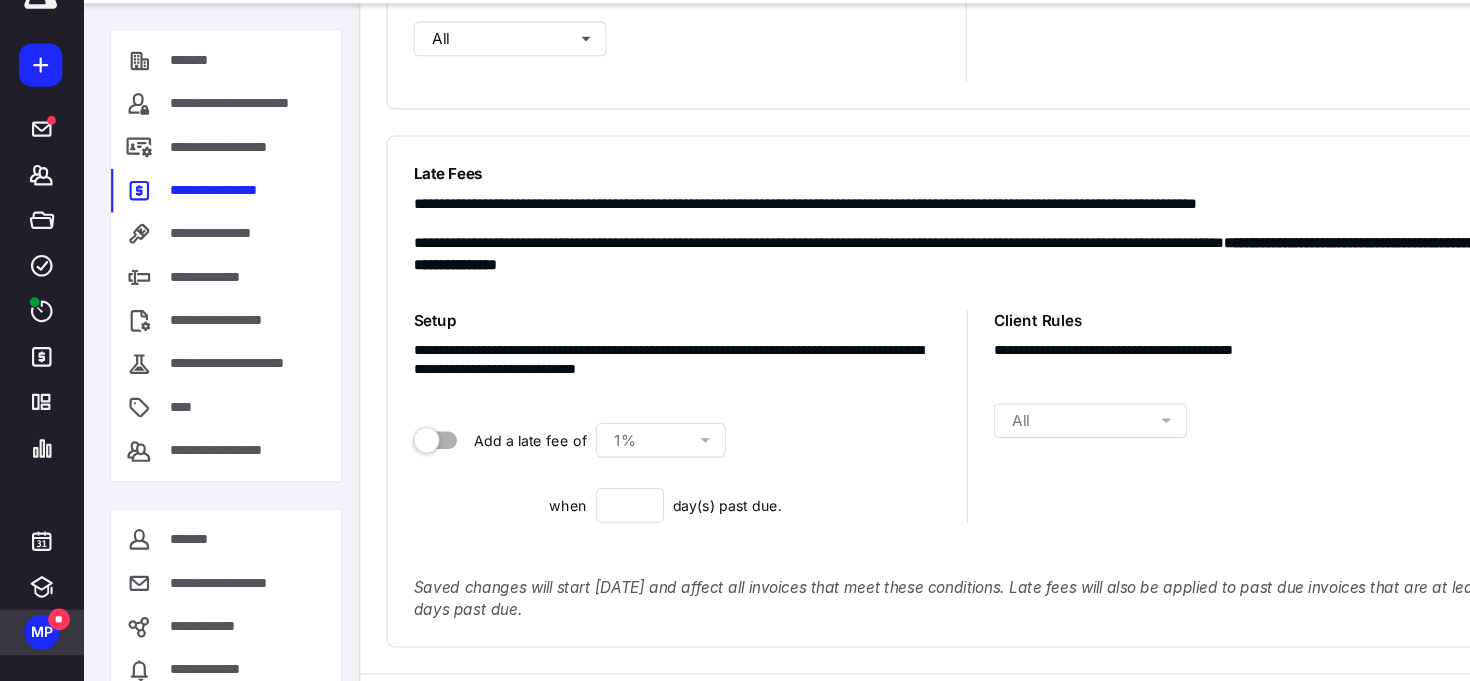 scroll, scrollTop: 1833, scrollLeft: 0, axis: vertical 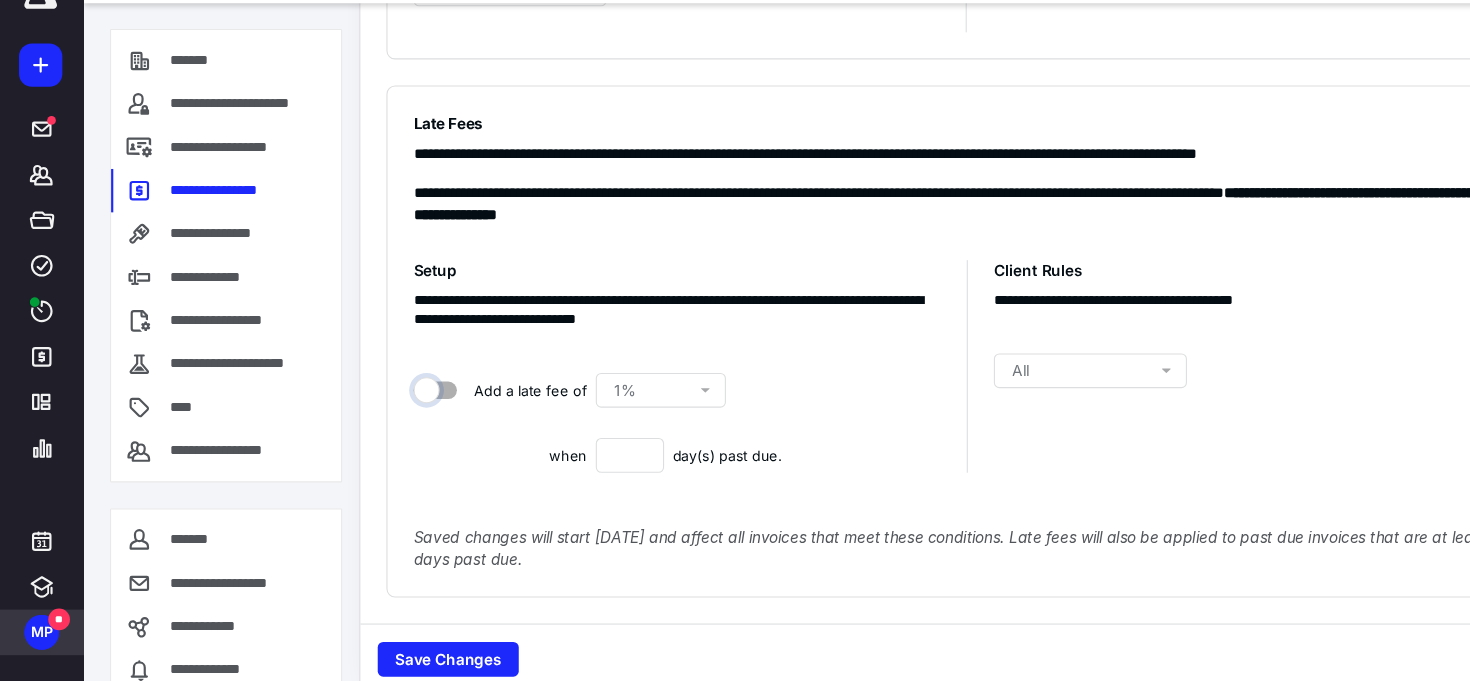 click at bounding box center (404, 411) 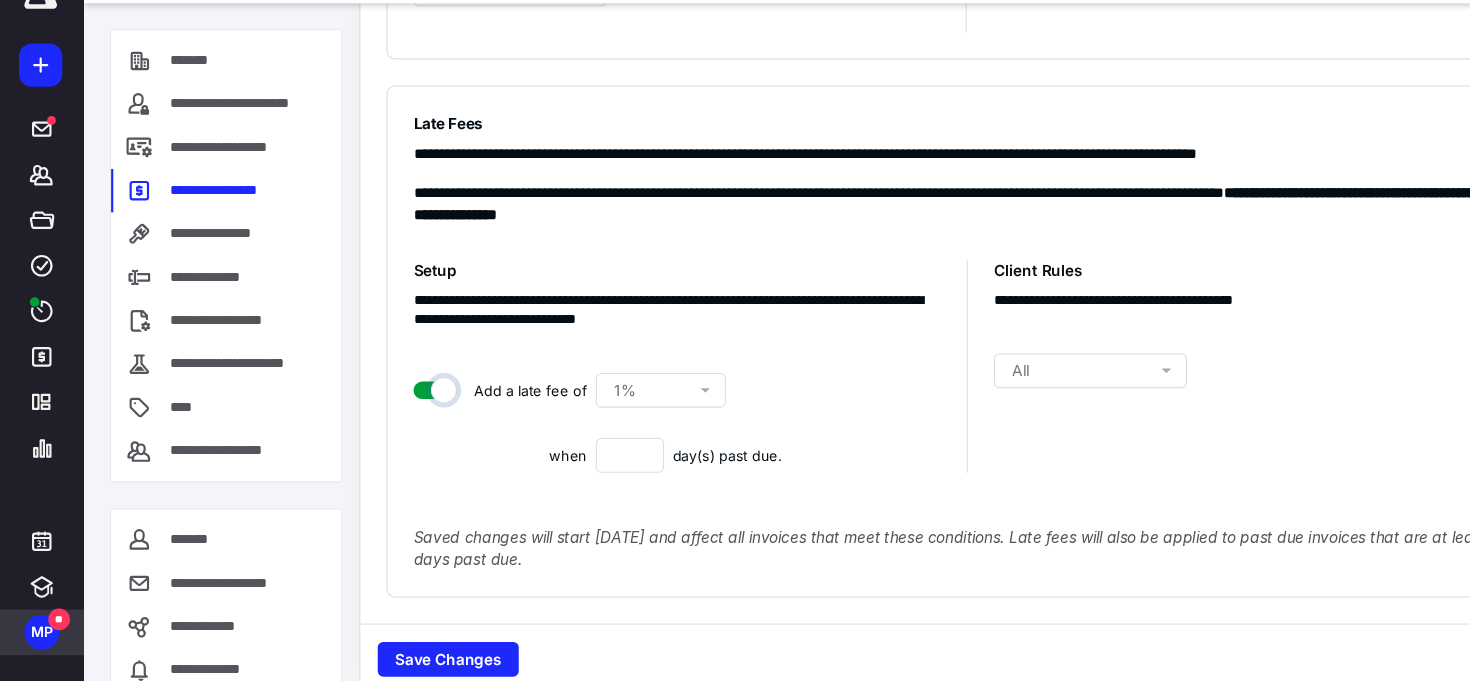 checkbox on "true" 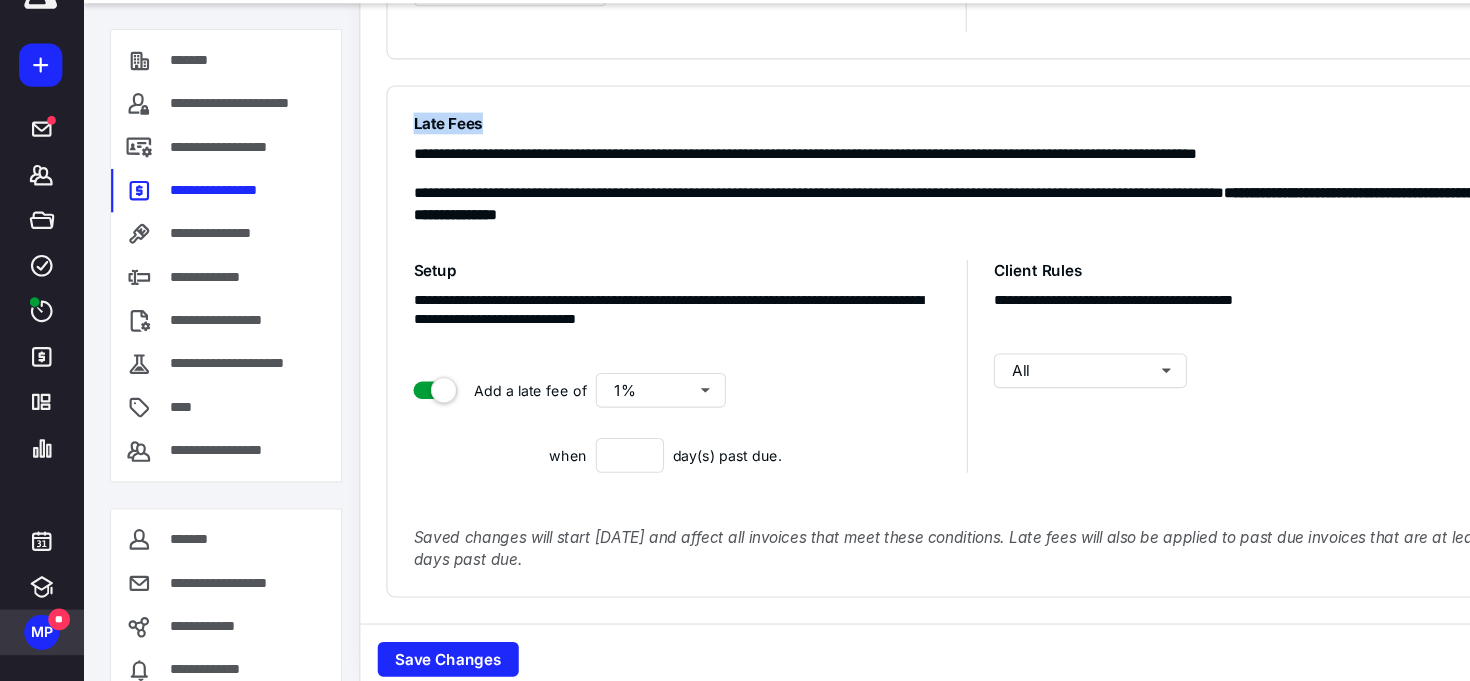 drag, startPoint x: 376, startPoint y: 160, endPoint x: 493, endPoint y: 160, distance: 117 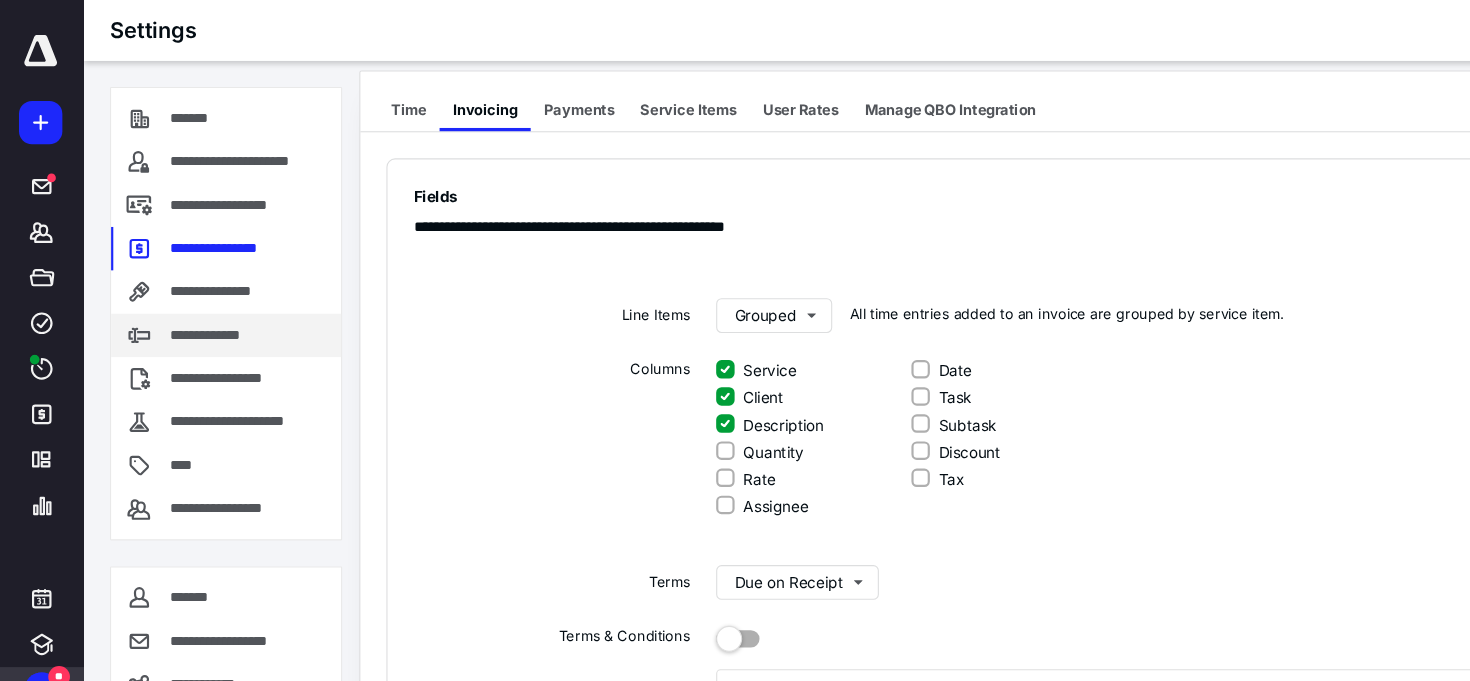 scroll, scrollTop: 0, scrollLeft: 0, axis: both 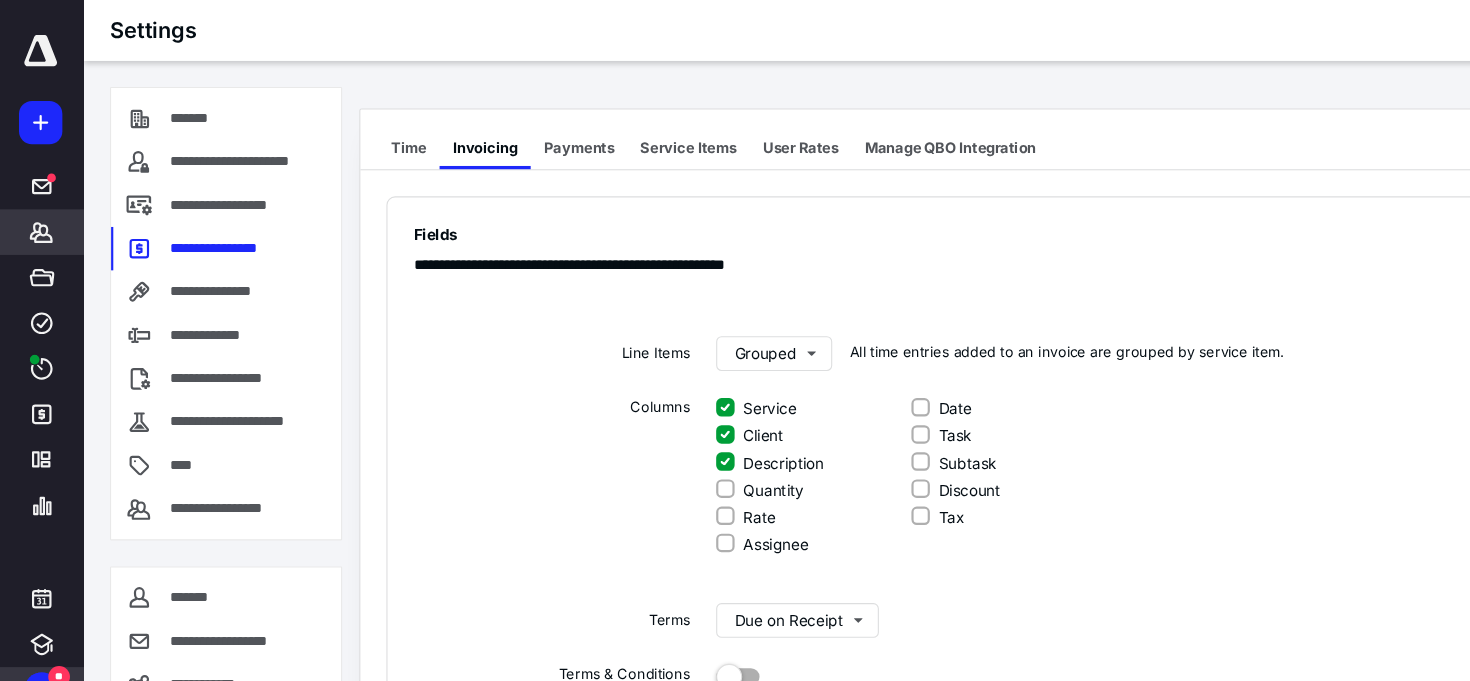 click 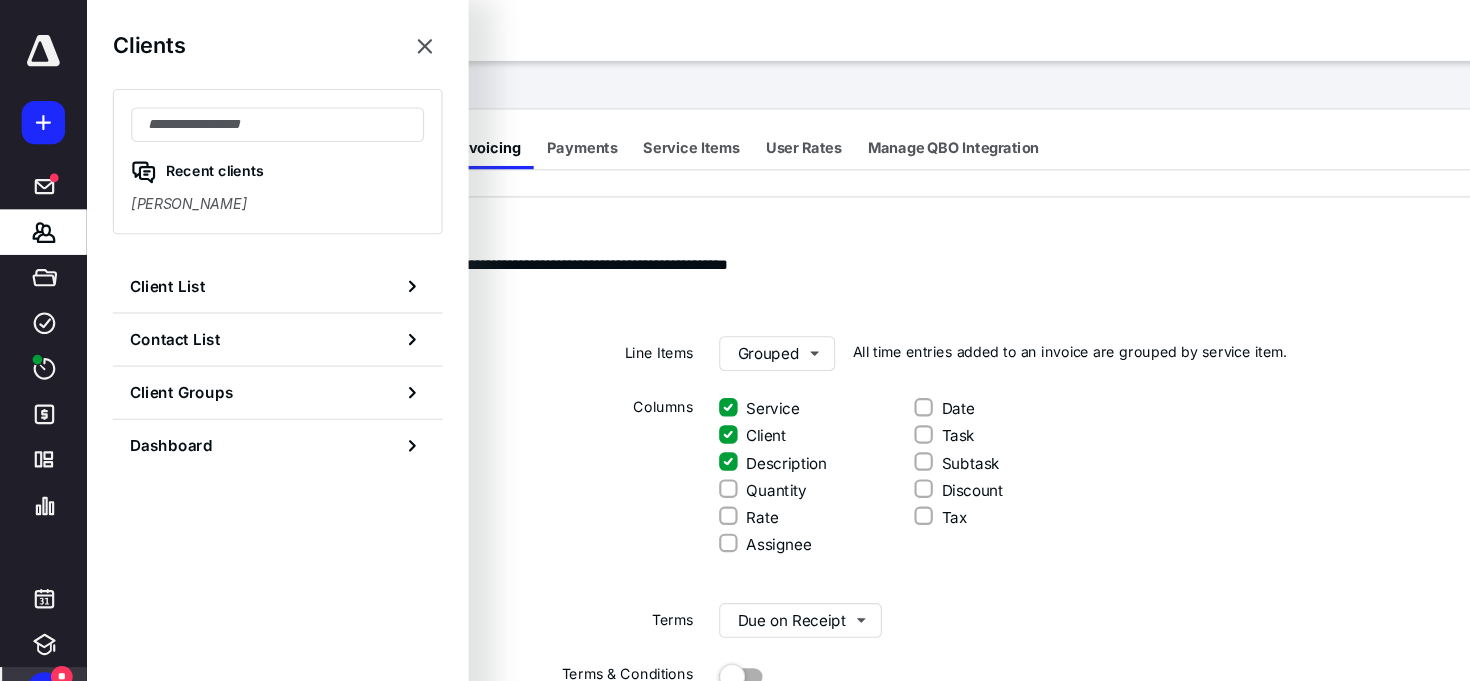 click on "Recent clients Jerry Seinfeld" at bounding box center (256, 149) 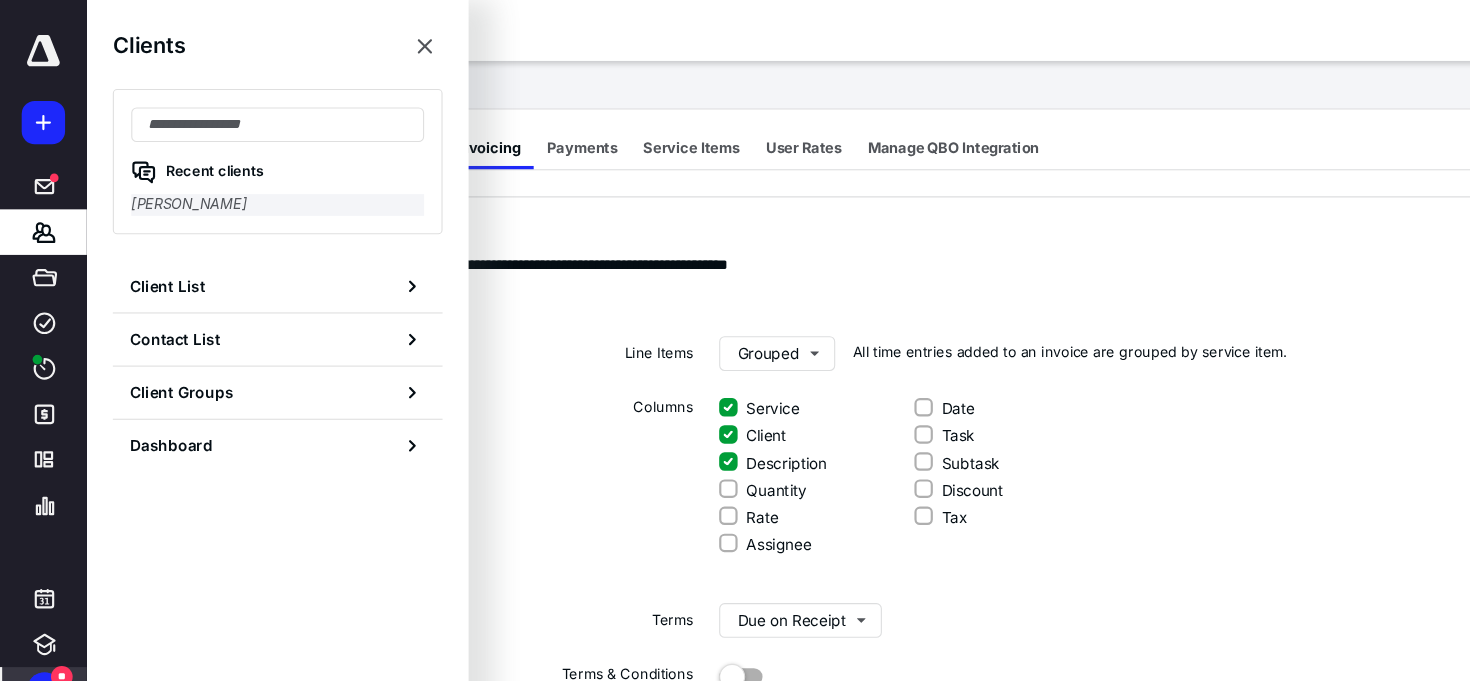 click on "[PERSON_NAME]" at bounding box center [256, 189] 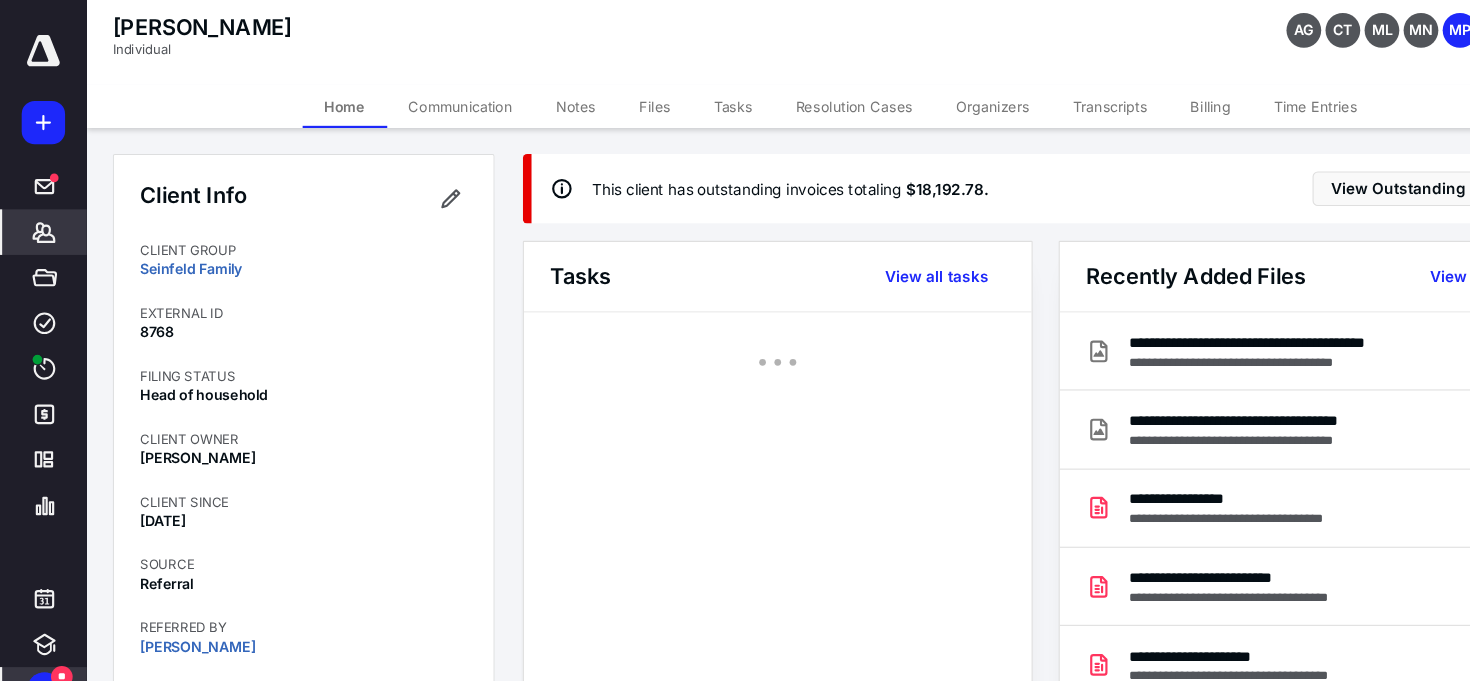 click on "Files" at bounding box center [604, 98] 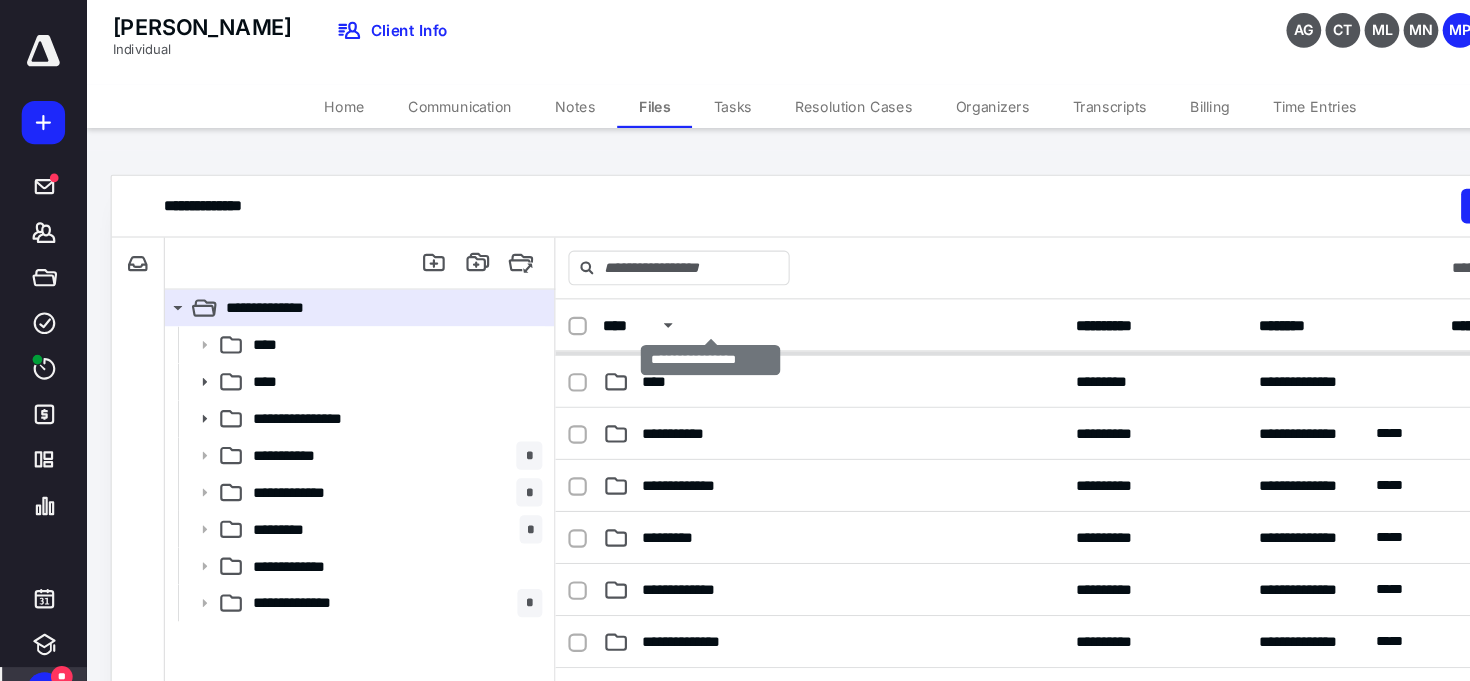 scroll, scrollTop: 97, scrollLeft: 0, axis: vertical 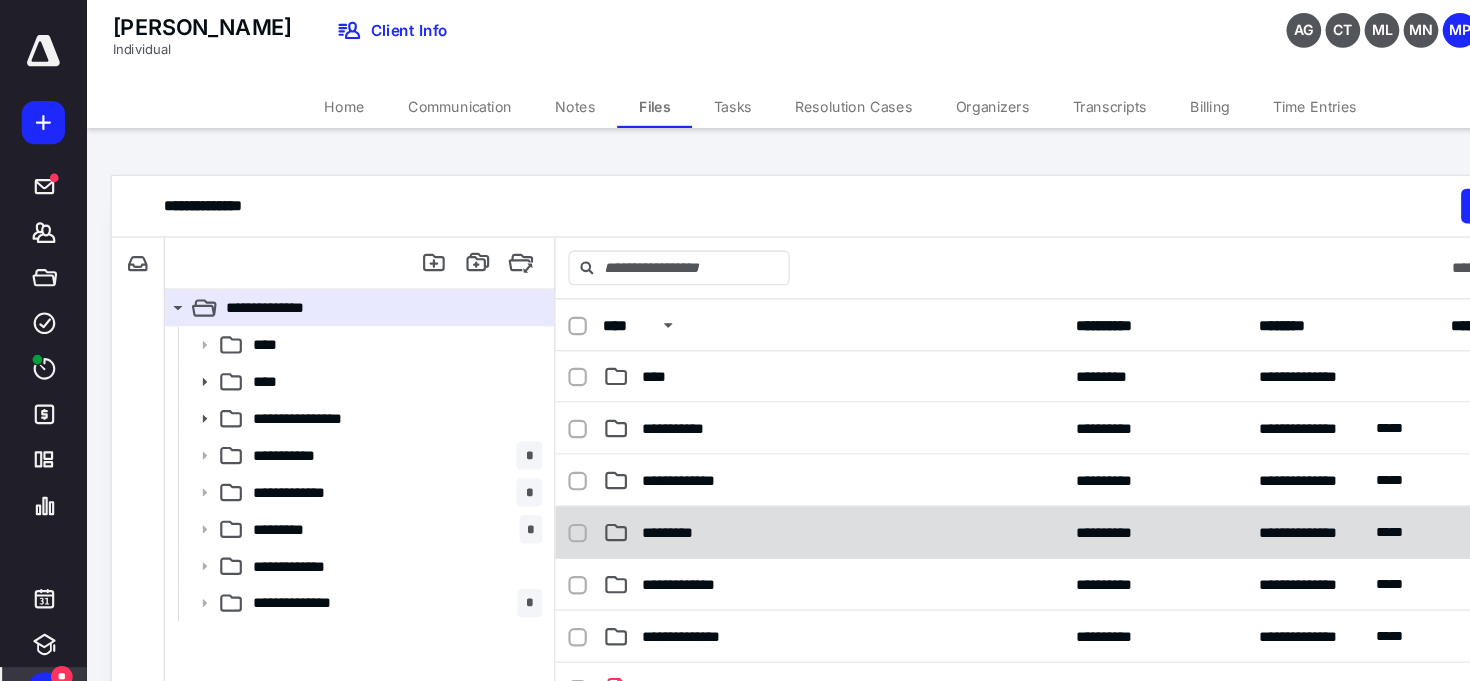 click on "*********" at bounding box center (626, 491) 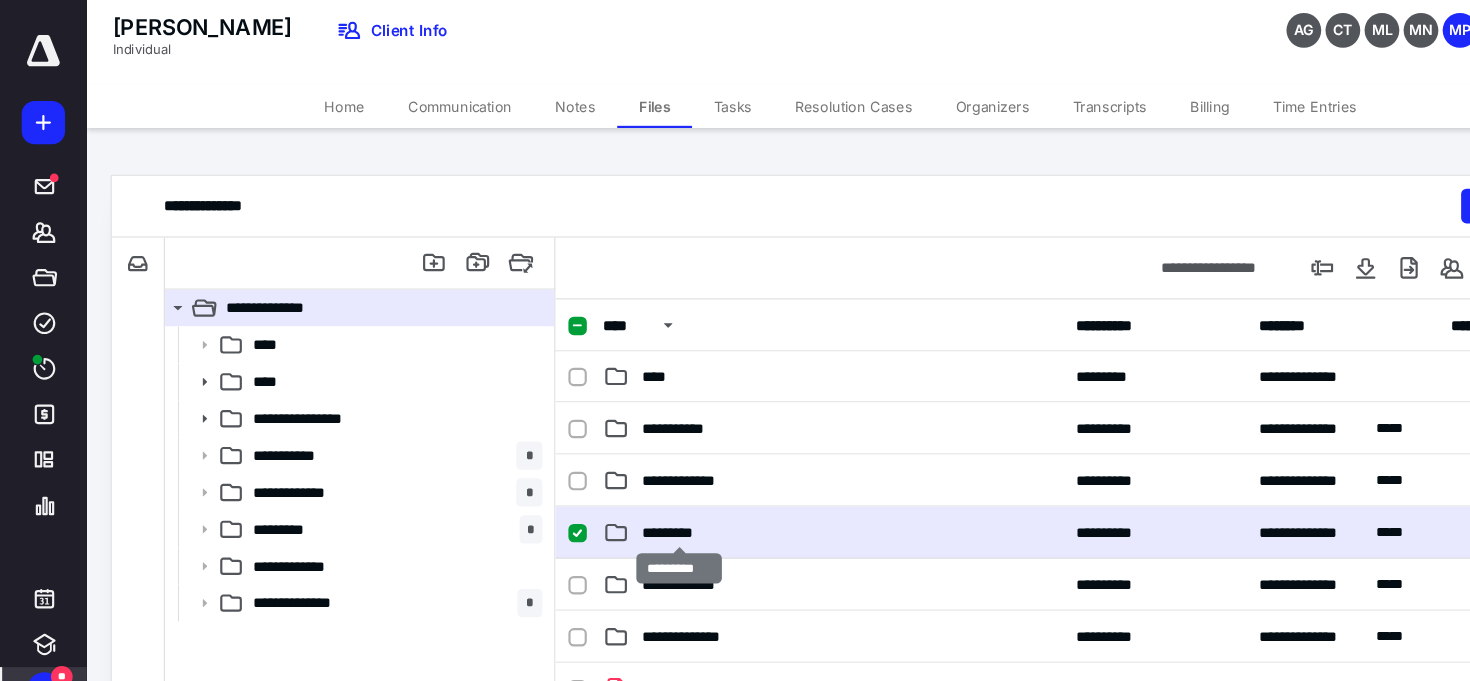 click on "*********" at bounding box center [626, 491] 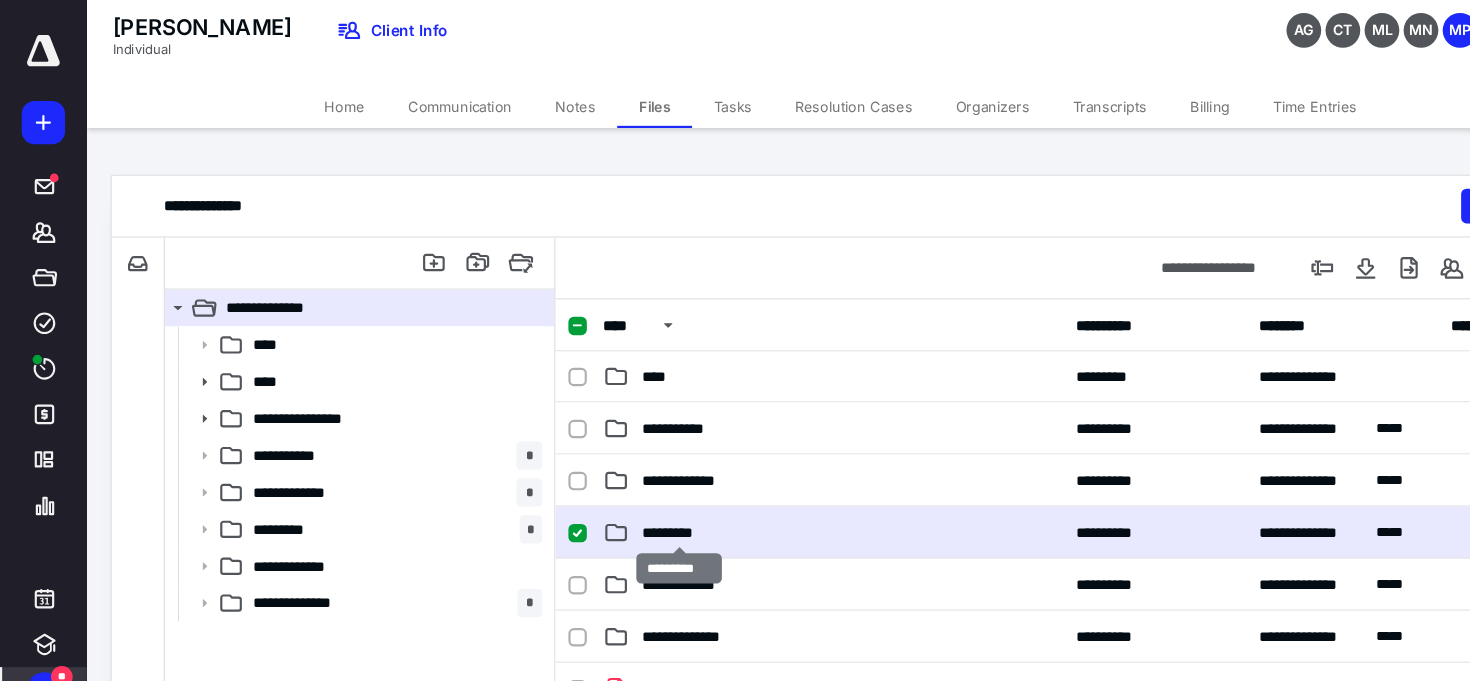 scroll, scrollTop: 0, scrollLeft: 0, axis: both 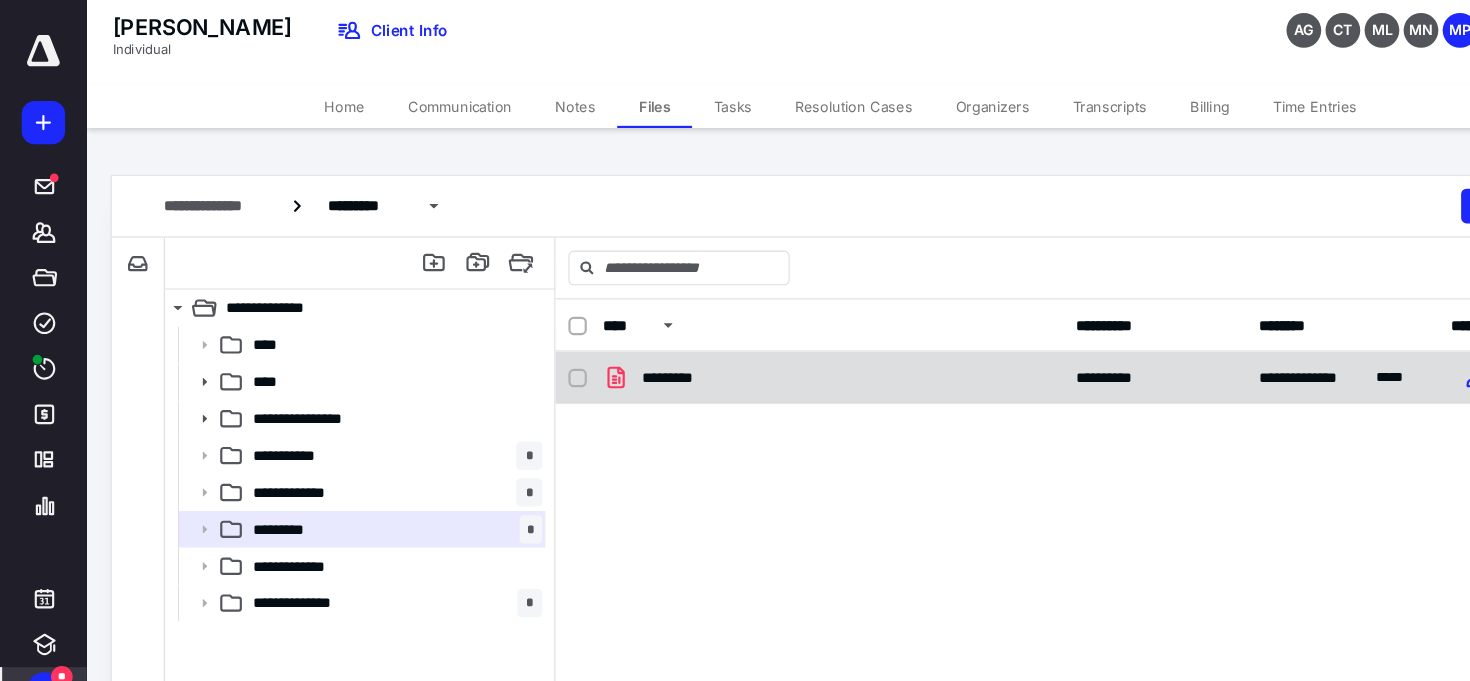 checkbox on "true" 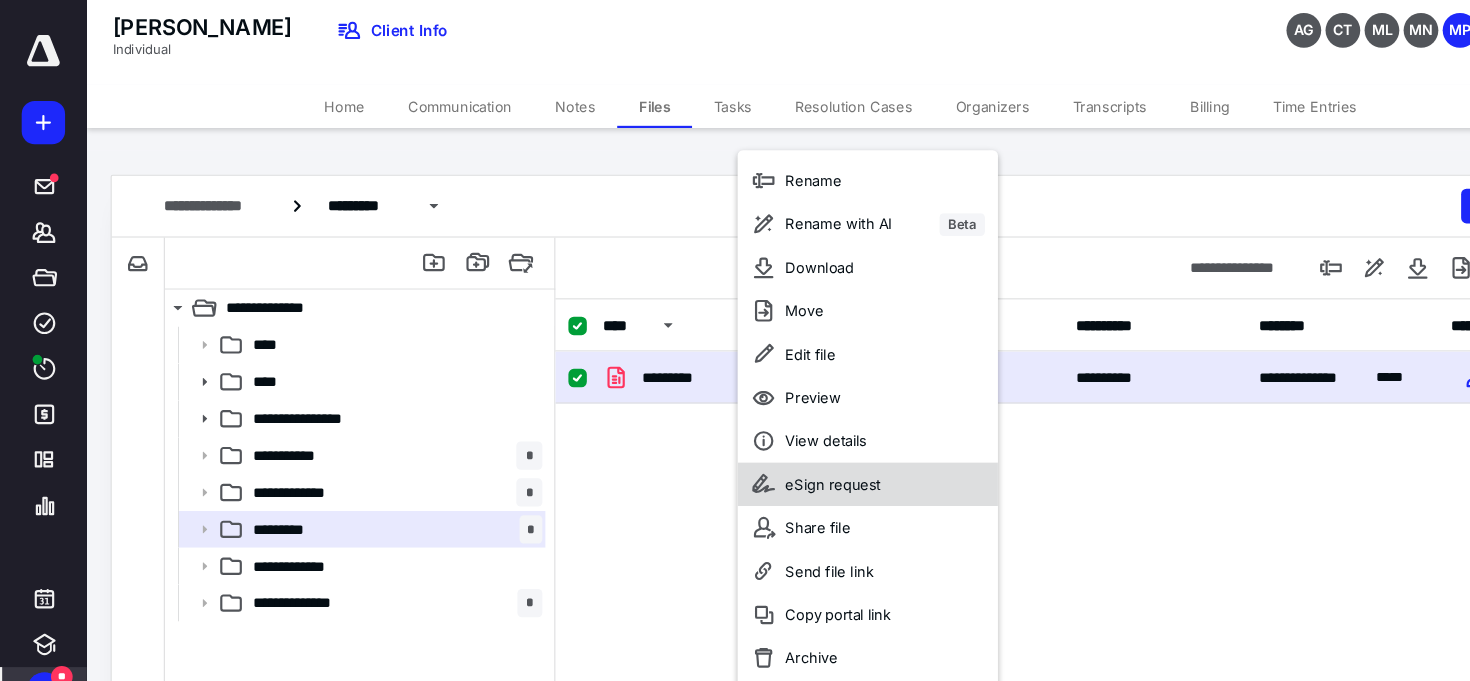 click on "eSign request" at bounding box center (768, 447) 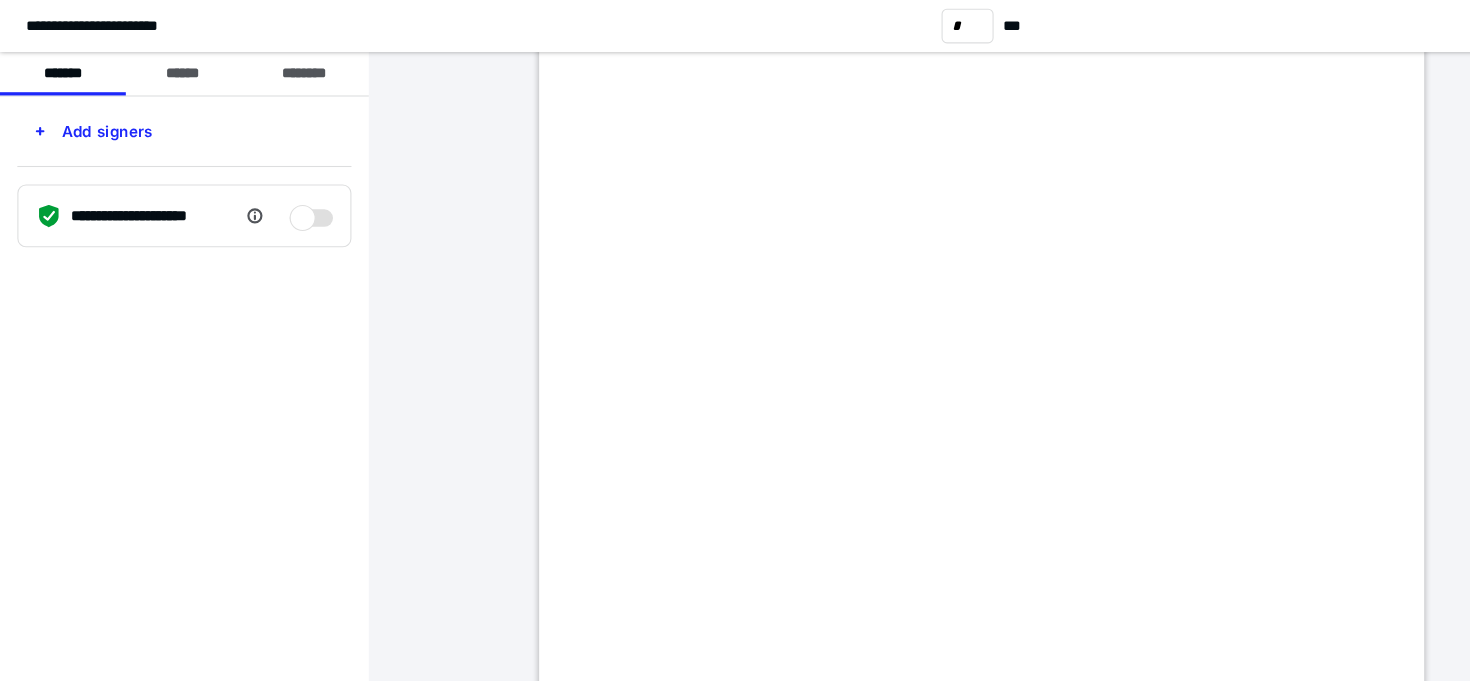 scroll, scrollTop: 139, scrollLeft: 0, axis: vertical 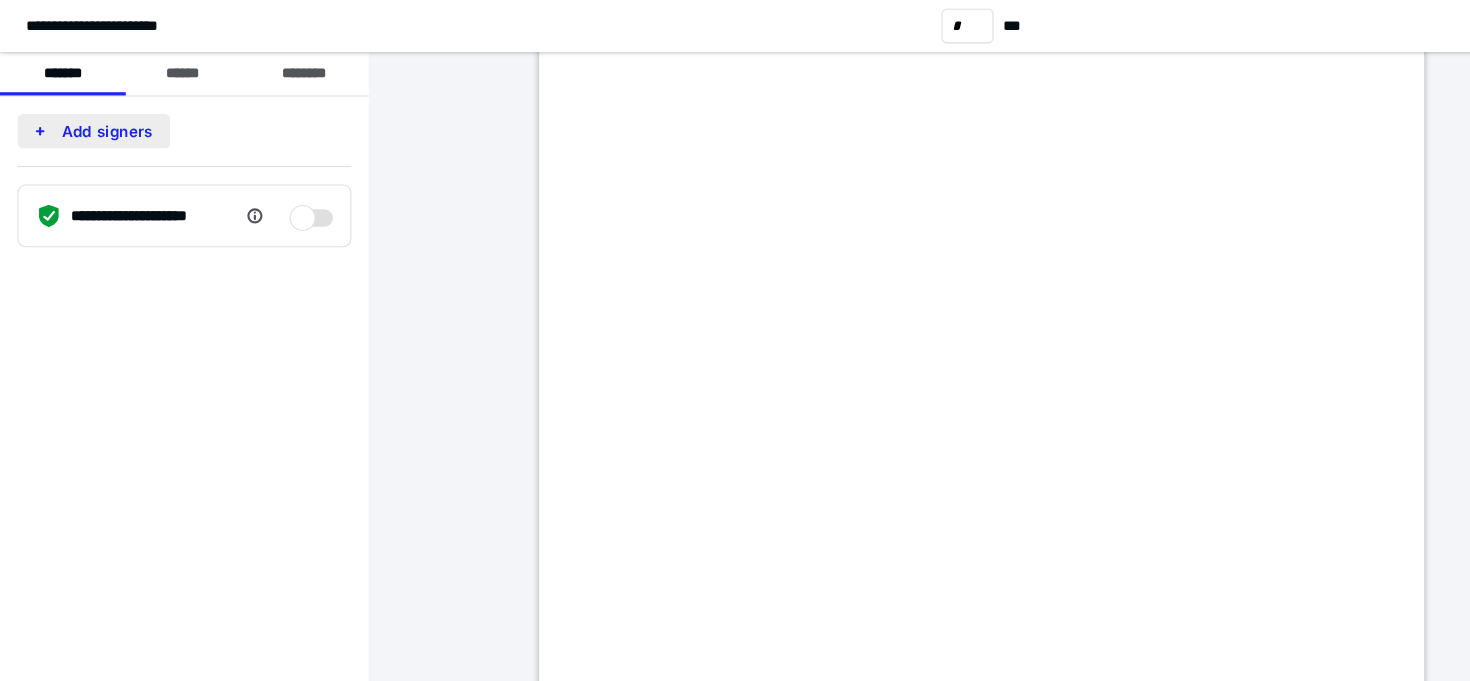click on "Add signers" at bounding box center (86, 121) 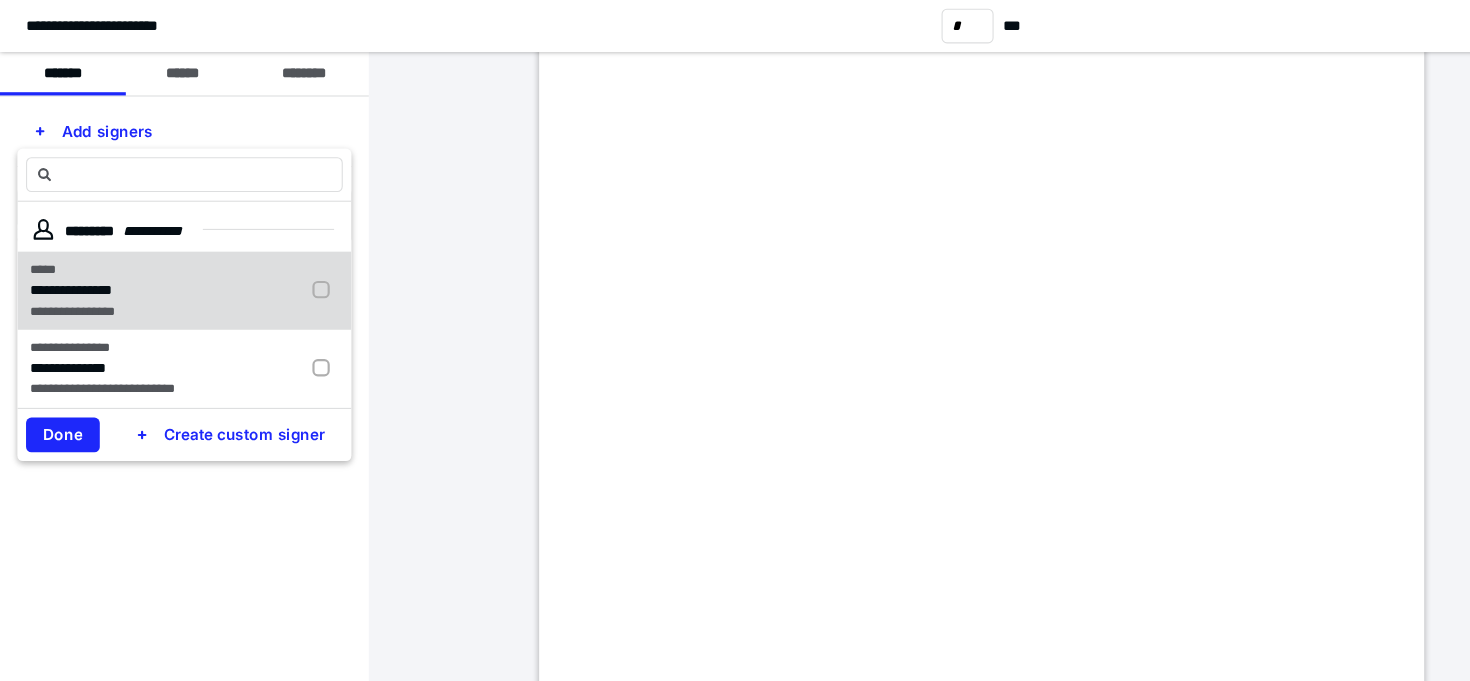 click on "**********" at bounding box center (65, 267) 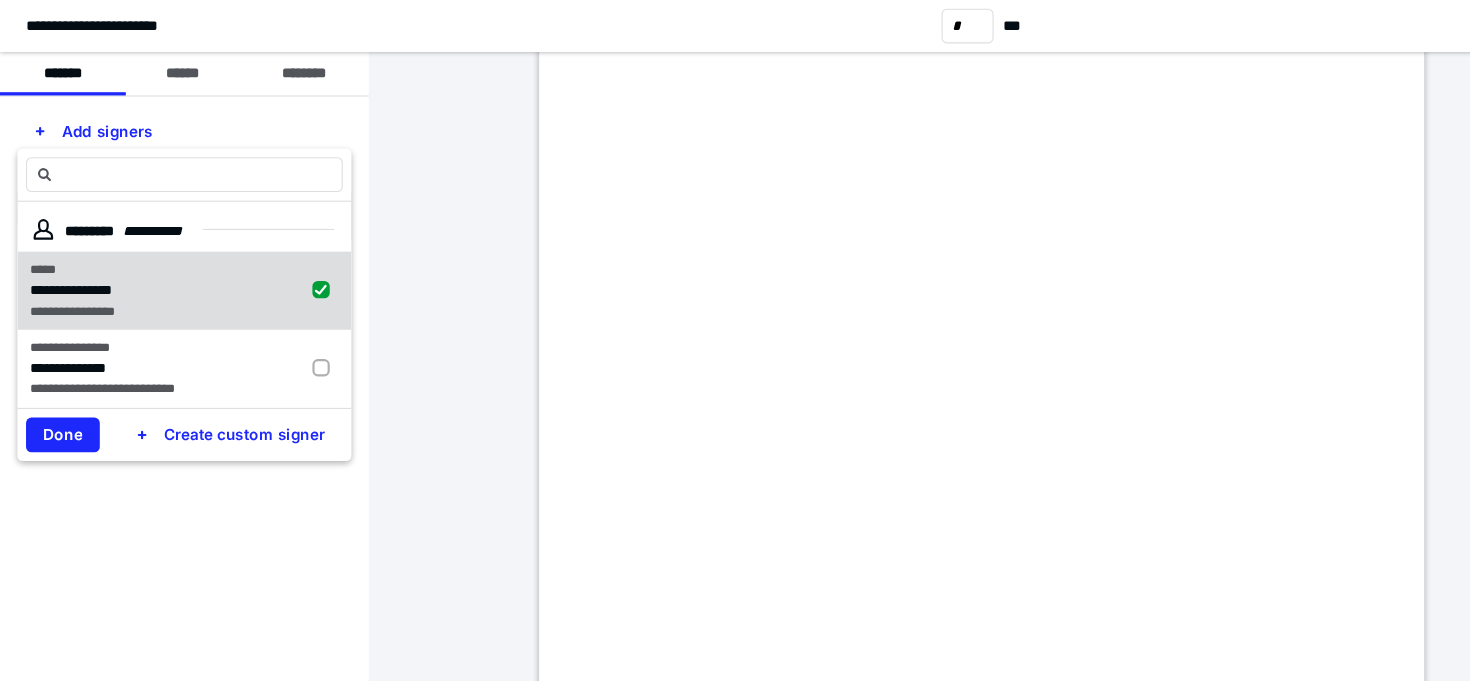 checkbox on "true" 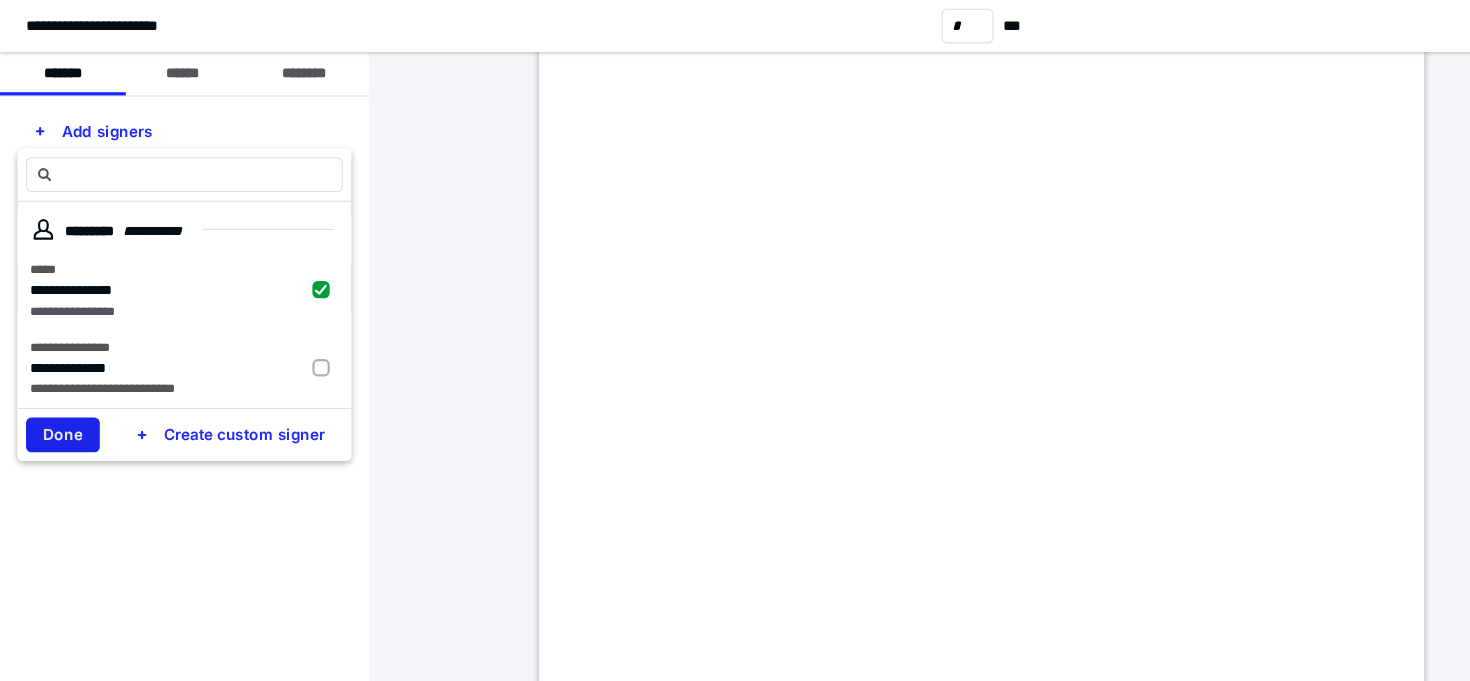 click on "Done" at bounding box center [58, 401] 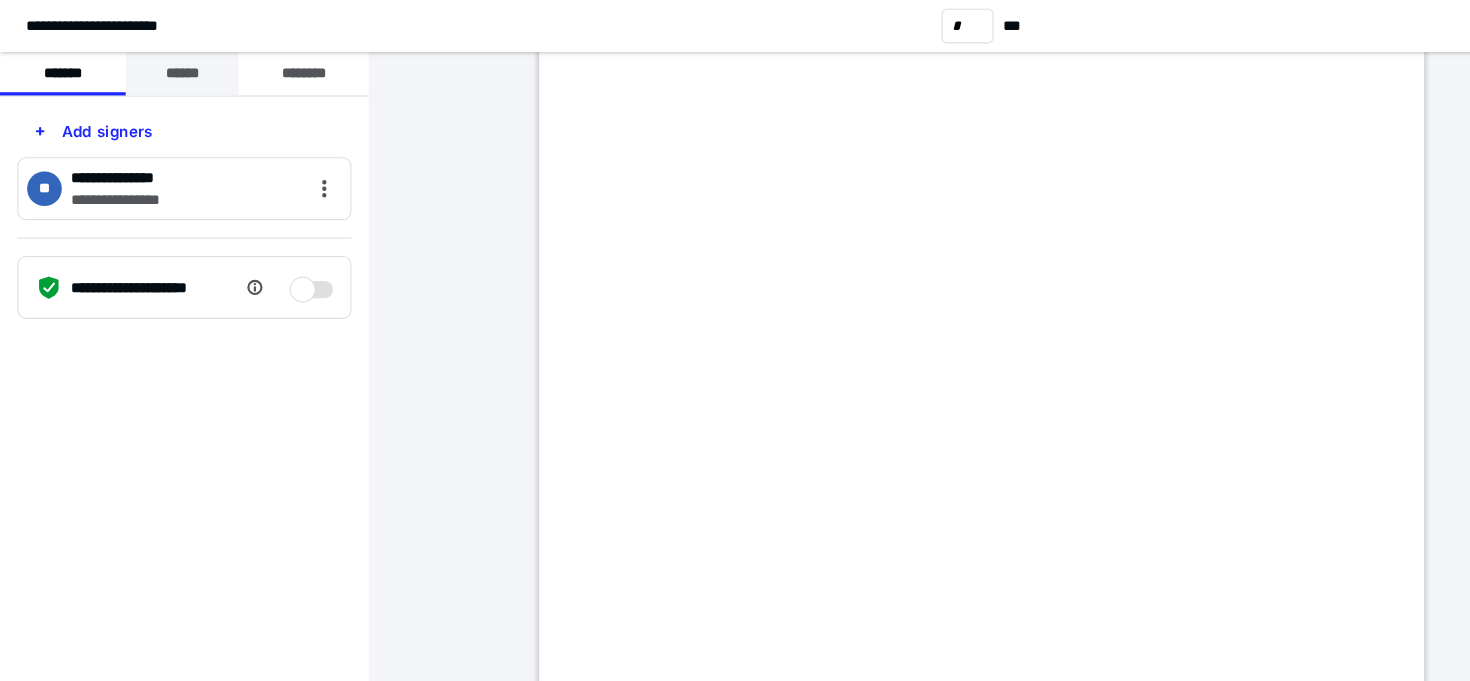 click on "******" at bounding box center [168, 68] 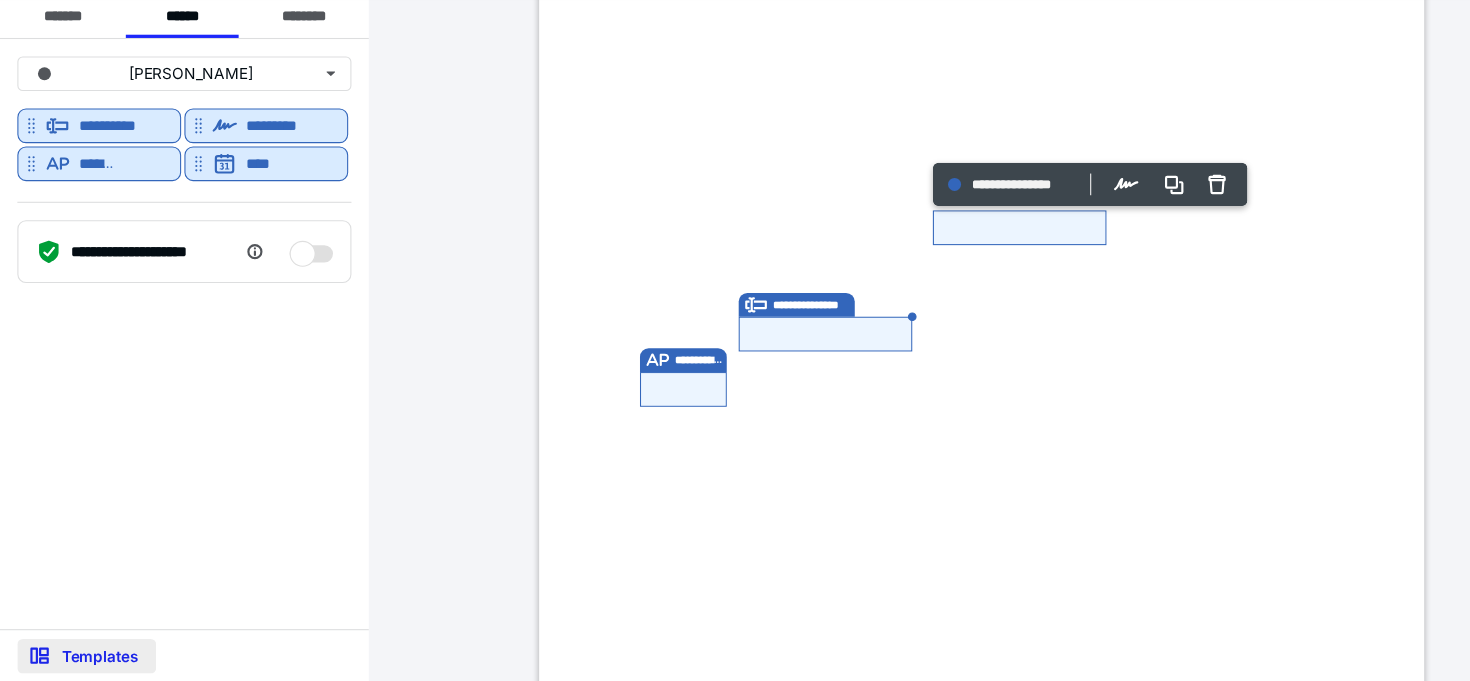 click on "Templates" at bounding box center (80, 658) 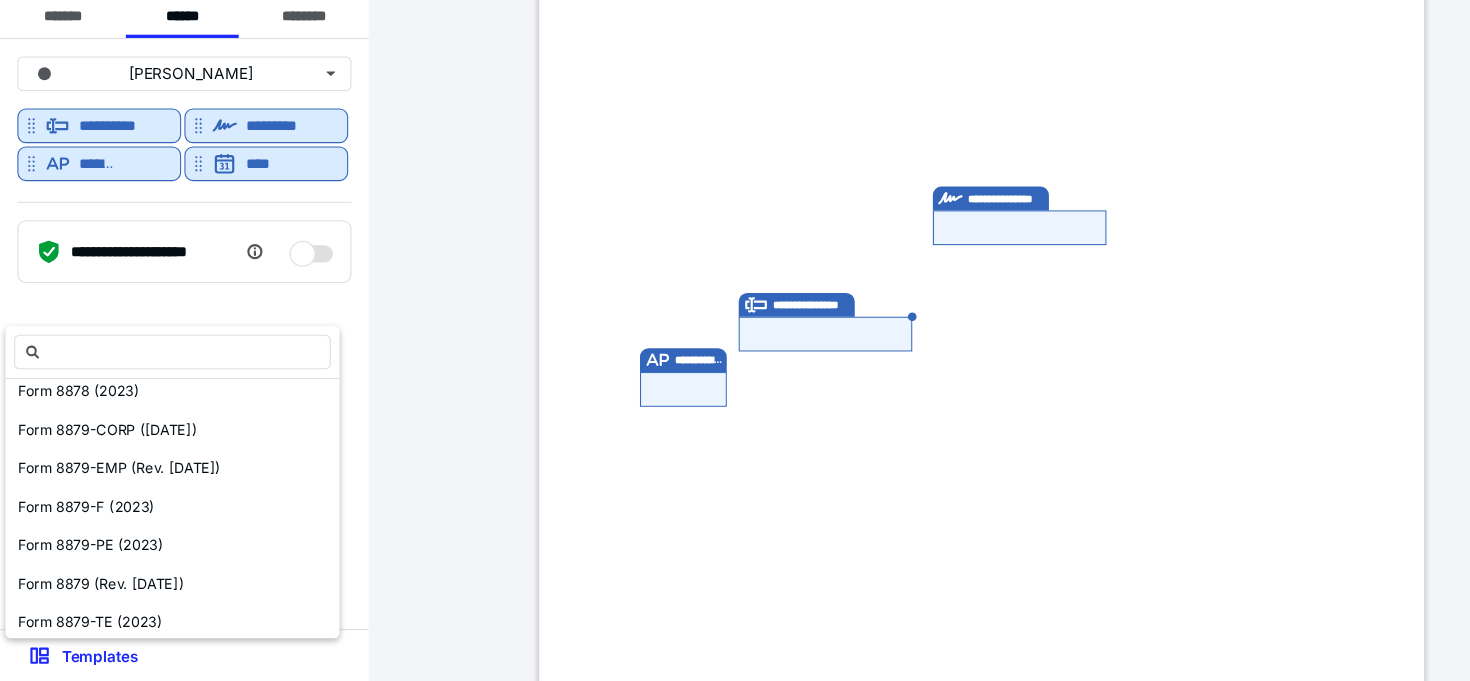 scroll, scrollTop: 205, scrollLeft: 0, axis: vertical 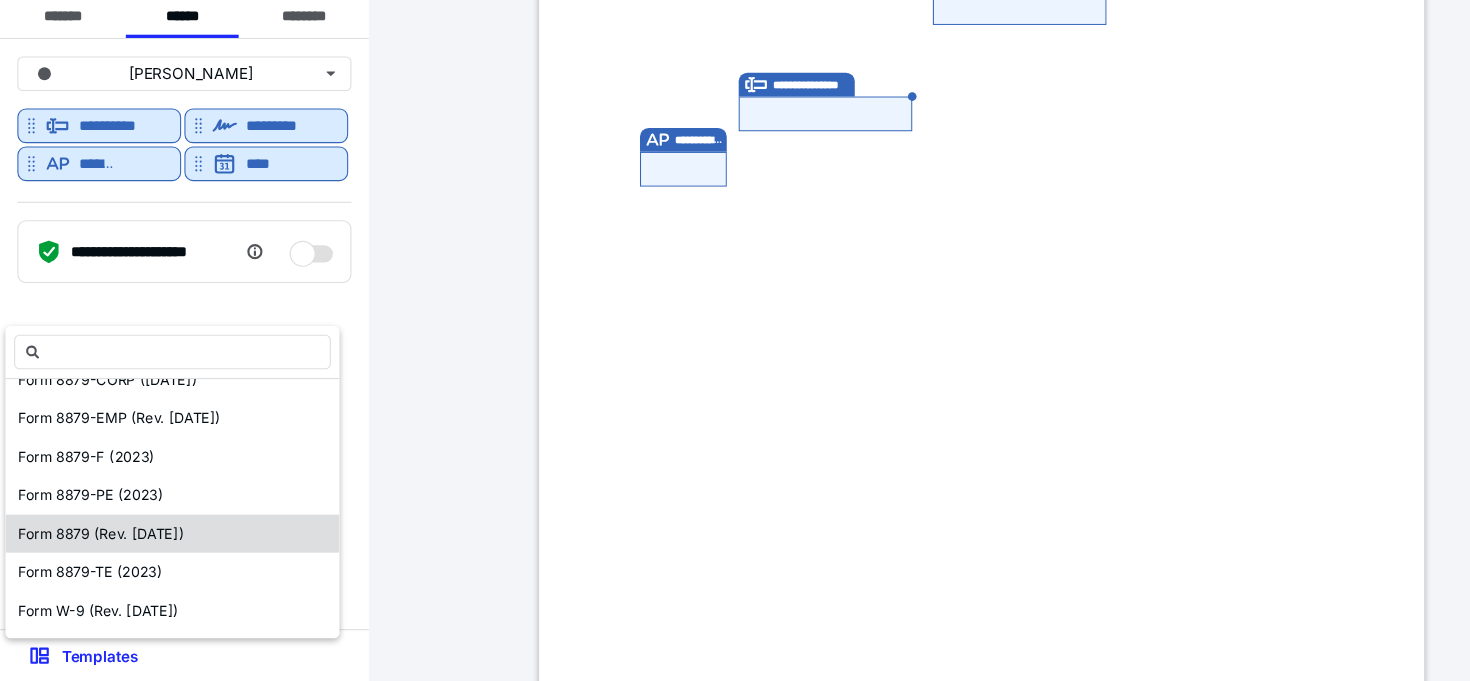 click on "Form 8879 (Rev. January 2021)" at bounding box center (93, 544) 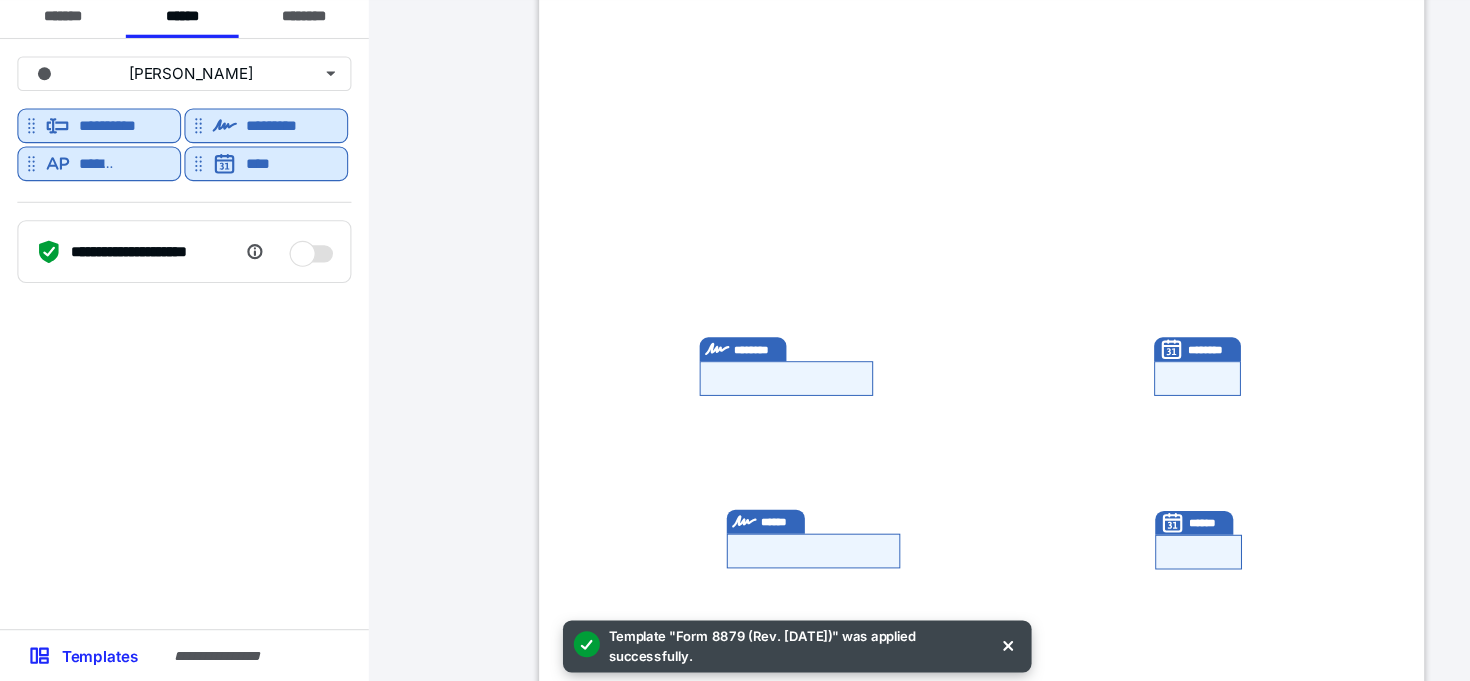 scroll, scrollTop: 0, scrollLeft: 0, axis: both 